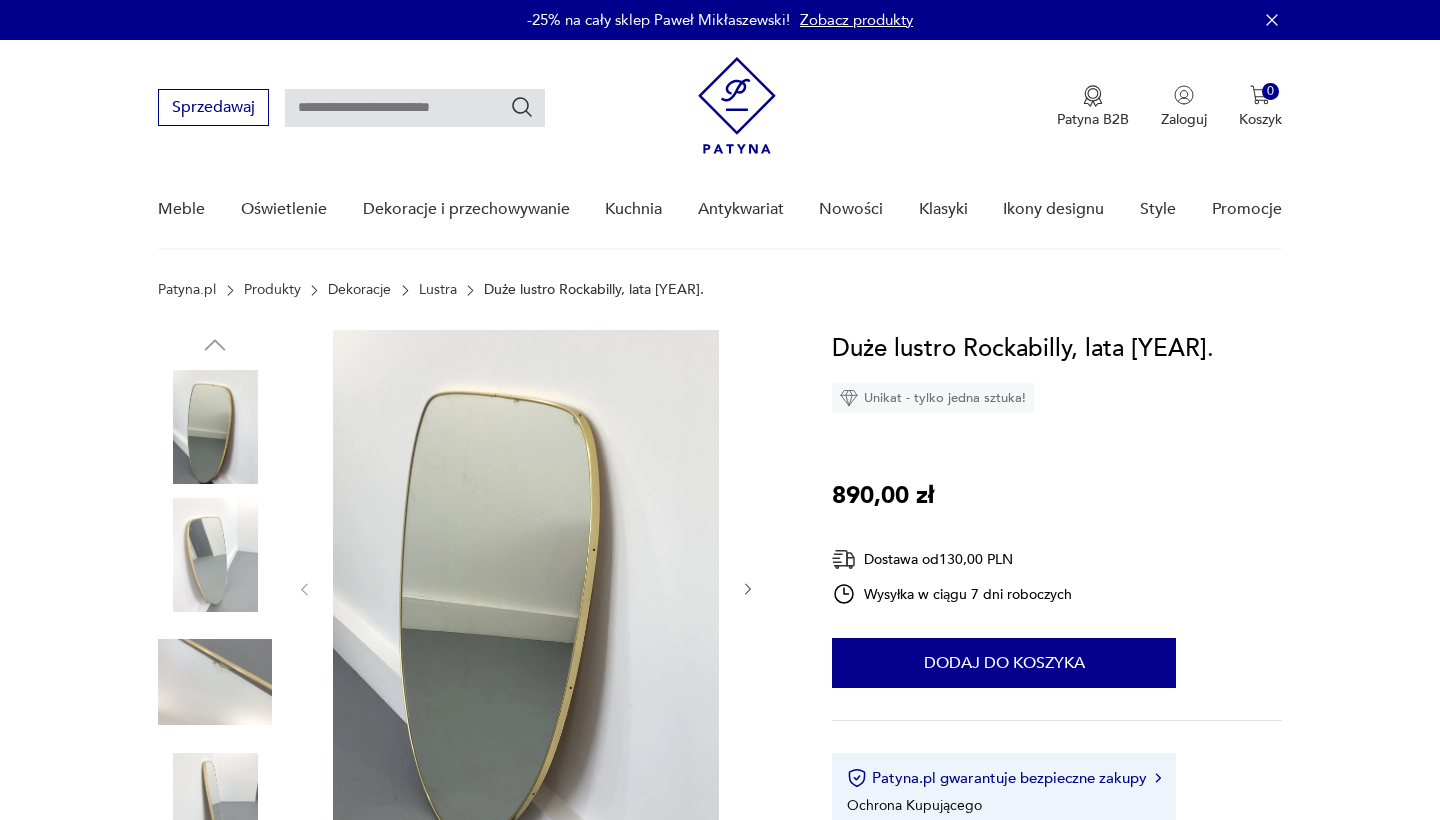 scroll, scrollTop: 0, scrollLeft: 0, axis: both 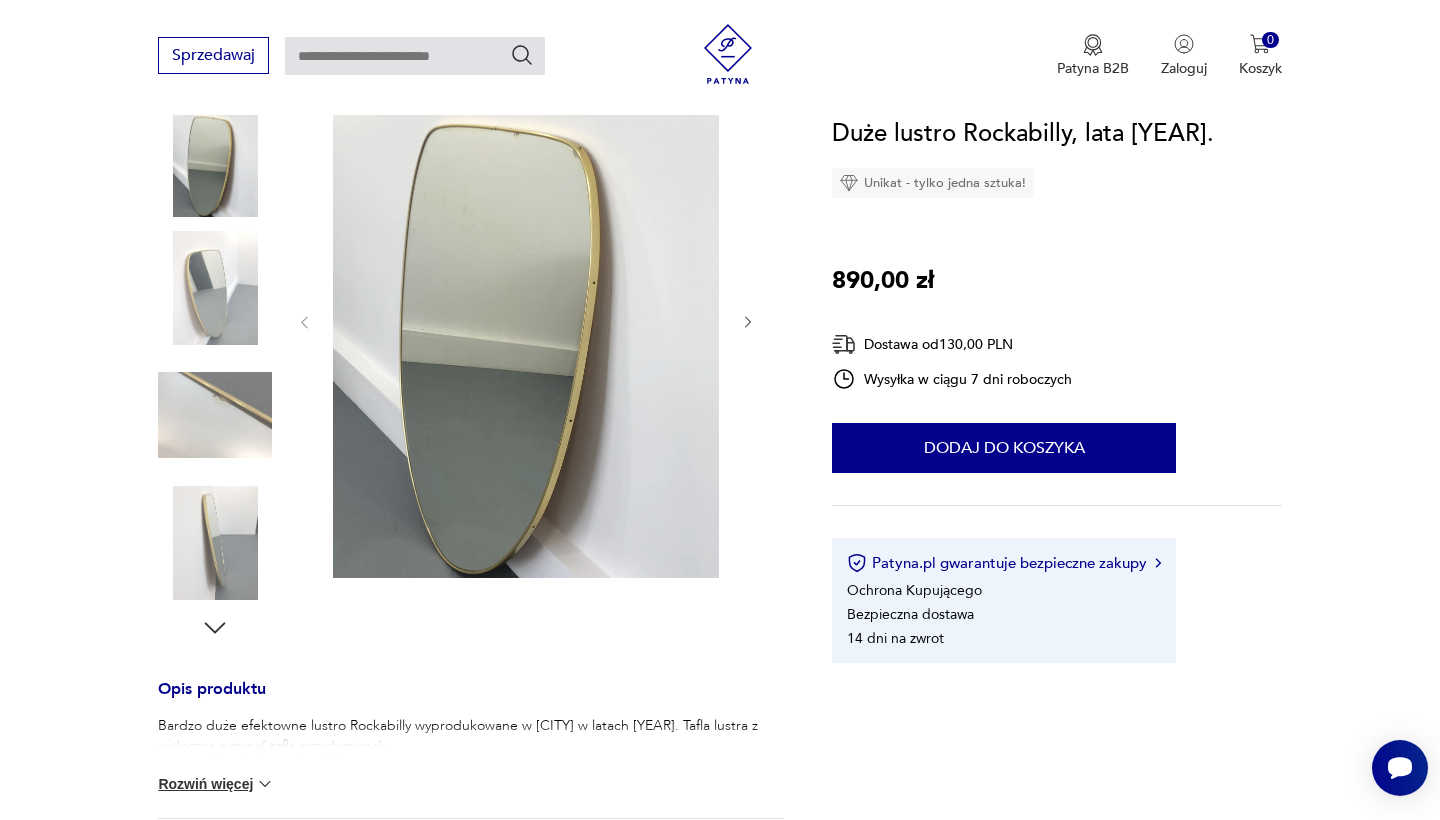 click on "Rozwiń więcej" at bounding box center (216, 784) 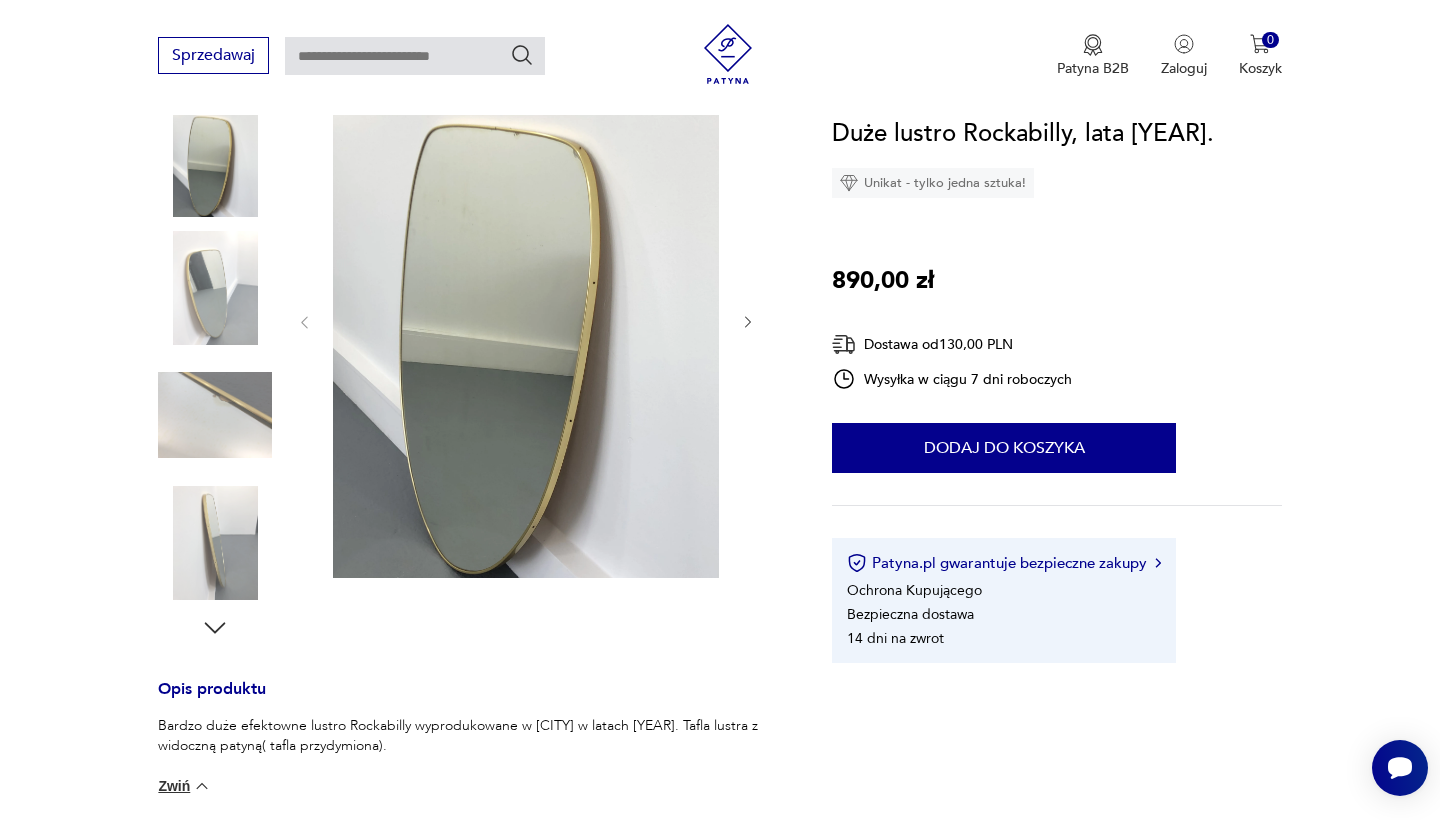 click at bounding box center (215, 543) 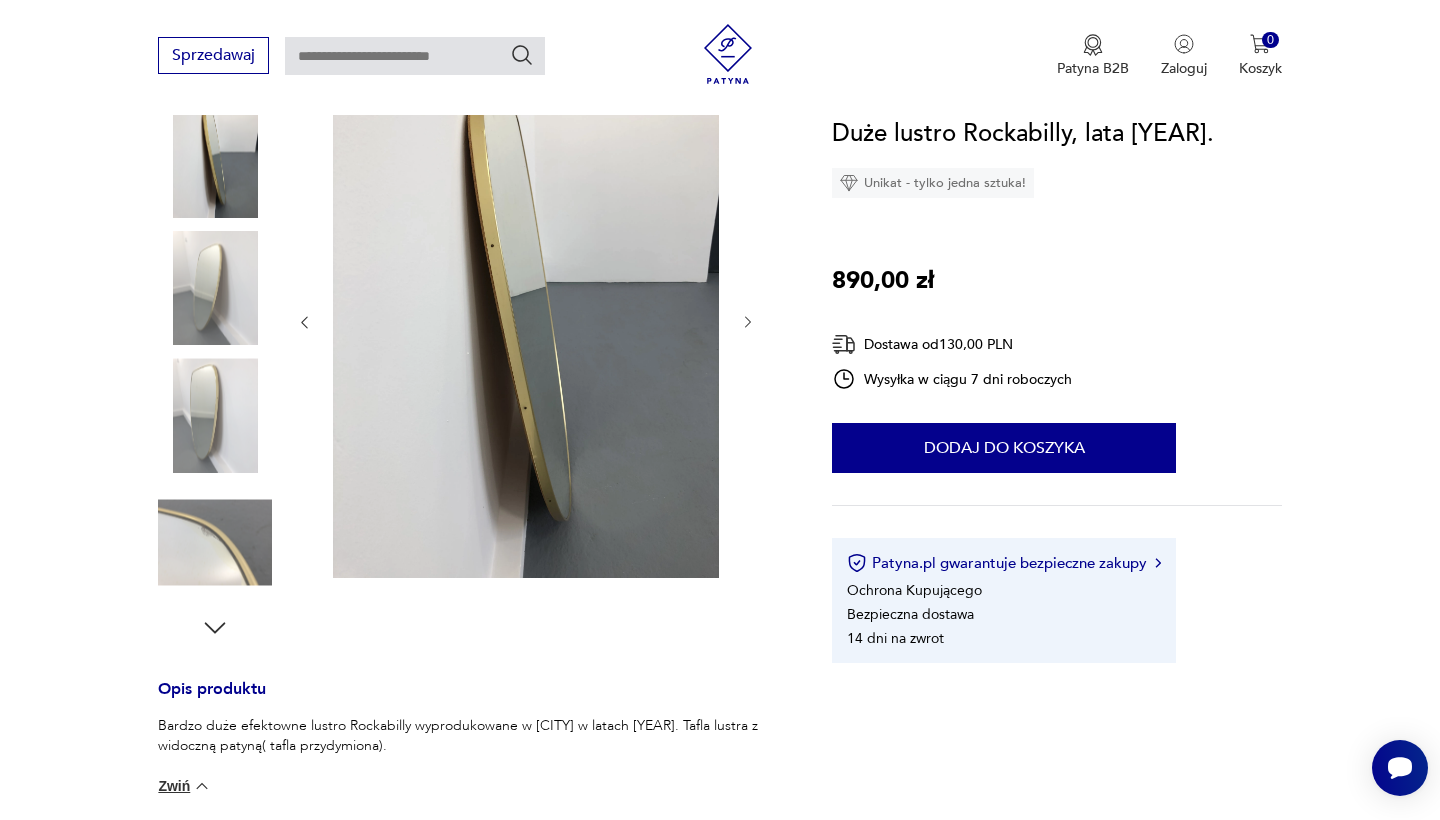 click at bounding box center [215, 415] 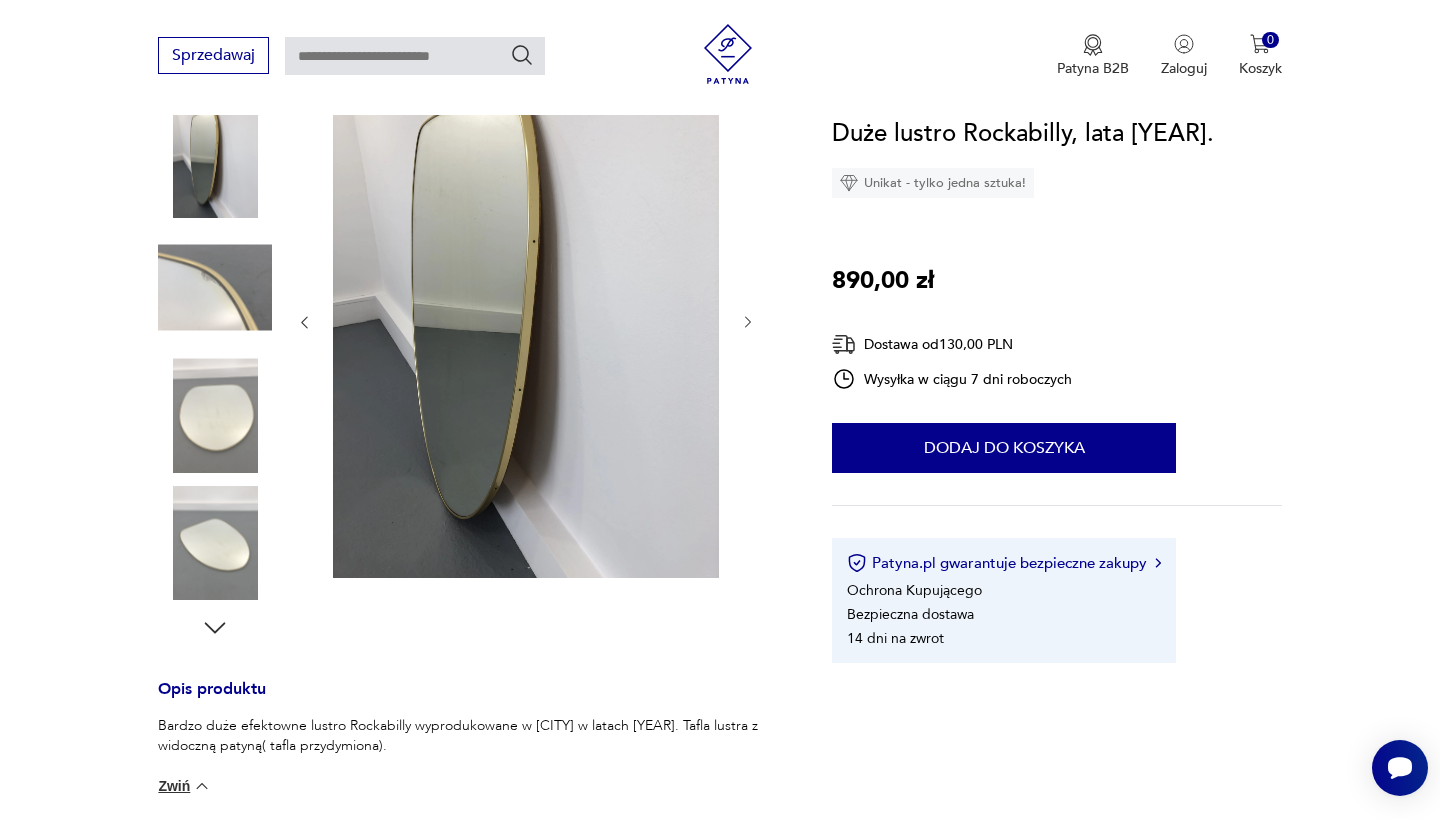 click at bounding box center [215, 288] 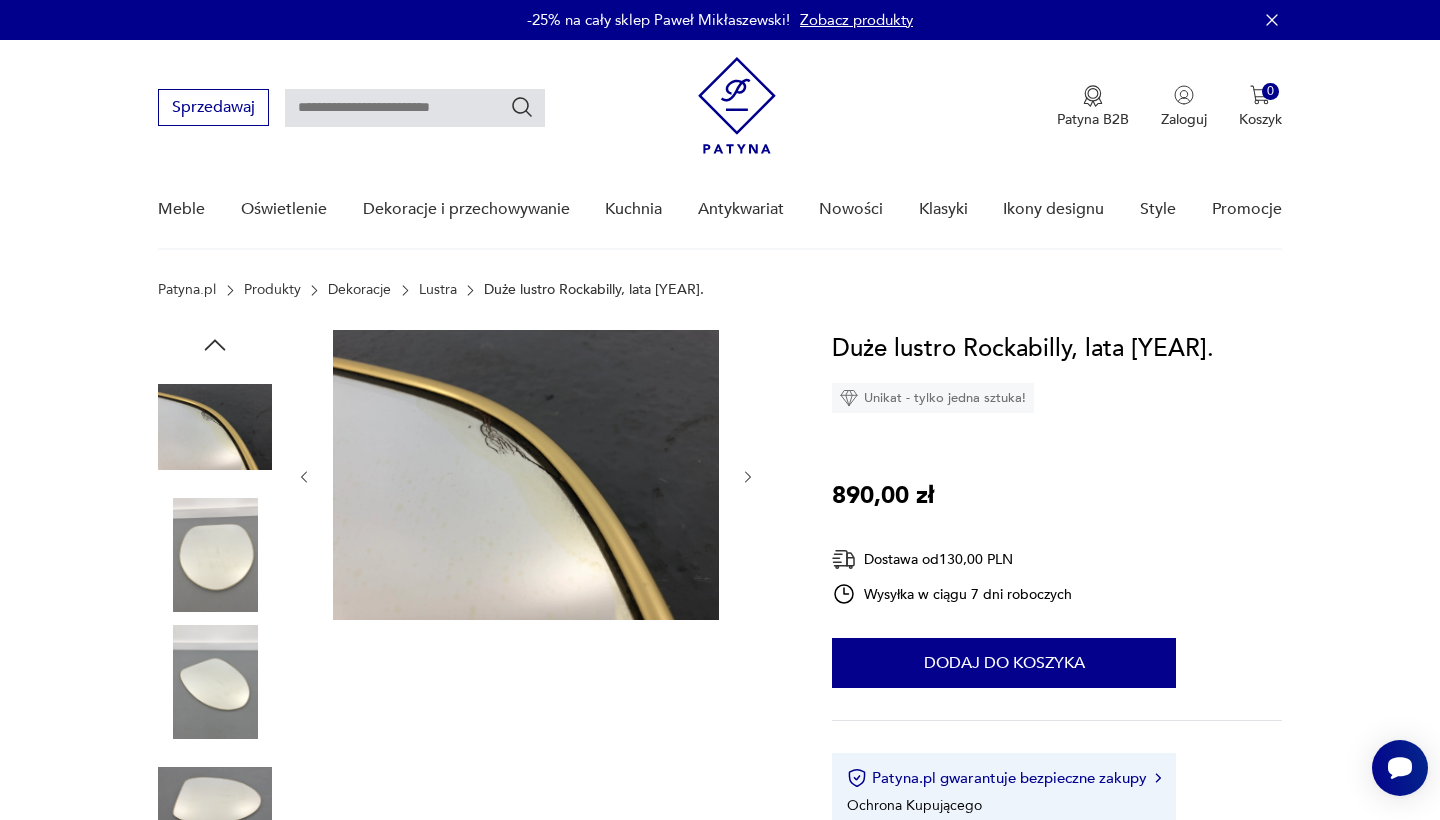 scroll, scrollTop: 0, scrollLeft: 0, axis: both 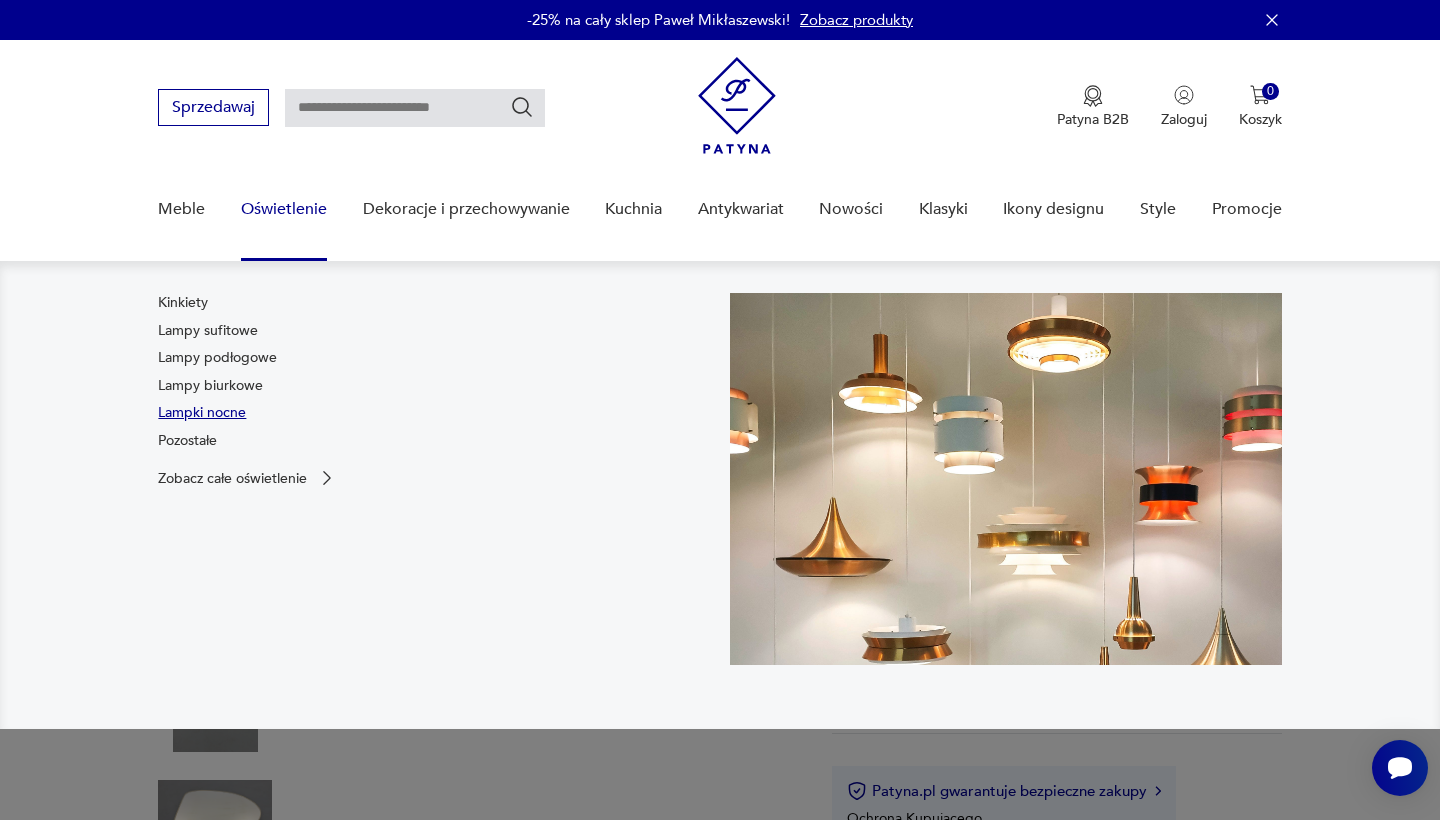 click on "Lampki nocne" at bounding box center (202, 413) 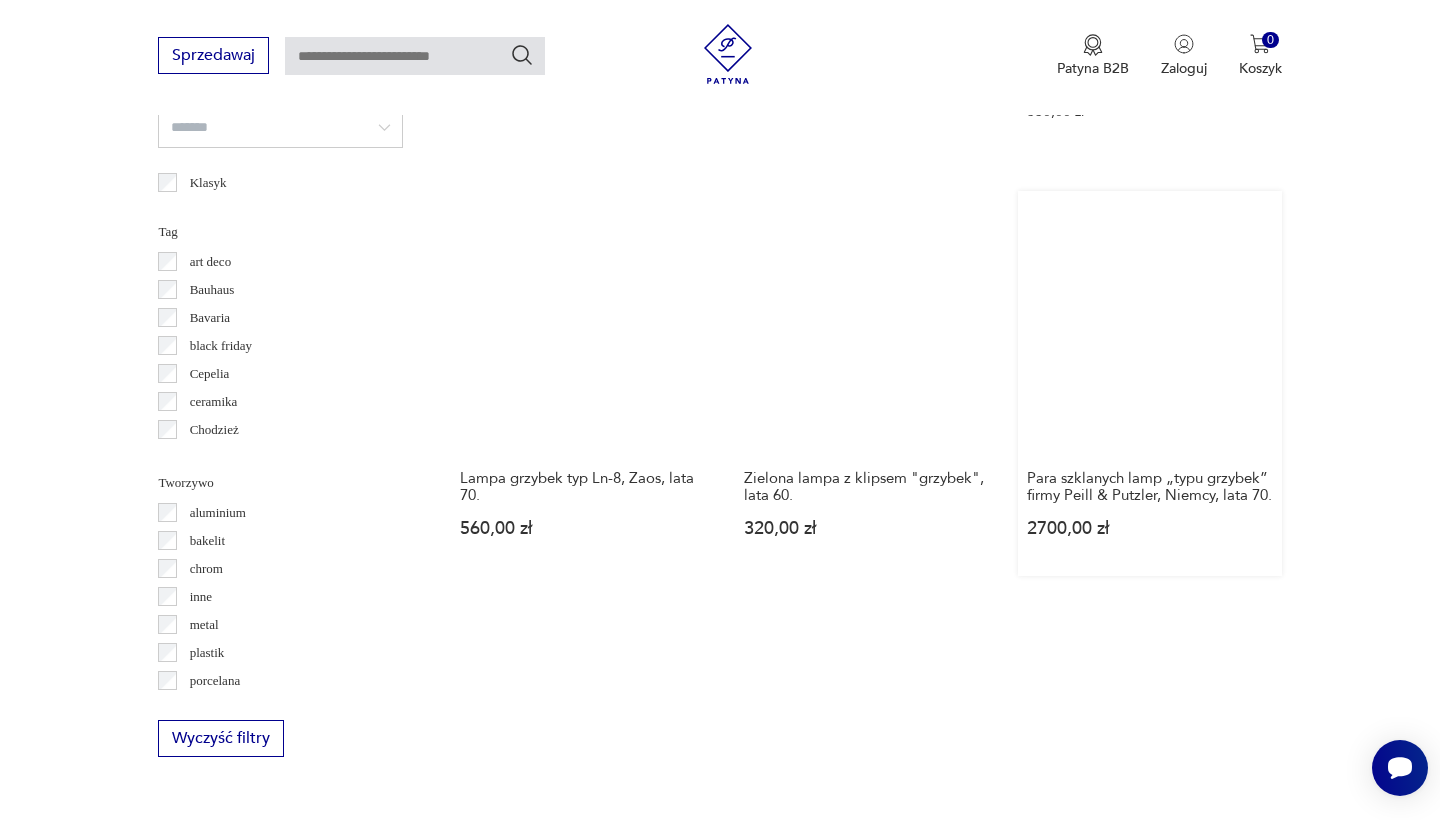scroll, scrollTop: 1825, scrollLeft: 0, axis: vertical 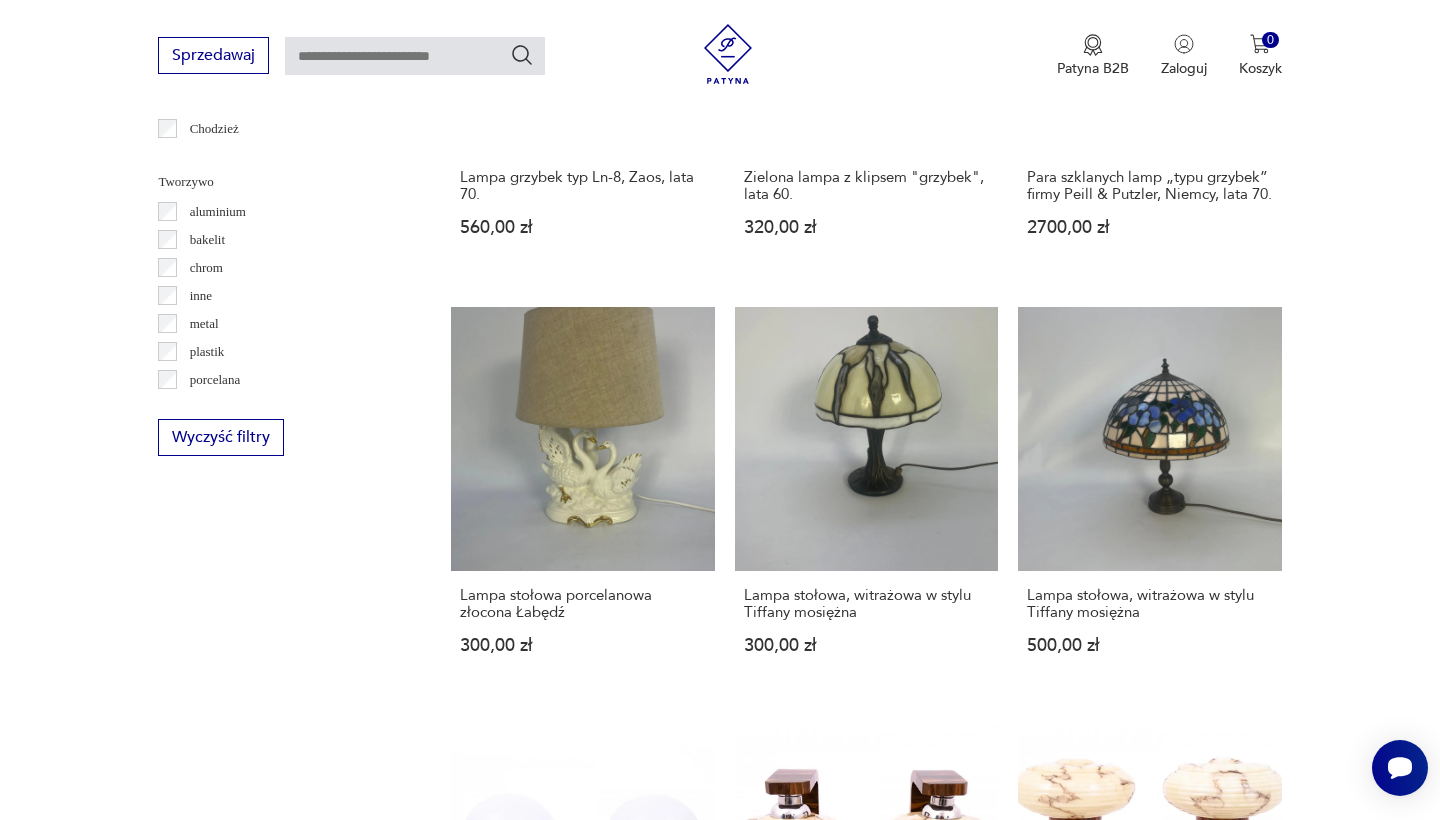 click on "2" at bounding box center [866, 1615] 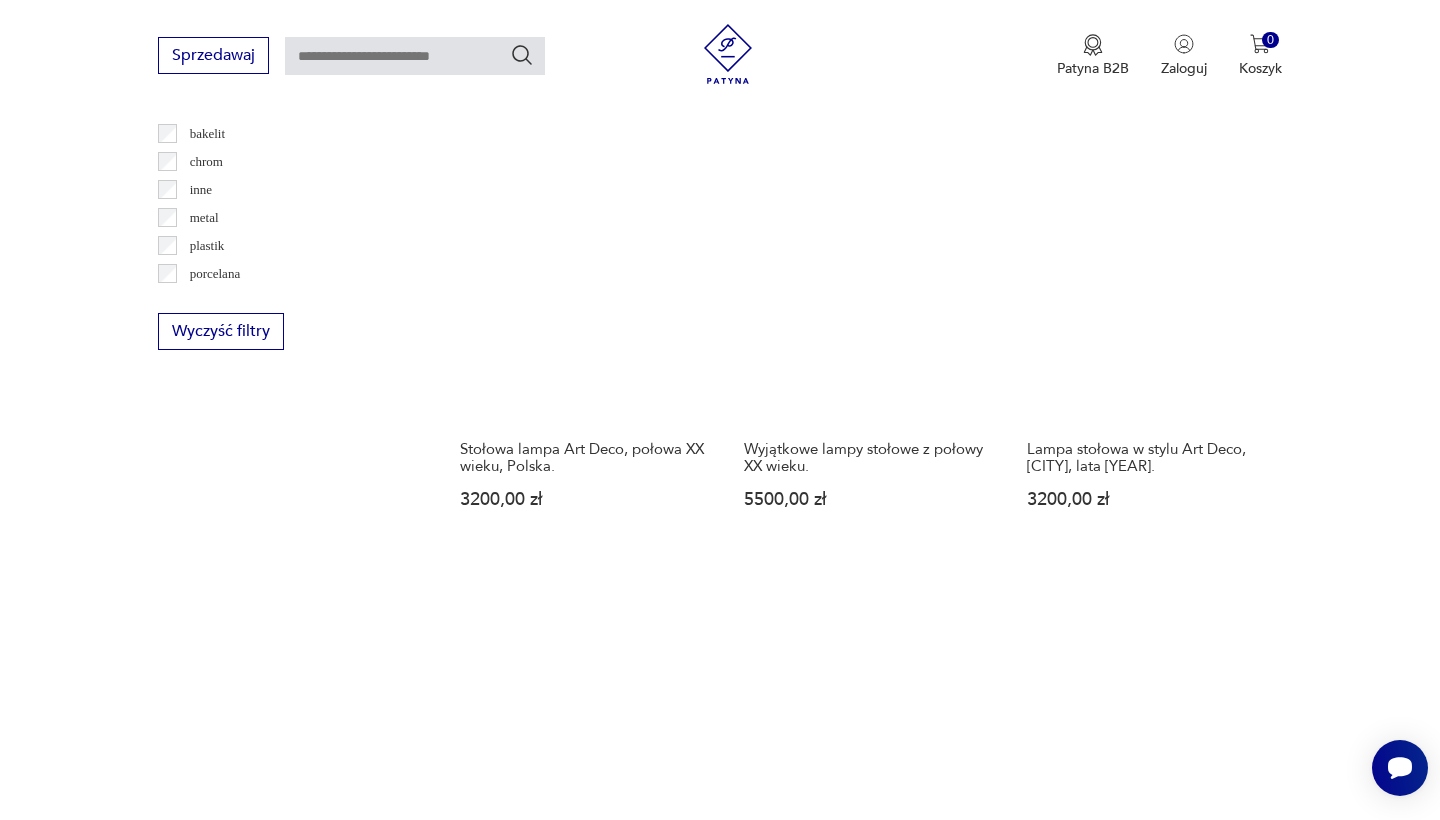 scroll, scrollTop: 1663, scrollLeft: 0, axis: vertical 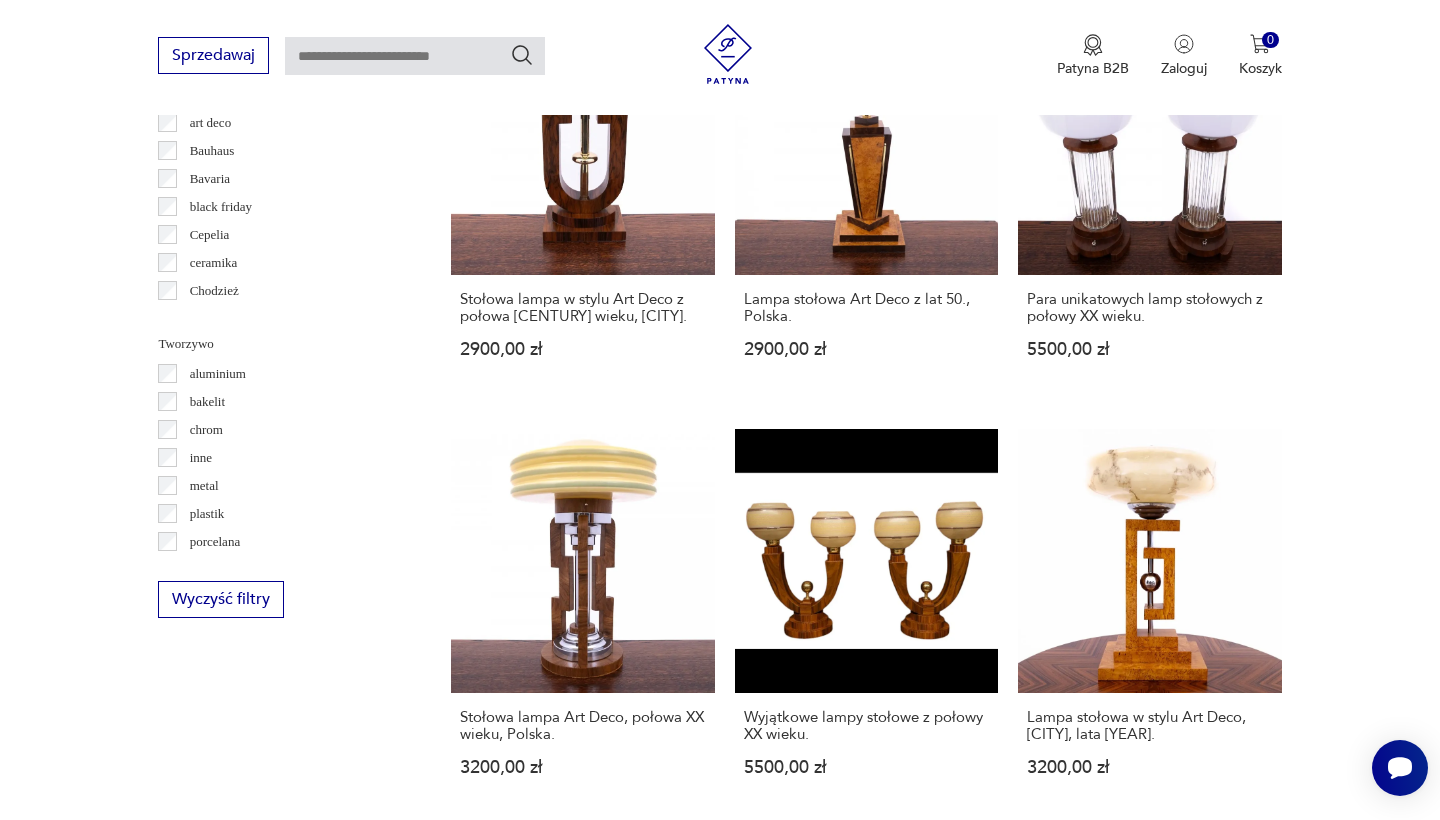 click on "5" at bounding box center (1004, 1737) 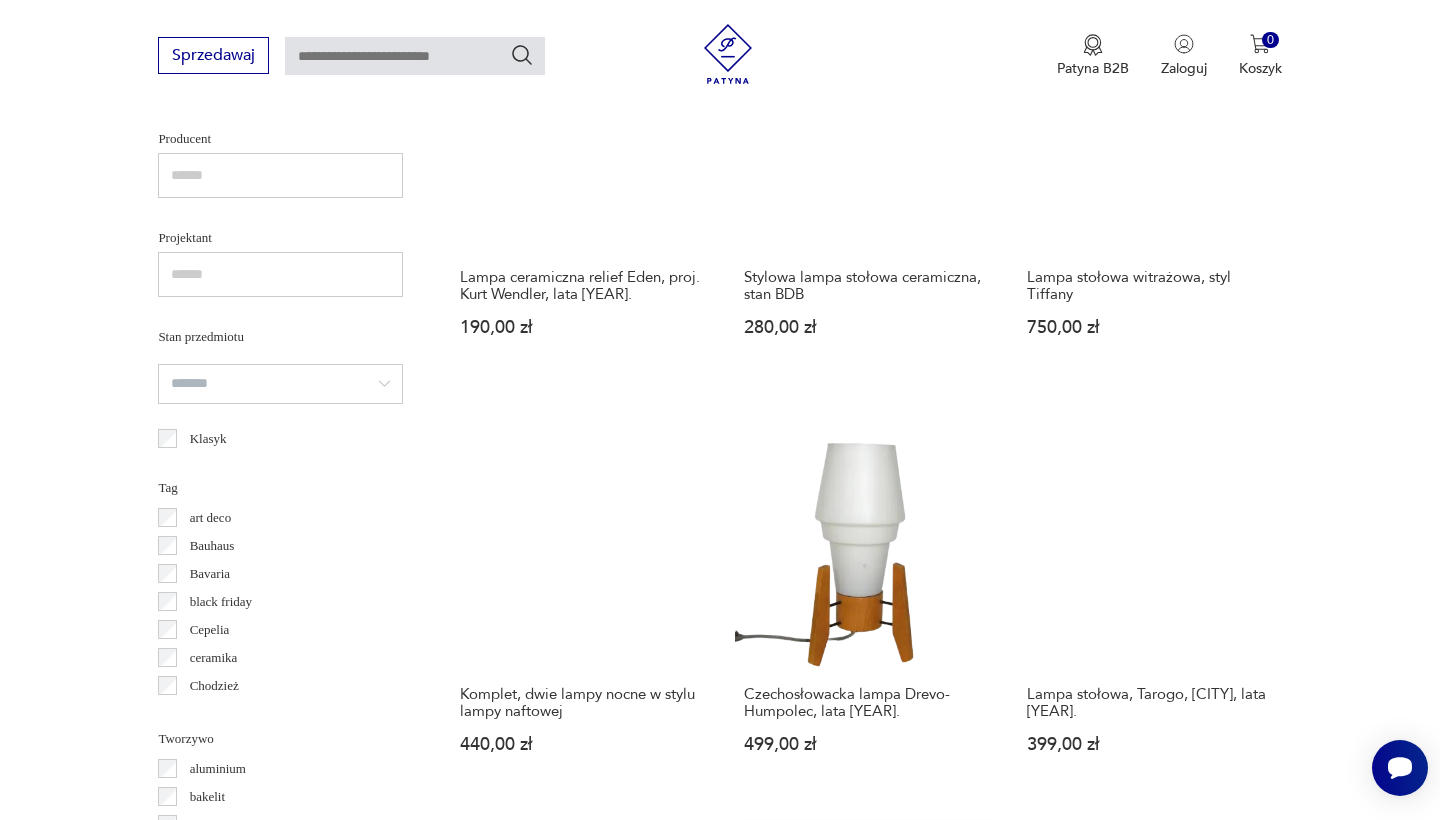 scroll, scrollTop: 1525, scrollLeft: 0, axis: vertical 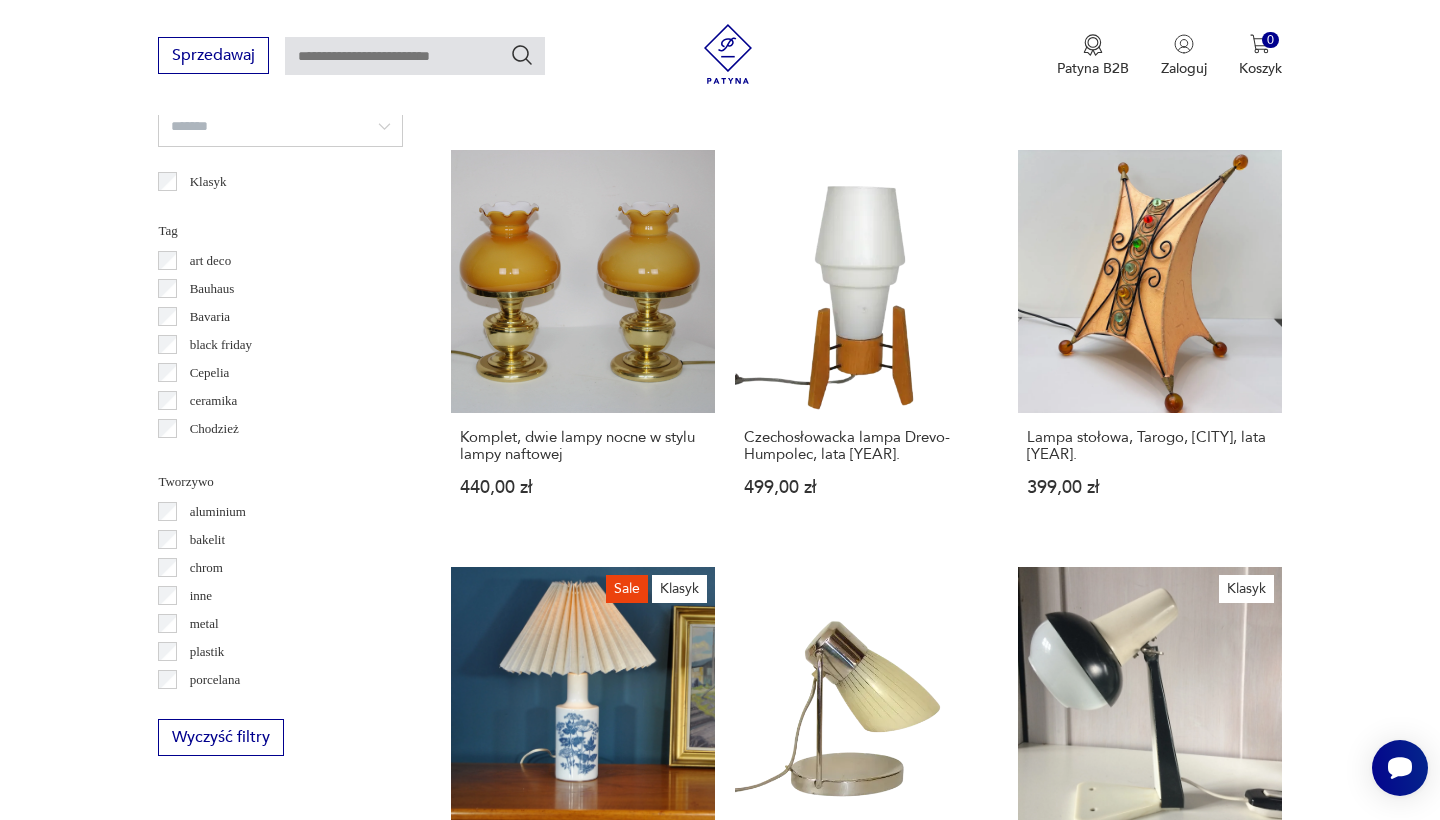 click on "Lampa Rockabilly, vintage,space age, lata 50. 160,00 zł" at bounding box center (866, 1212) 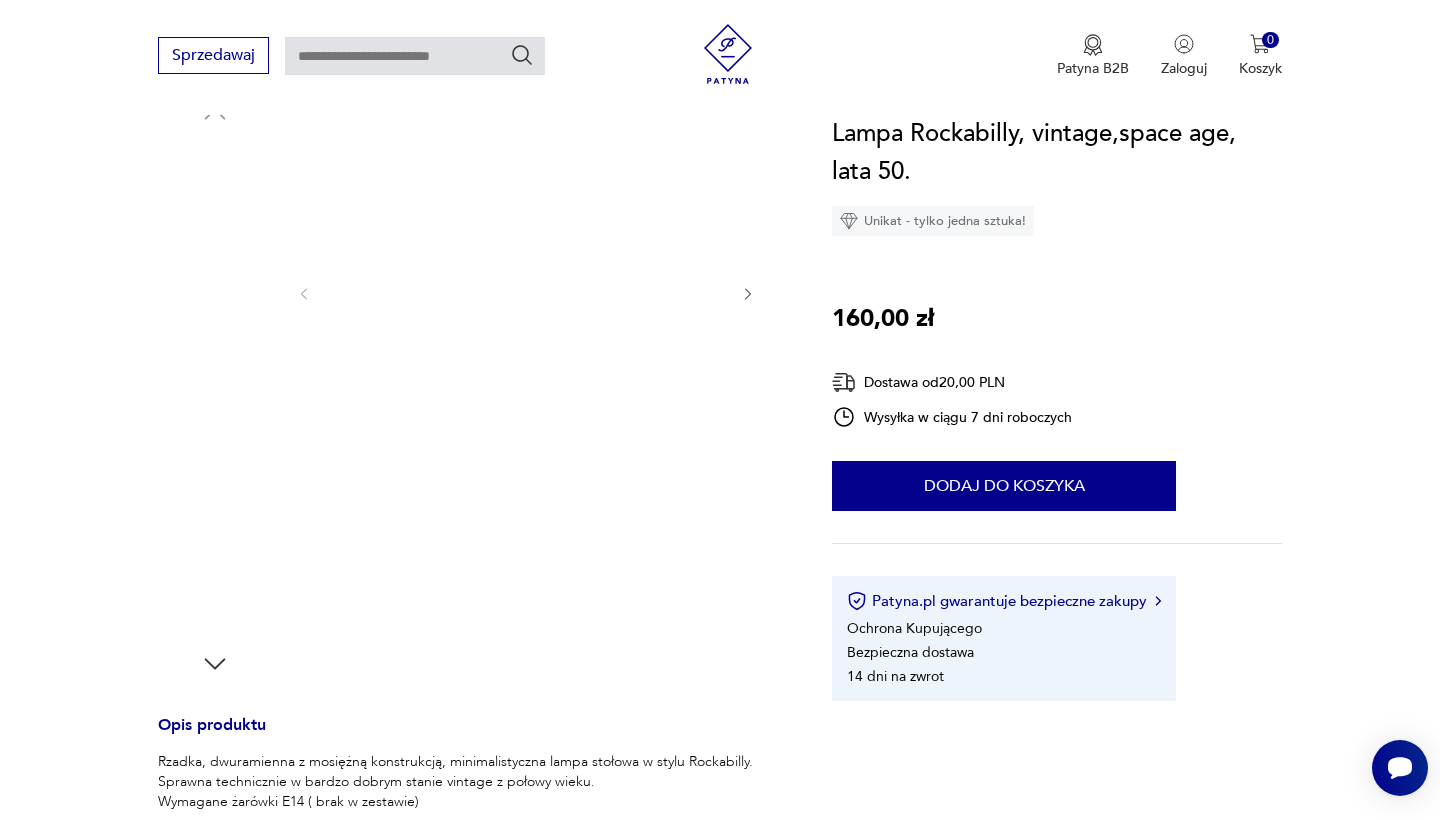 click at bounding box center (215, 324) 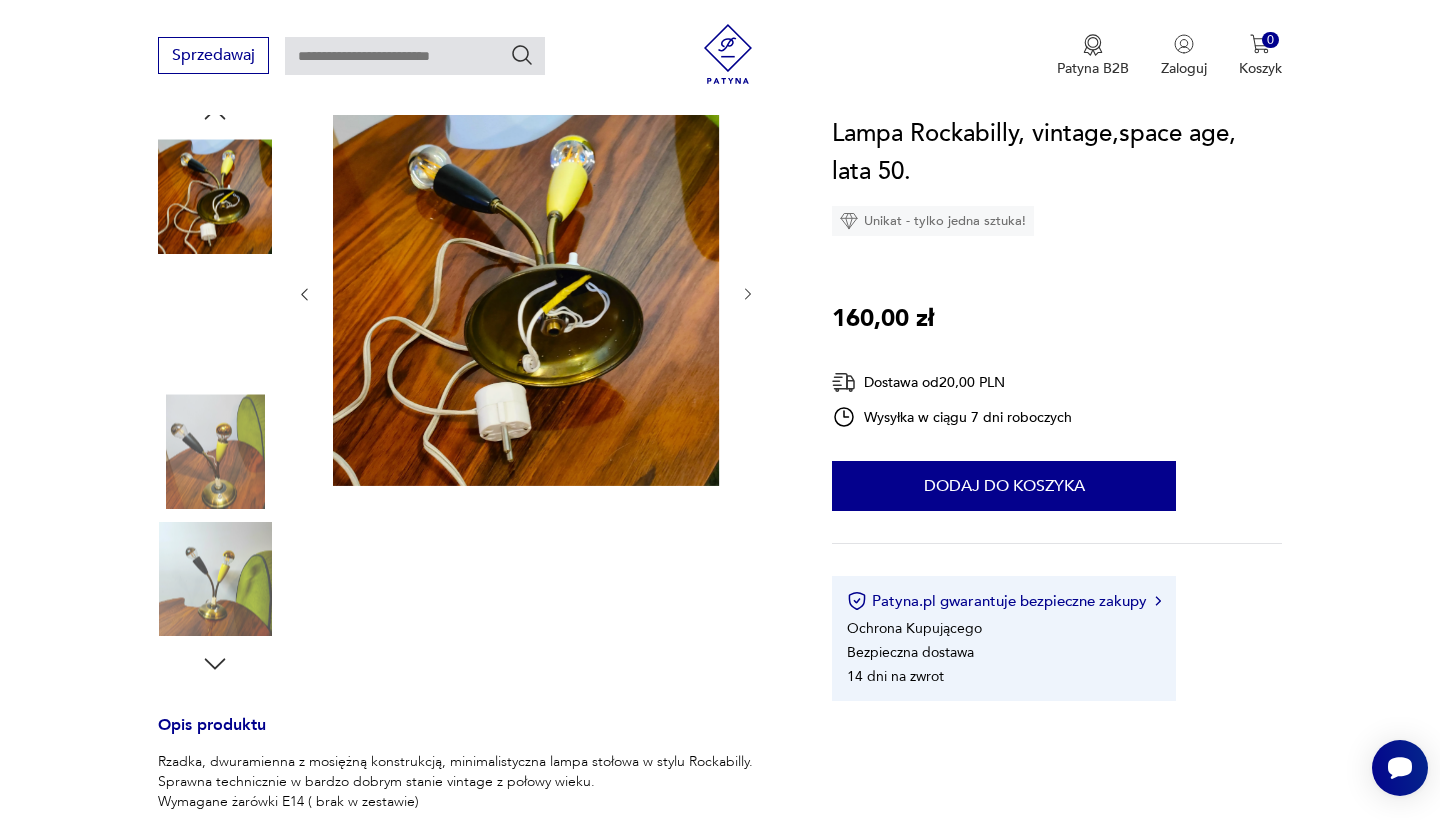 click at bounding box center (215, 324) 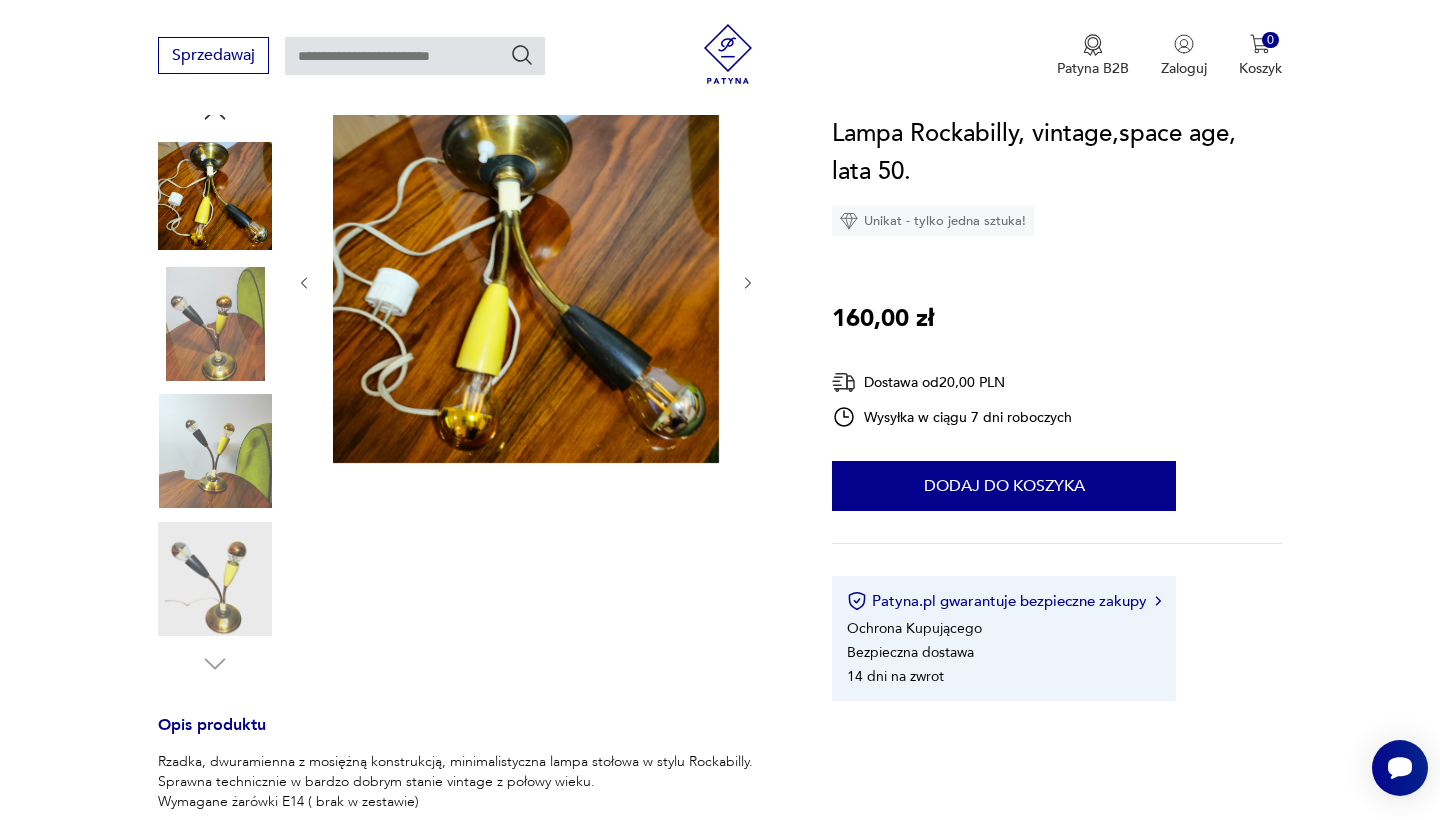 click at bounding box center [215, 579] 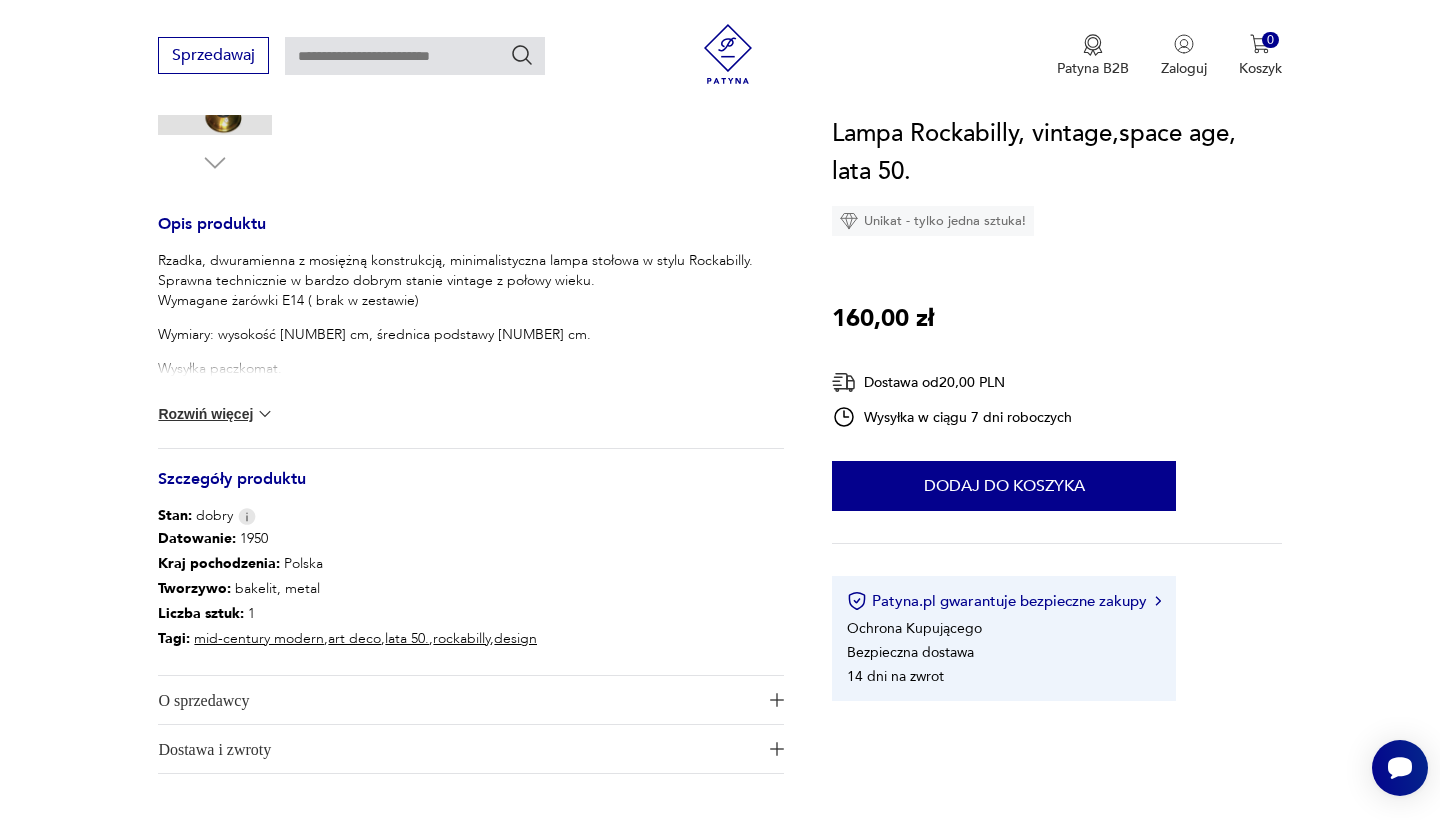 scroll, scrollTop: 847, scrollLeft: 0, axis: vertical 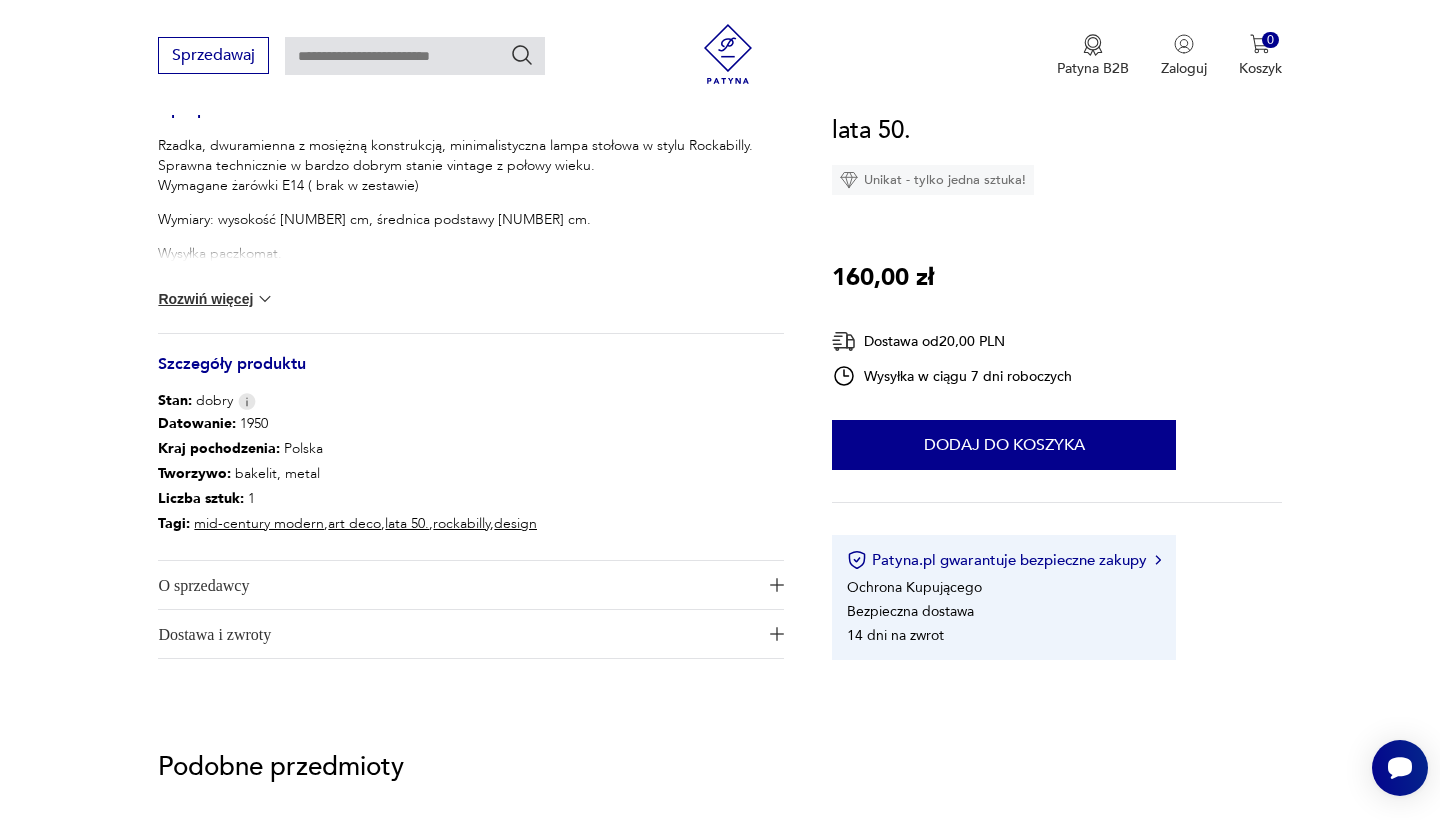 click on "rockabilly" at bounding box center (461, 523) 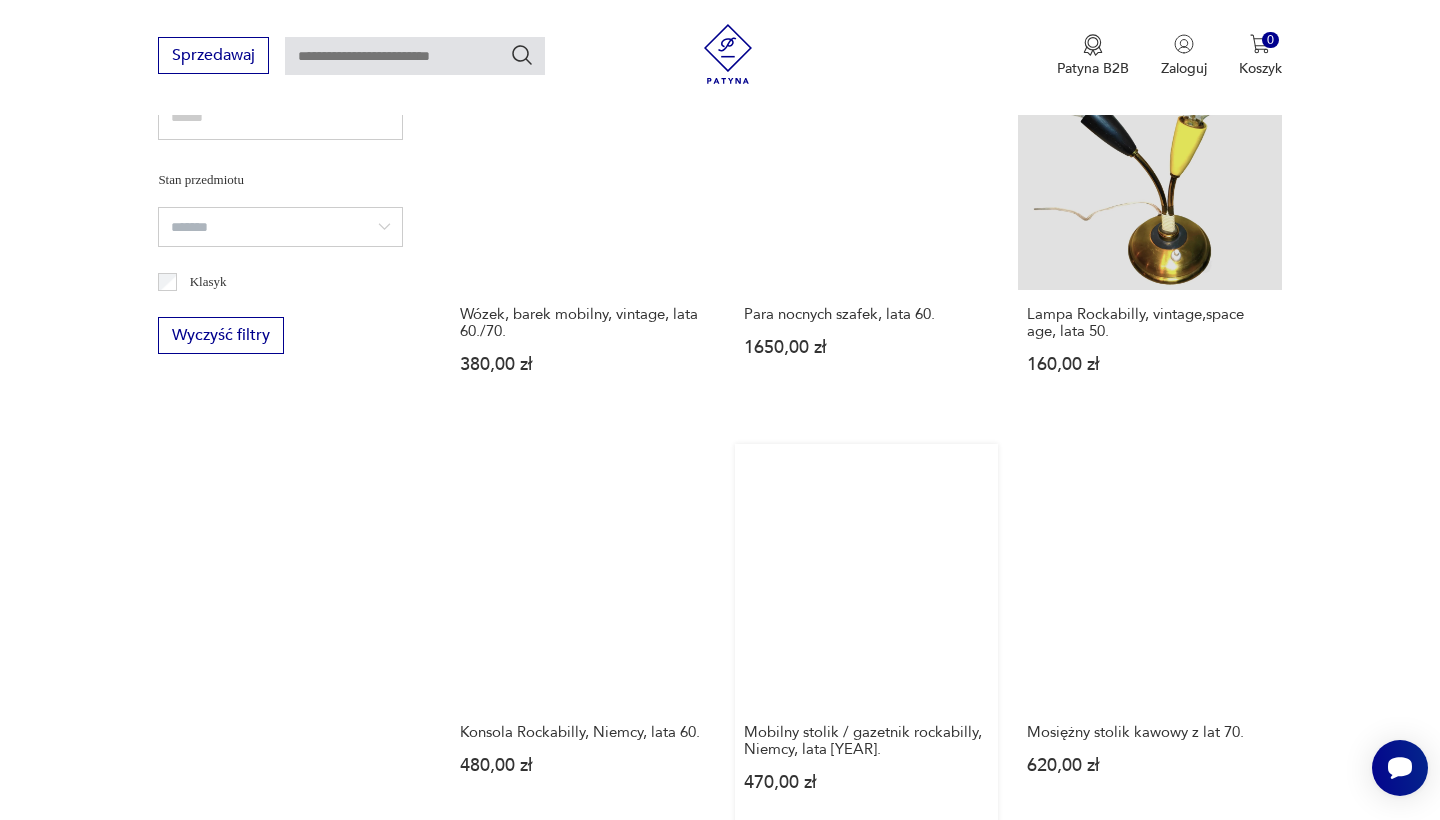 scroll, scrollTop: 1425, scrollLeft: 0, axis: vertical 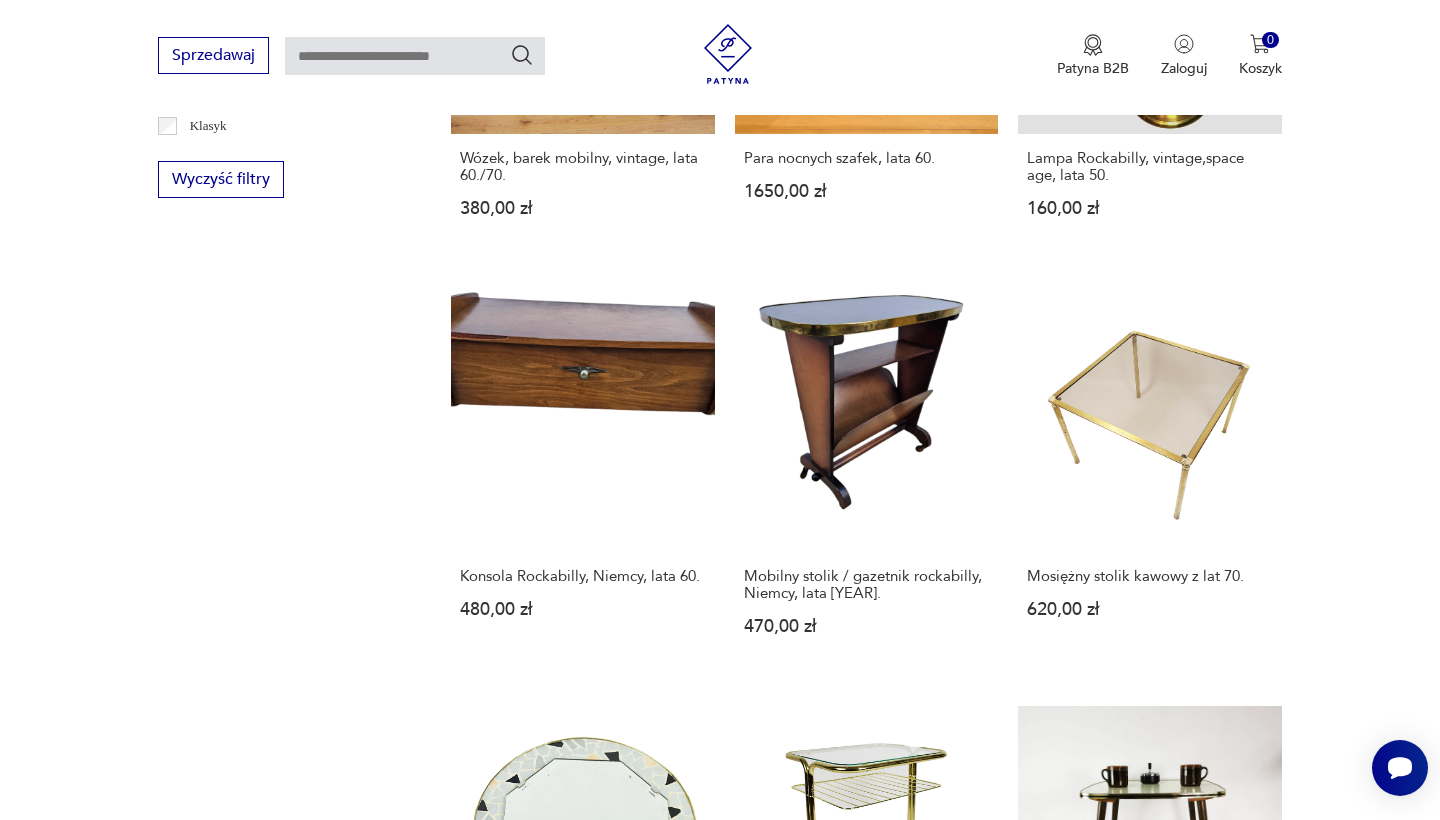 click on "2" at bounding box center (1034, 1579) 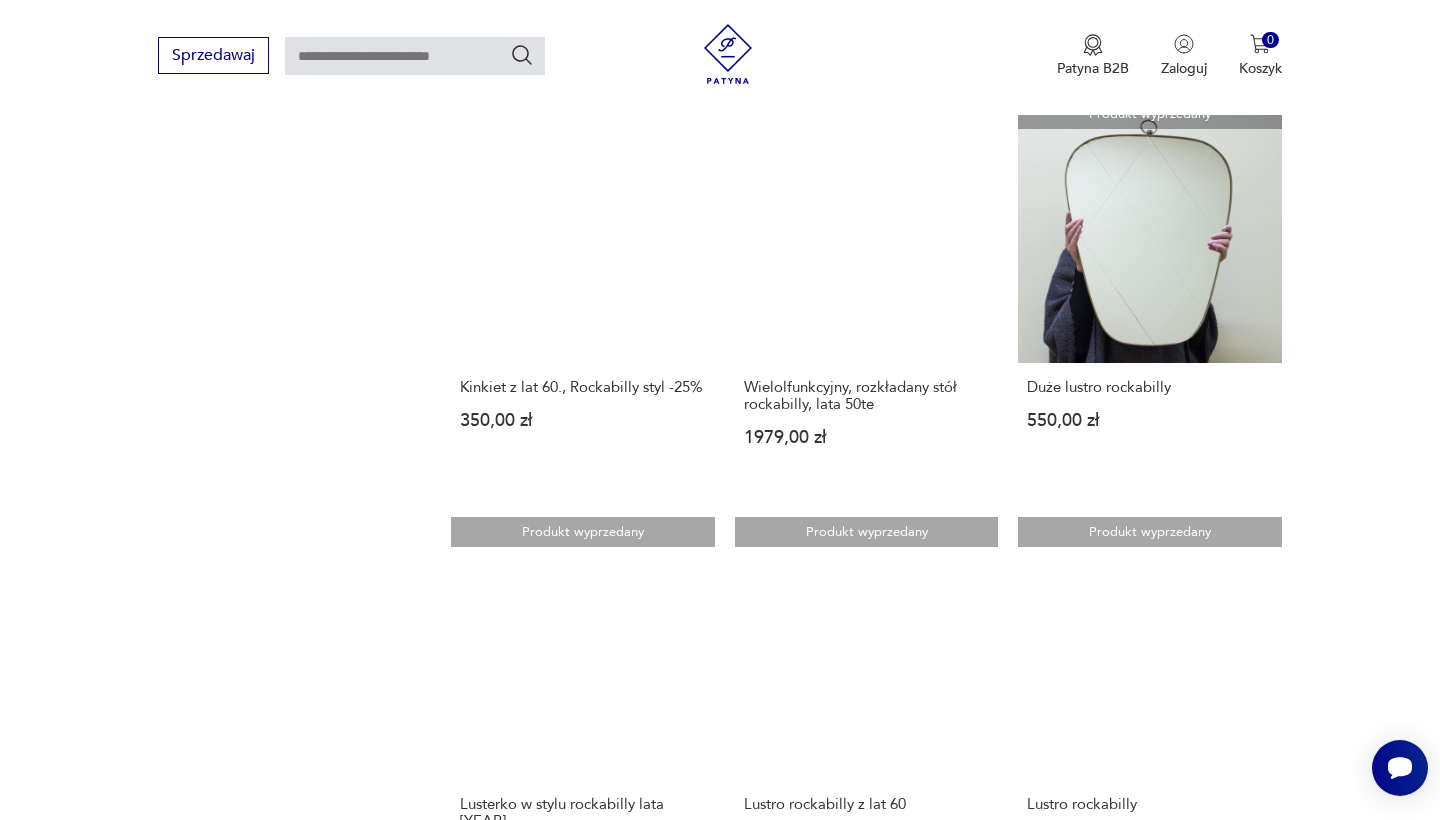 scroll, scrollTop: 1456, scrollLeft: 0, axis: vertical 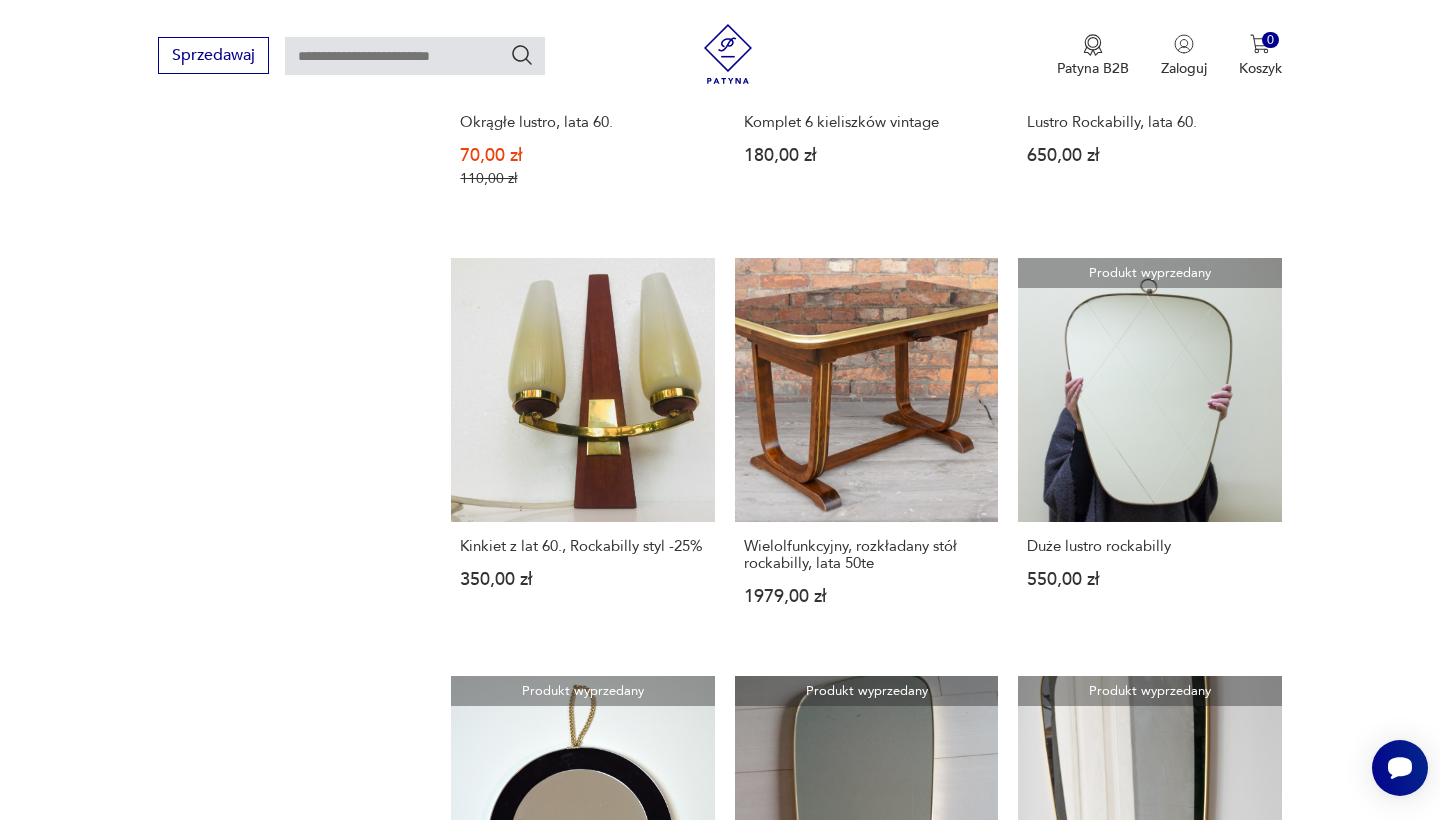click on "3" at bounding box center [1080, 1549] 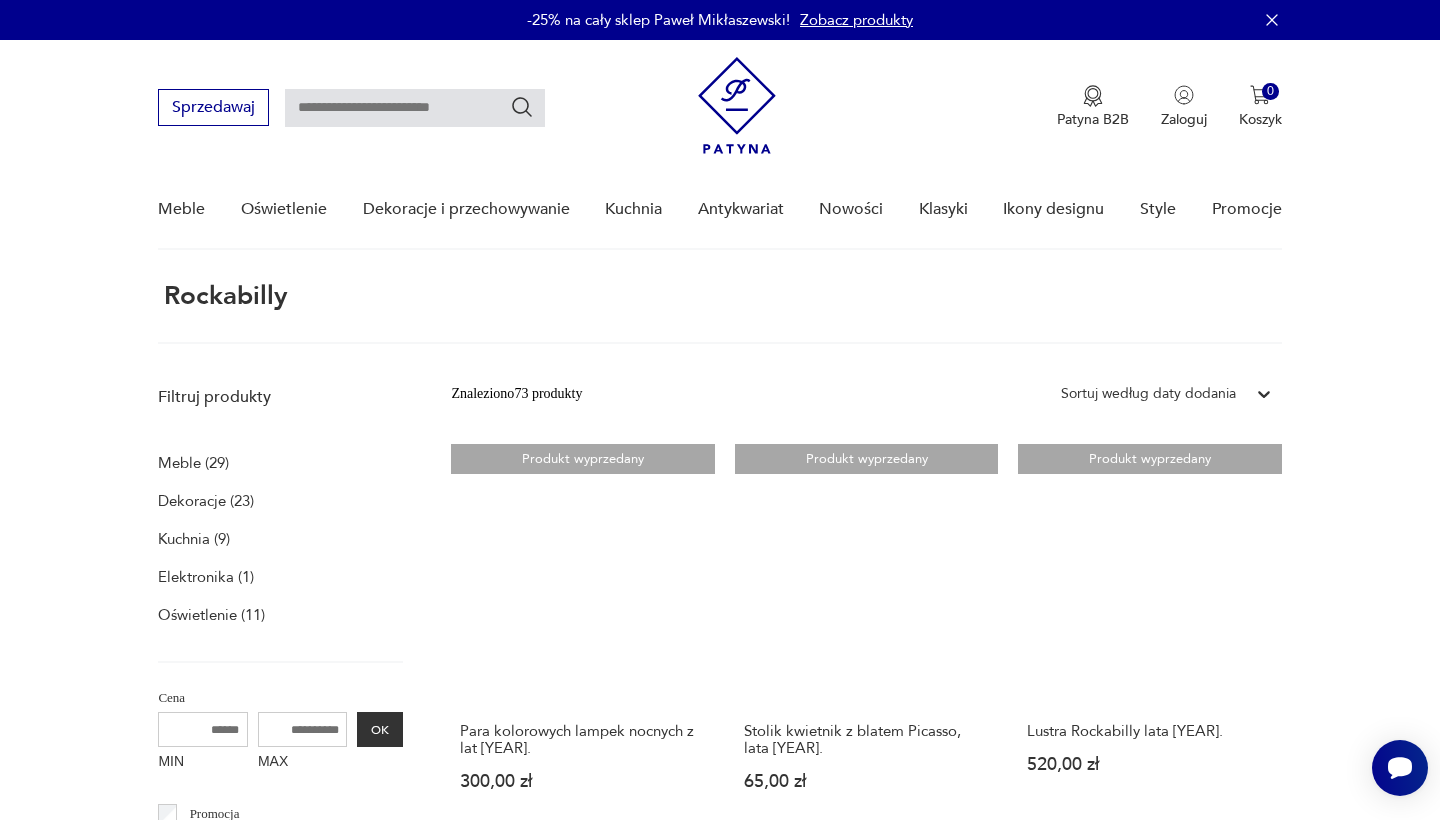 scroll, scrollTop: 0, scrollLeft: 0, axis: both 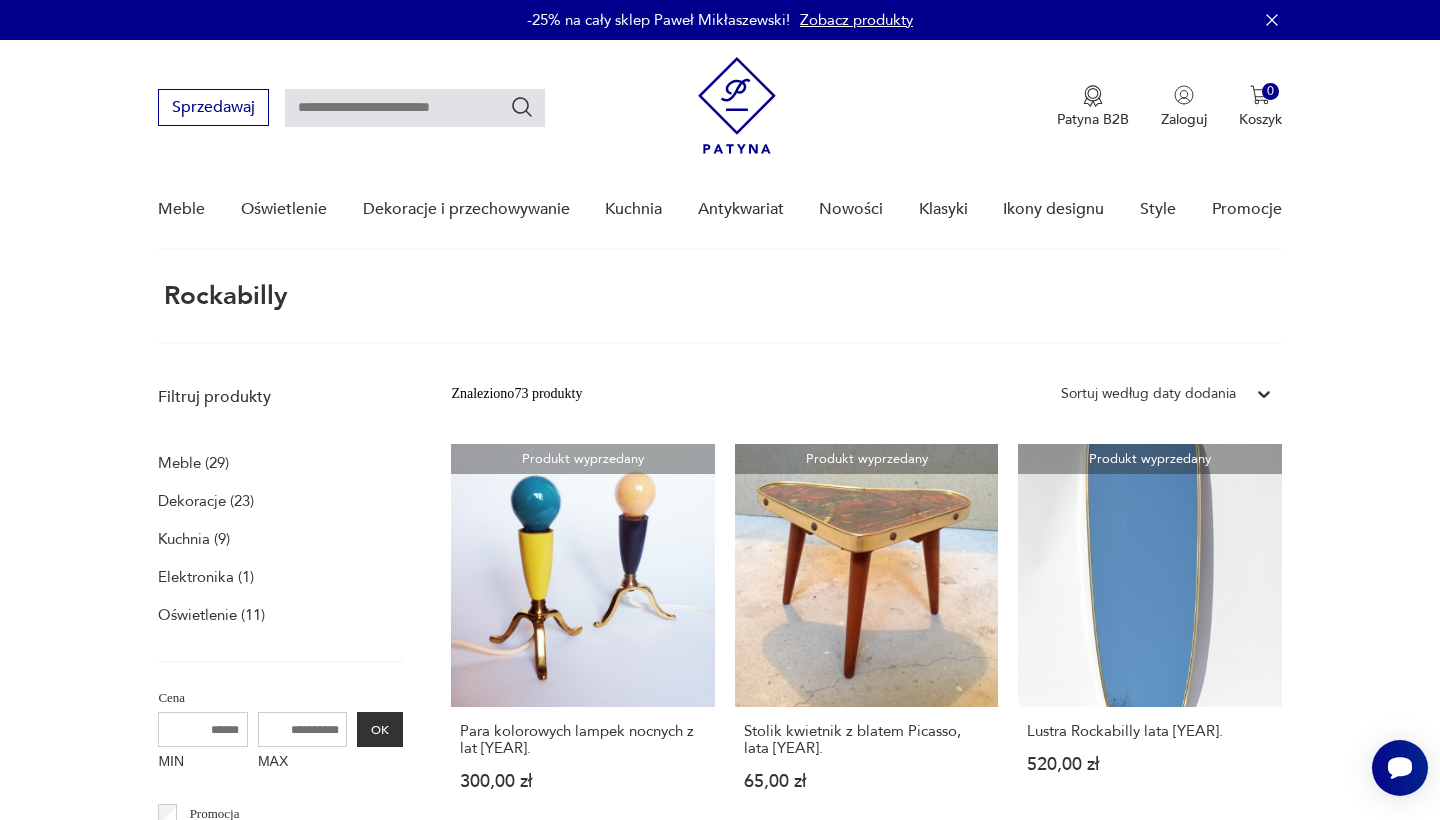 click at bounding box center [415, 108] 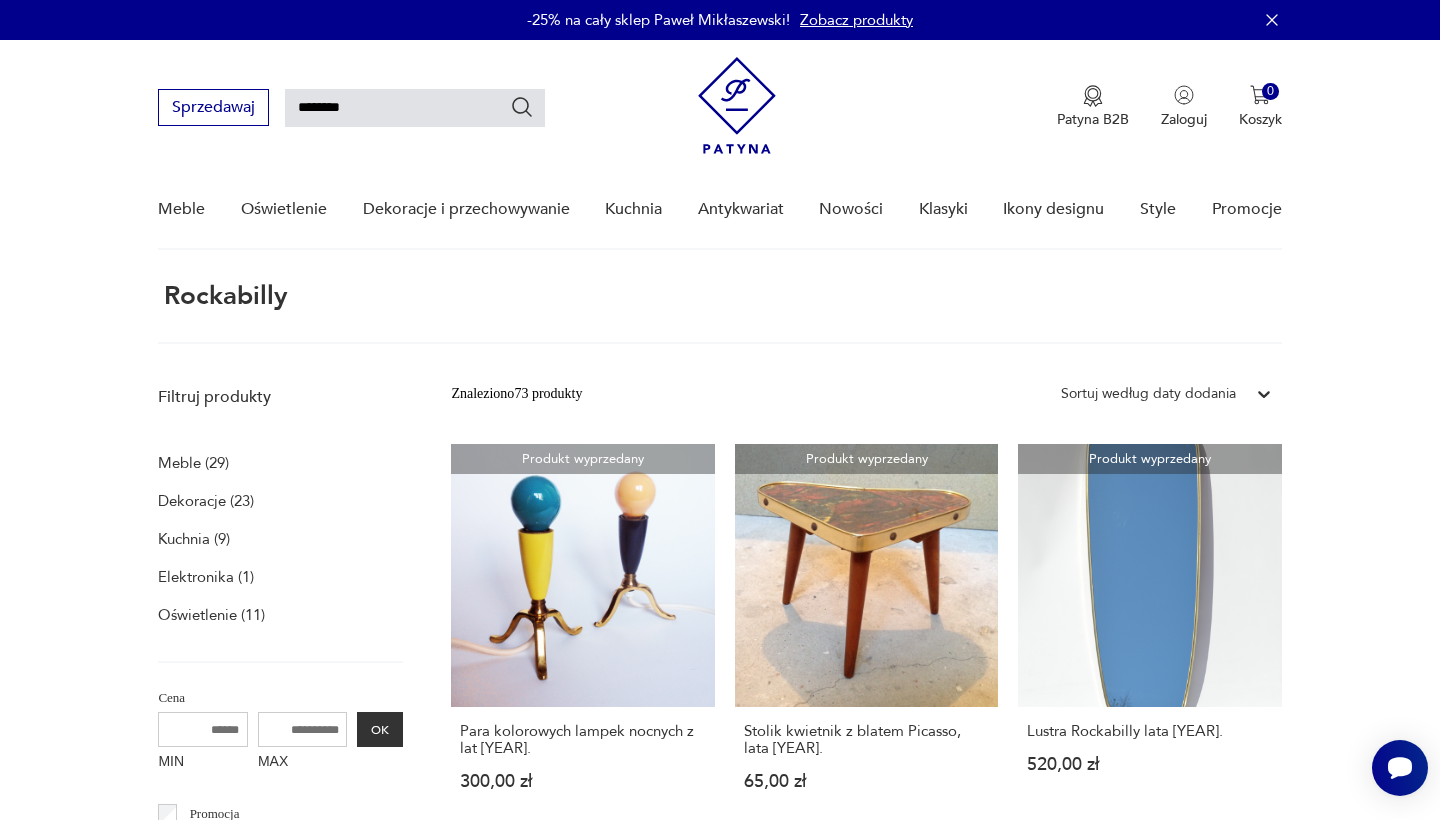 type on "********" 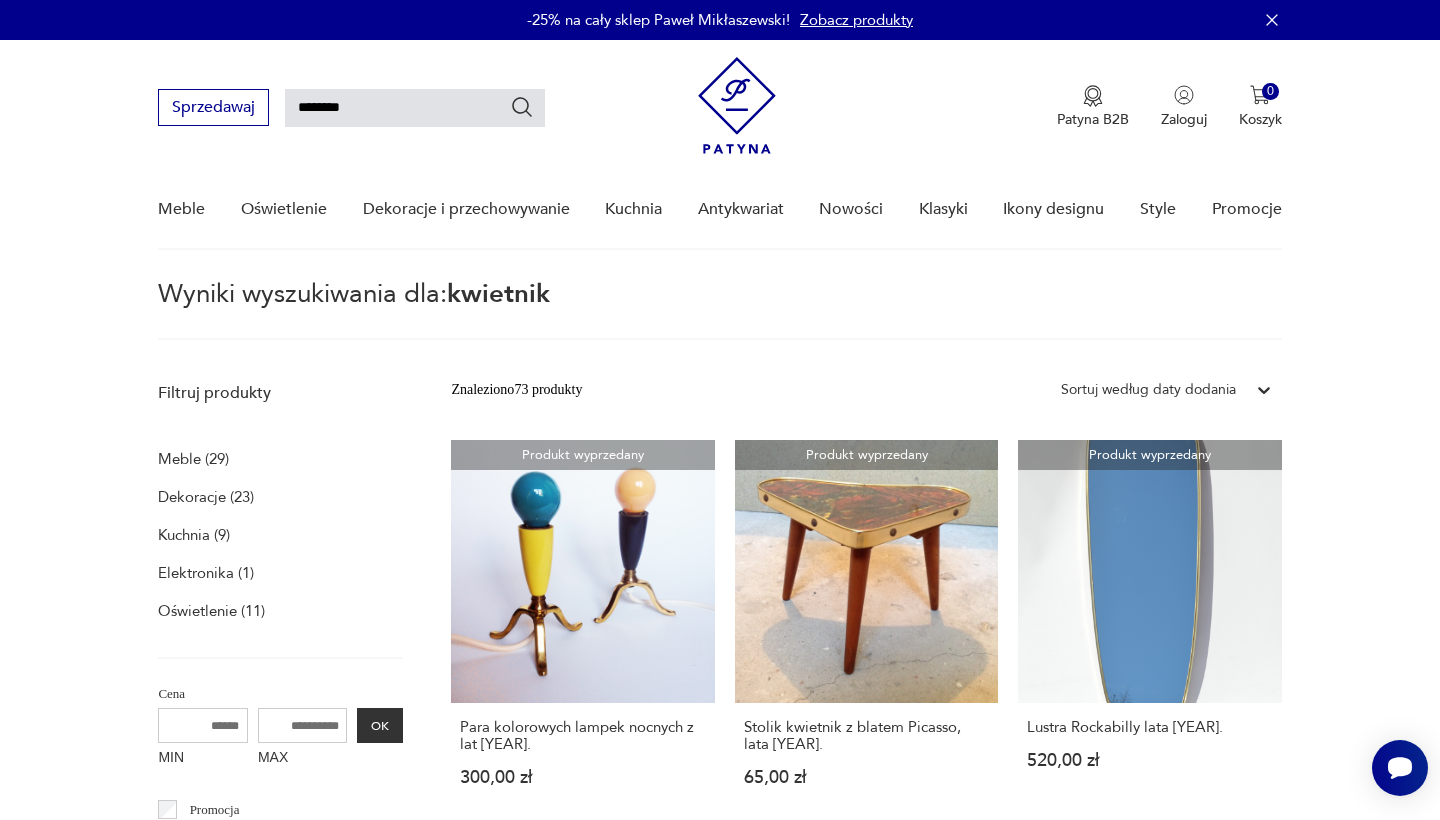 type on "********" 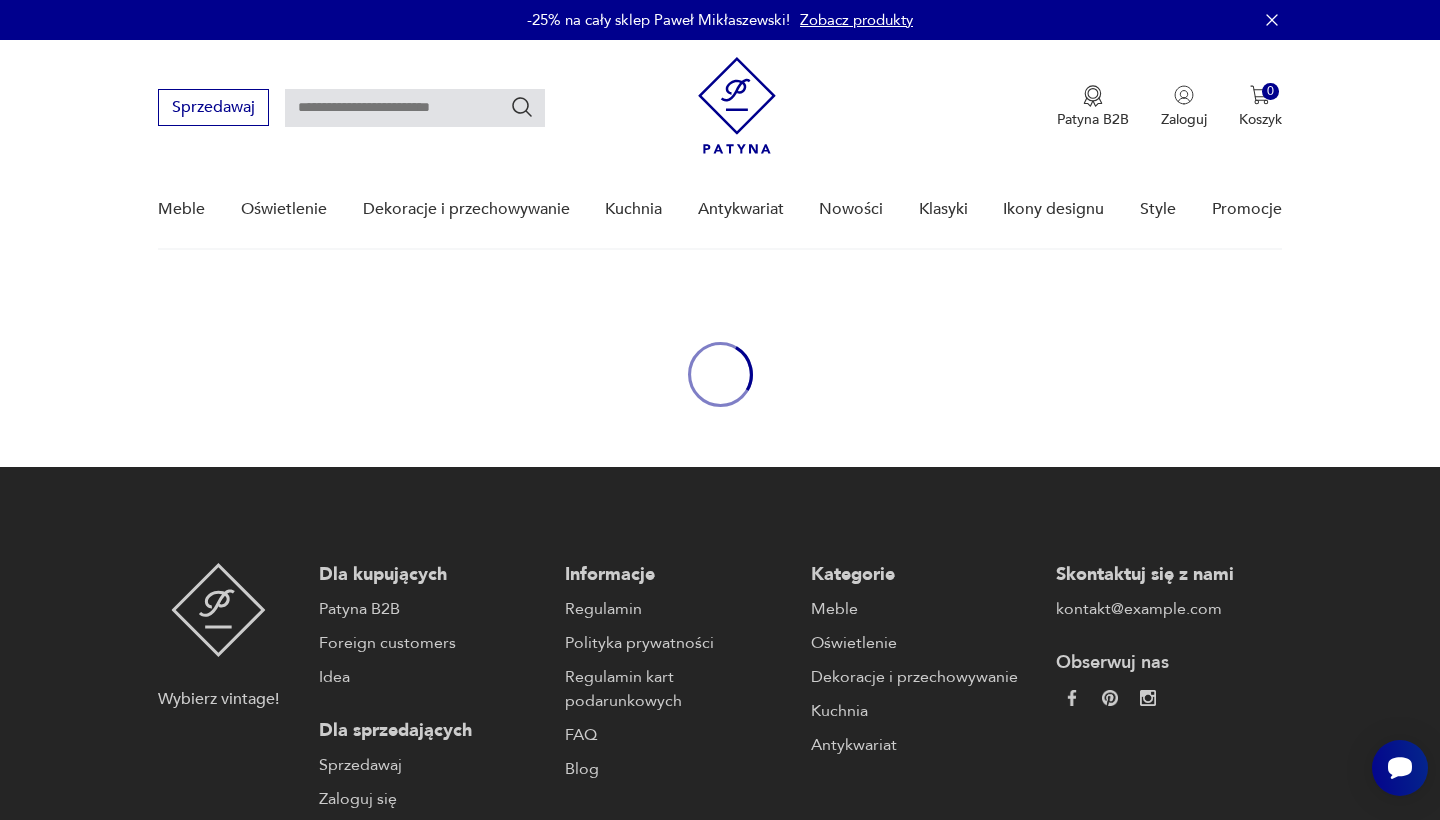 type on "********" 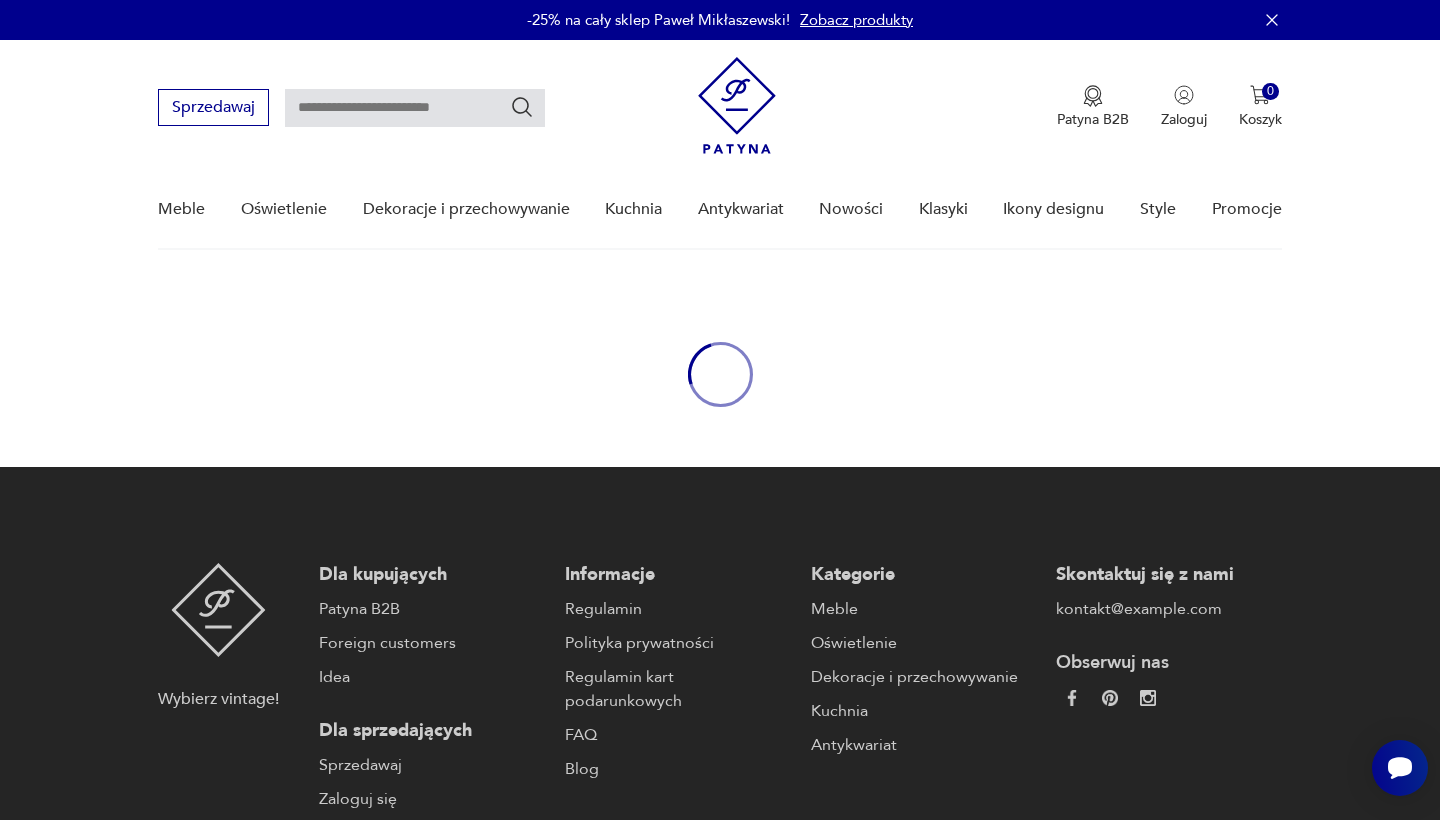 type on "********" 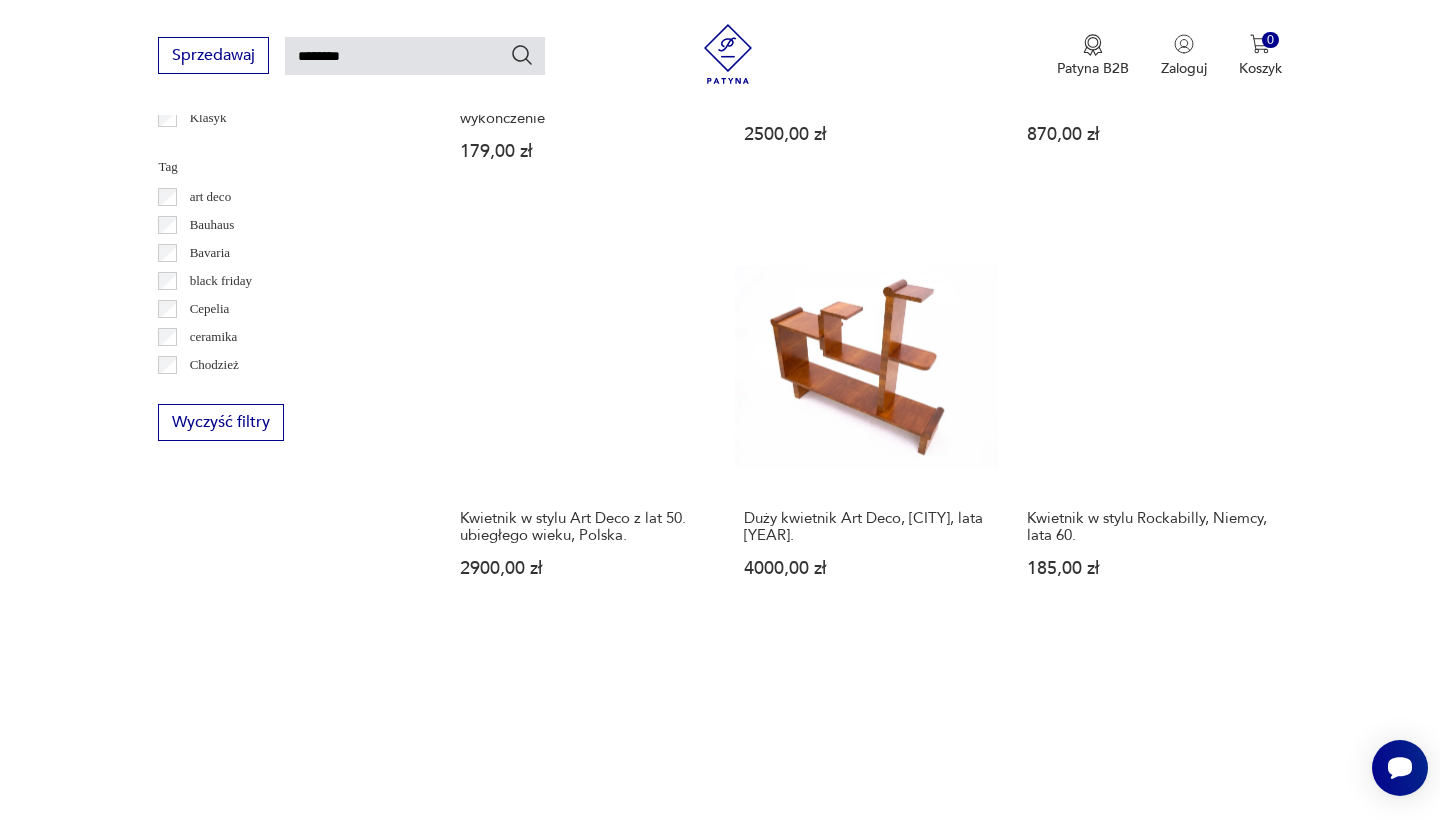 scroll, scrollTop: 1055, scrollLeft: 0, axis: vertical 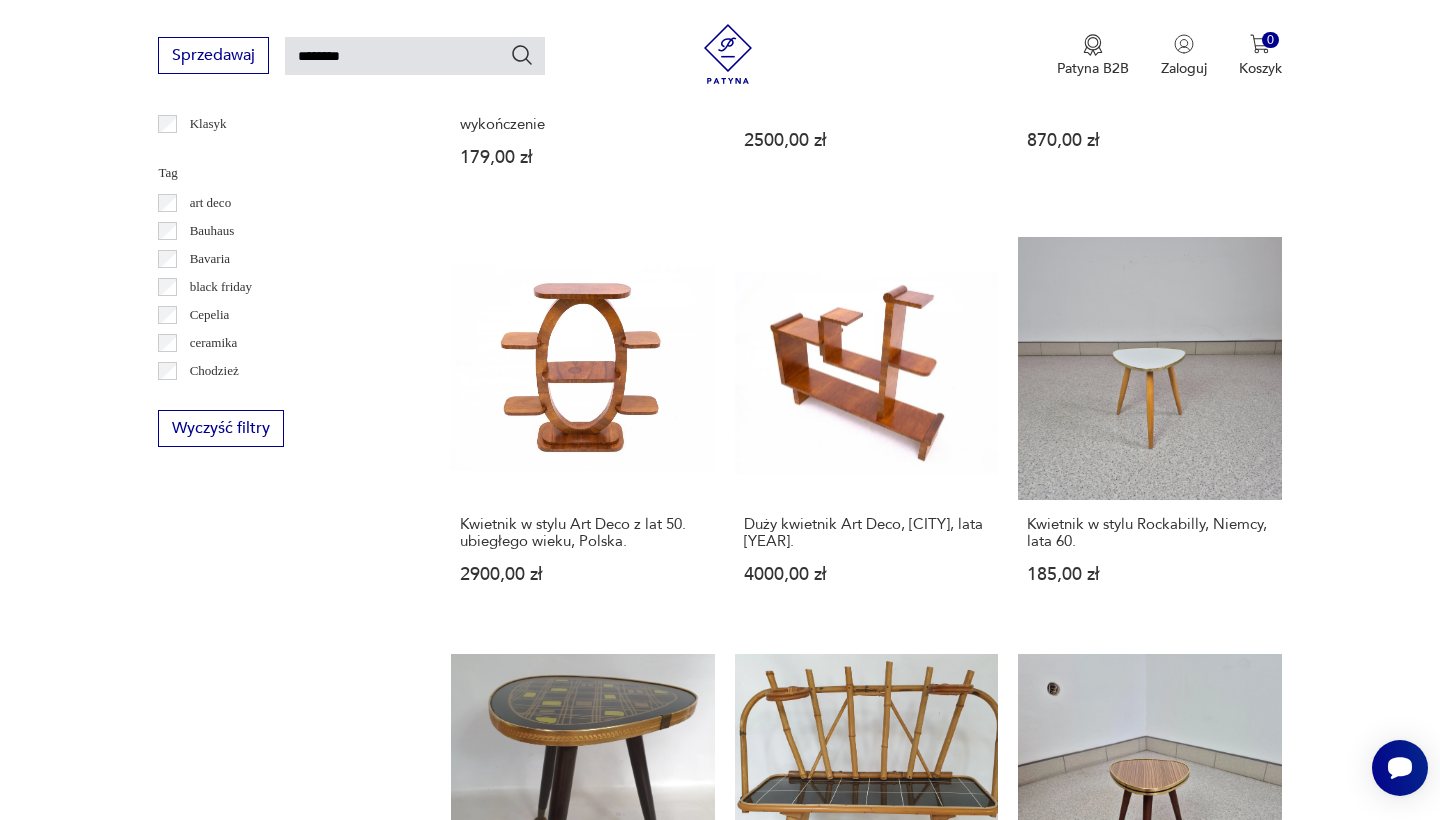 click on "Kwietnik z lat 50. 450,00 zł" at bounding box center (582, 1690) 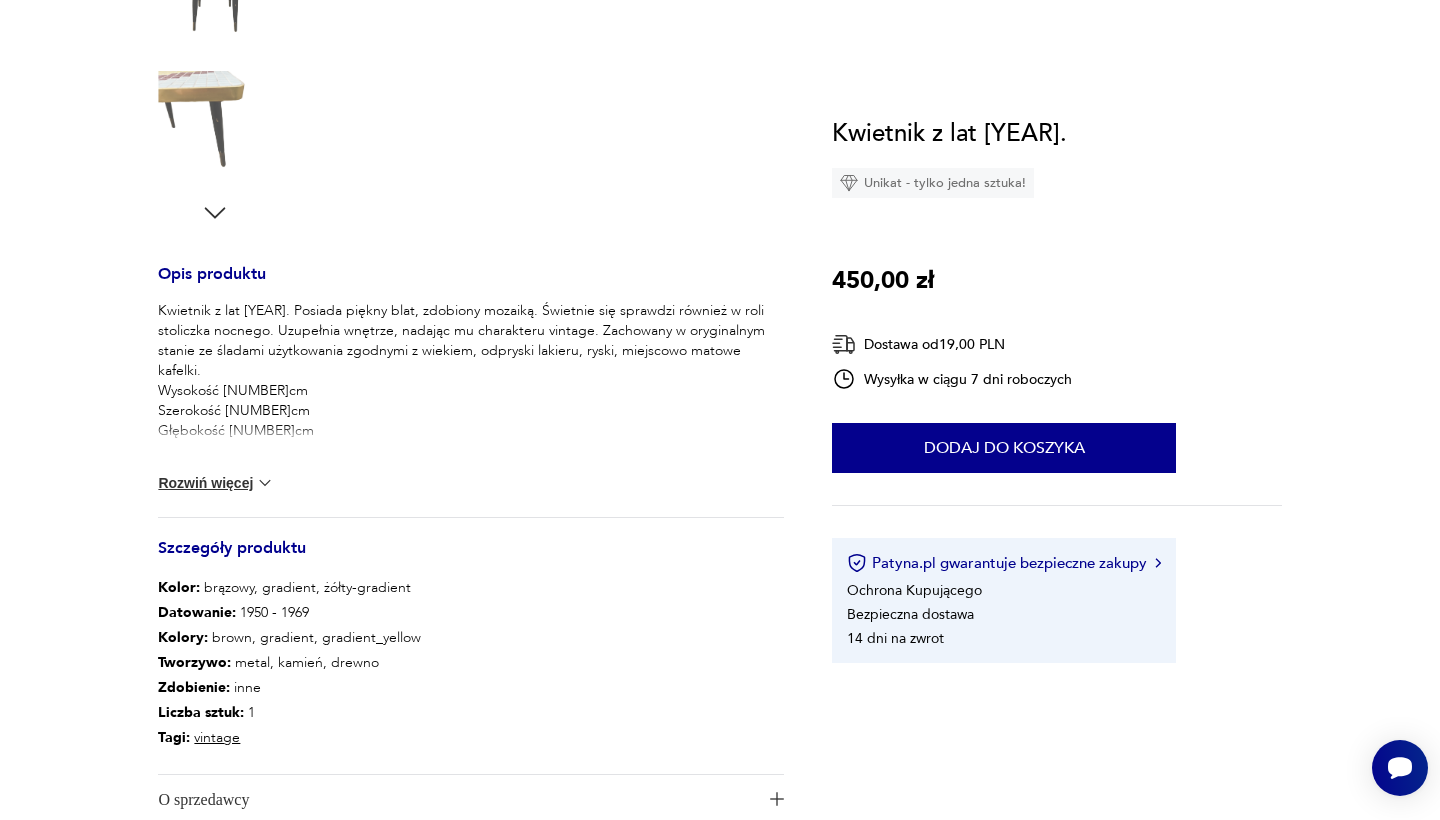 scroll, scrollTop: 0, scrollLeft: 0, axis: both 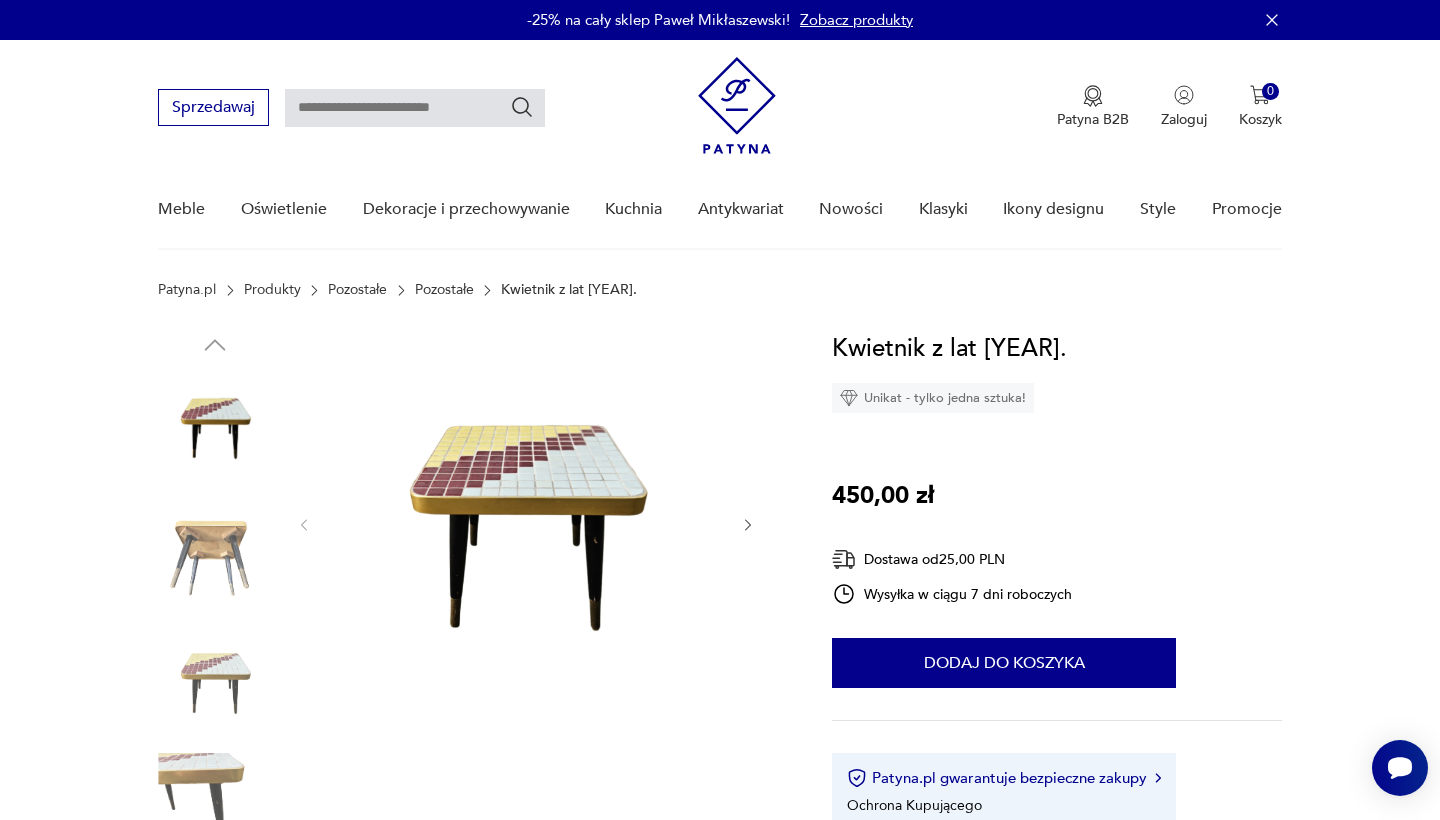 click at bounding box center (215, 555) 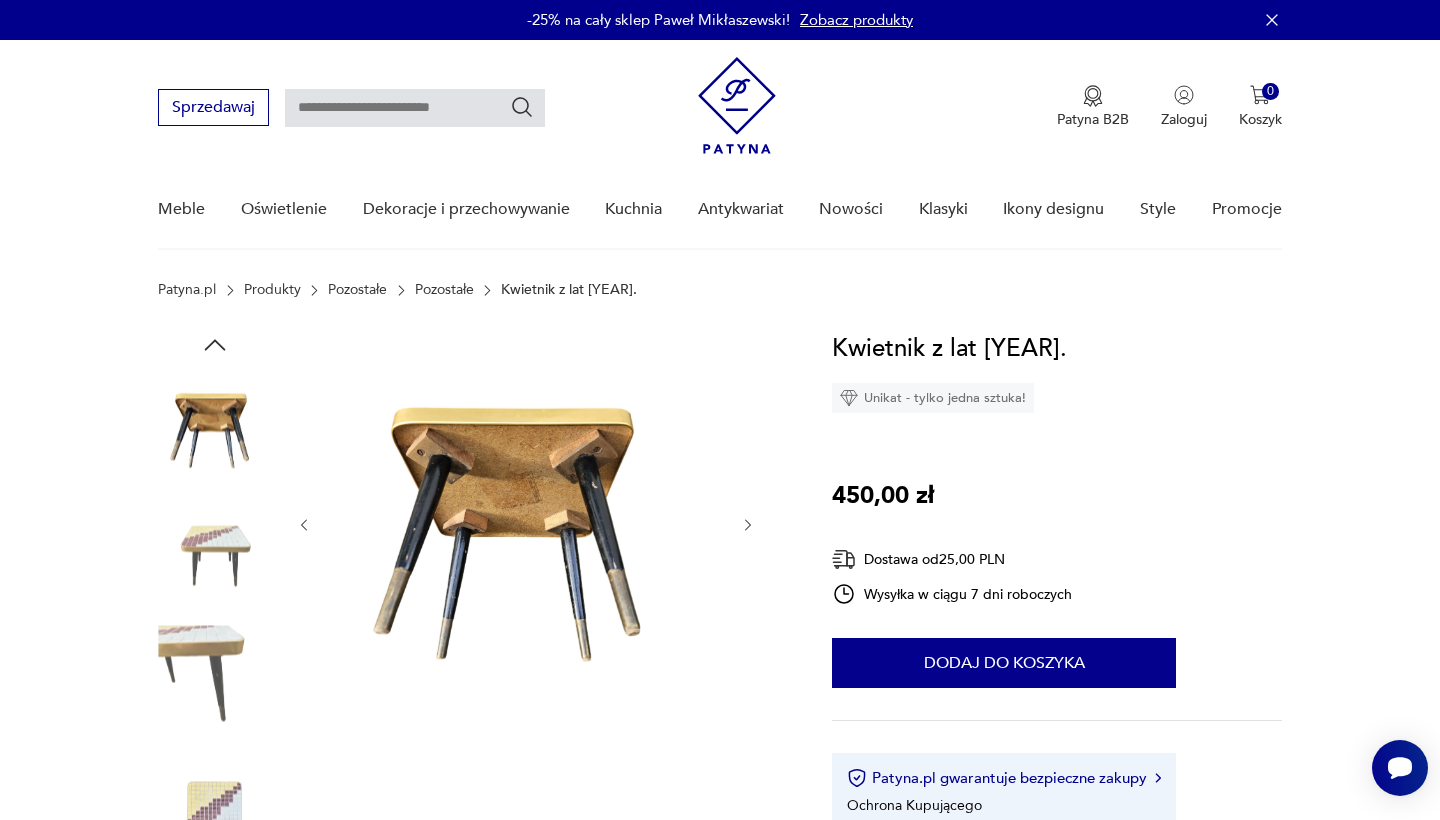 click at bounding box center [215, 555] 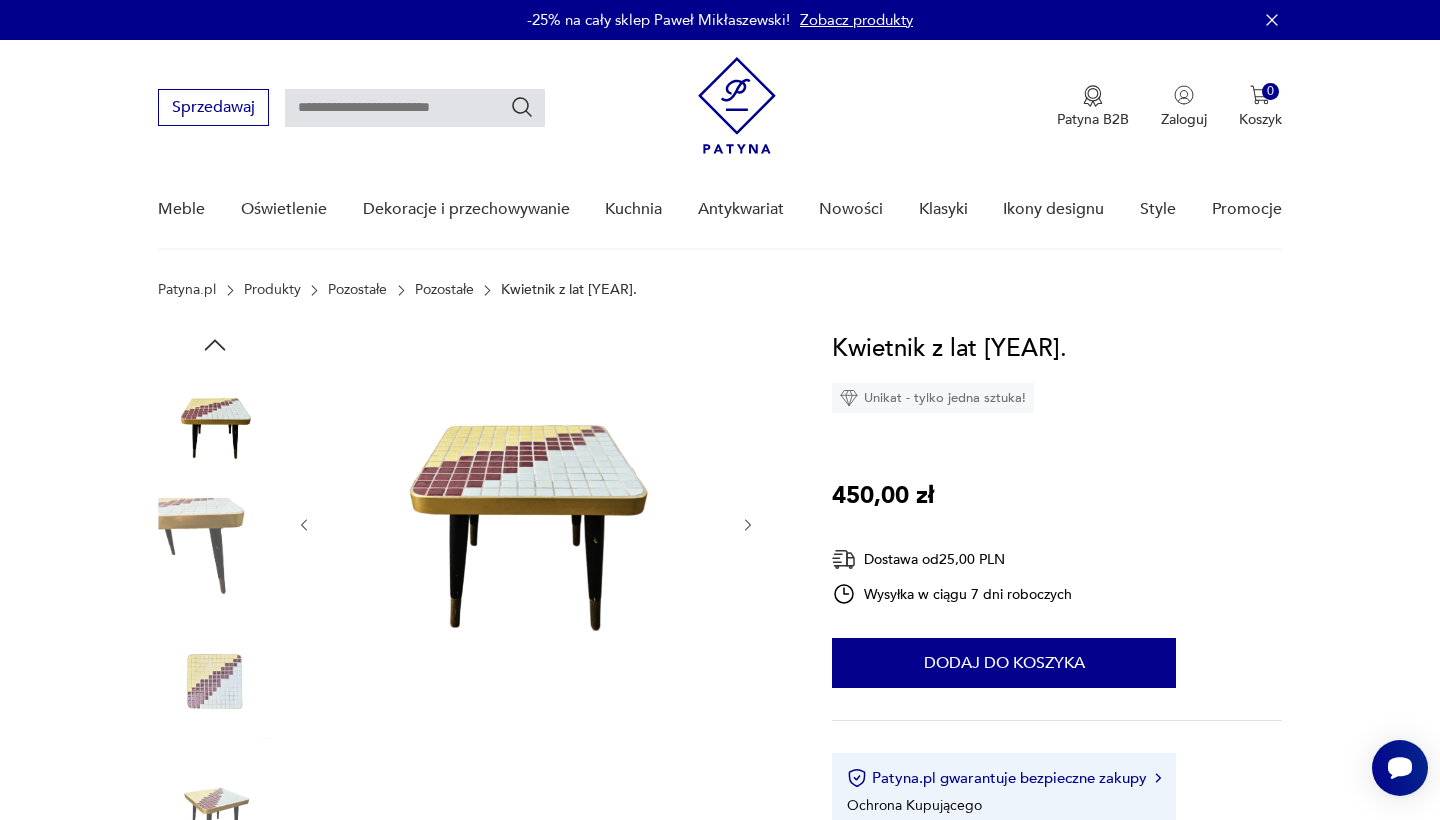 click at bounding box center [215, 682] 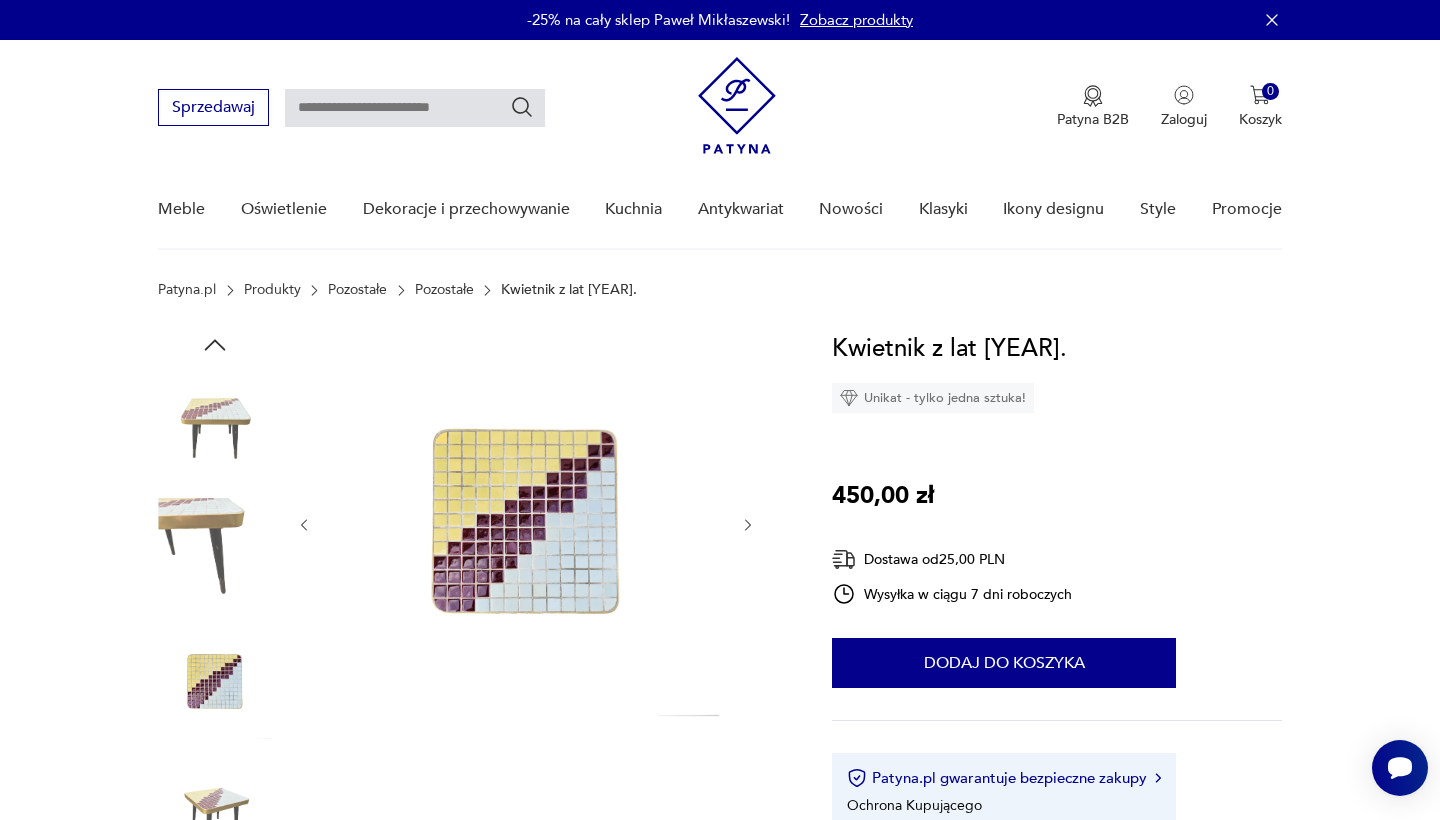 click at bounding box center [215, 810] 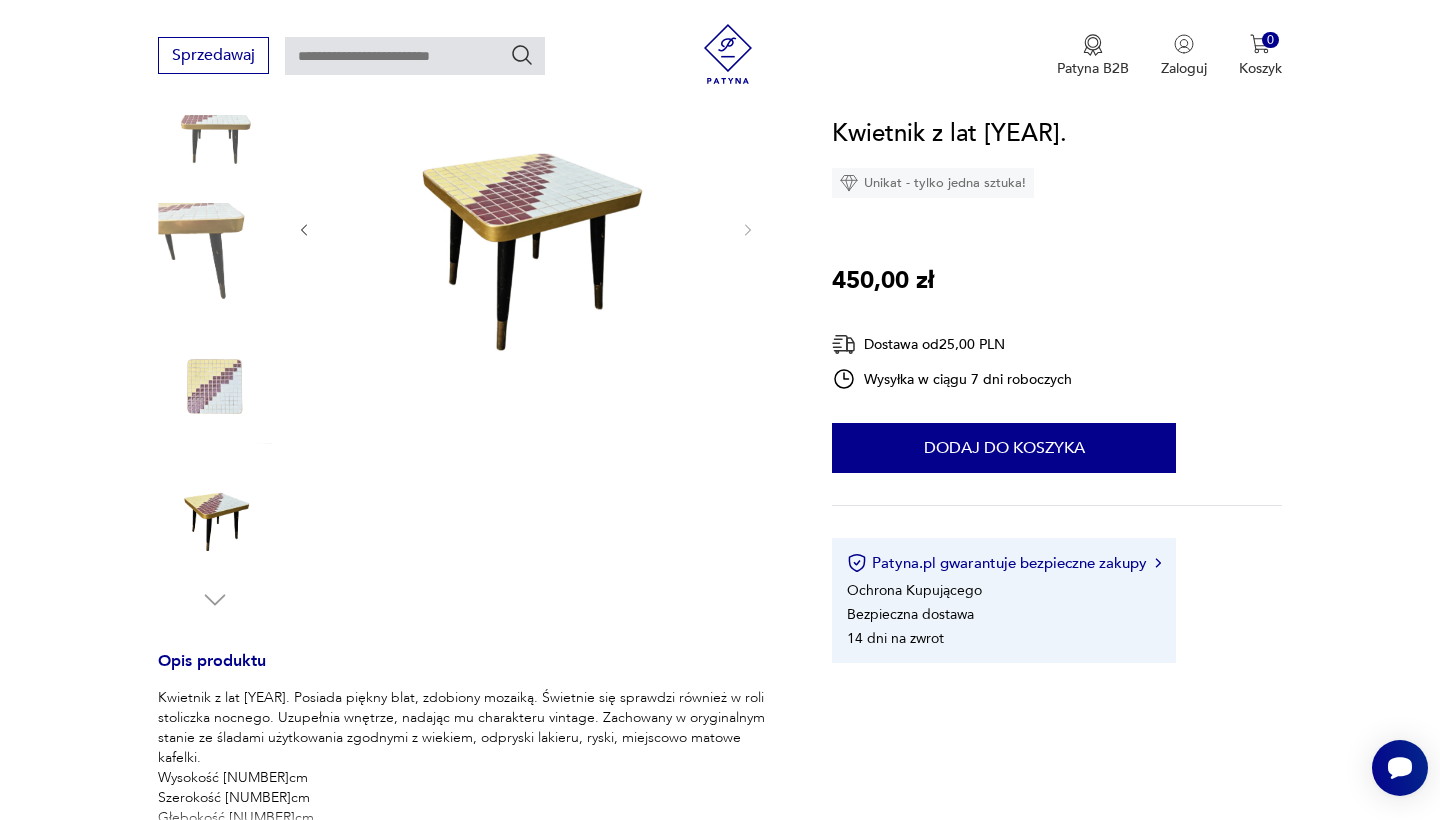 scroll, scrollTop: 655, scrollLeft: 0, axis: vertical 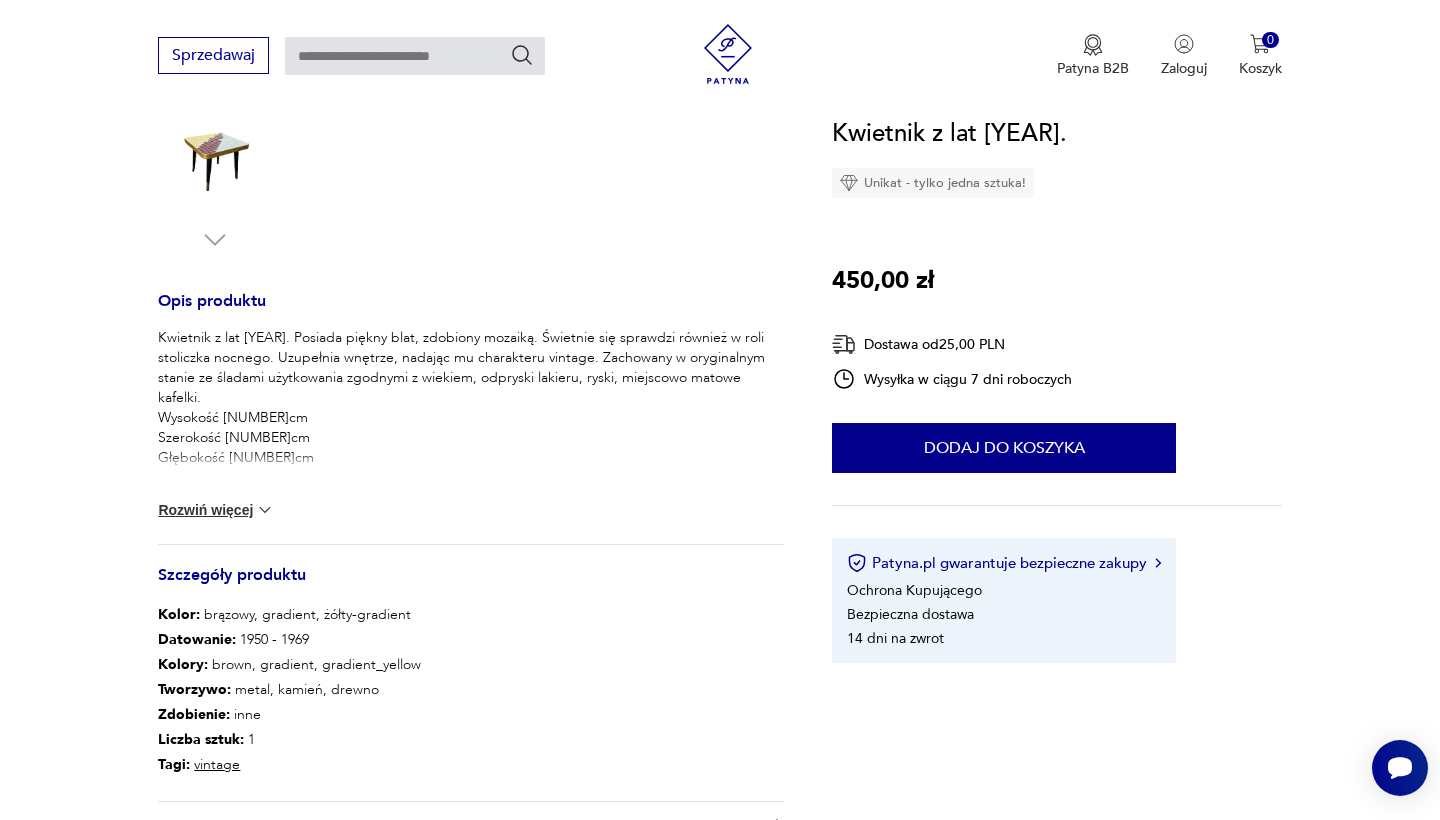 type on "********" 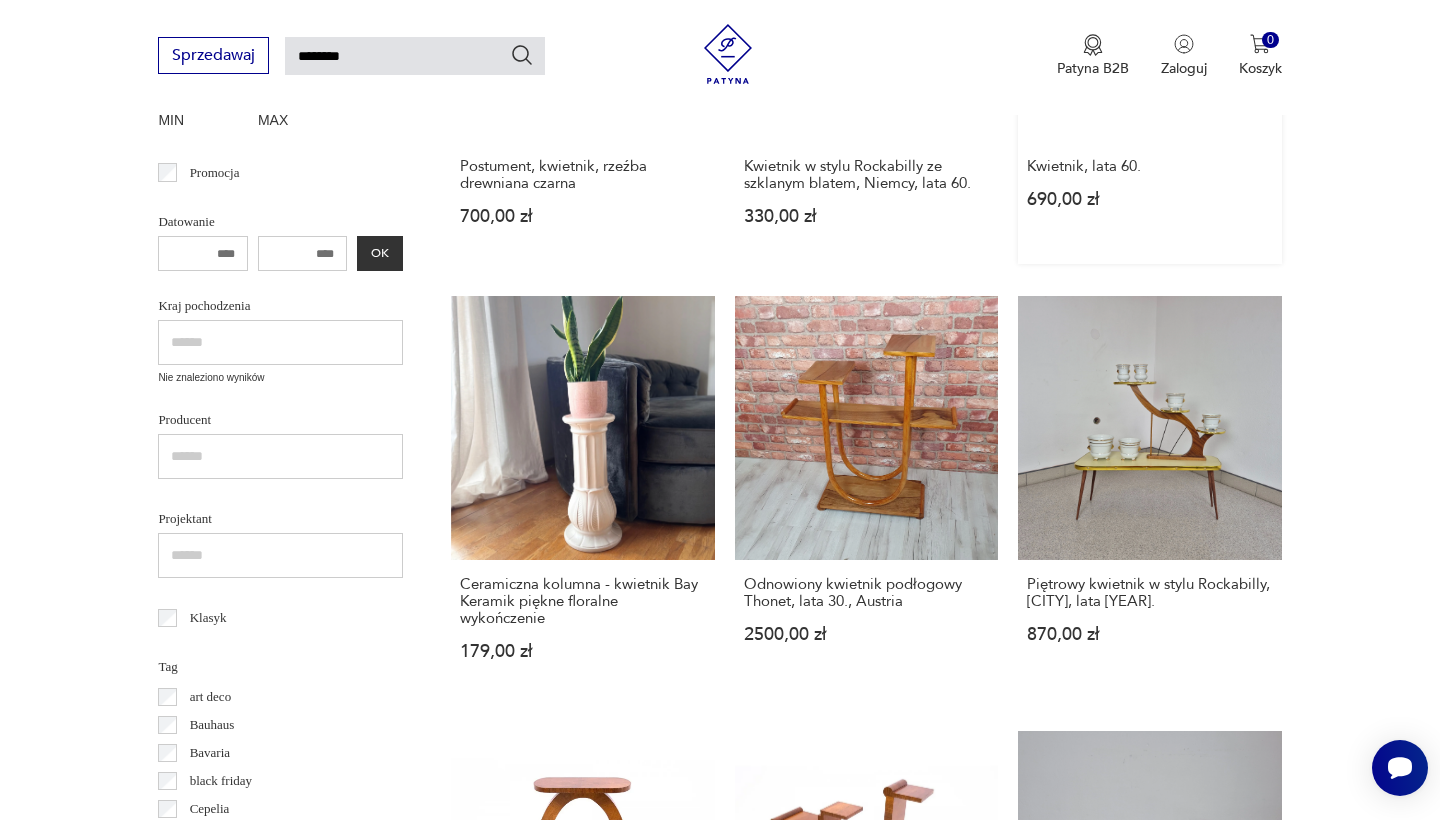 scroll, scrollTop: 762, scrollLeft: 0, axis: vertical 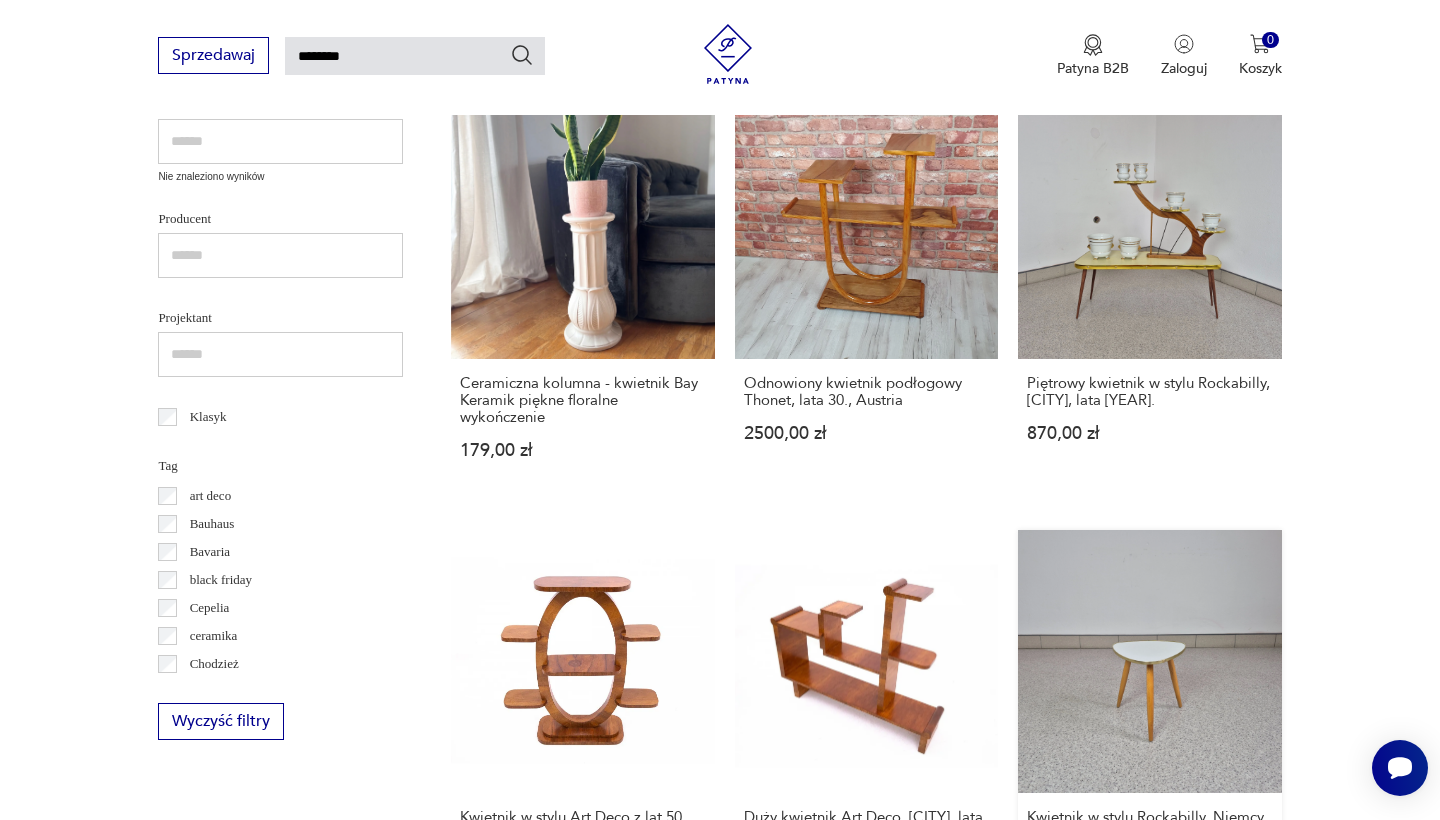 click on "Kwietnik w stylu Rockabilly, Niemcy, lata 60. 185,00 zł" at bounding box center (1149, 722) 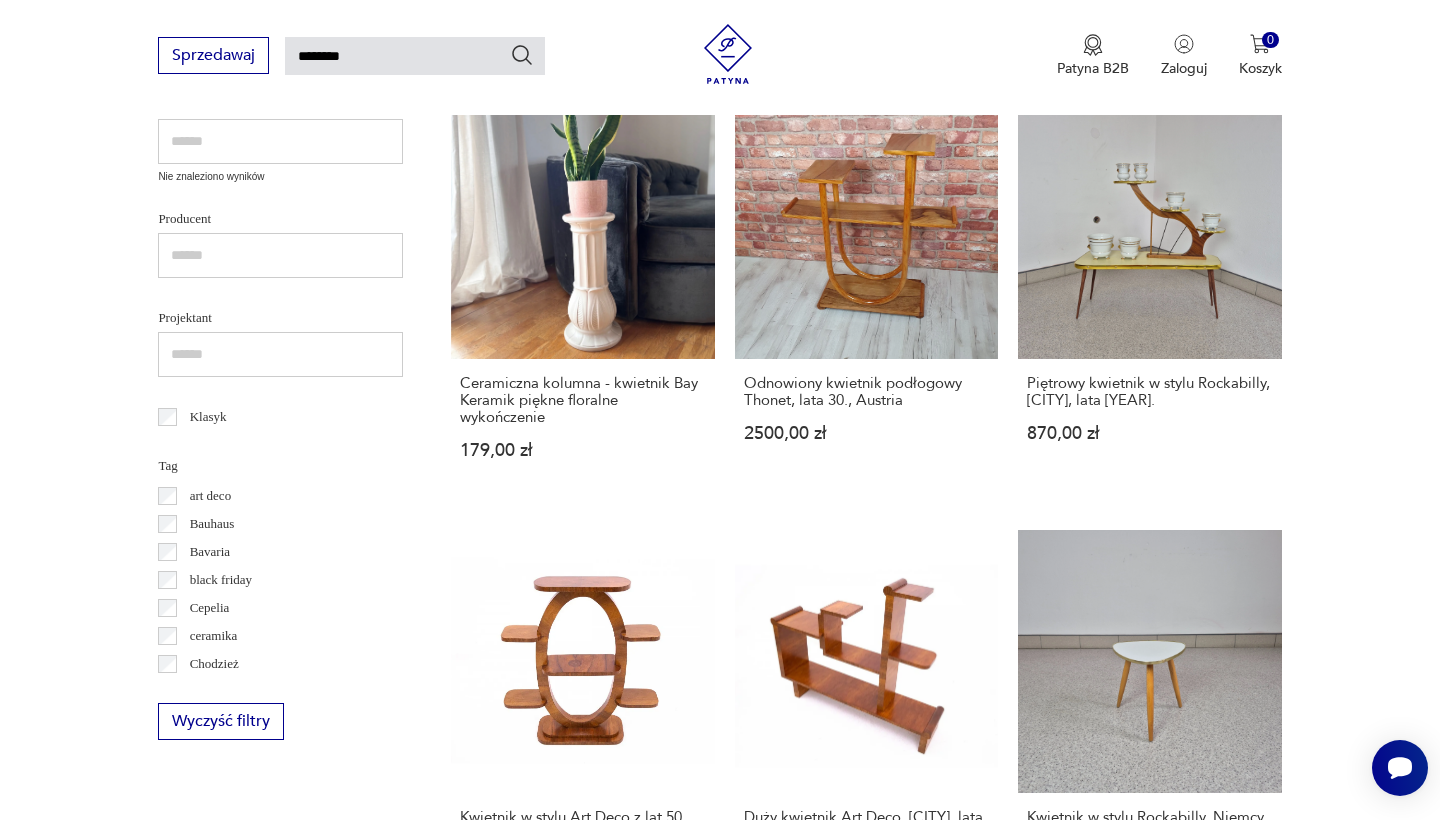 type 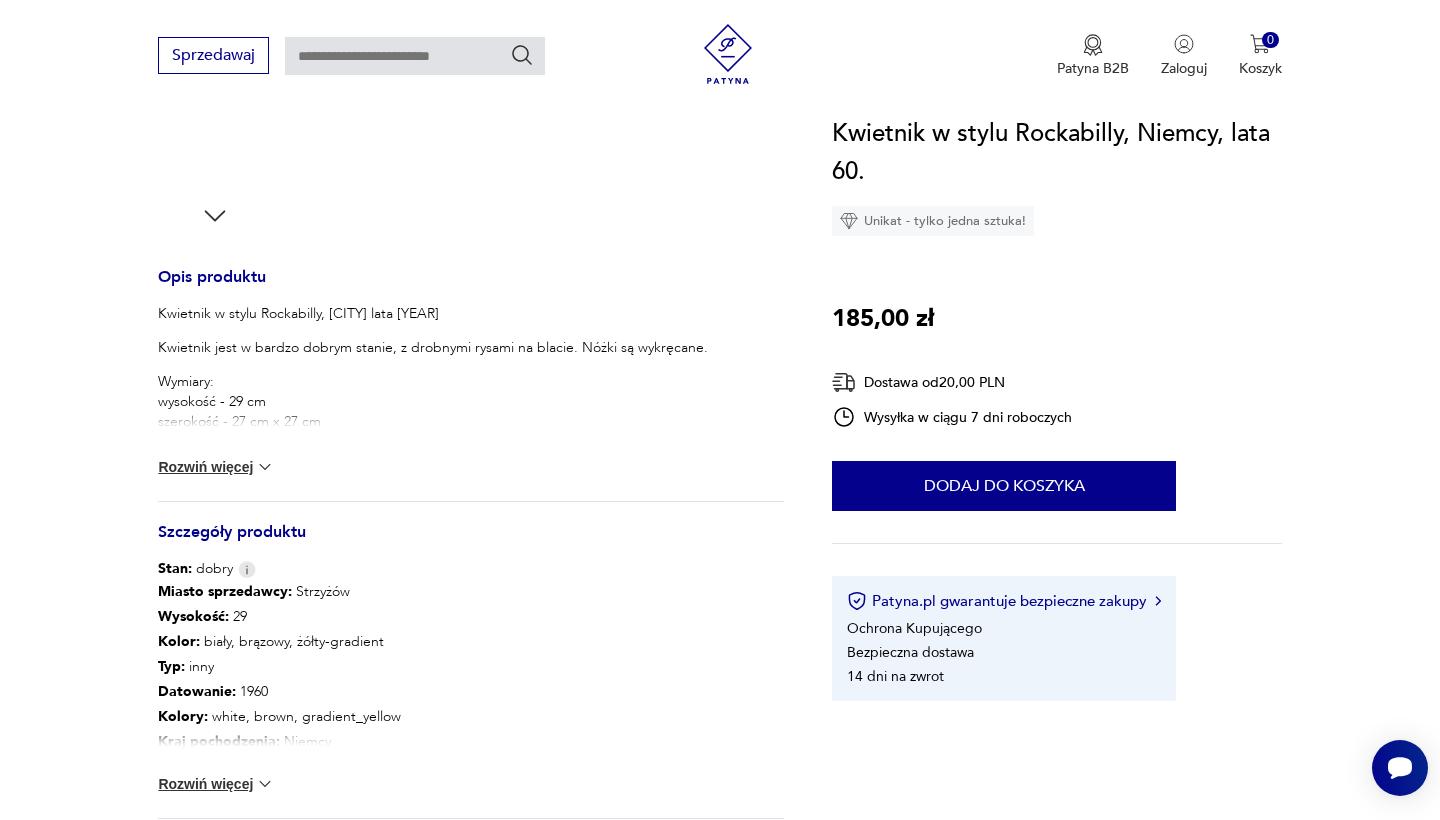 scroll, scrollTop: 729, scrollLeft: 0, axis: vertical 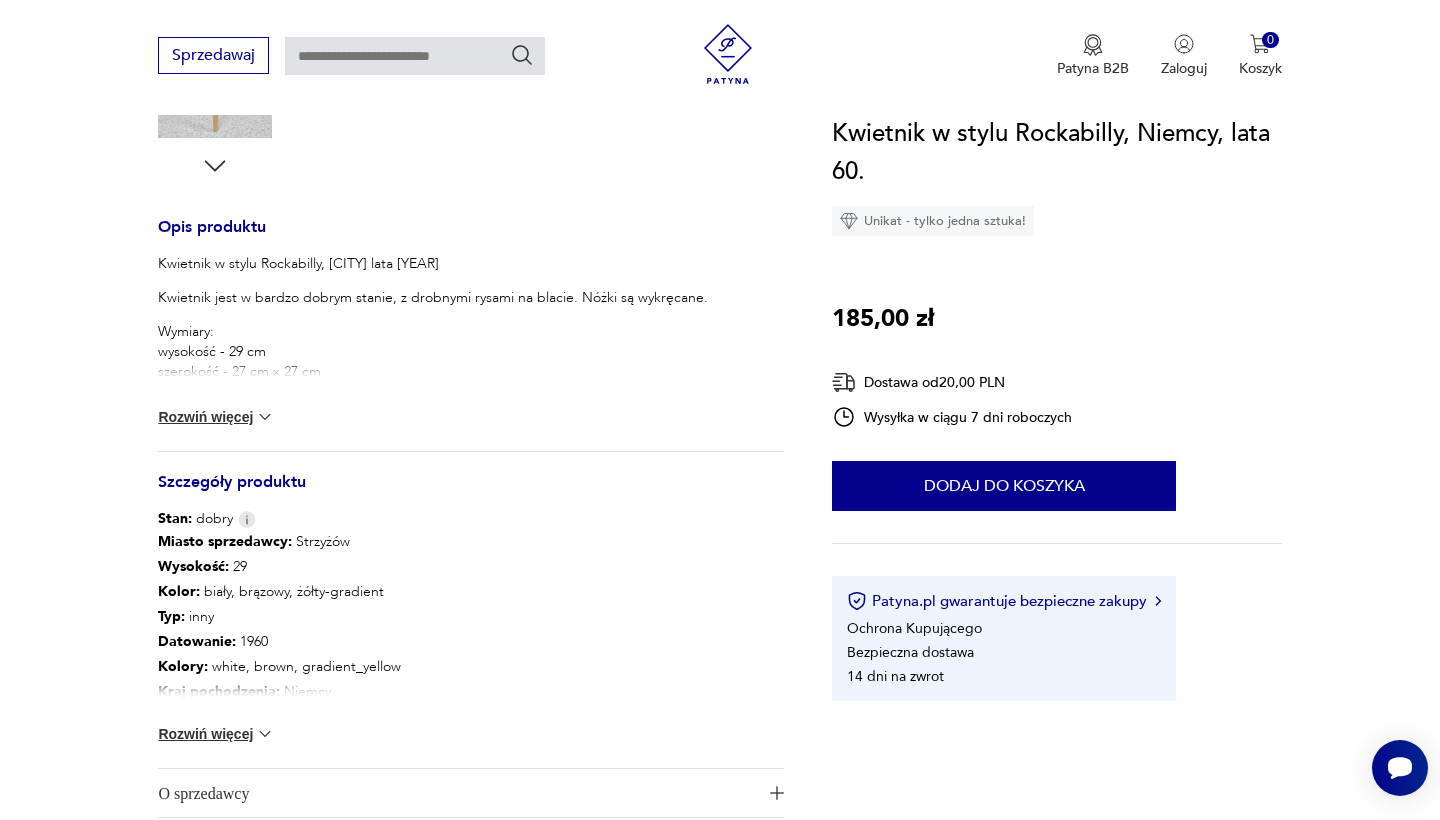 click on "Rozwiń więcej" at bounding box center (216, 417) 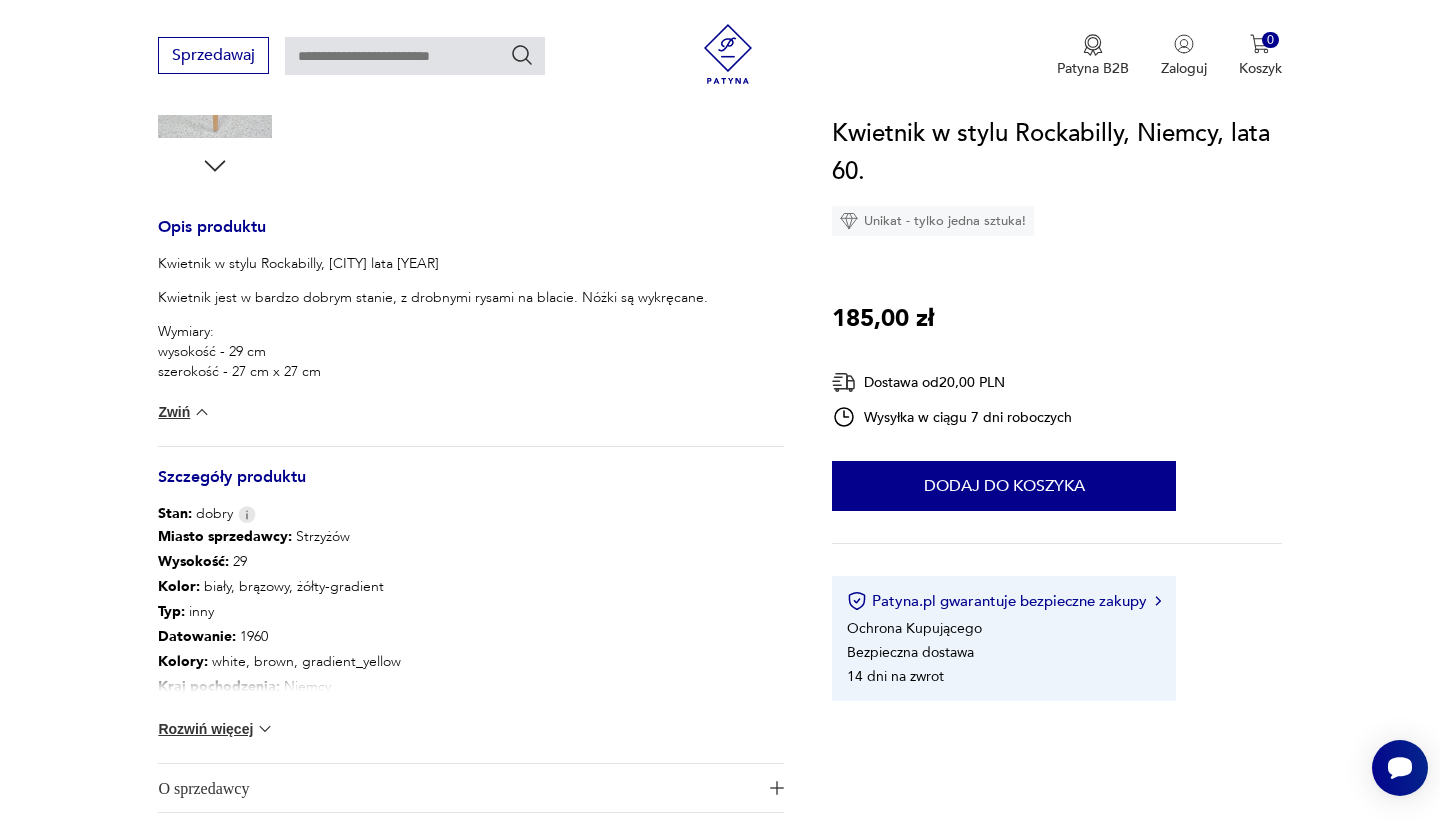 type on "********" 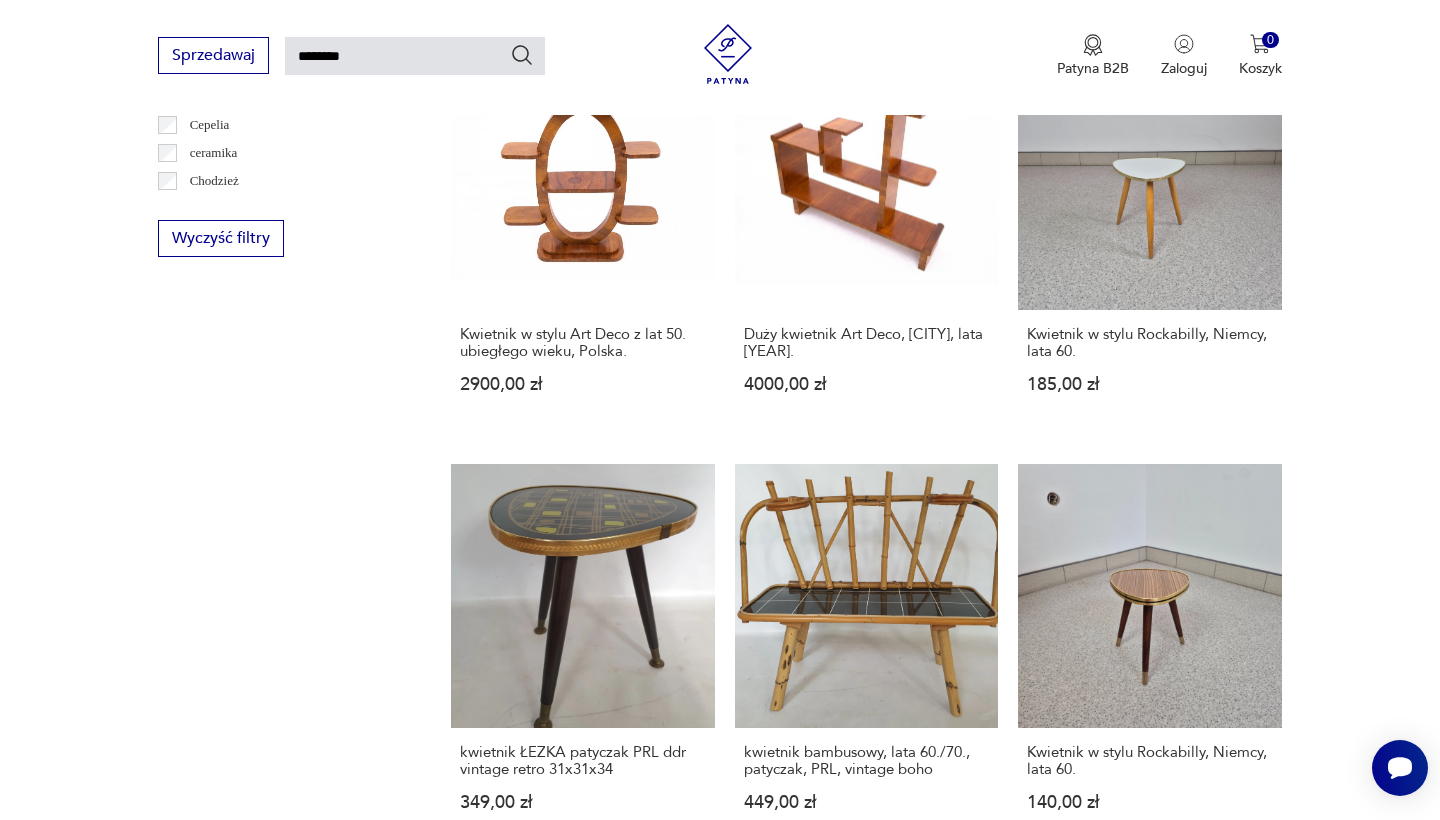 scroll, scrollTop: 1322, scrollLeft: 0, axis: vertical 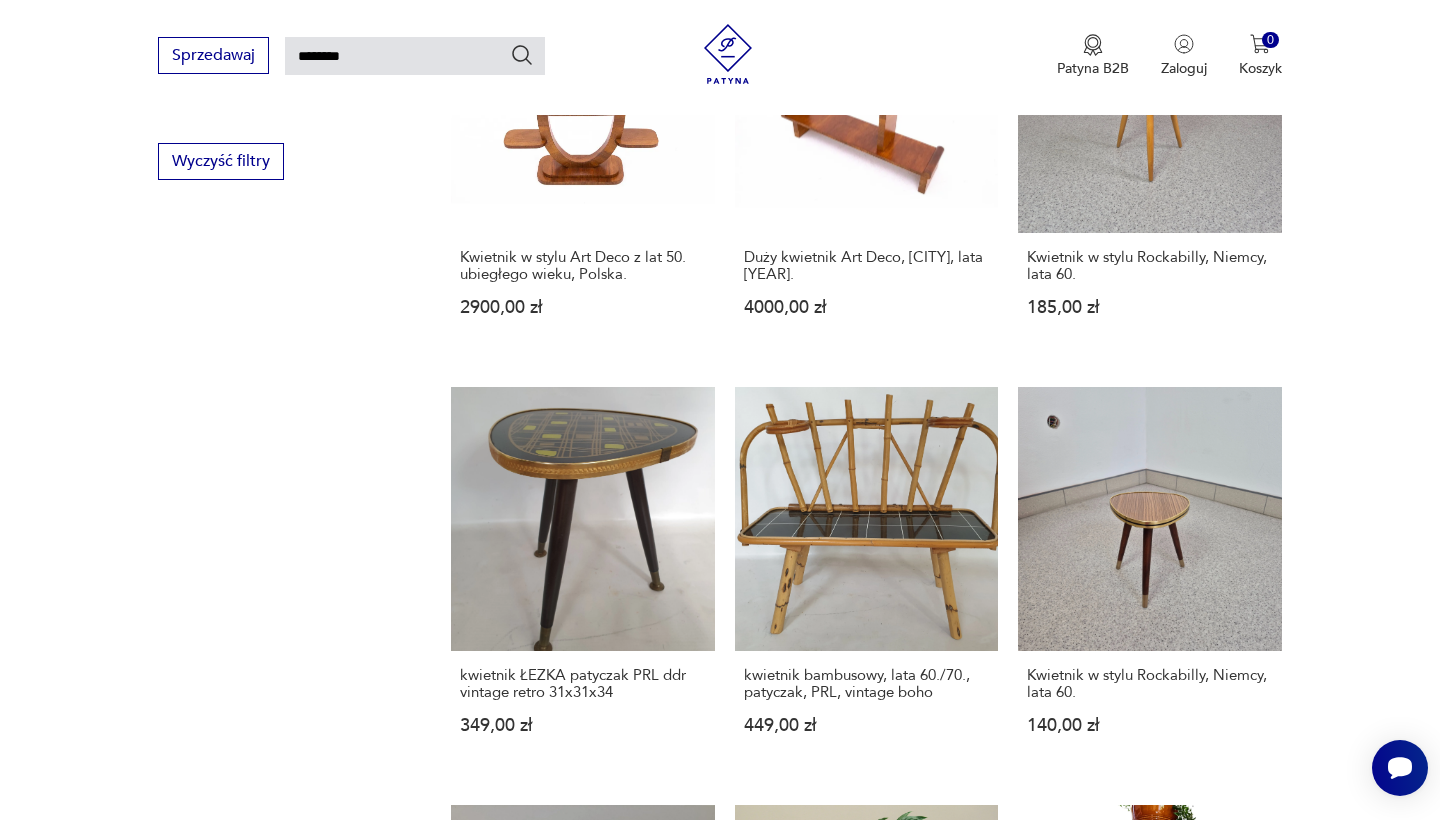 click on "2" at bounding box center [866, 1695] 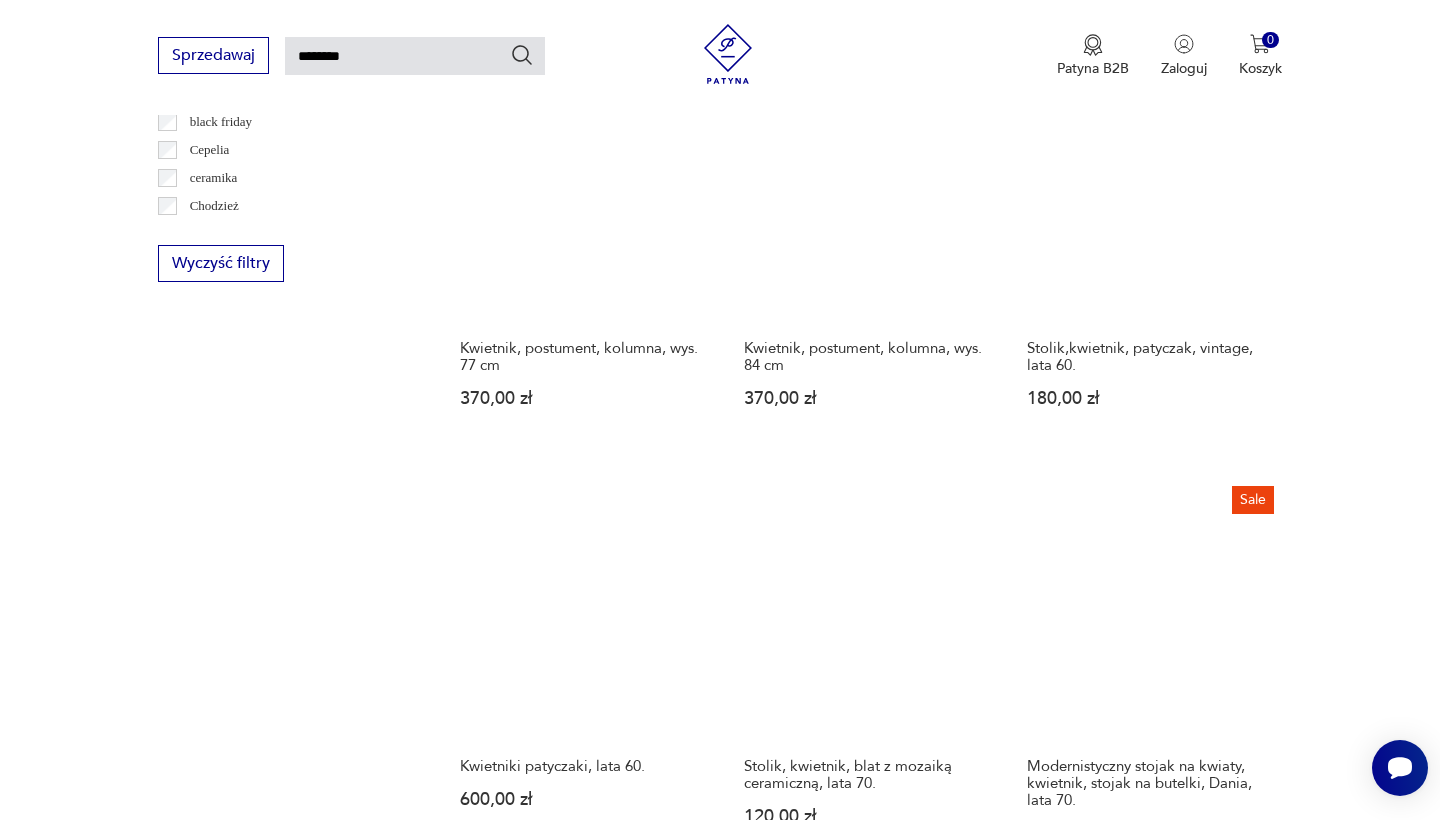 scroll, scrollTop: 1372, scrollLeft: 0, axis: vertical 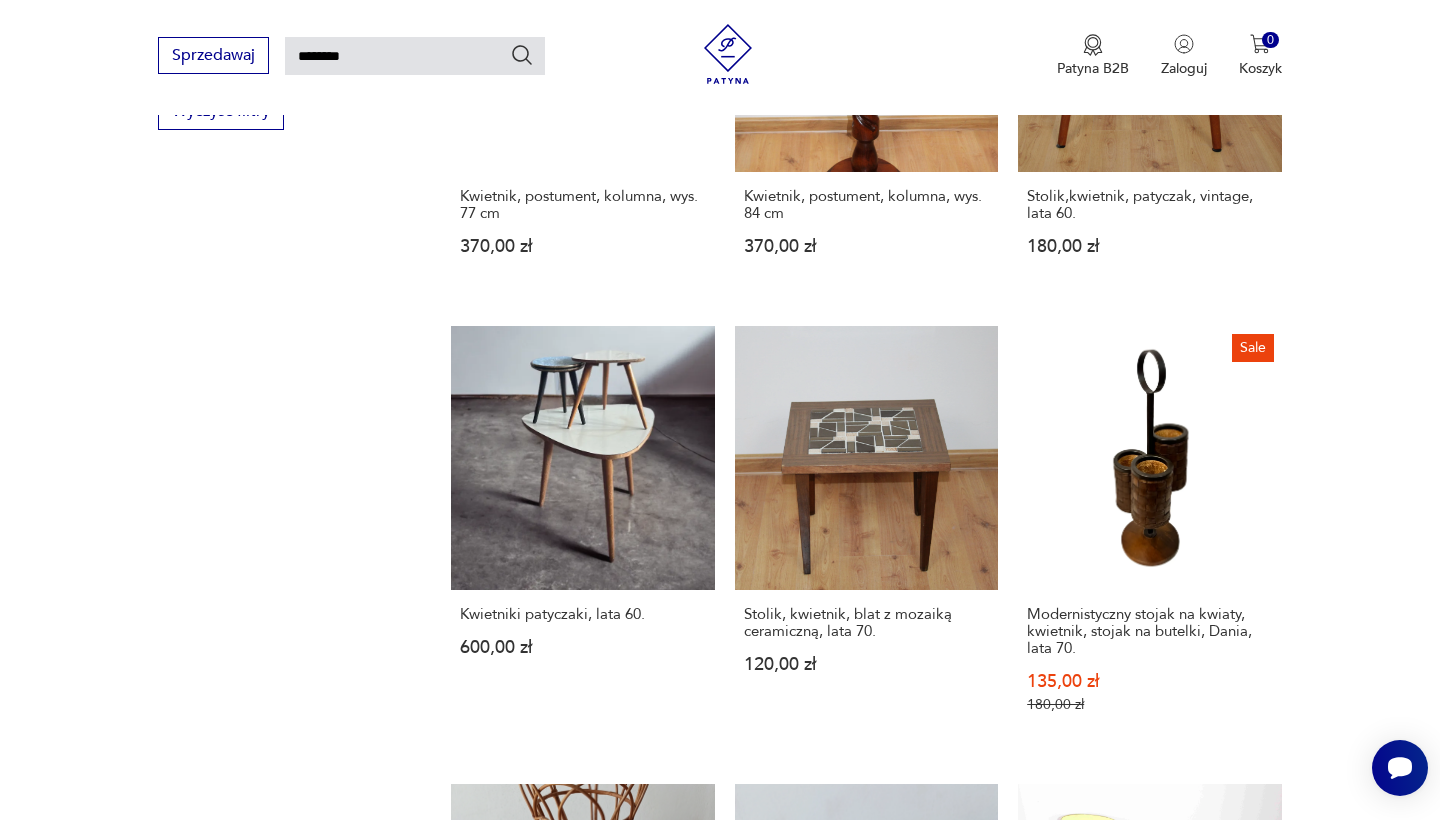 click on "3" at bounding box center (912, 1674) 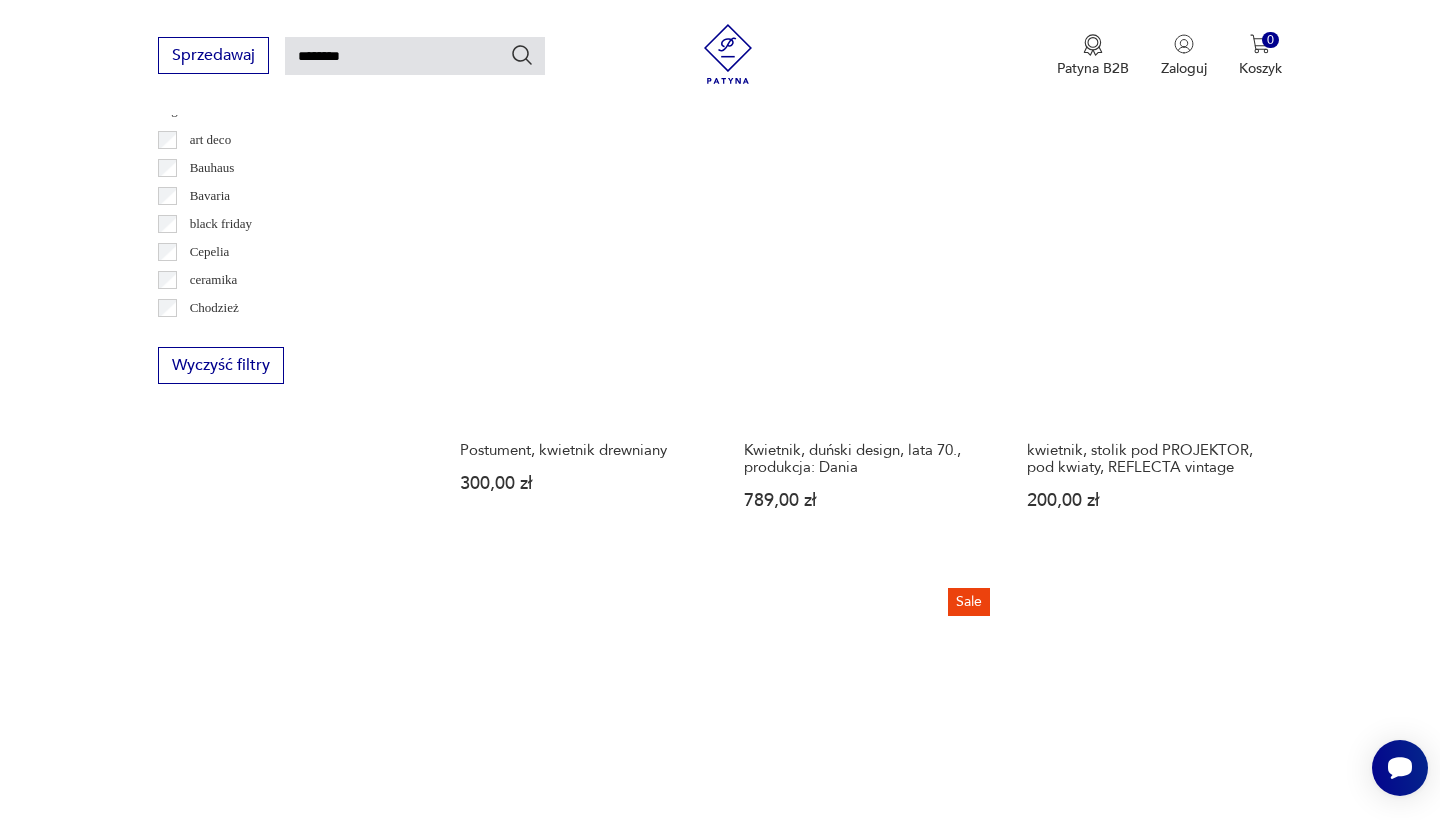 scroll, scrollTop: 1215, scrollLeft: 0, axis: vertical 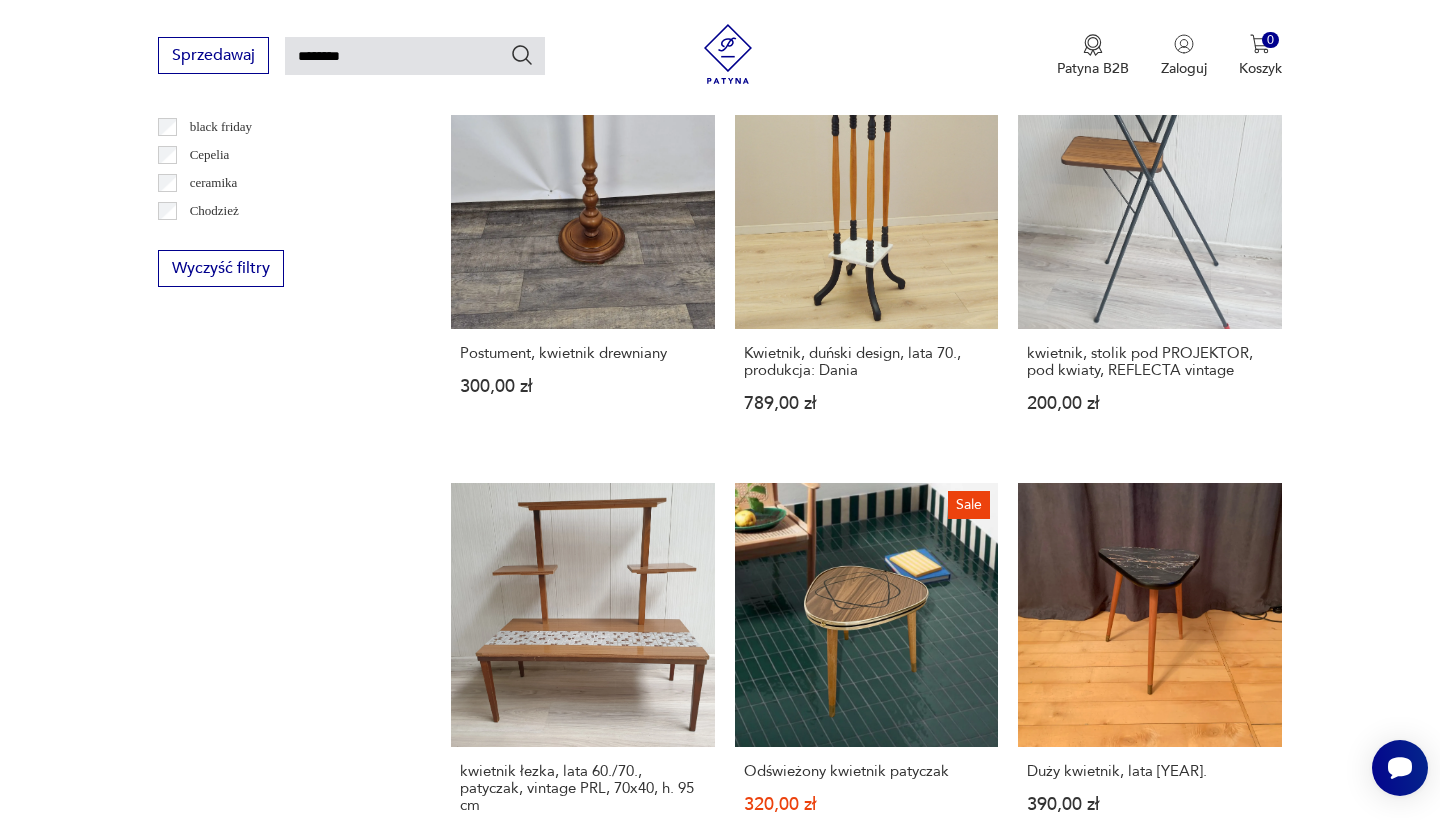 click on "4" at bounding box center (958, 1774) 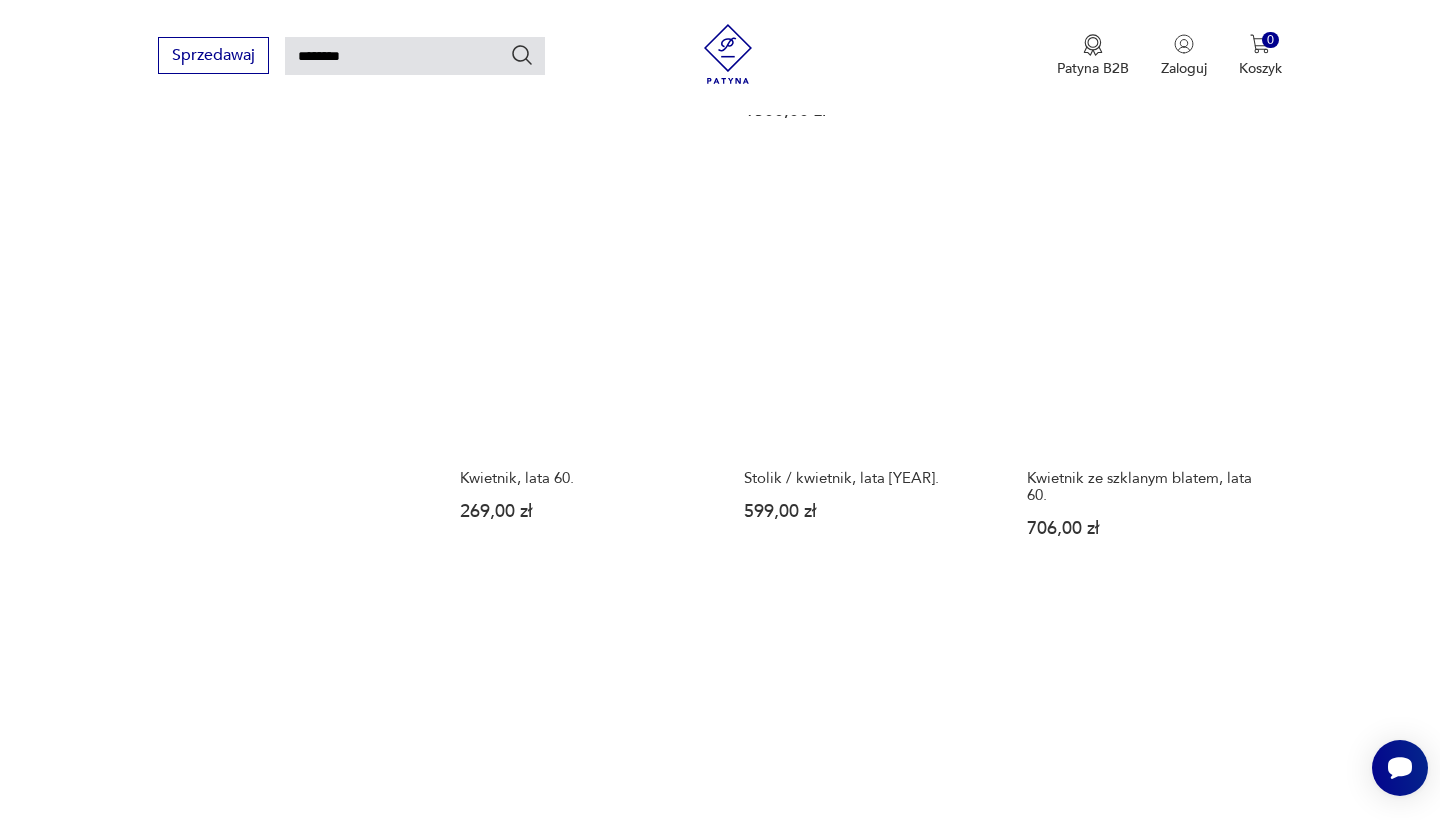 scroll, scrollTop: 1549, scrollLeft: 0, axis: vertical 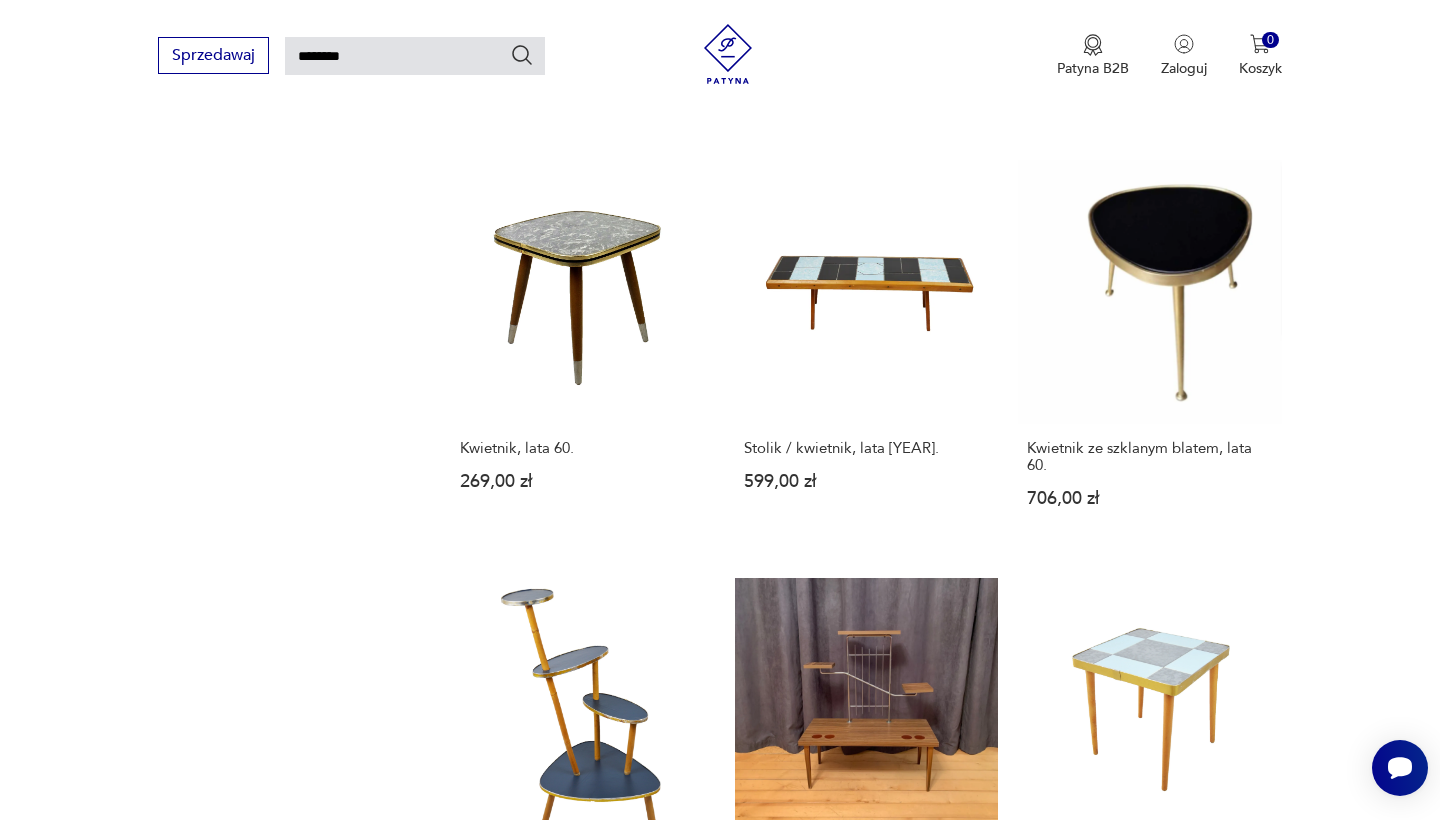 click on "5" at bounding box center [1004, 1434] 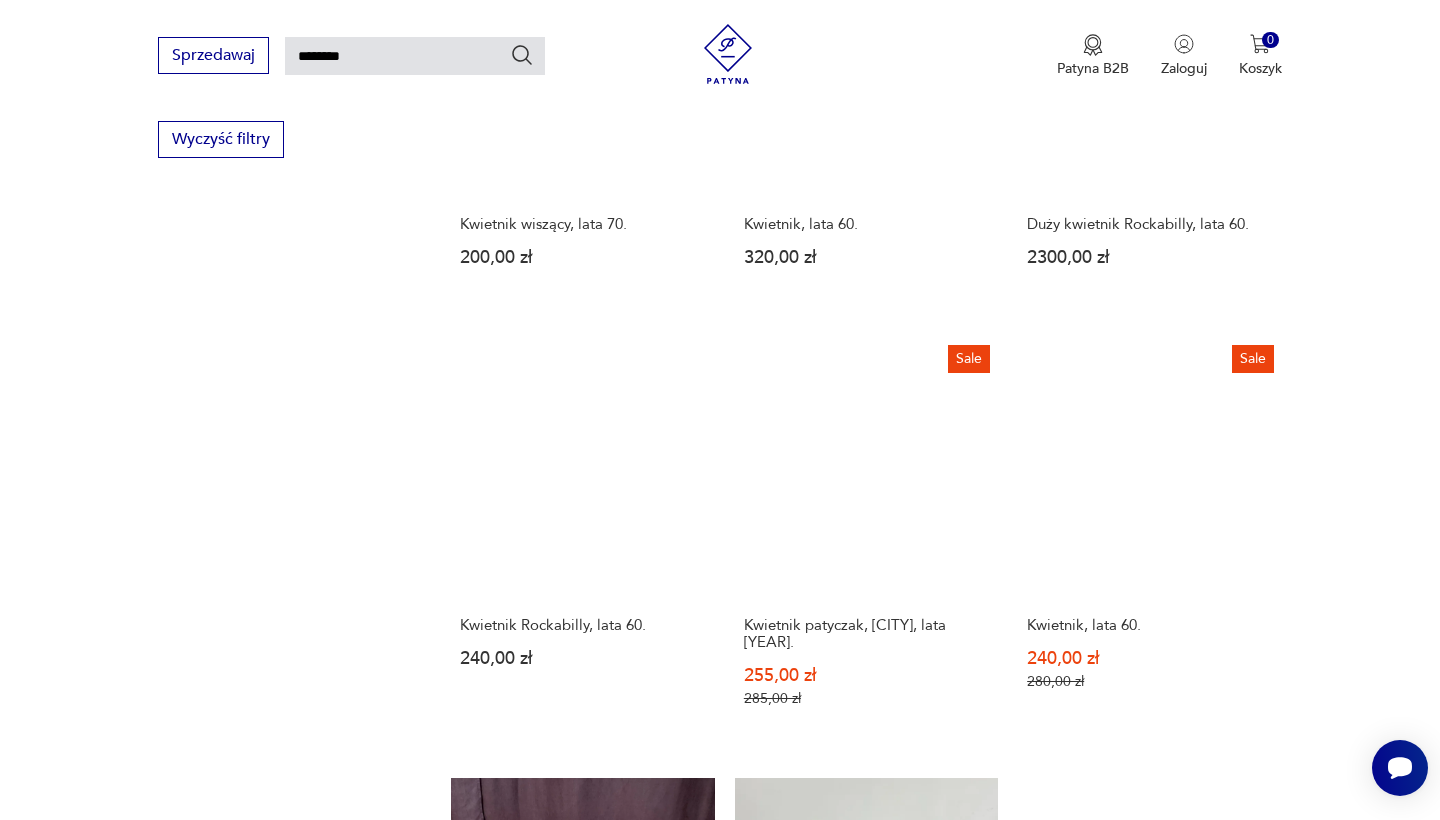 scroll, scrollTop: 1344, scrollLeft: 0, axis: vertical 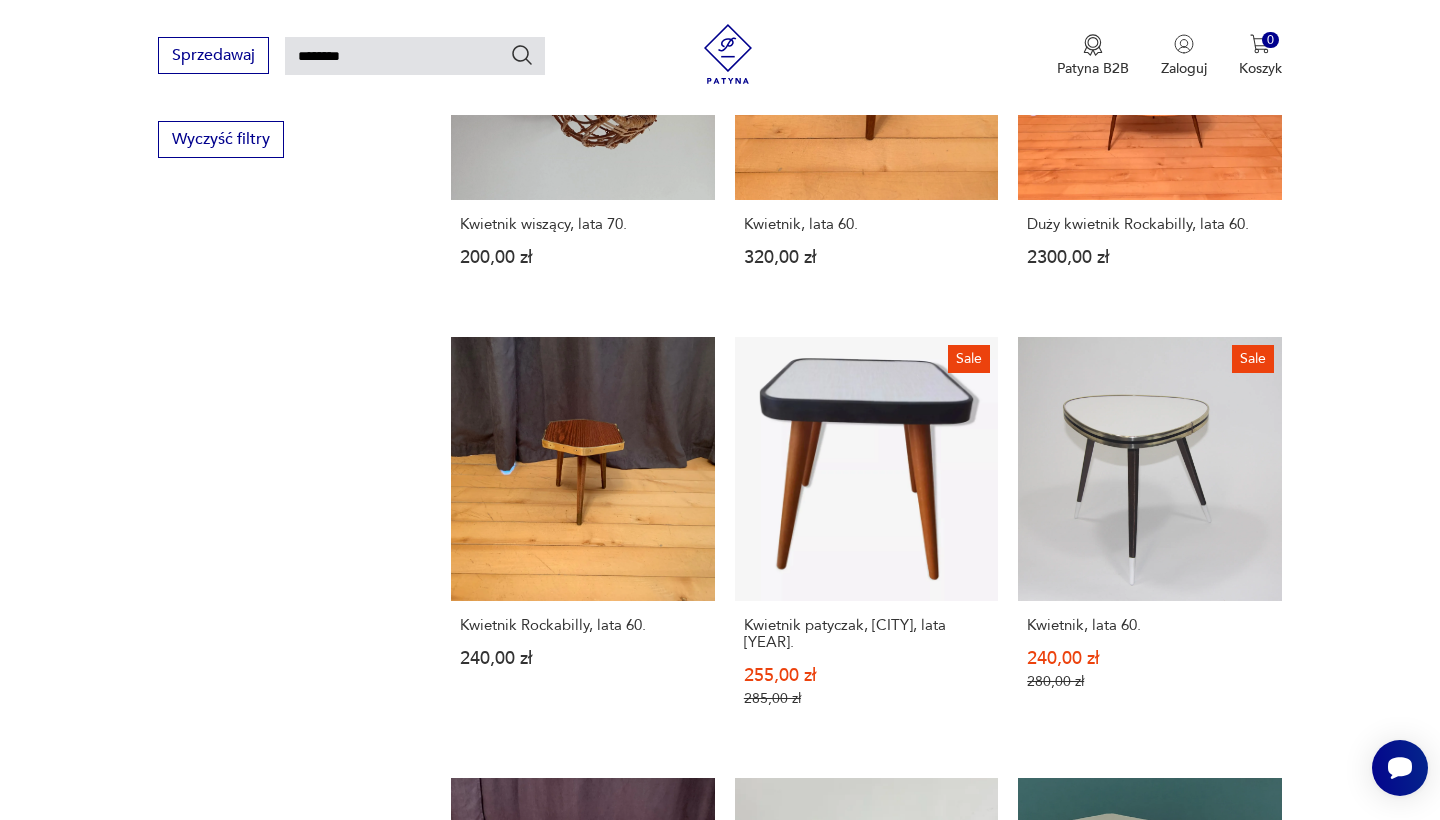 click on "6" at bounding box center [1050, 1651] 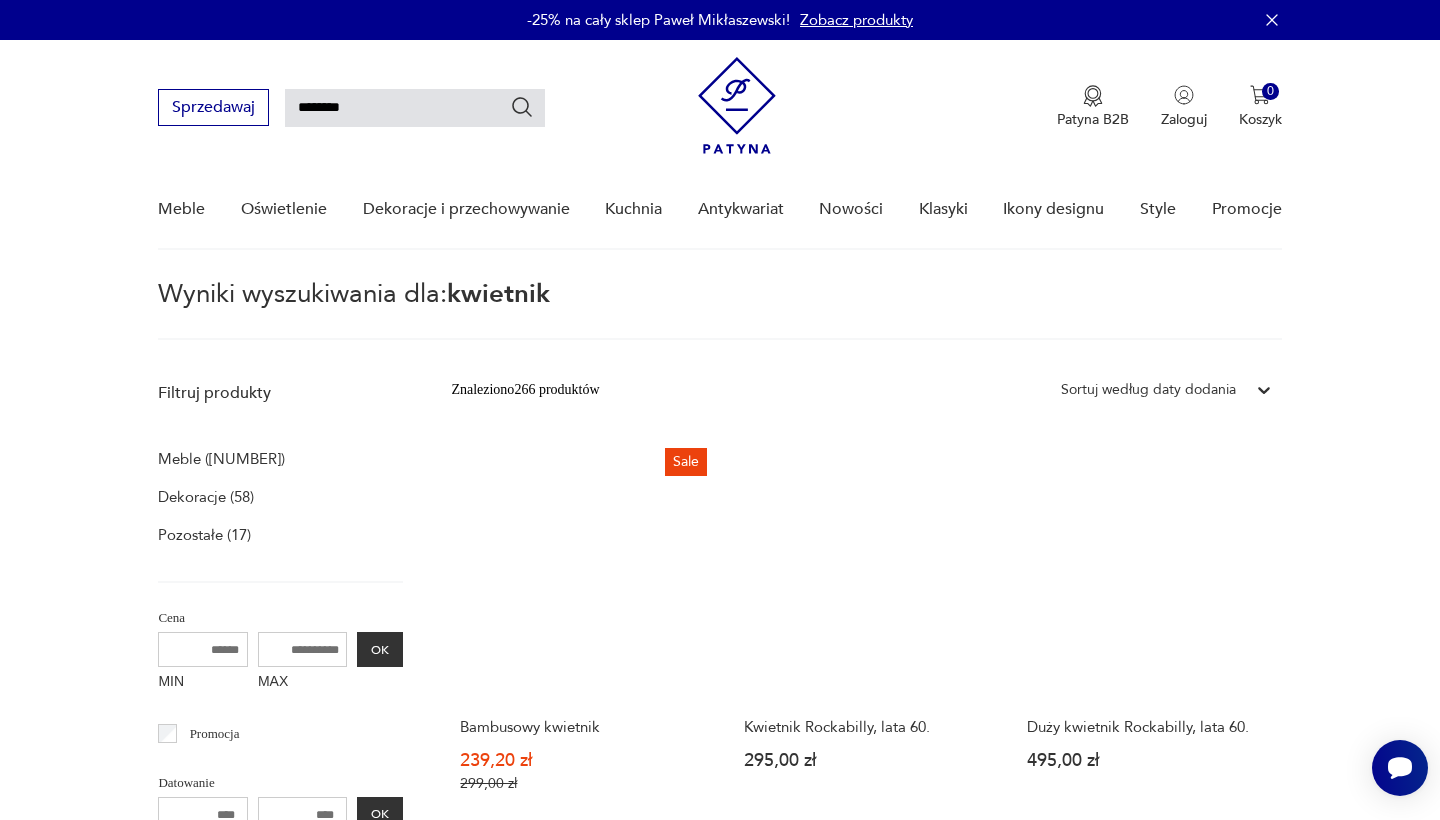 scroll, scrollTop: 0, scrollLeft: 0, axis: both 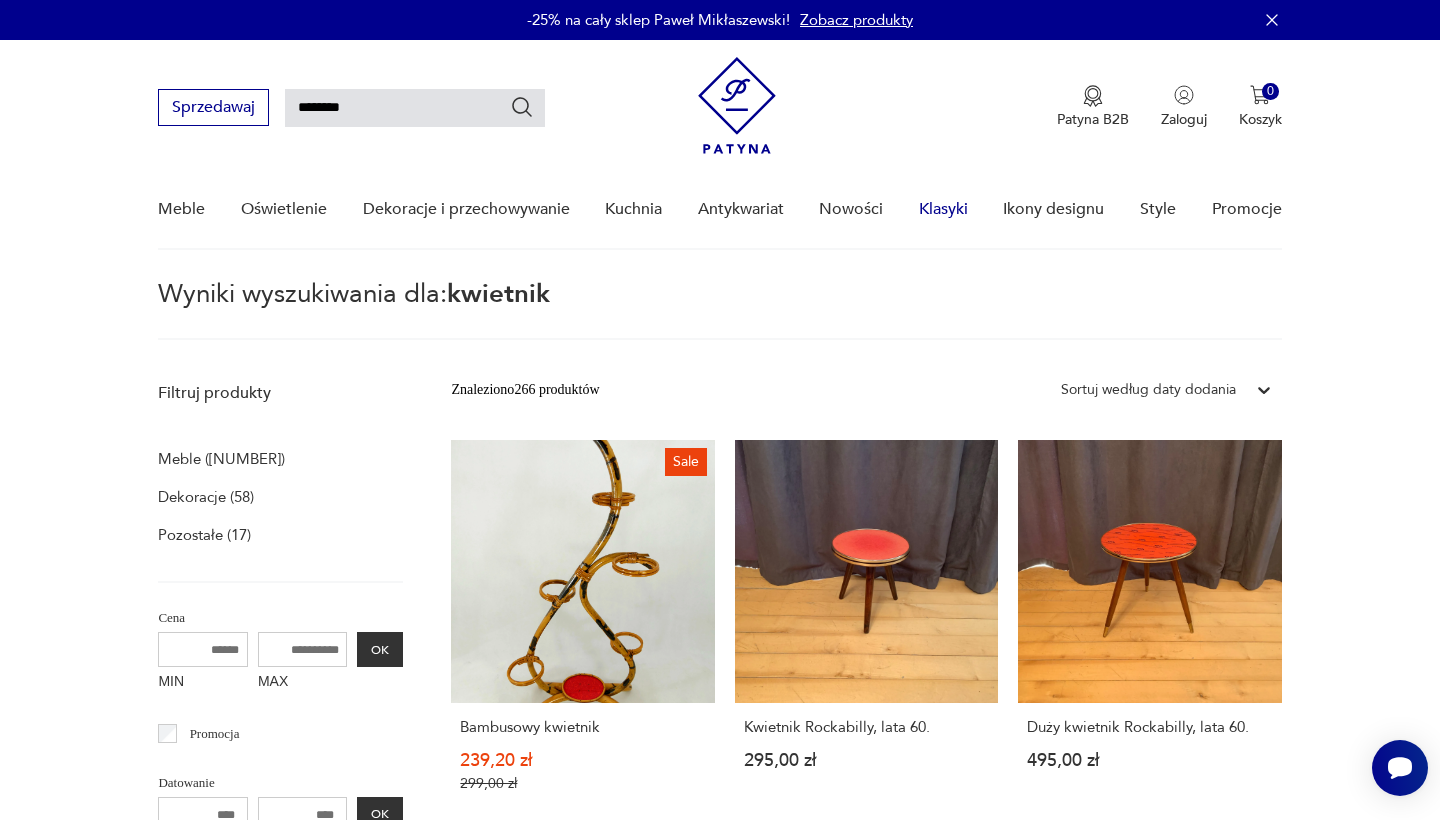 click on "Klasyki" at bounding box center [943, 209] 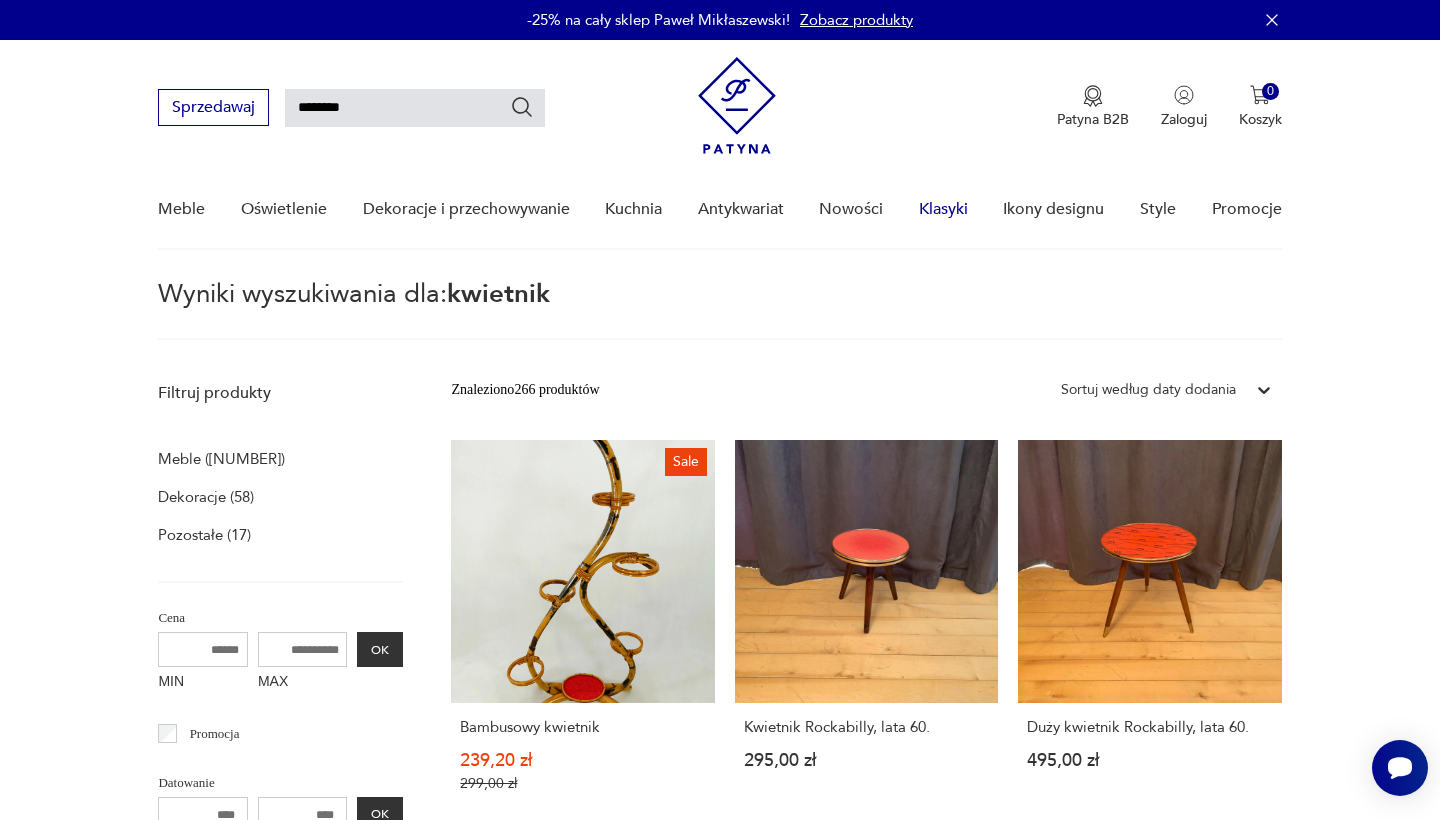 type 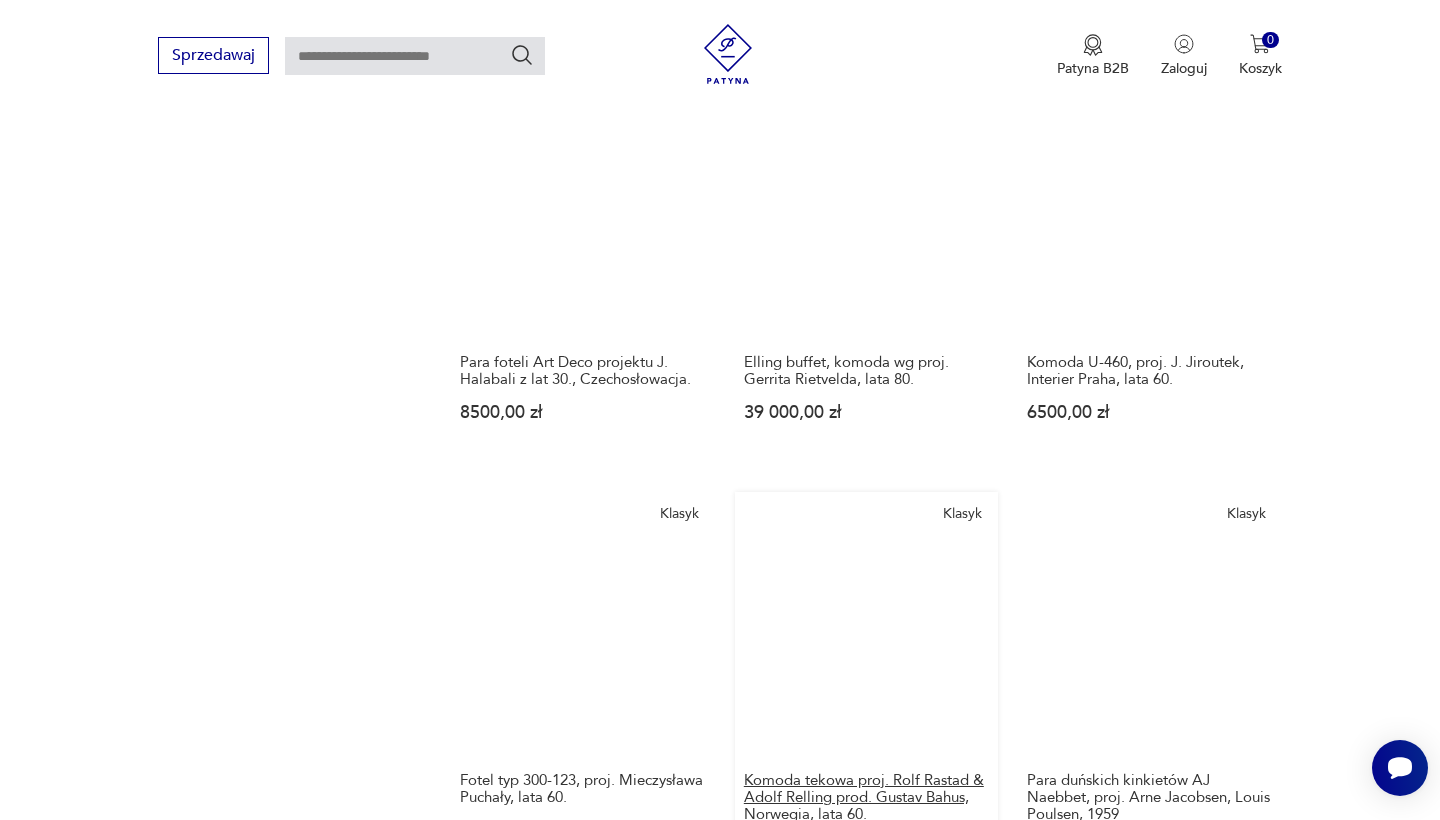 scroll, scrollTop: 1515, scrollLeft: 0, axis: vertical 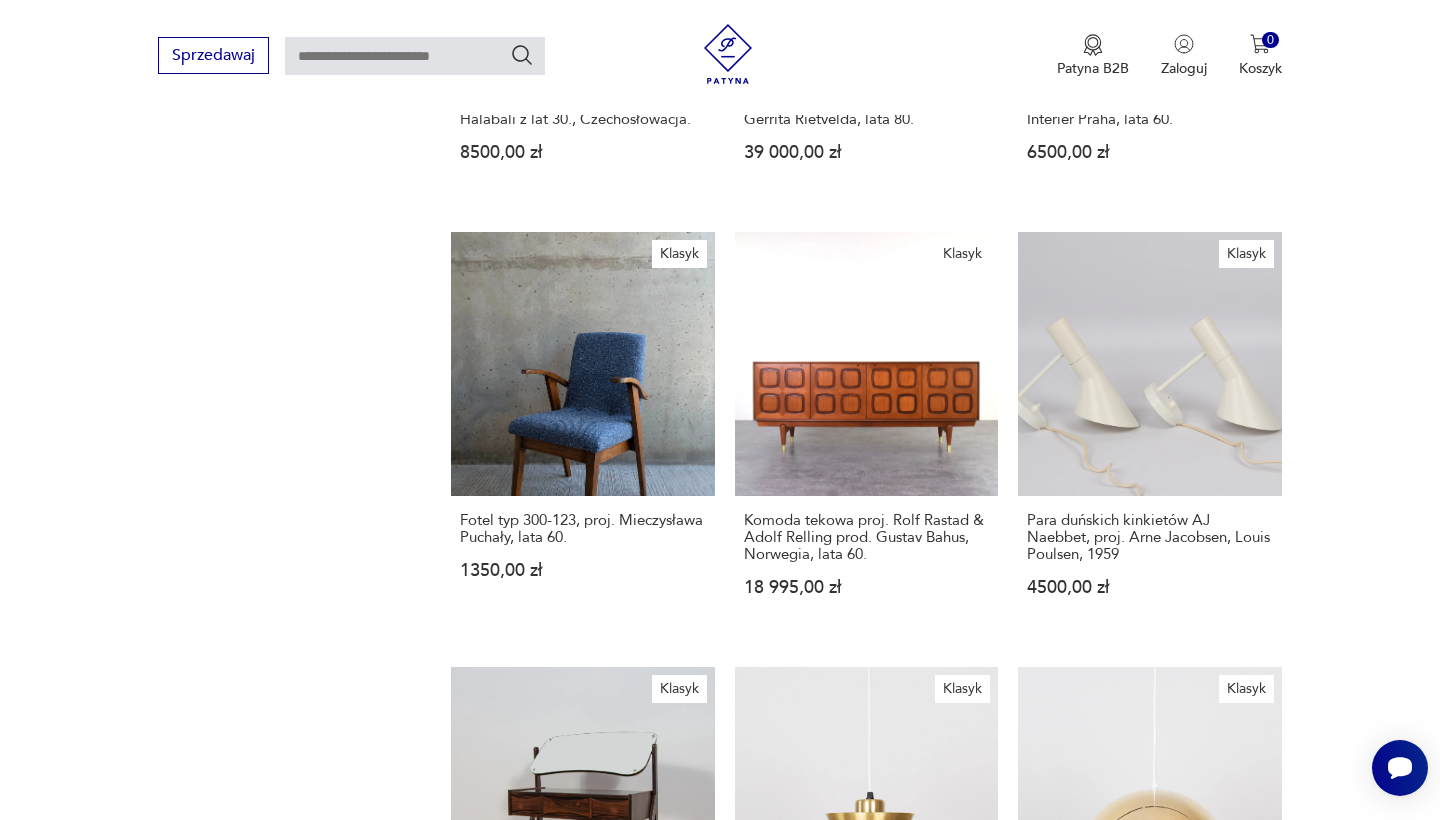 click on "2" at bounding box center [866, 1591] 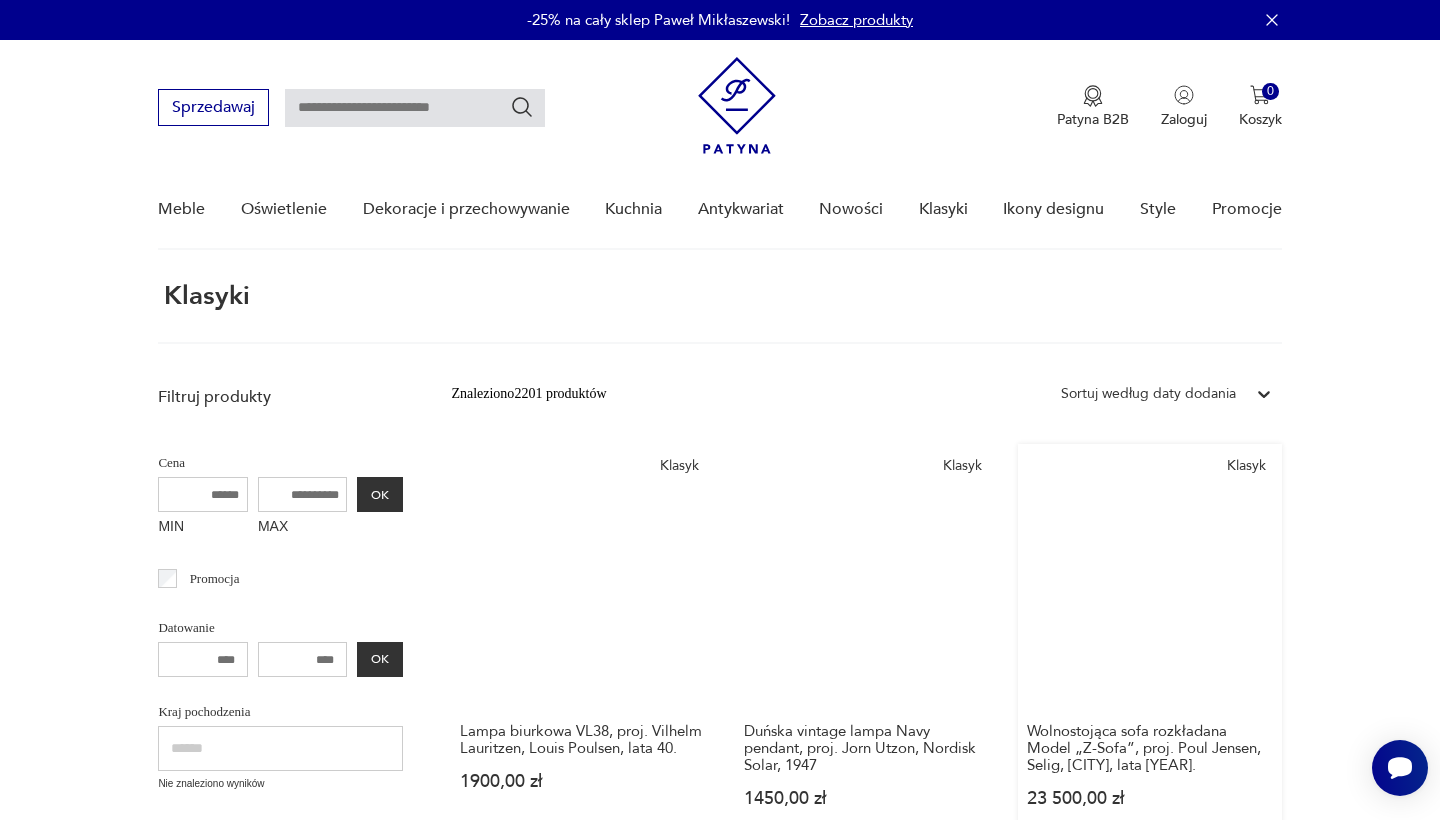 scroll, scrollTop: 0, scrollLeft: 0, axis: both 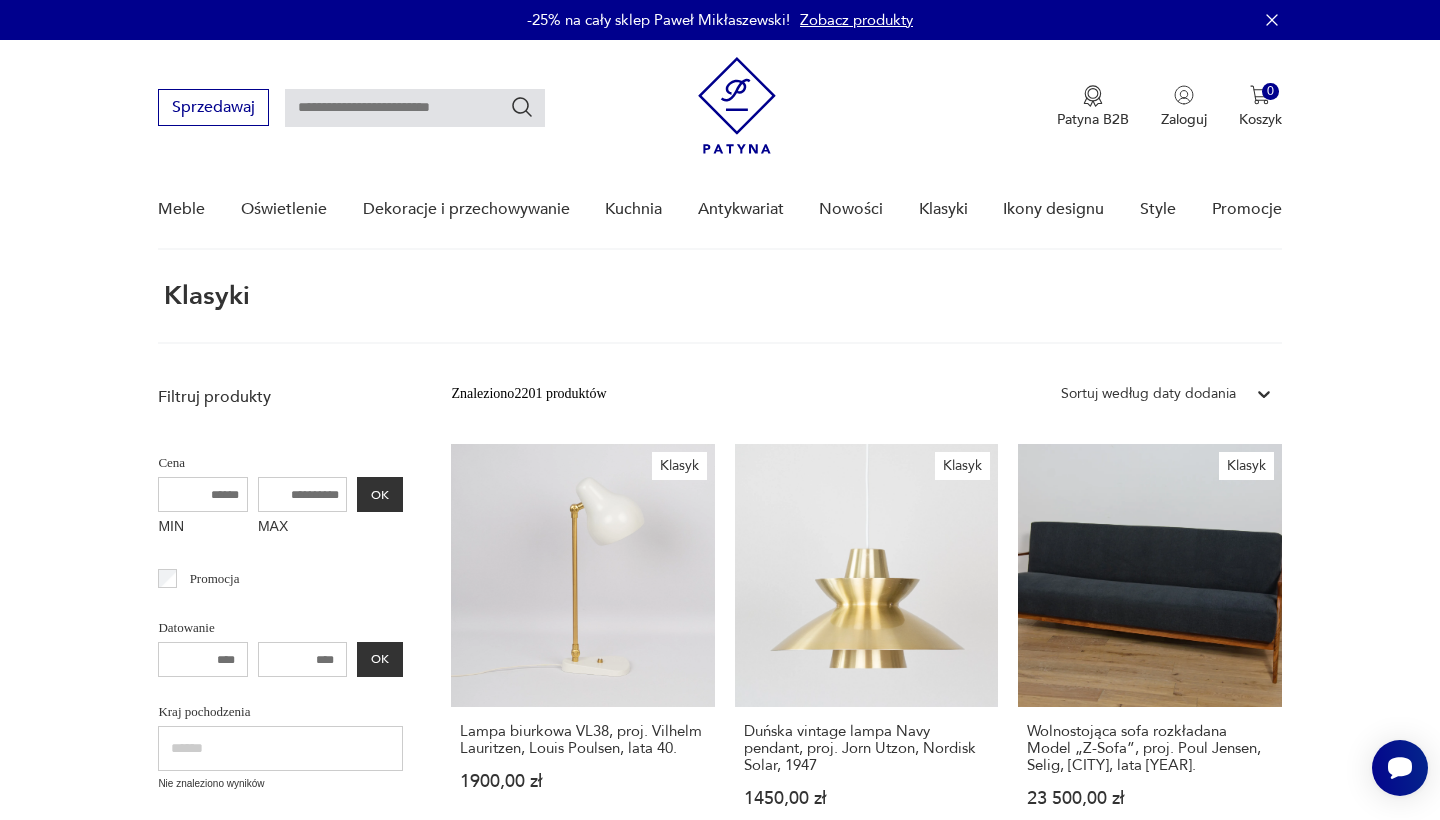 click on "Sortuj według daty dodania" at bounding box center (1148, 394) 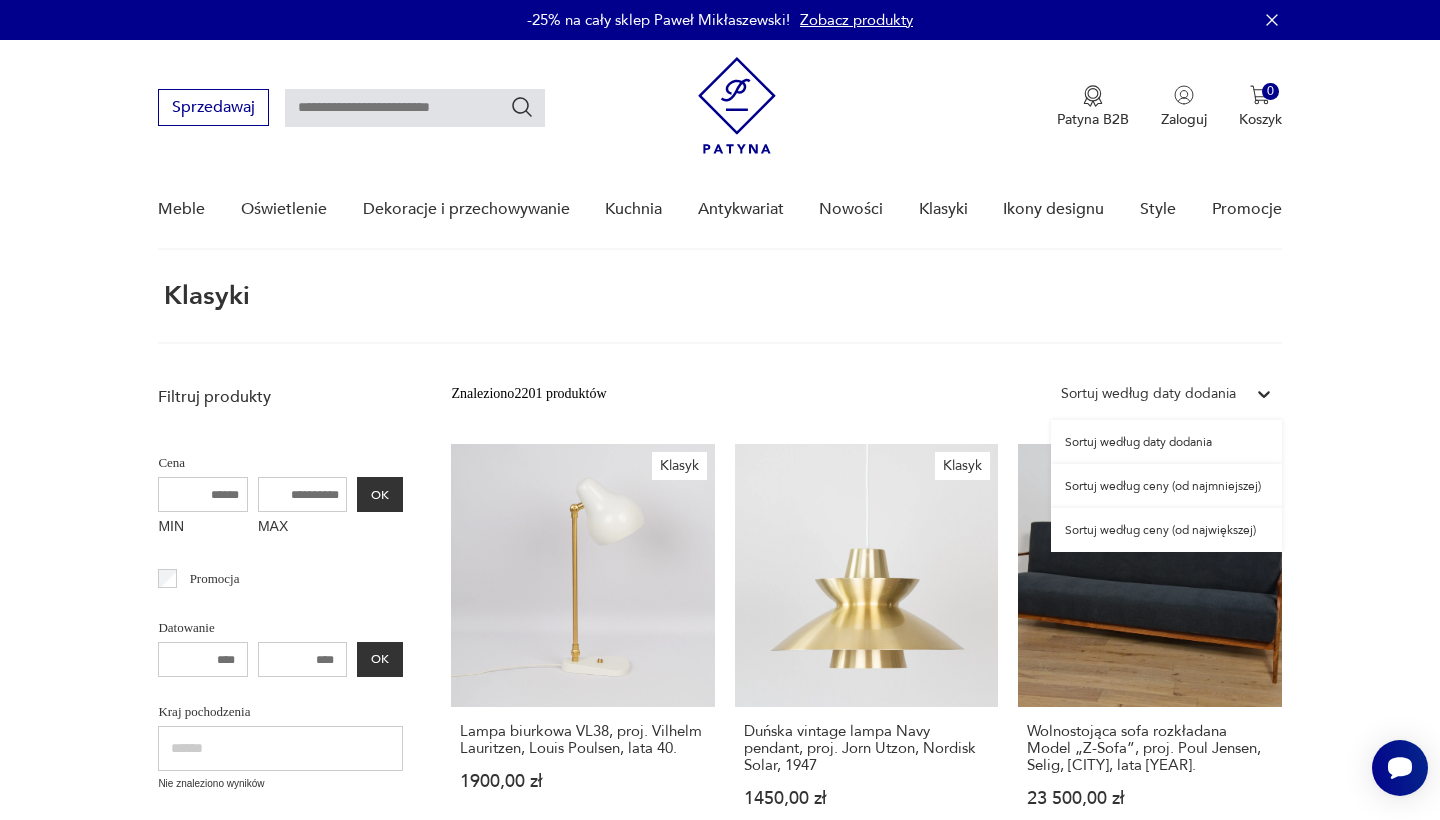 click on "Sortuj według ceny (od najmniejszej)" at bounding box center (1166, 486) 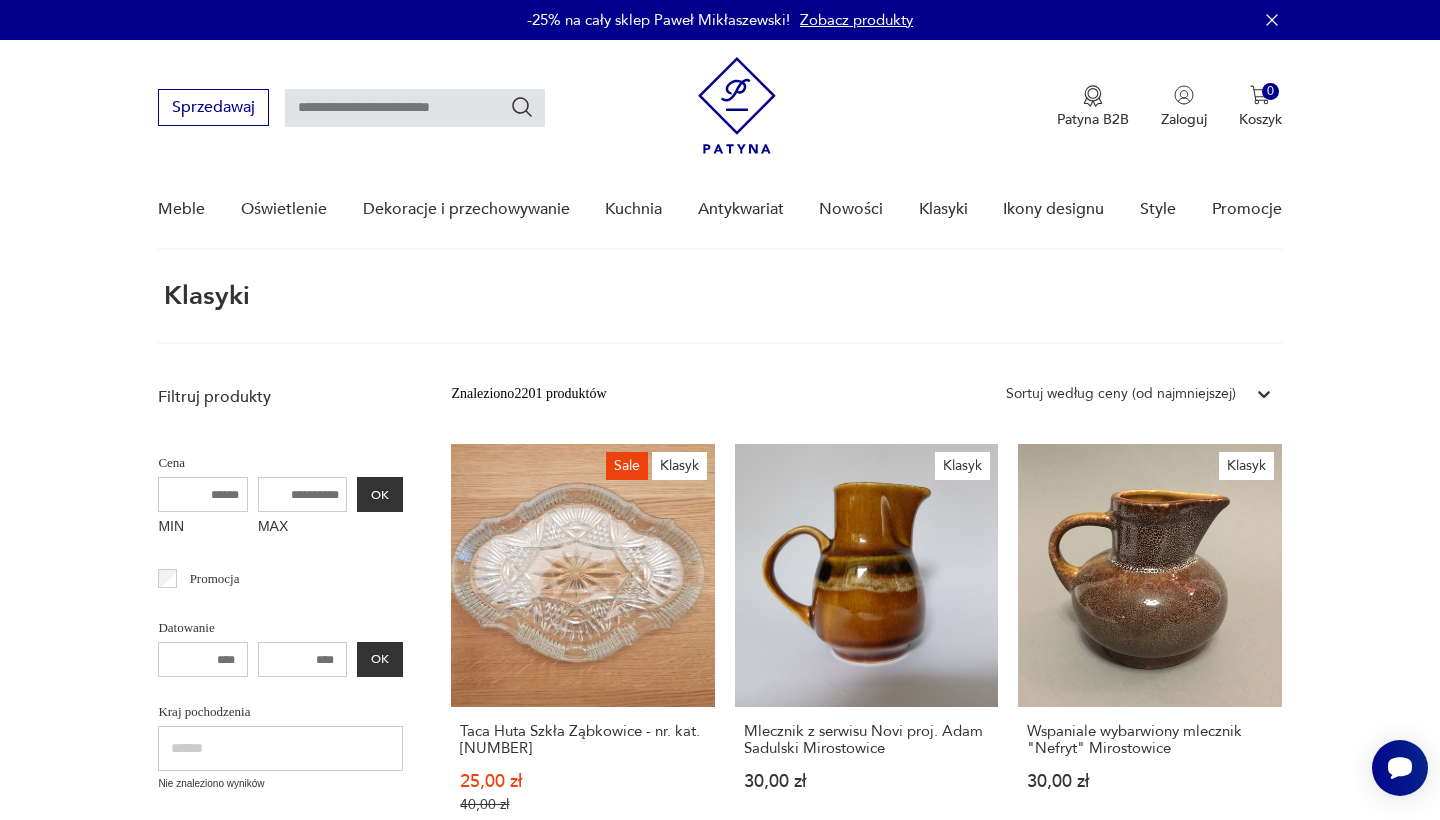 scroll, scrollTop: 0, scrollLeft: 0, axis: both 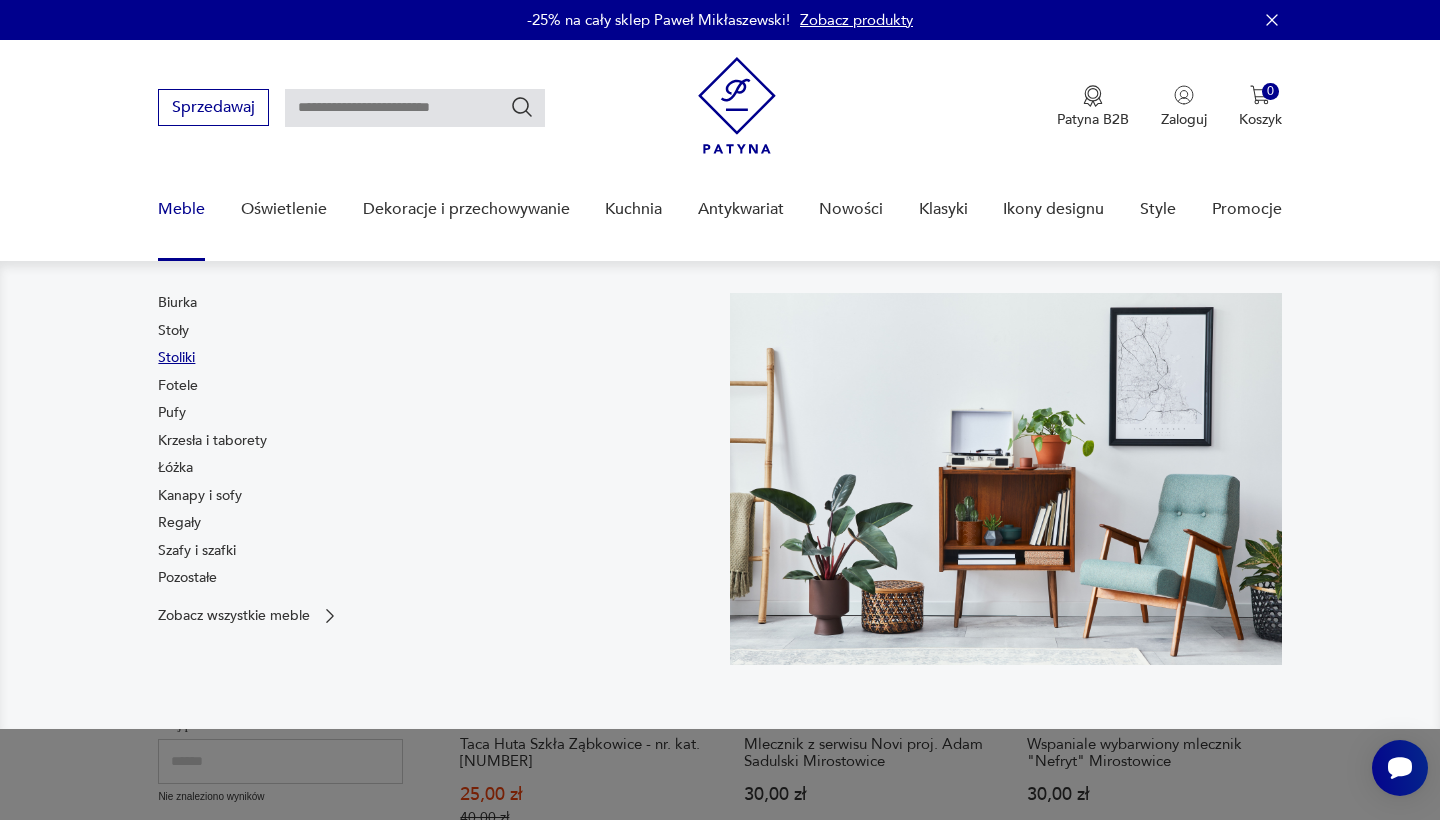 click on "Stoliki" at bounding box center [176, 358] 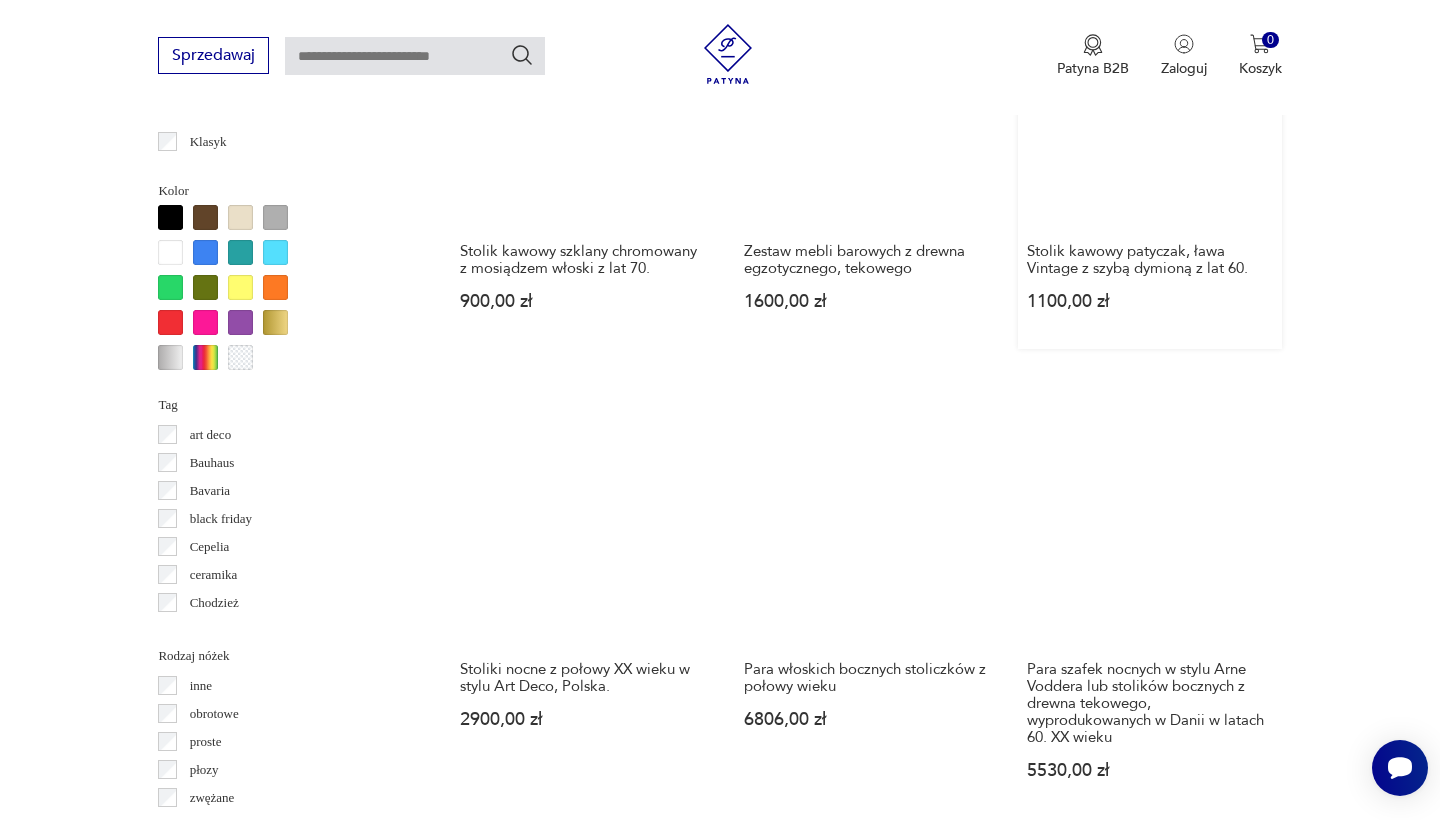 scroll, scrollTop: 1940, scrollLeft: 0, axis: vertical 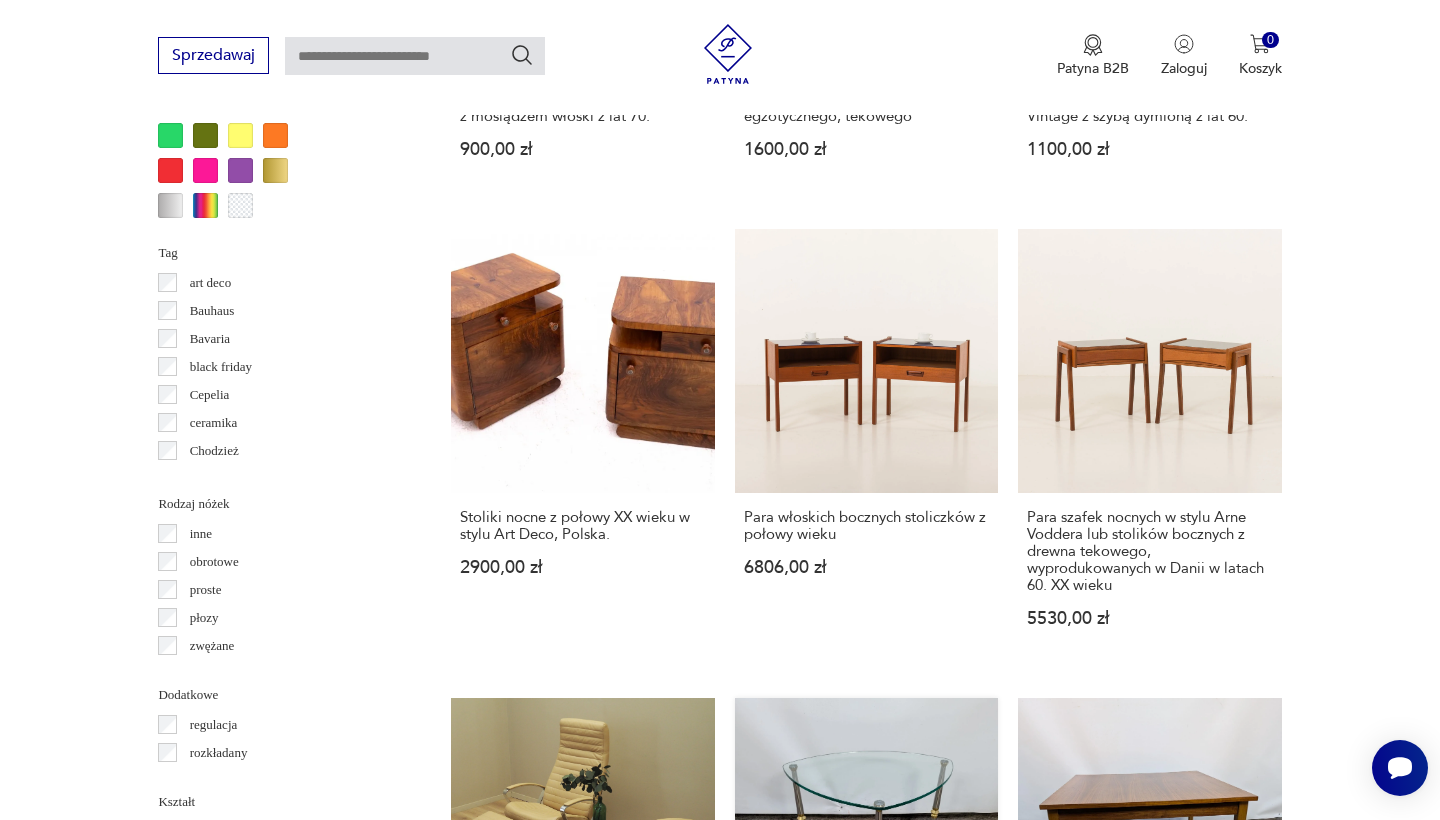 click on "Stolik kawowy boczny szklany z lat 70. 400,00 zł" at bounding box center (866, 890) 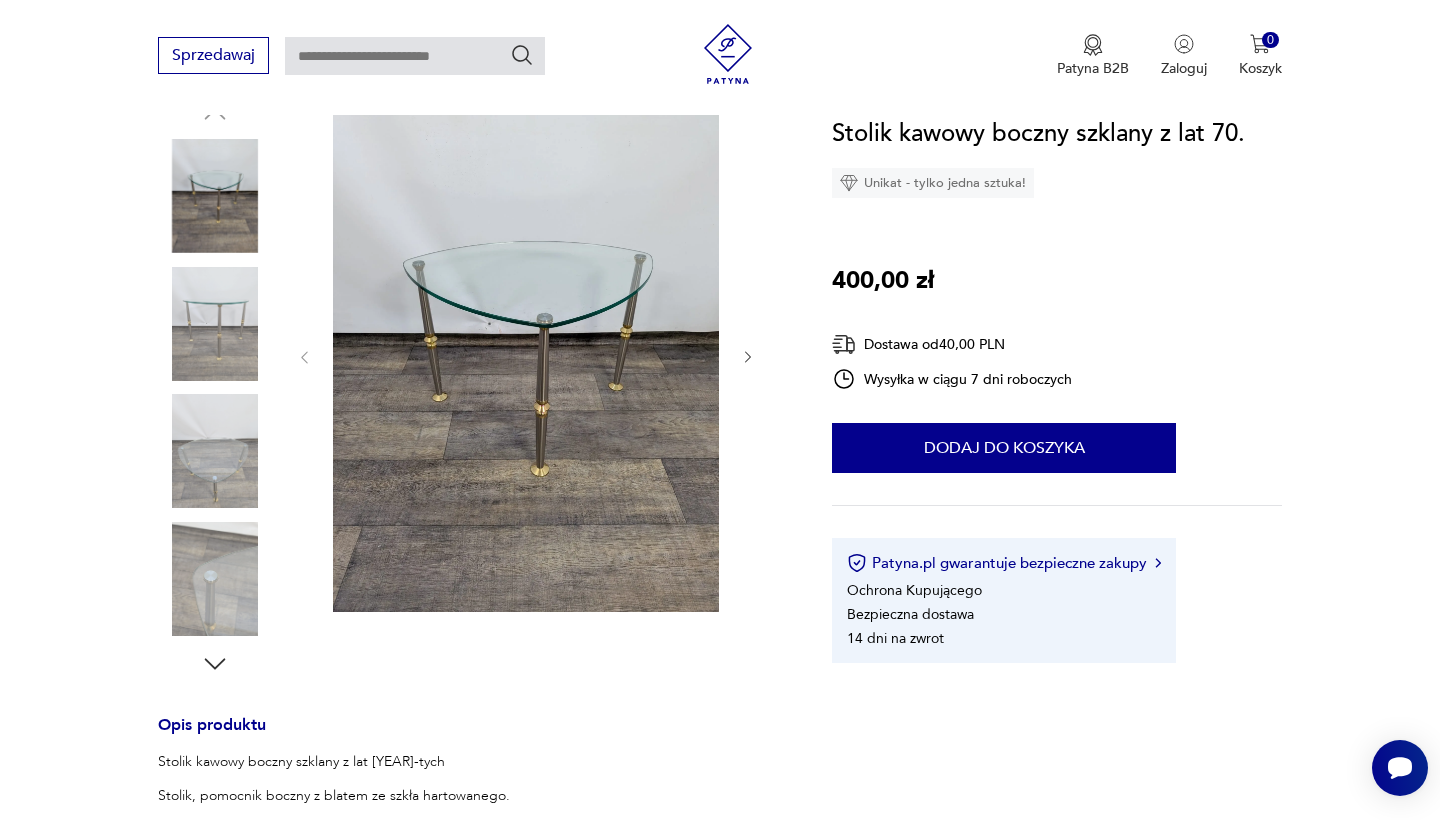 click 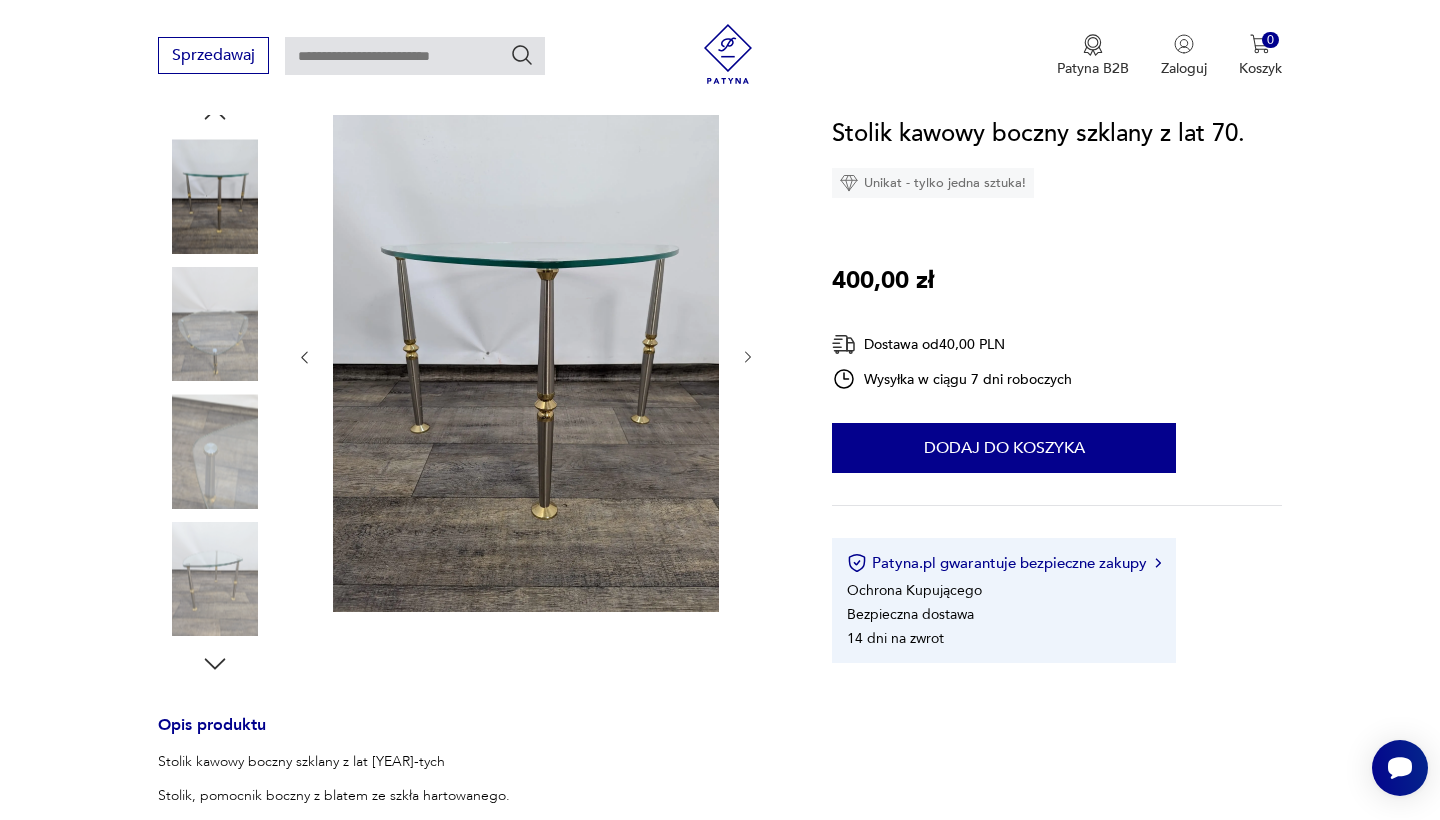 click 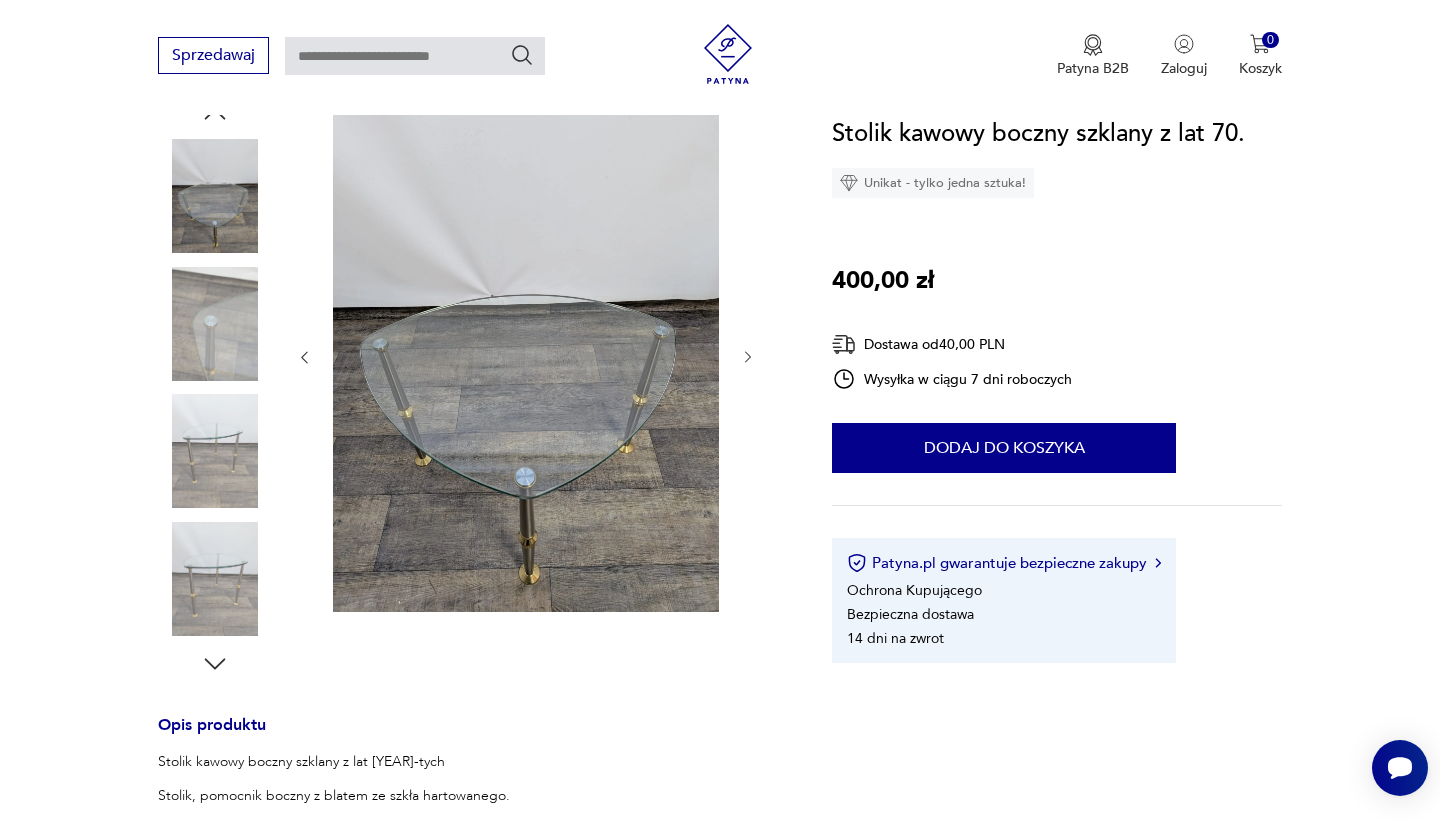 click 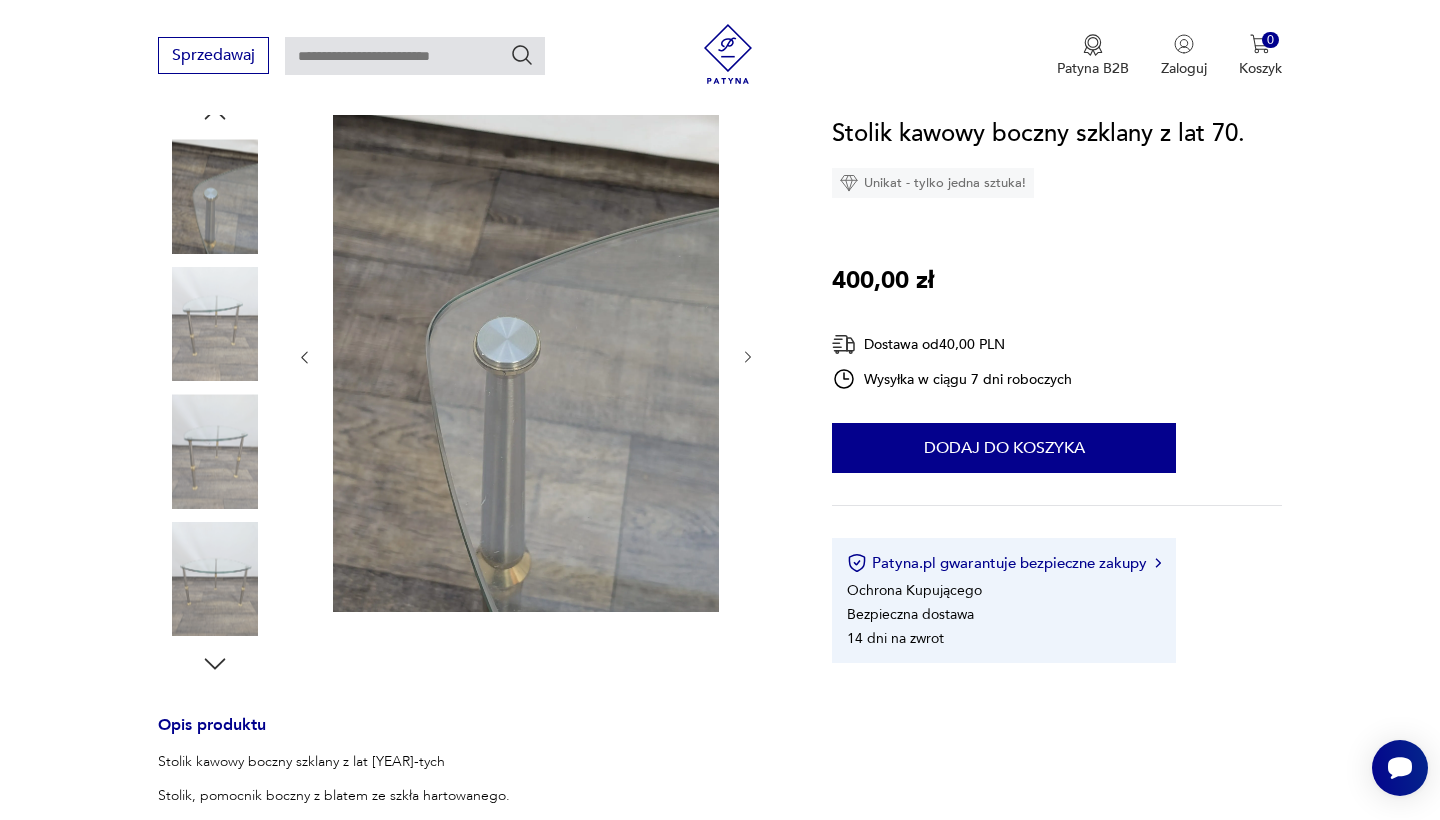 click 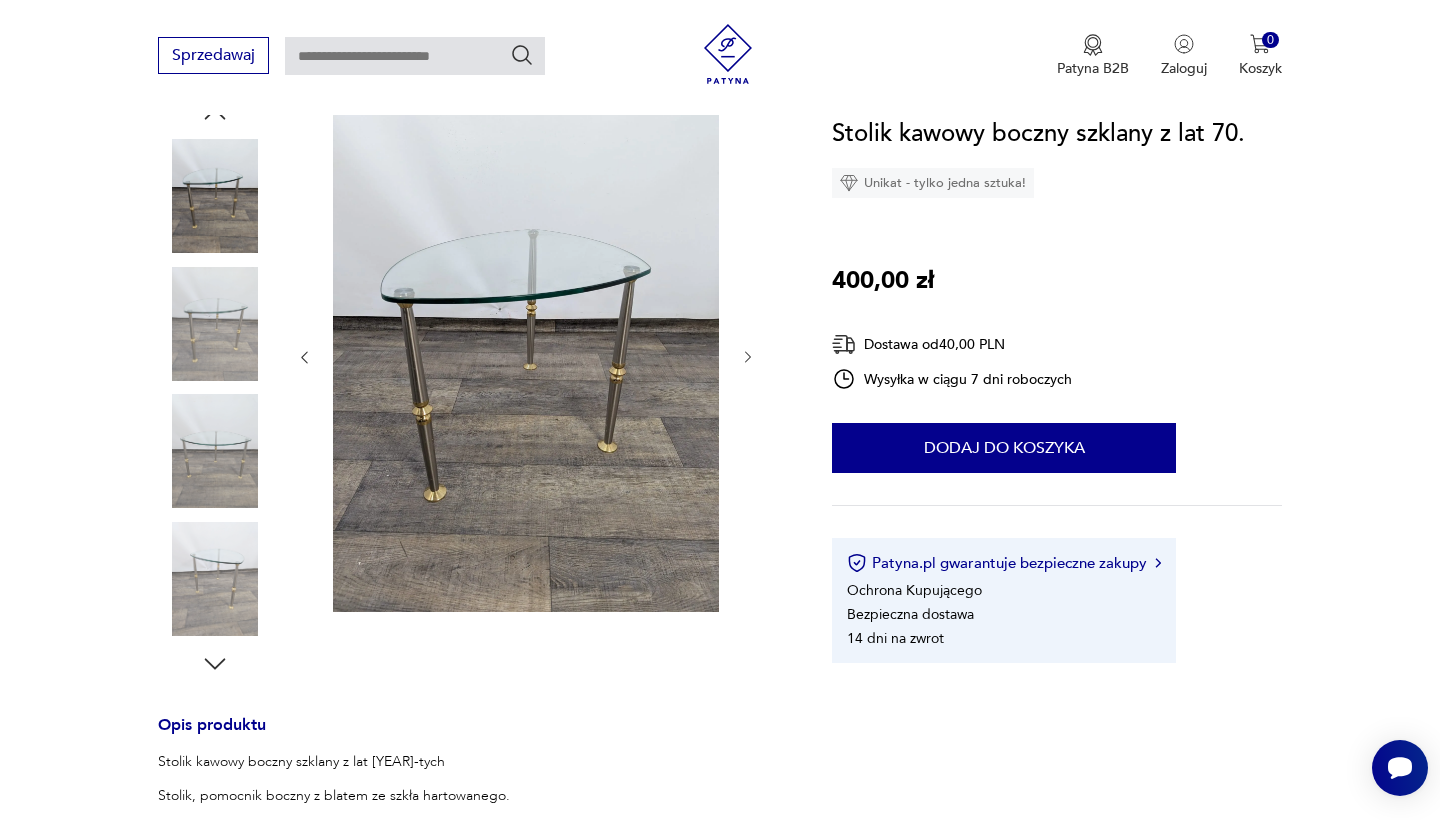 click 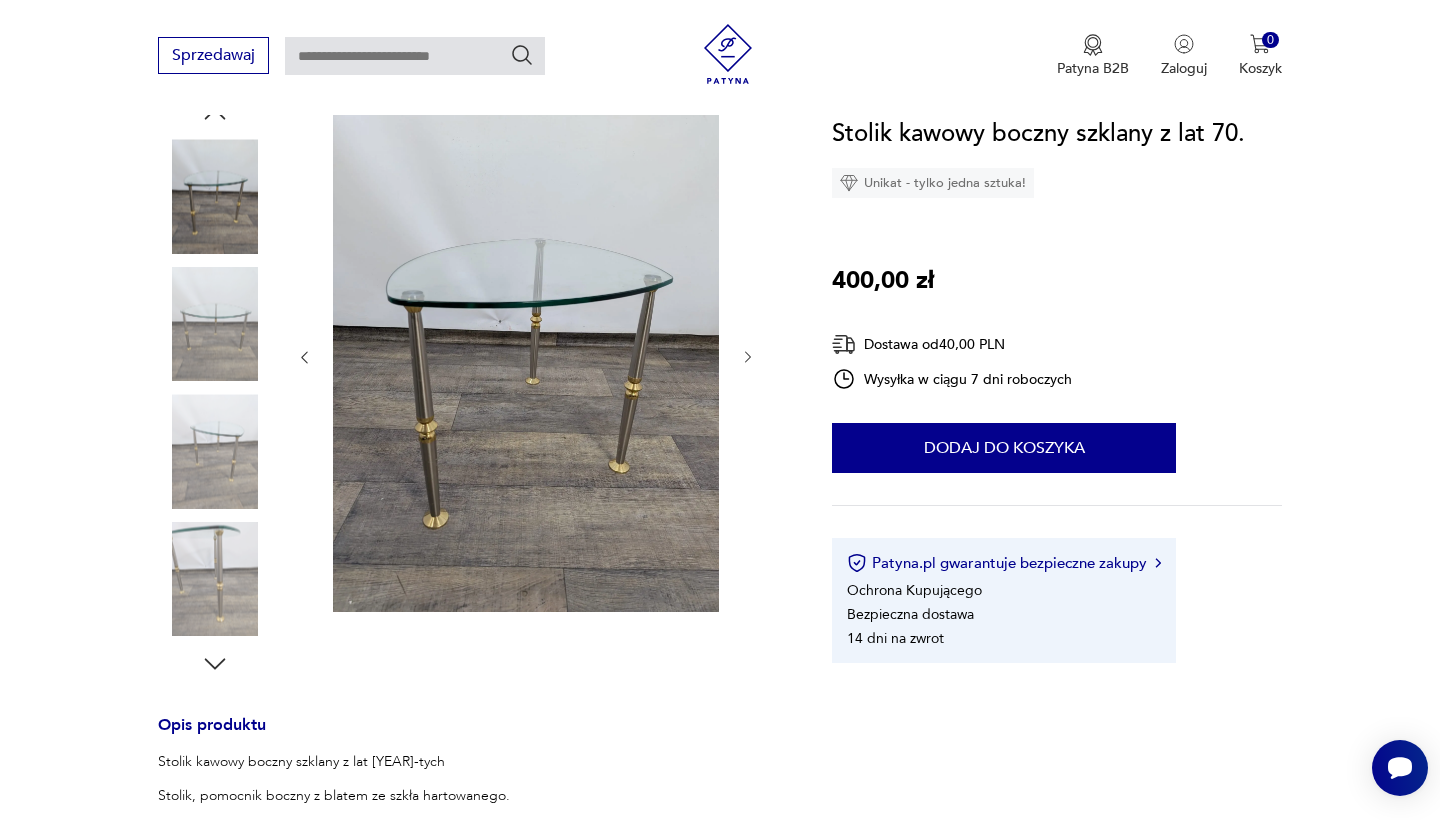 click 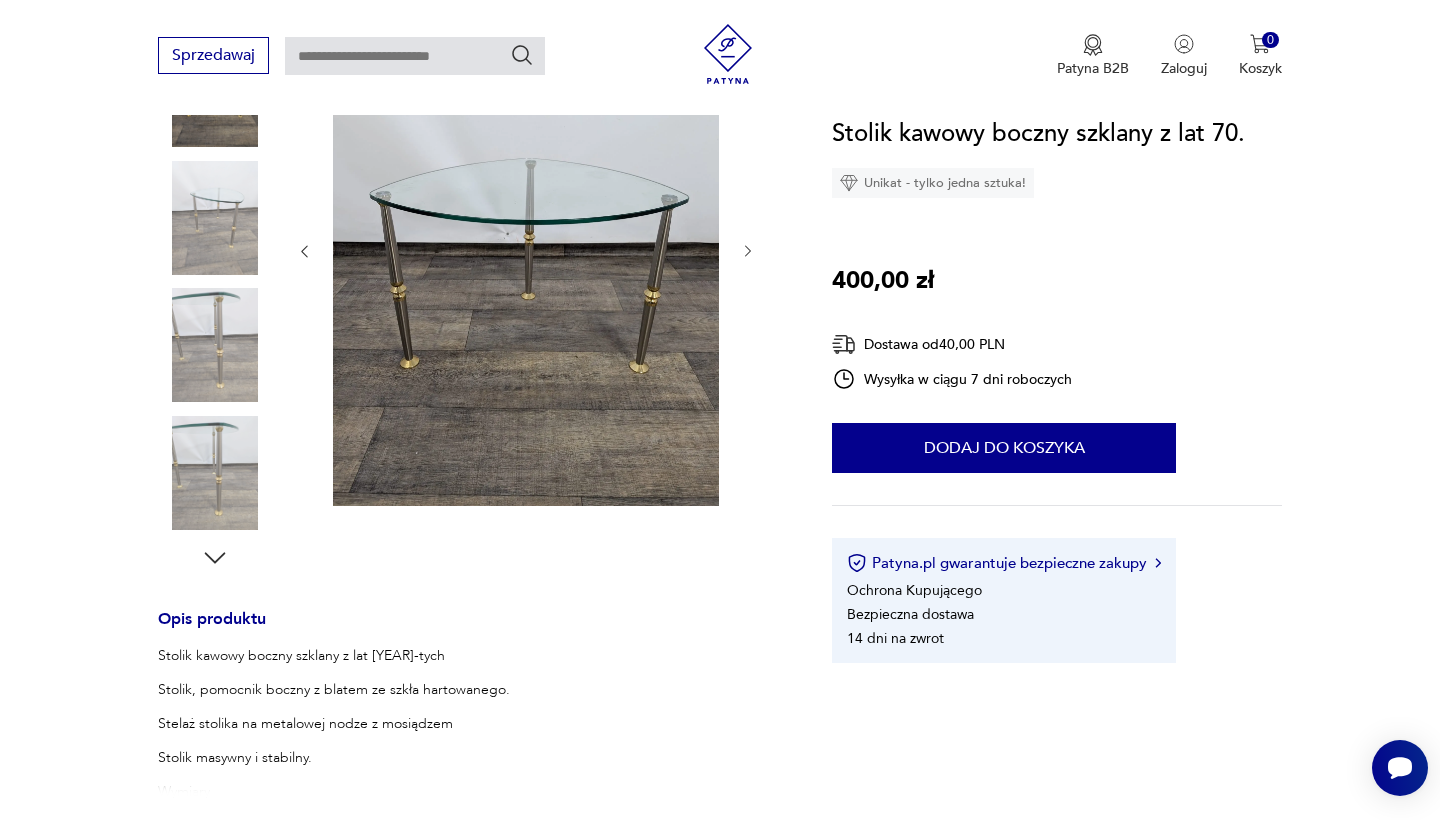 scroll, scrollTop: 447, scrollLeft: 0, axis: vertical 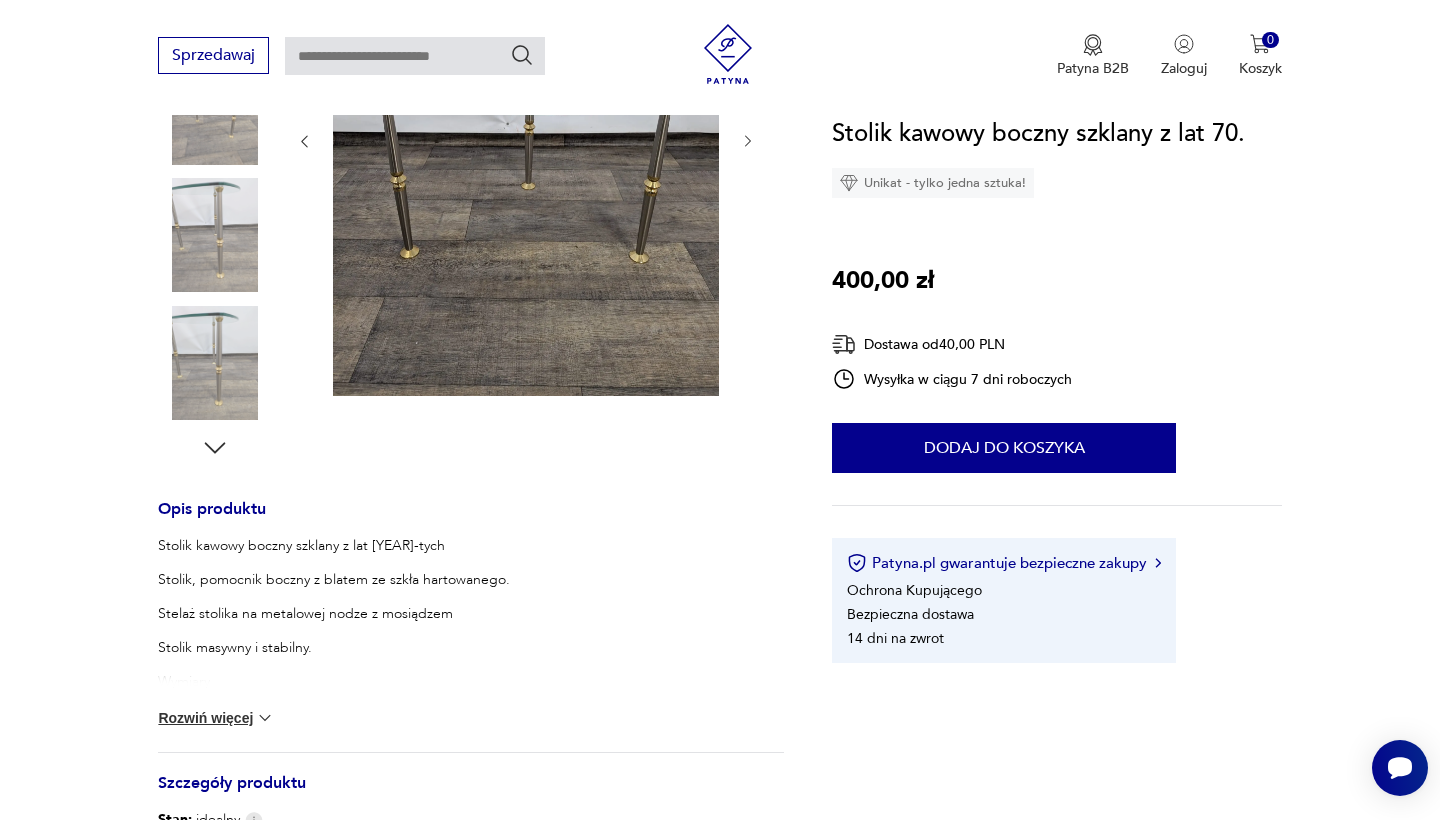 click on "Rozwiń więcej" at bounding box center (216, 718) 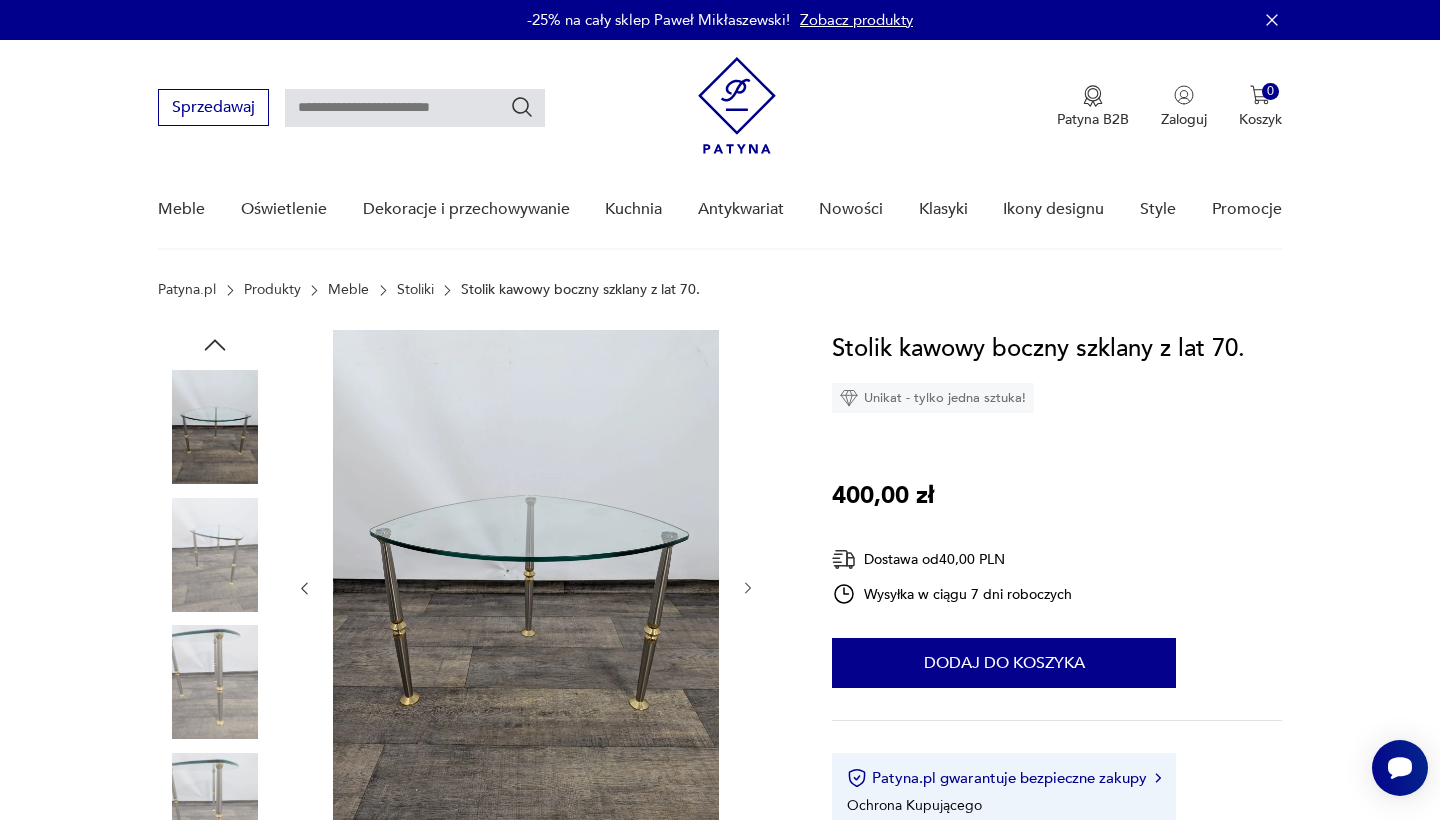 scroll, scrollTop: 0, scrollLeft: 0, axis: both 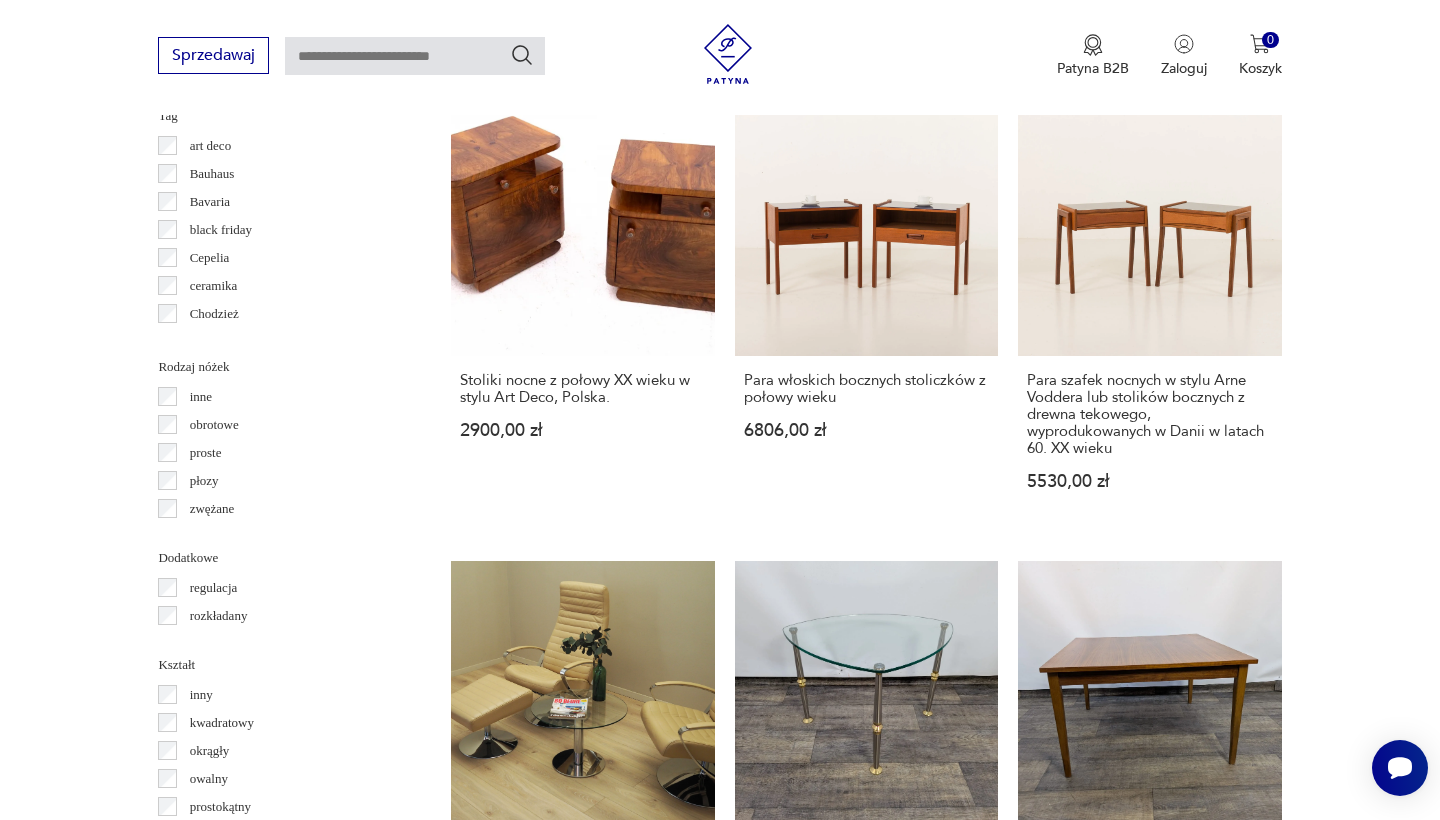 click on "2" at bounding box center (866, 1468) 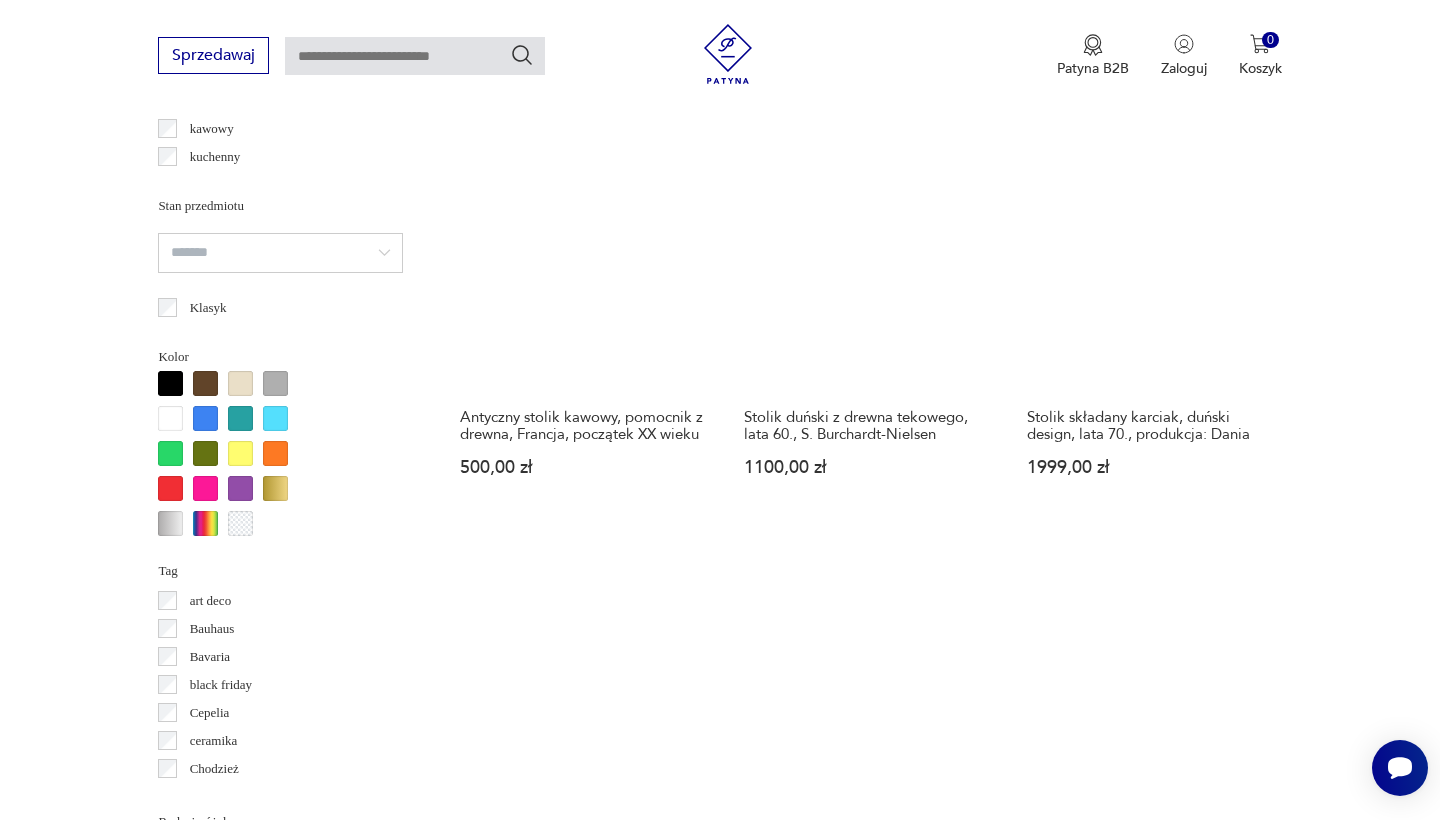 scroll, scrollTop: 1751, scrollLeft: 0, axis: vertical 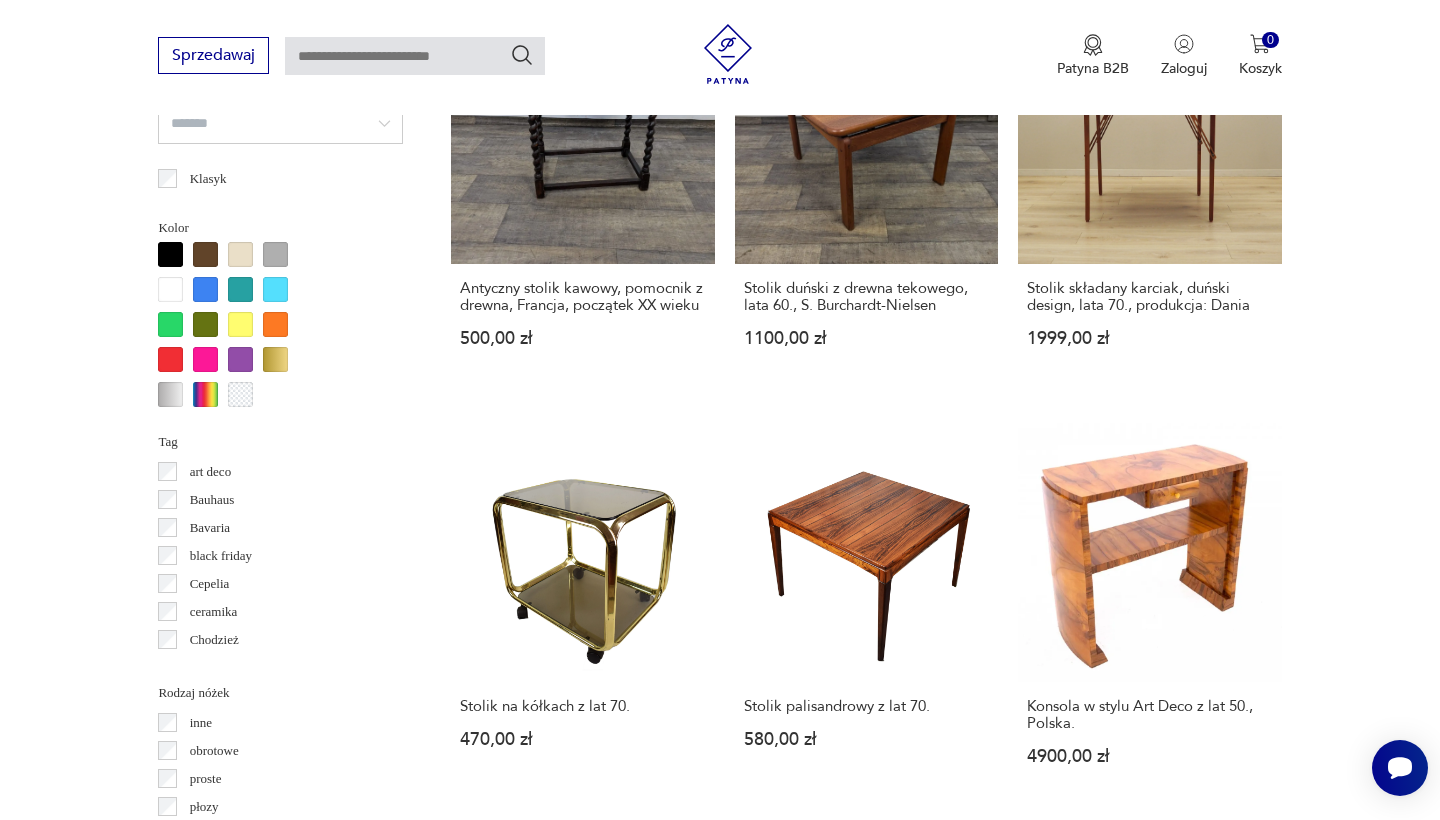 click on "3" at bounding box center [912, 1726] 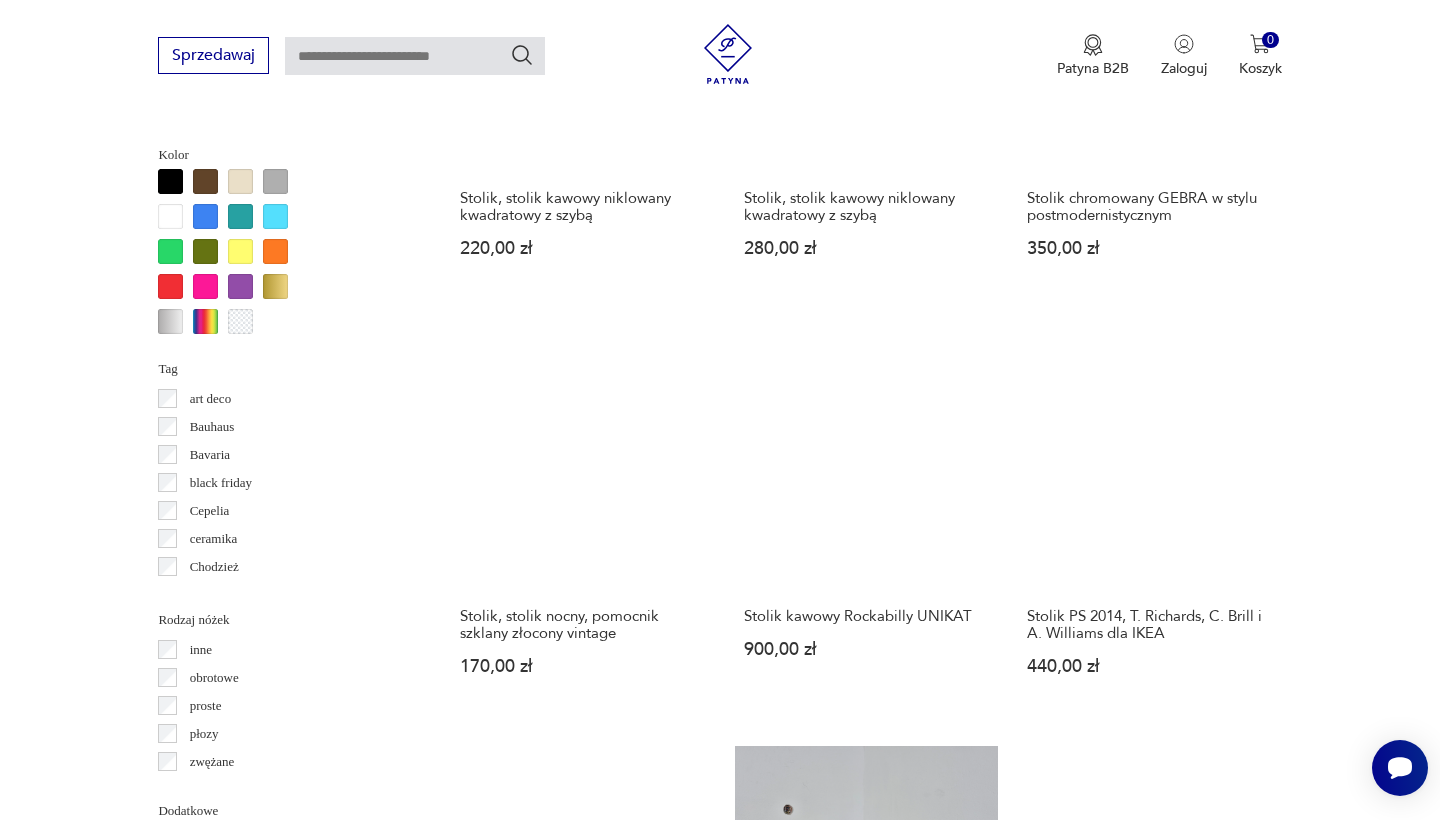 scroll, scrollTop: 2072, scrollLeft: 0, axis: vertical 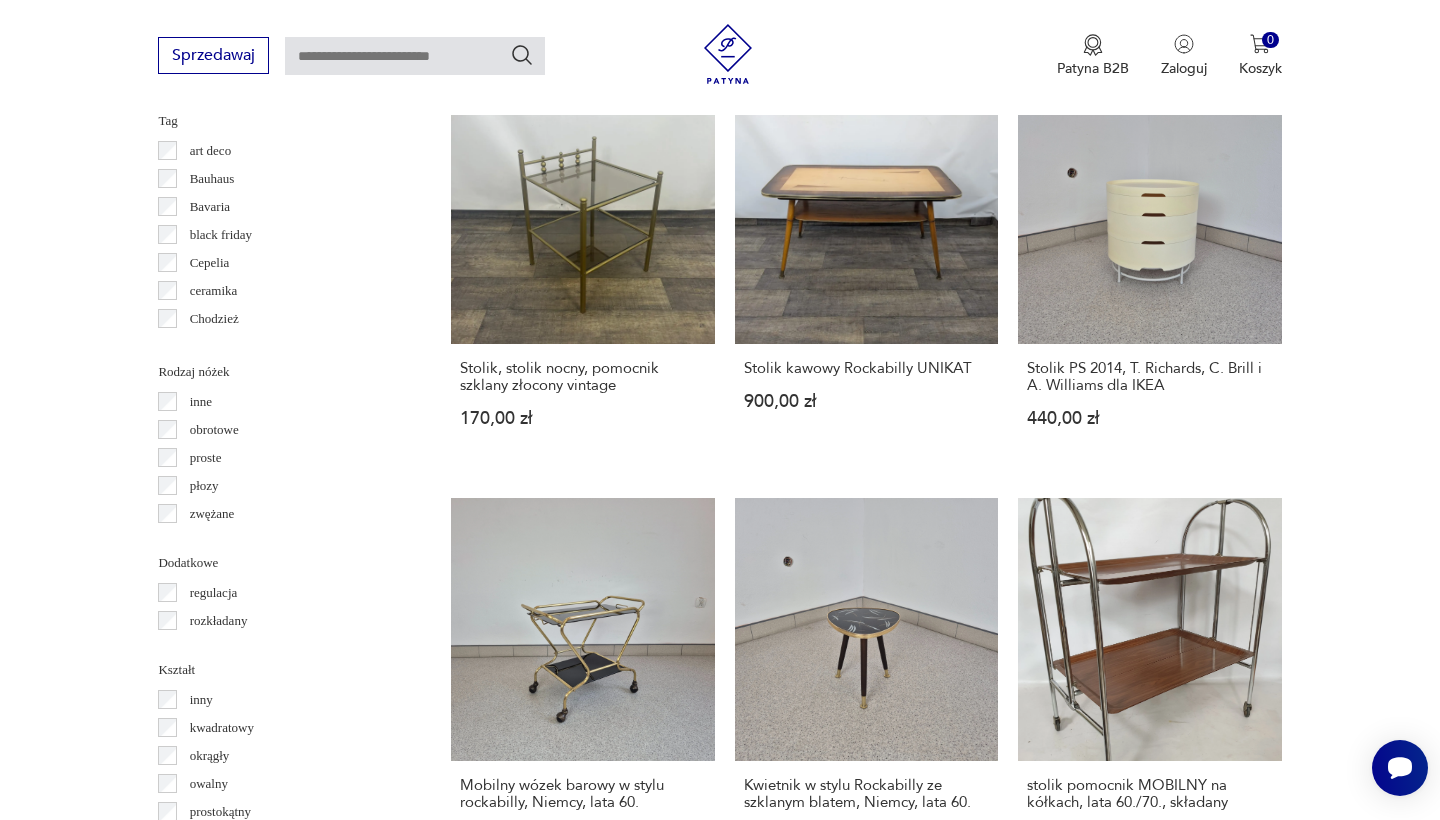 click on "4" at bounding box center (958, 1405) 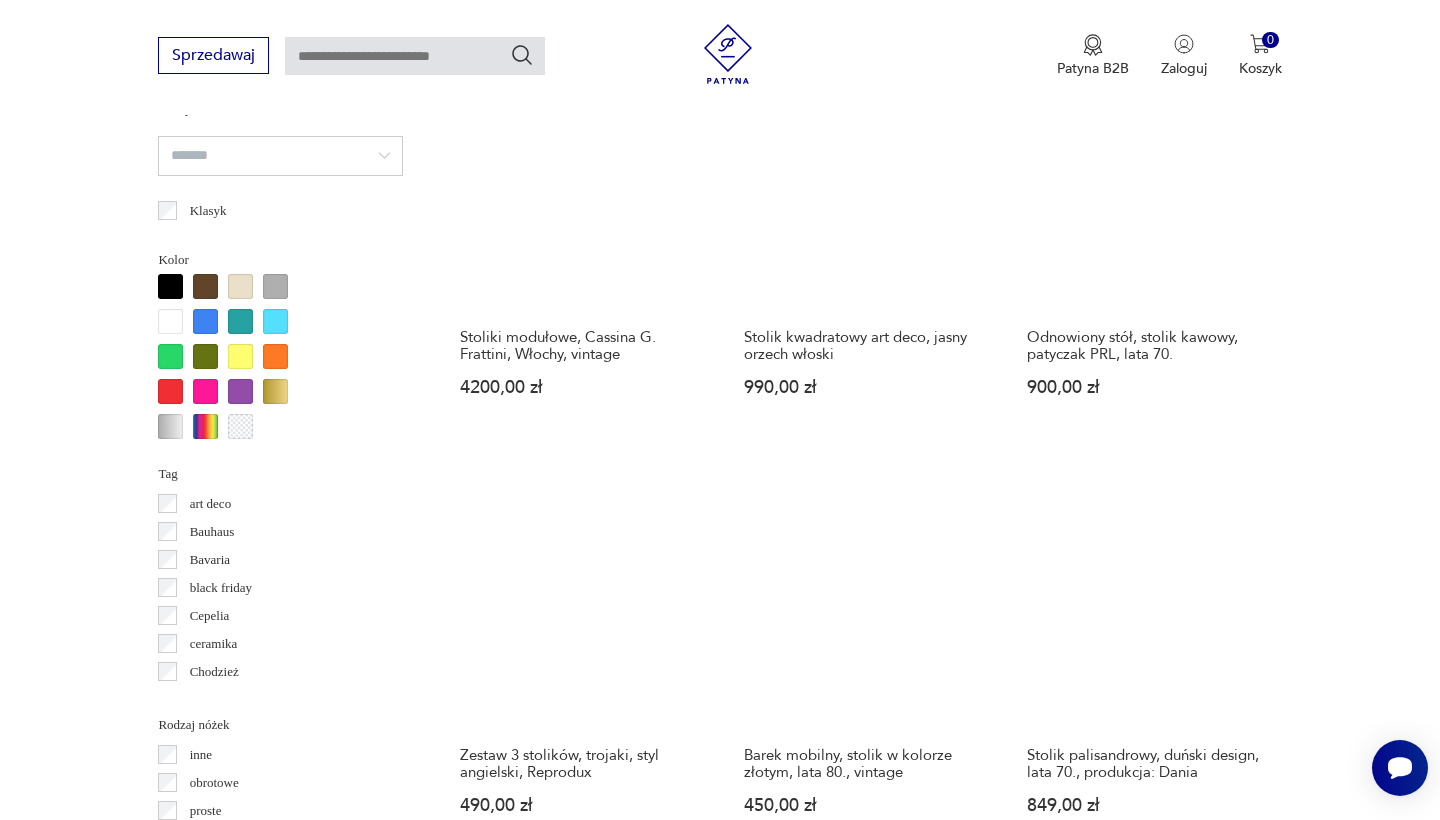 scroll, scrollTop: 1892, scrollLeft: 0, axis: vertical 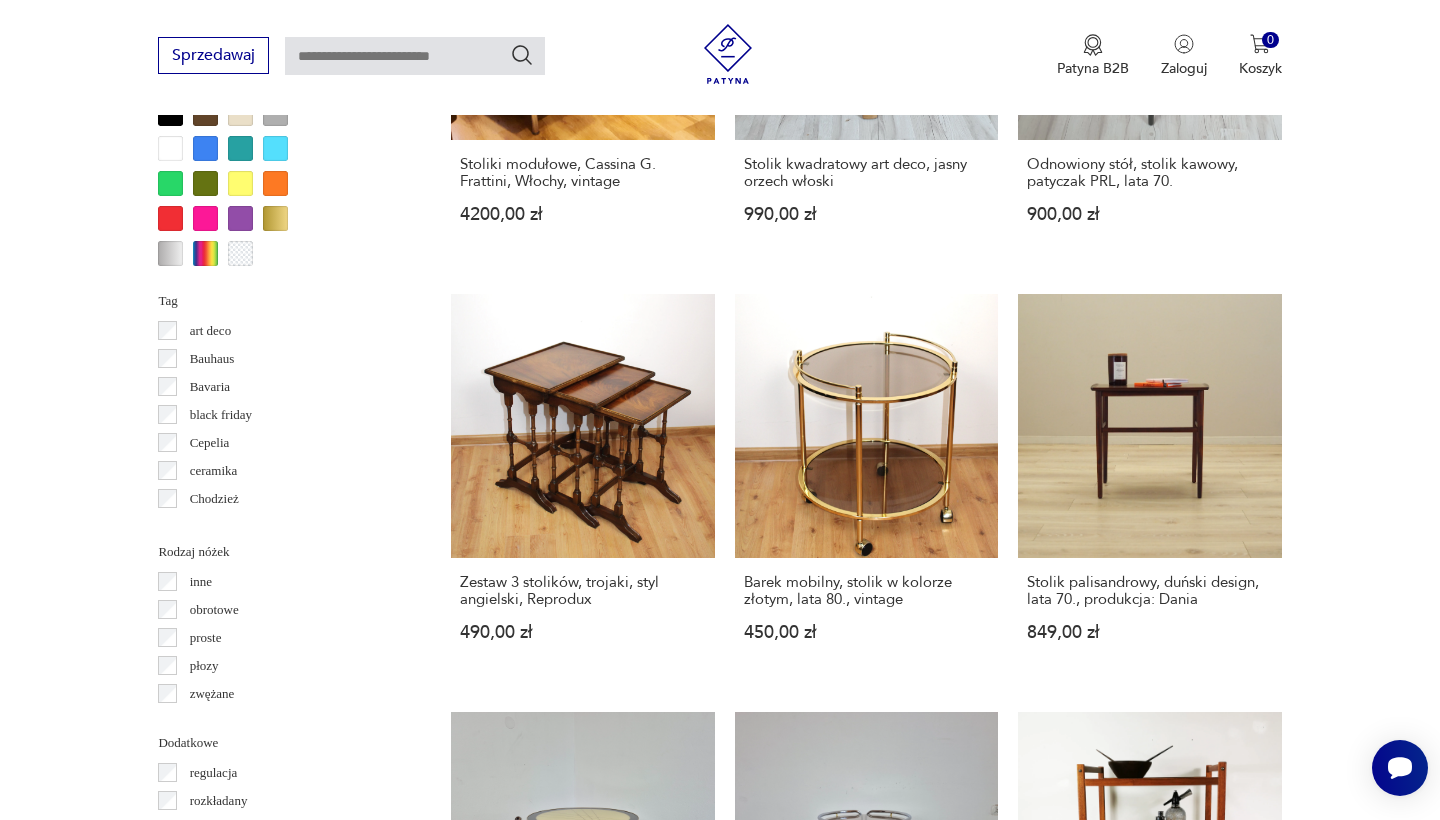click on "5" at bounding box center (1004, 1602) 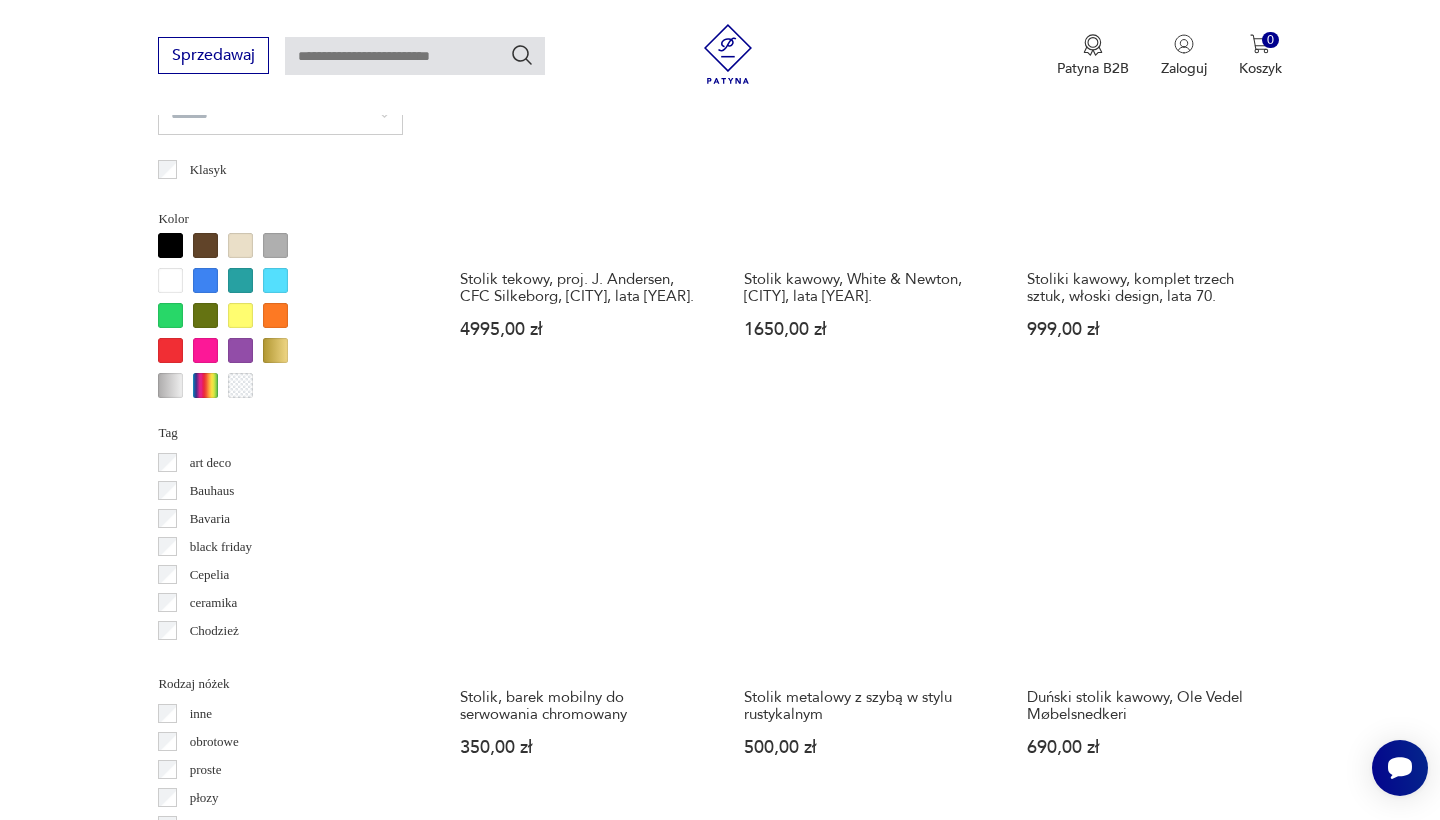 scroll, scrollTop: 1933, scrollLeft: 0, axis: vertical 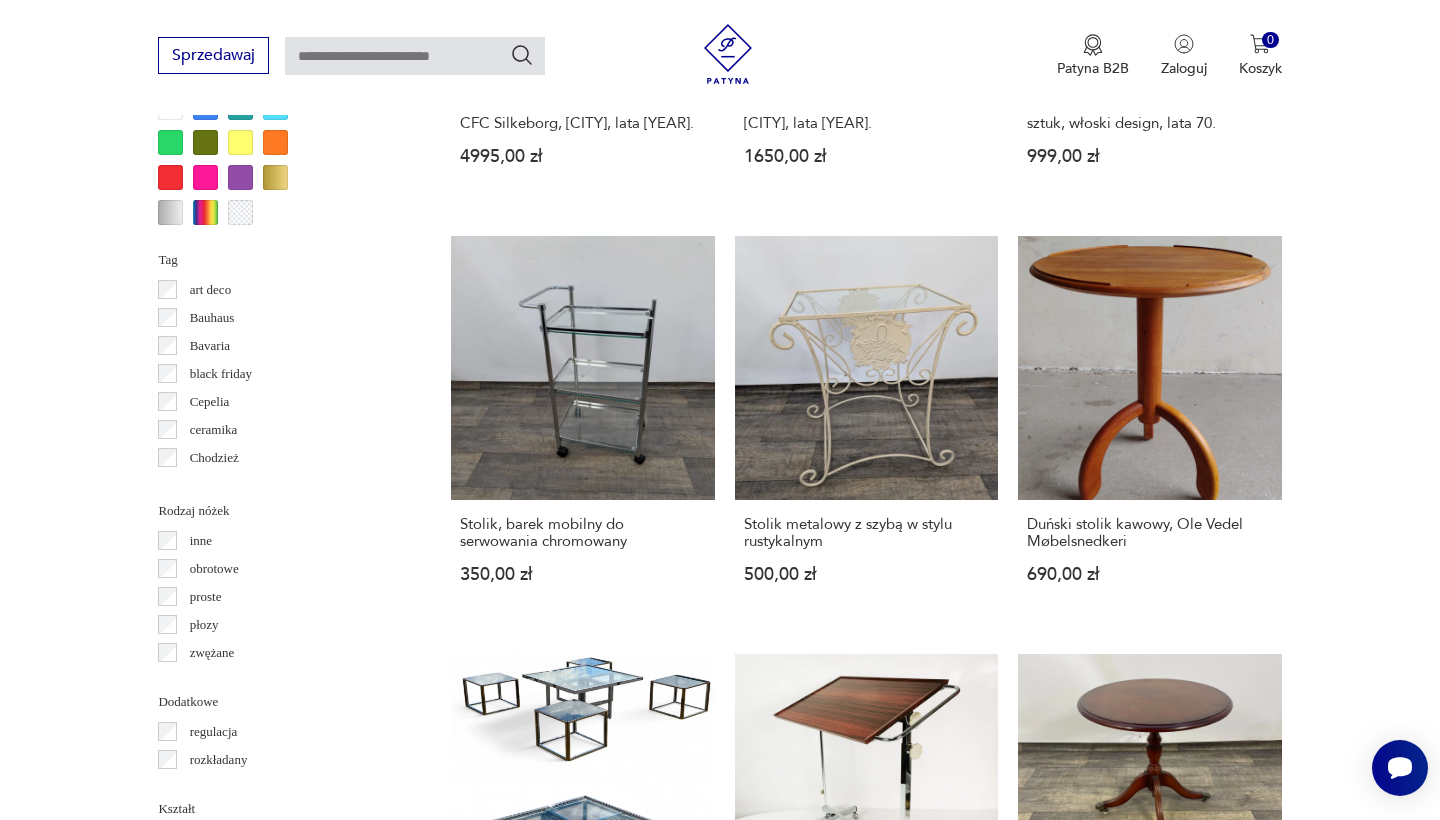 click on "6" at bounding box center [1050, 1544] 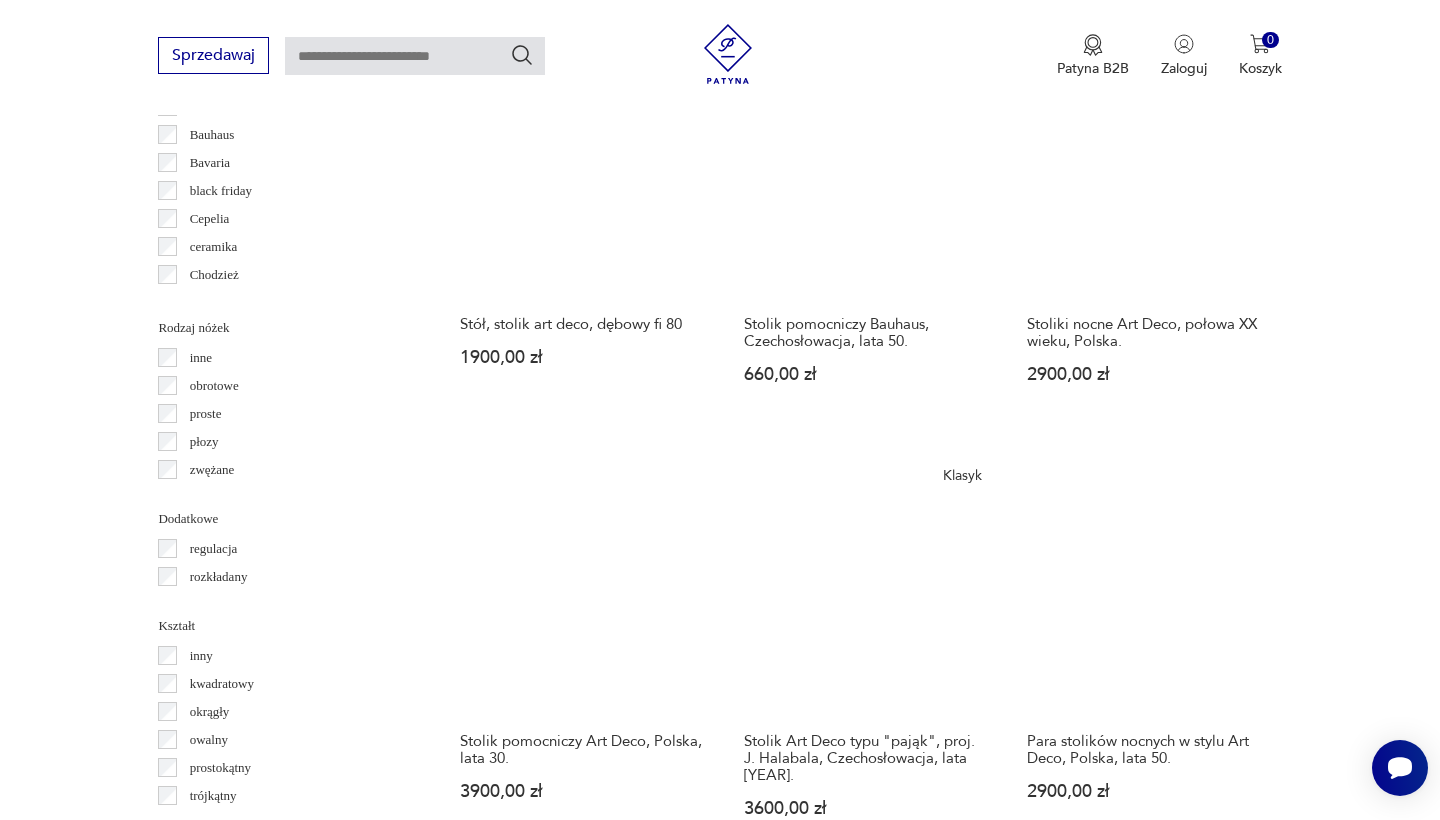 scroll, scrollTop: 2148, scrollLeft: 0, axis: vertical 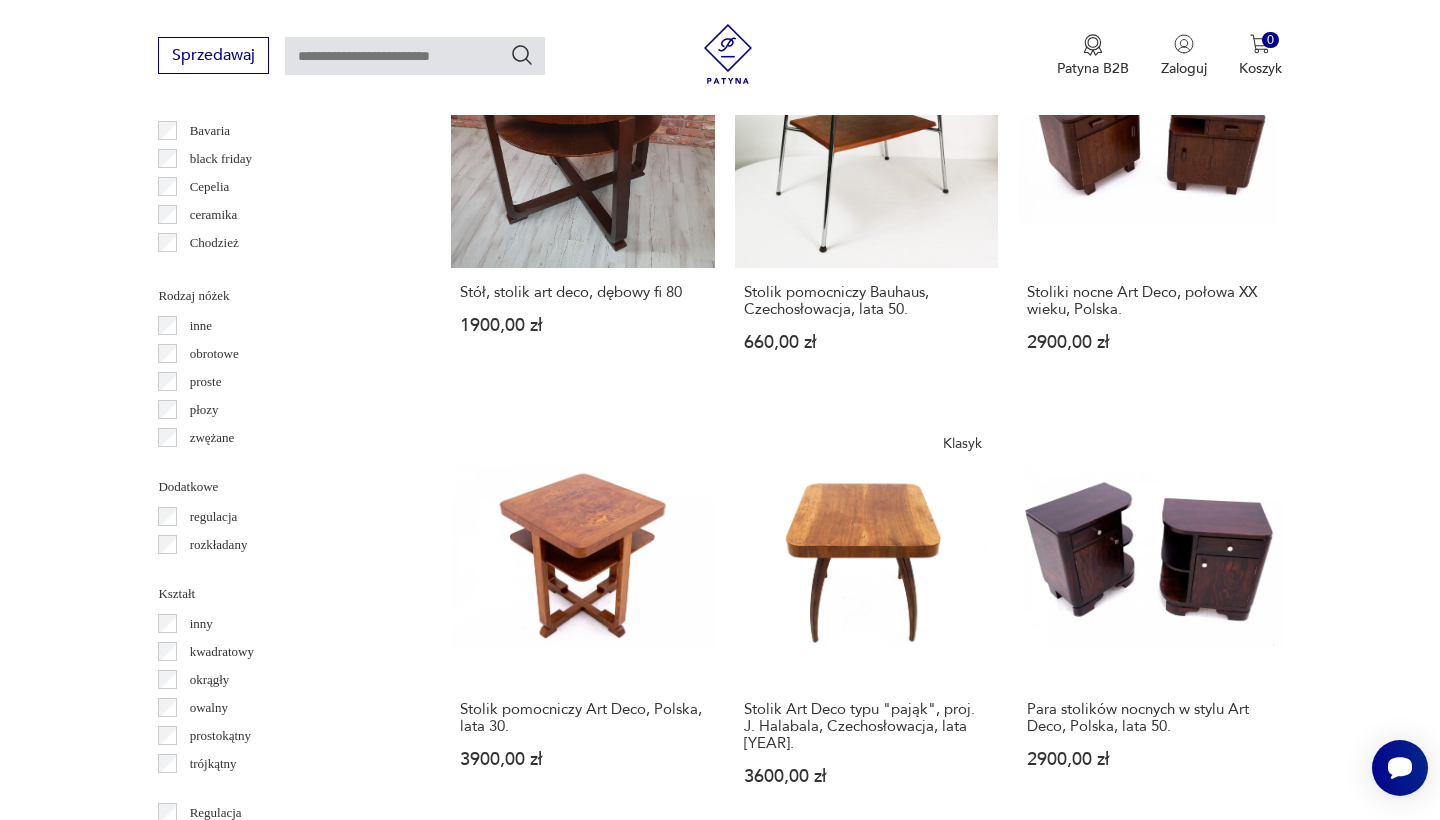 click on "7" at bounding box center [1050, 1329] 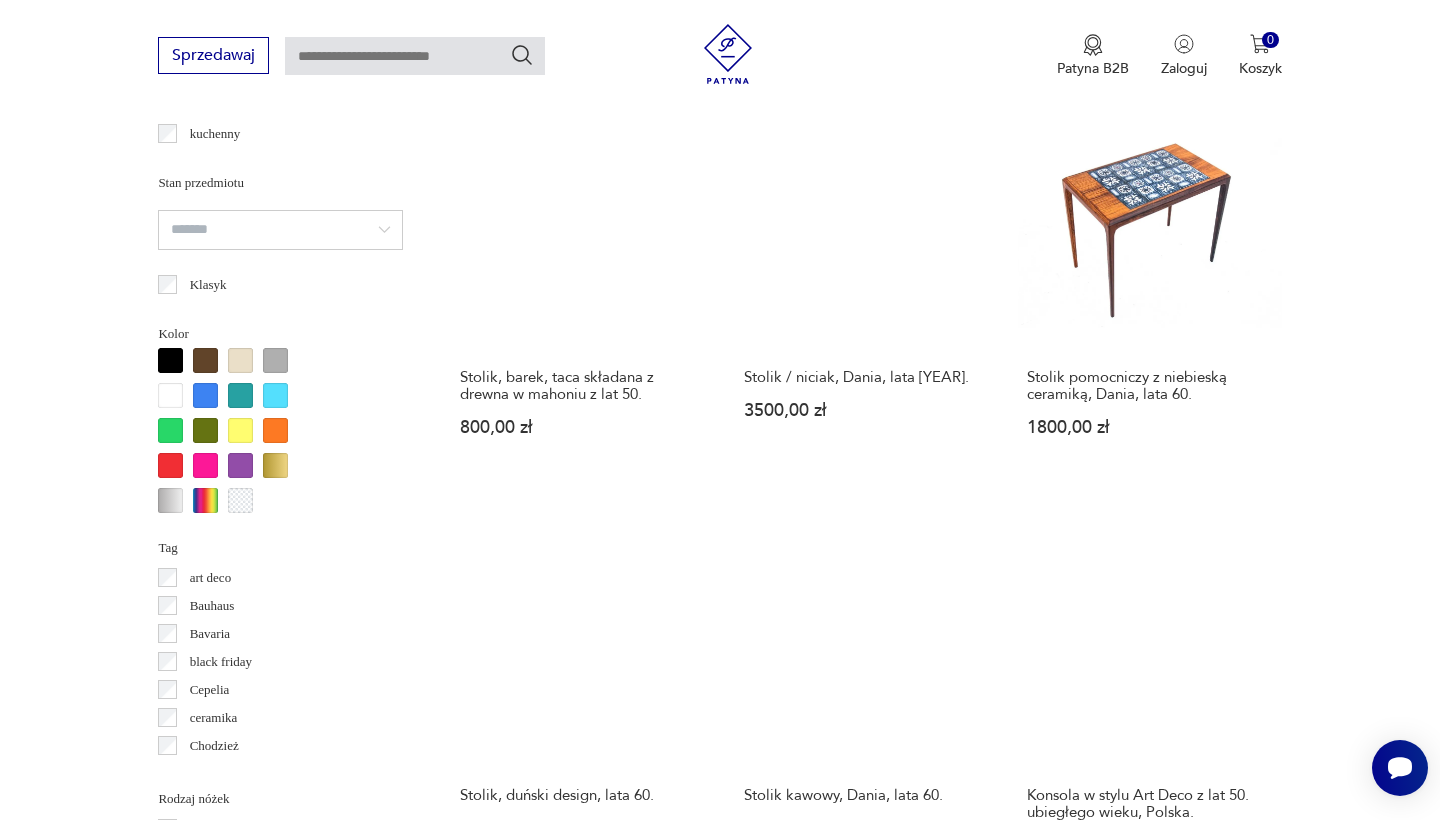 scroll, scrollTop: 1806, scrollLeft: 0, axis: vertical 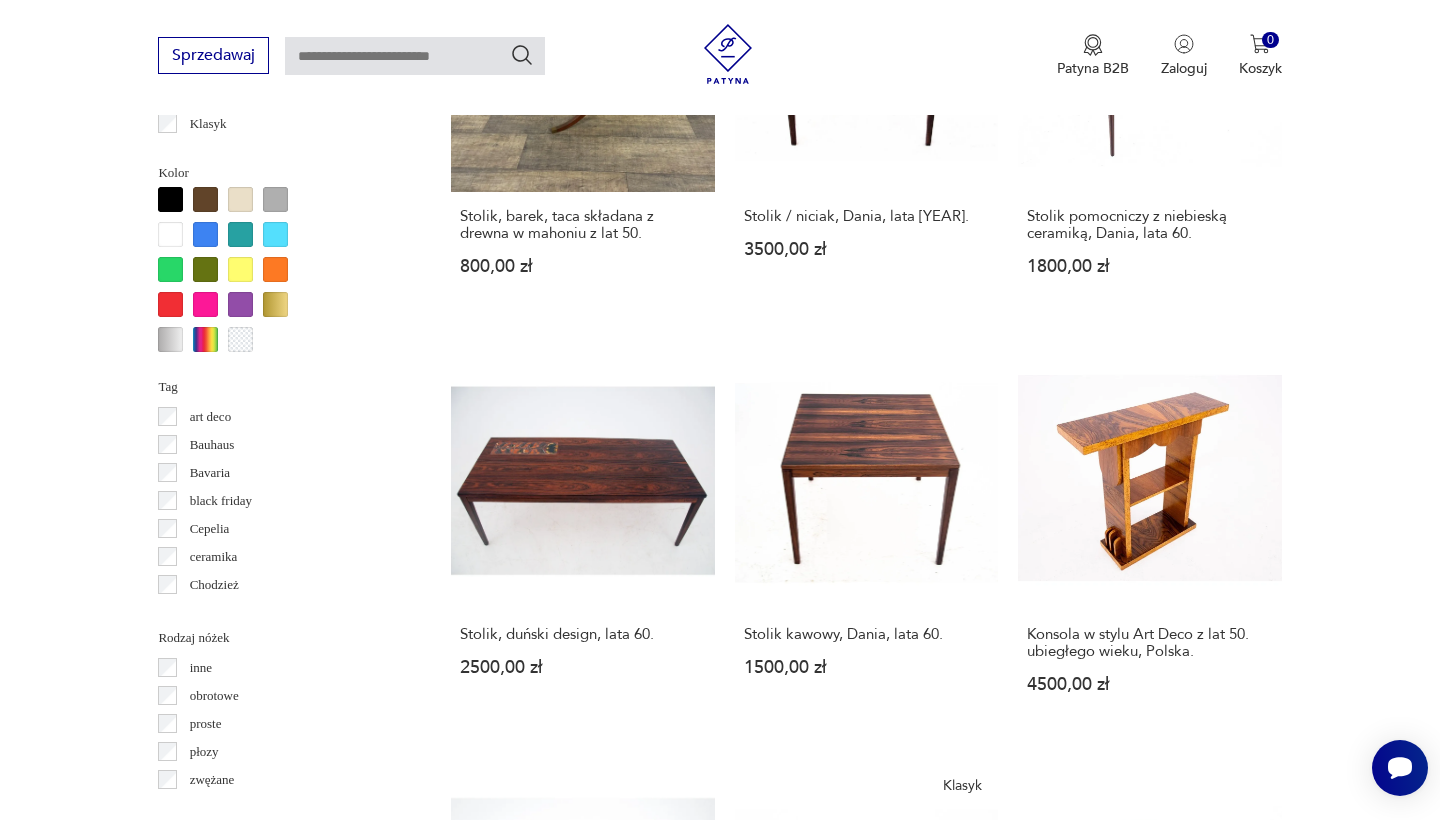 click on "8" at bounding box center (1050, 1654) 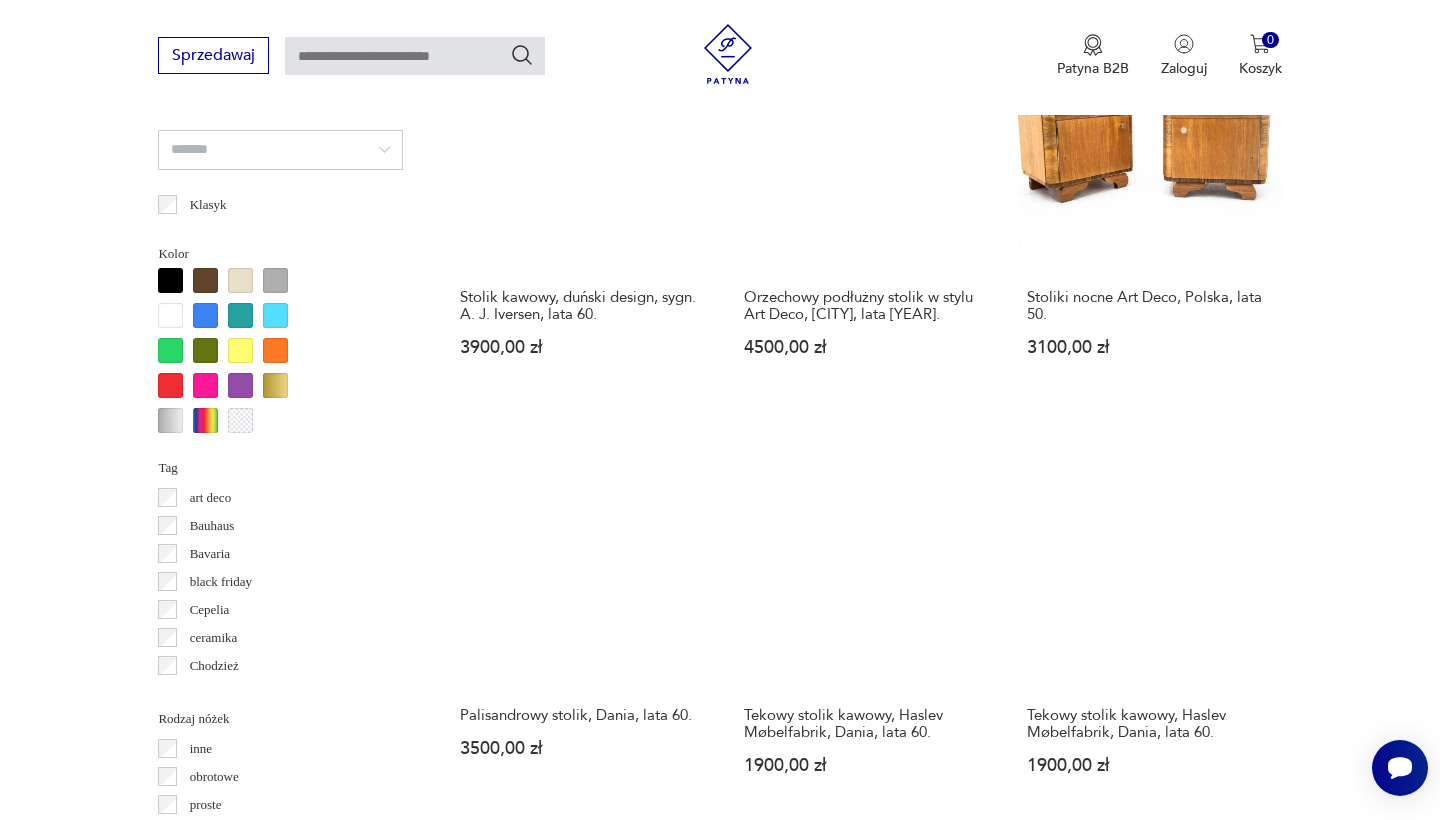 scroll, scrollTop: 2089, scrollLeft: 0, axis: vertical 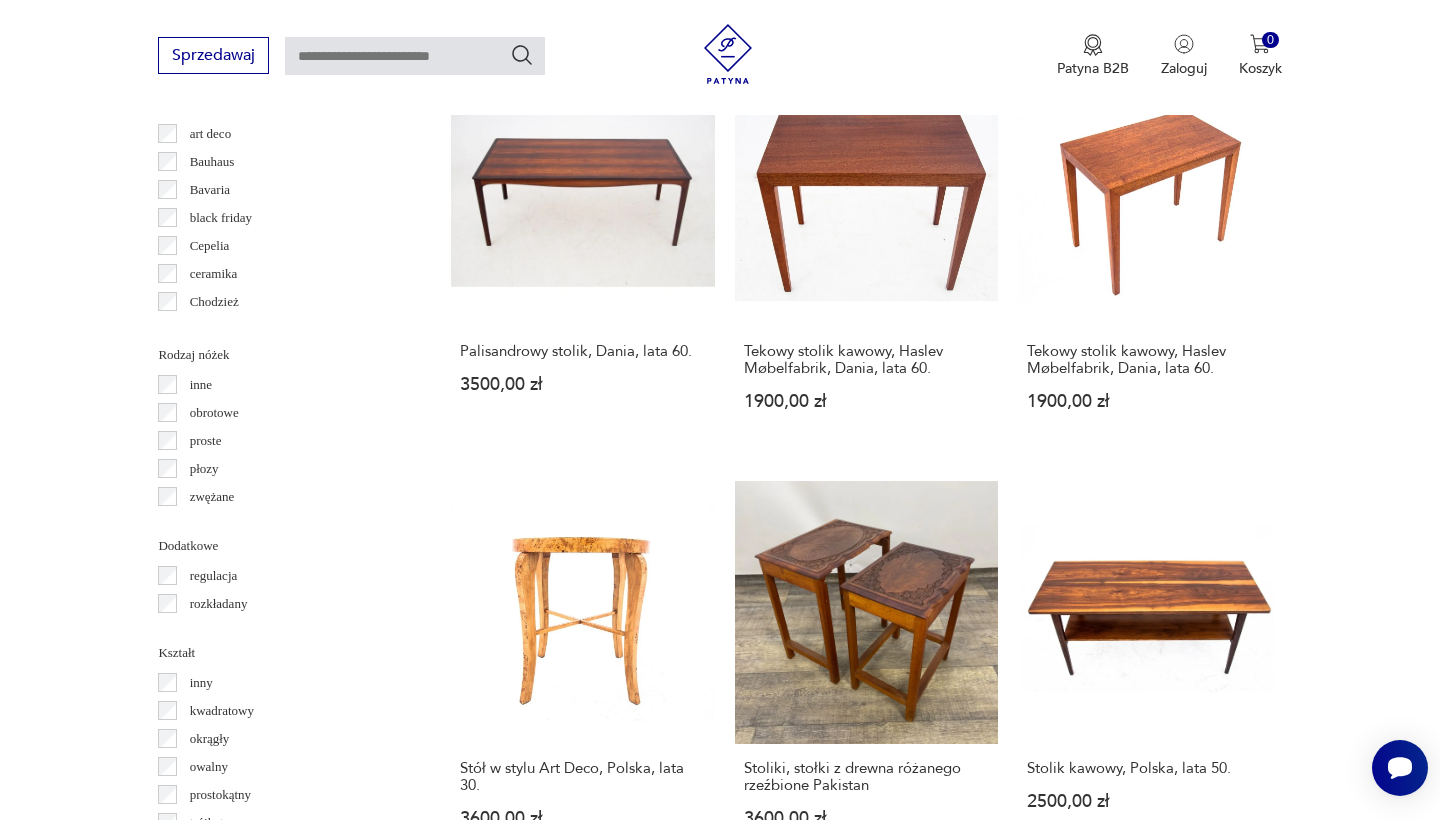 click on "9" at bounding box center [1050, 1354] 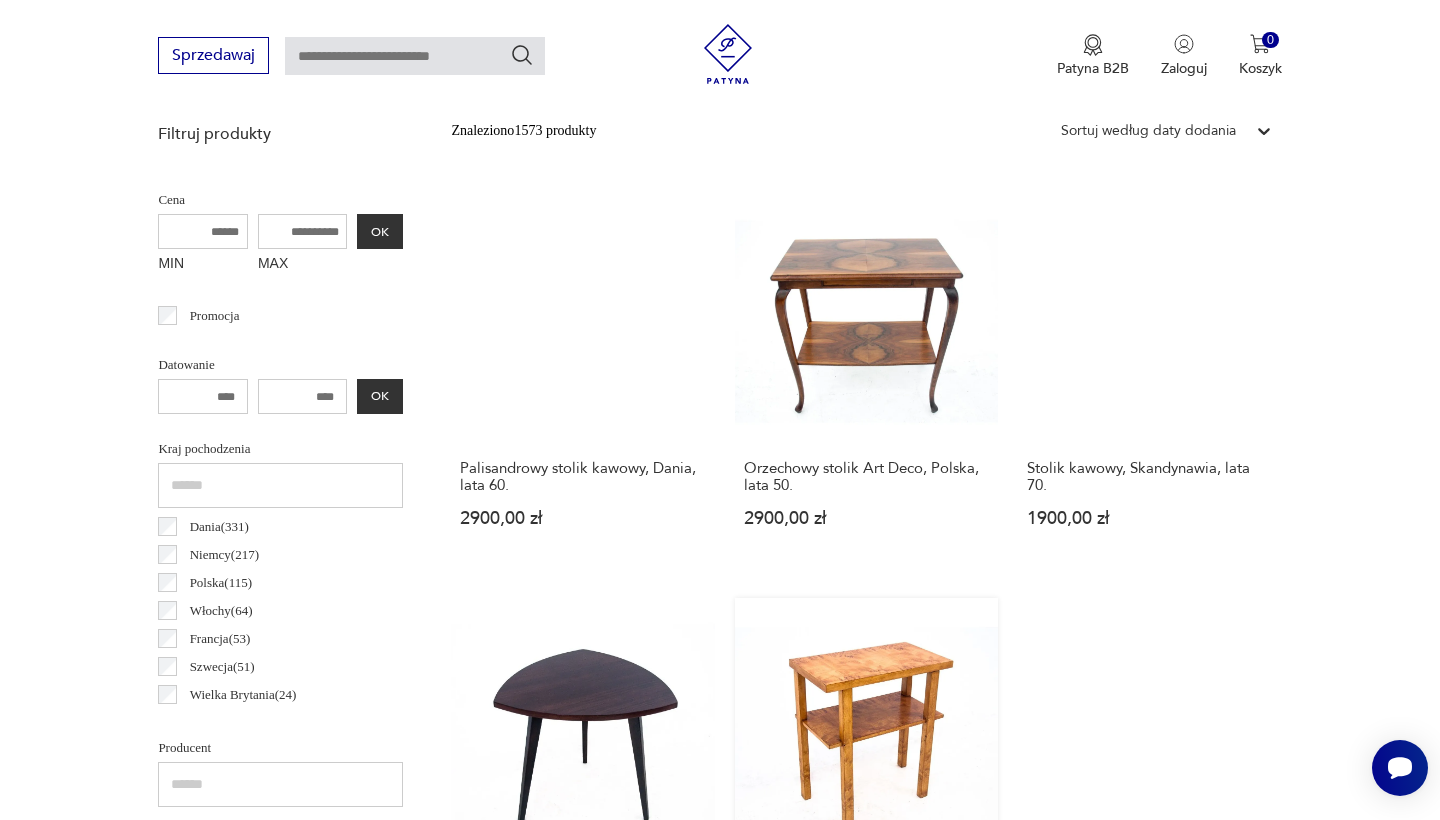 scroll, scrollTop: 288, scrollLeft: 0, axis: vertical 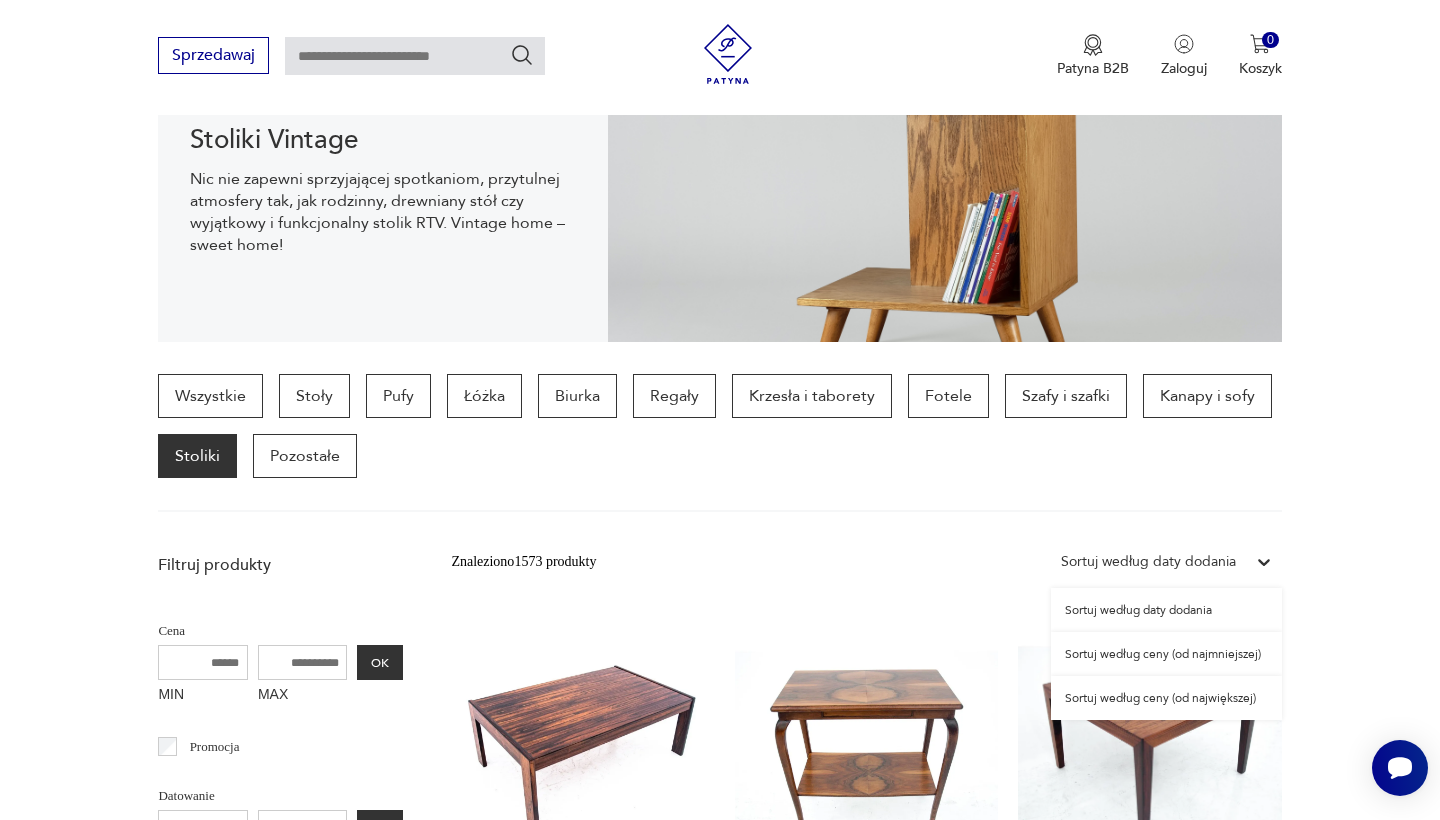 click on "Sortuj według daty dodania" at bounding box center (1148, 562) 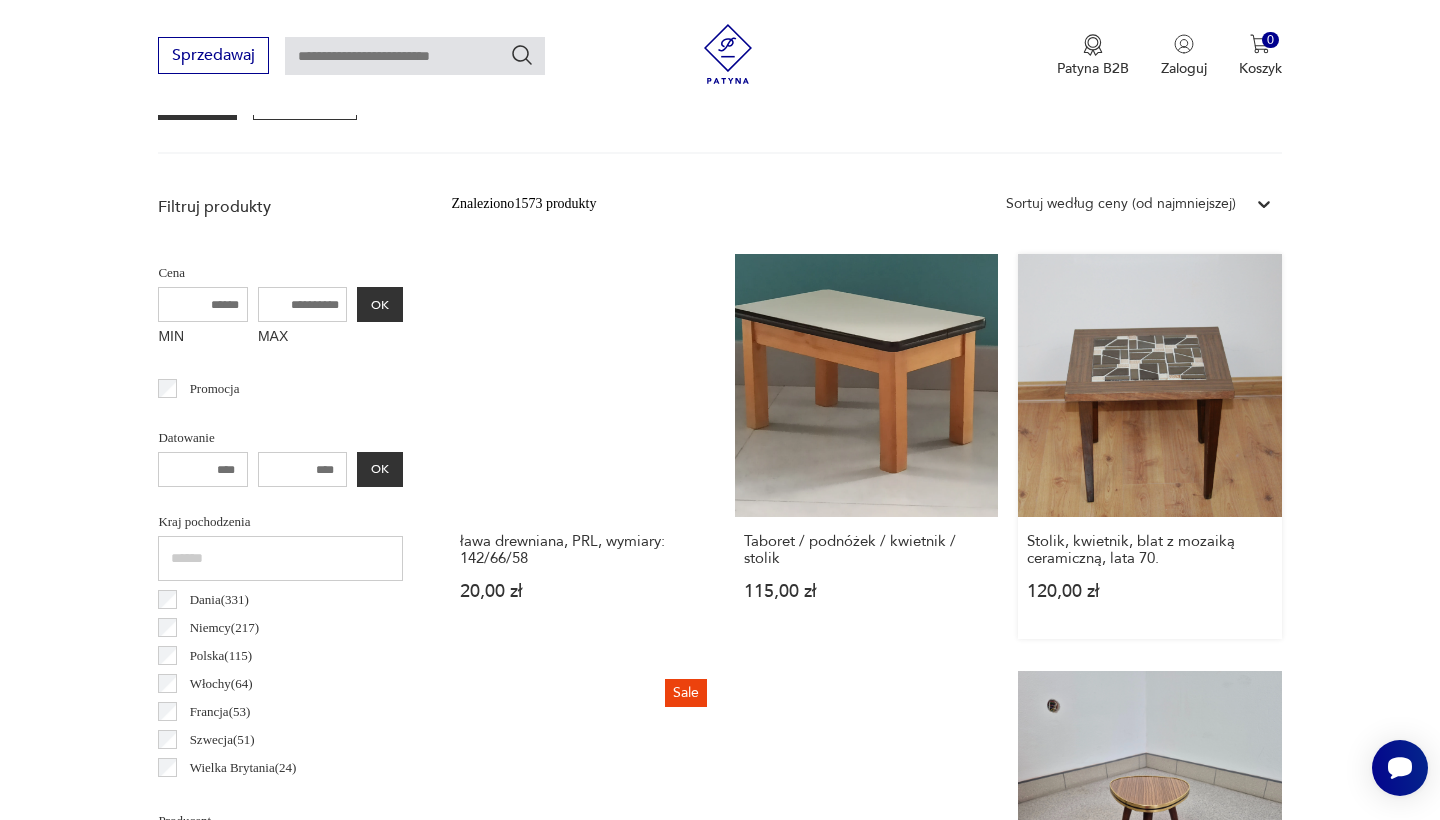 scroll, scrollTop: 861, scrollLeft: 0, axis: vertical 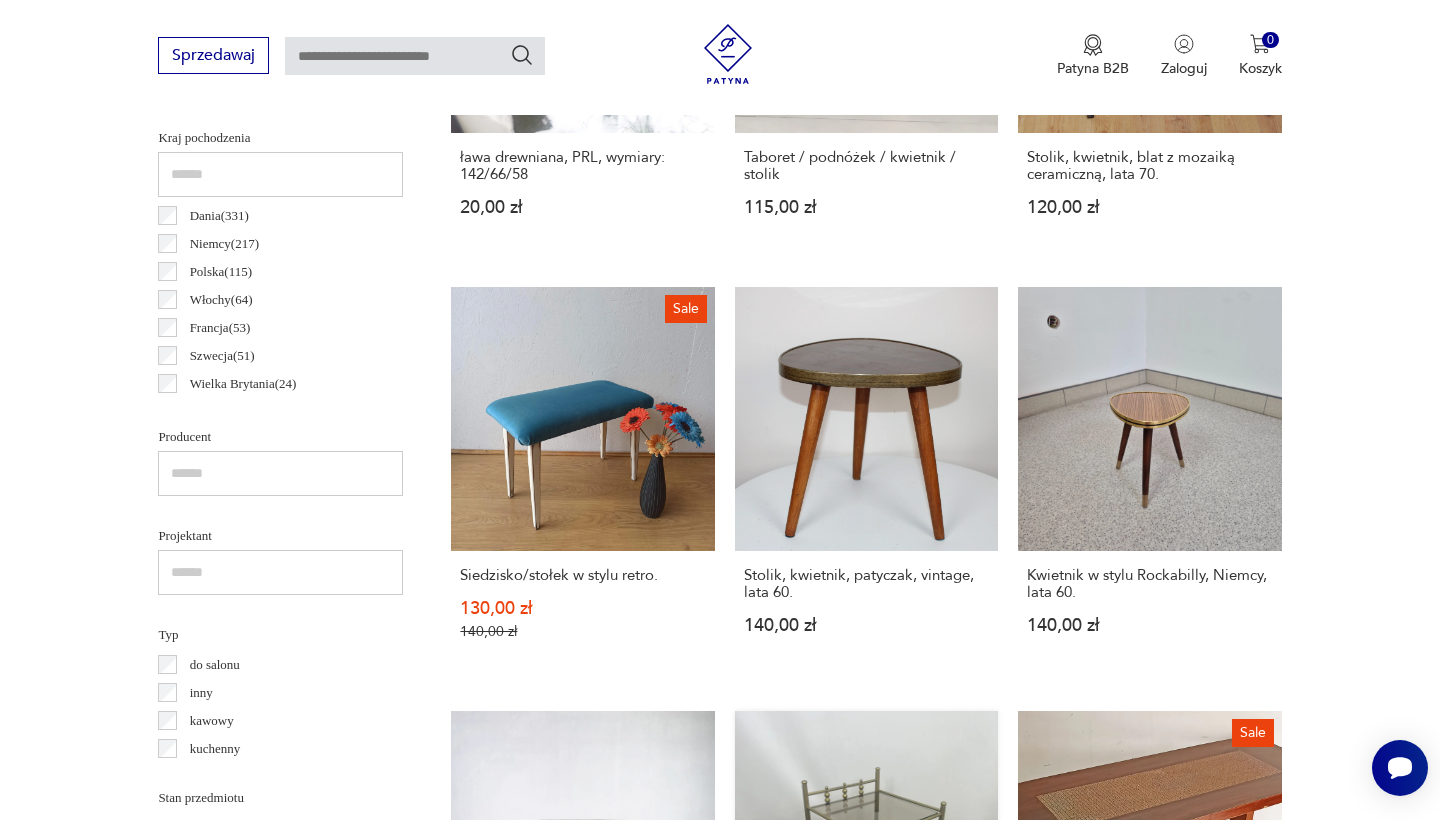 click on "Stolik, stolik nocny, pomocnik szklany złocony vintage 170,00 zł" at bounding box center [866, 915] 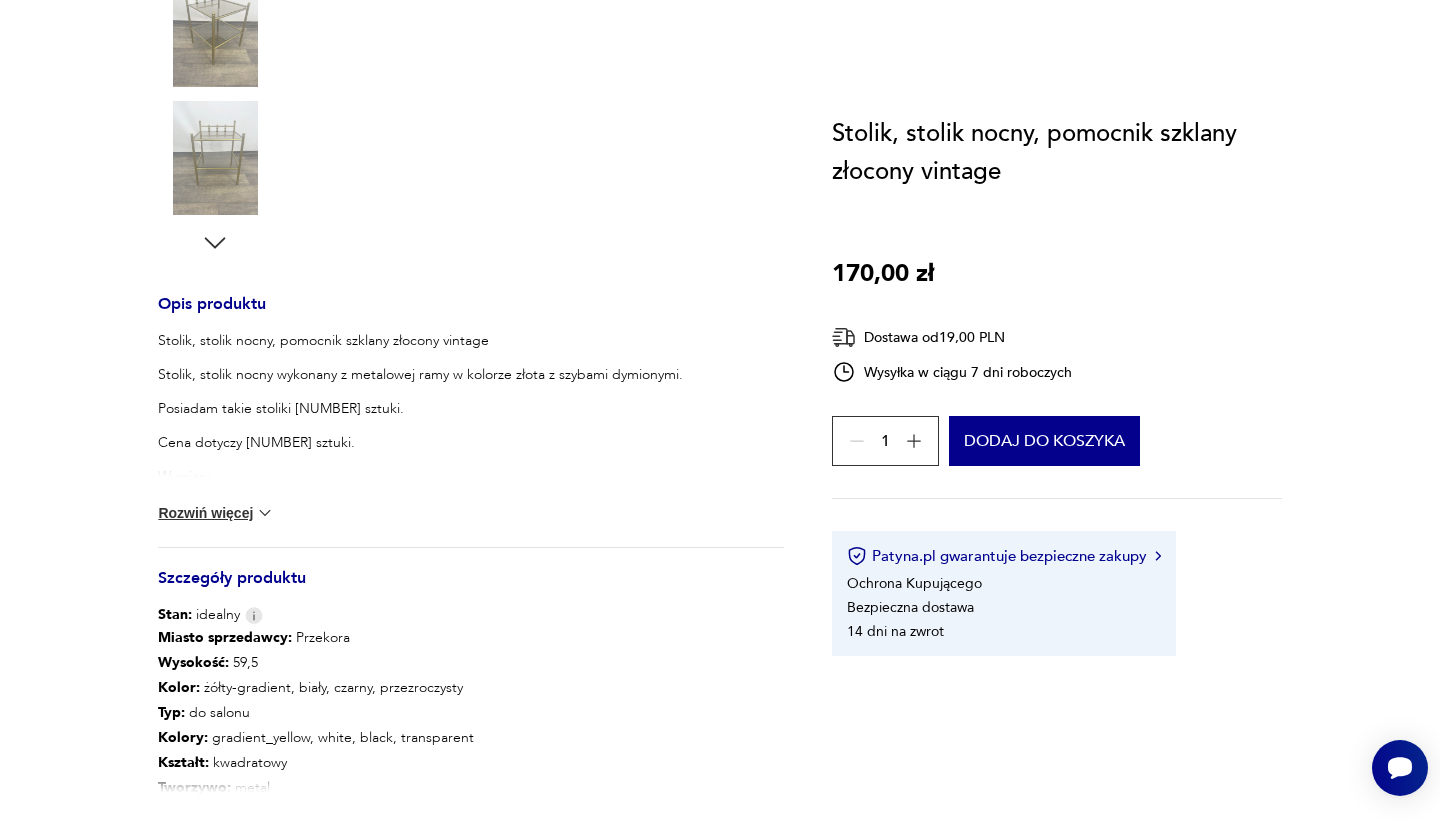 scroll, scrollTop: 0, scrollLeft: 0, axis: both 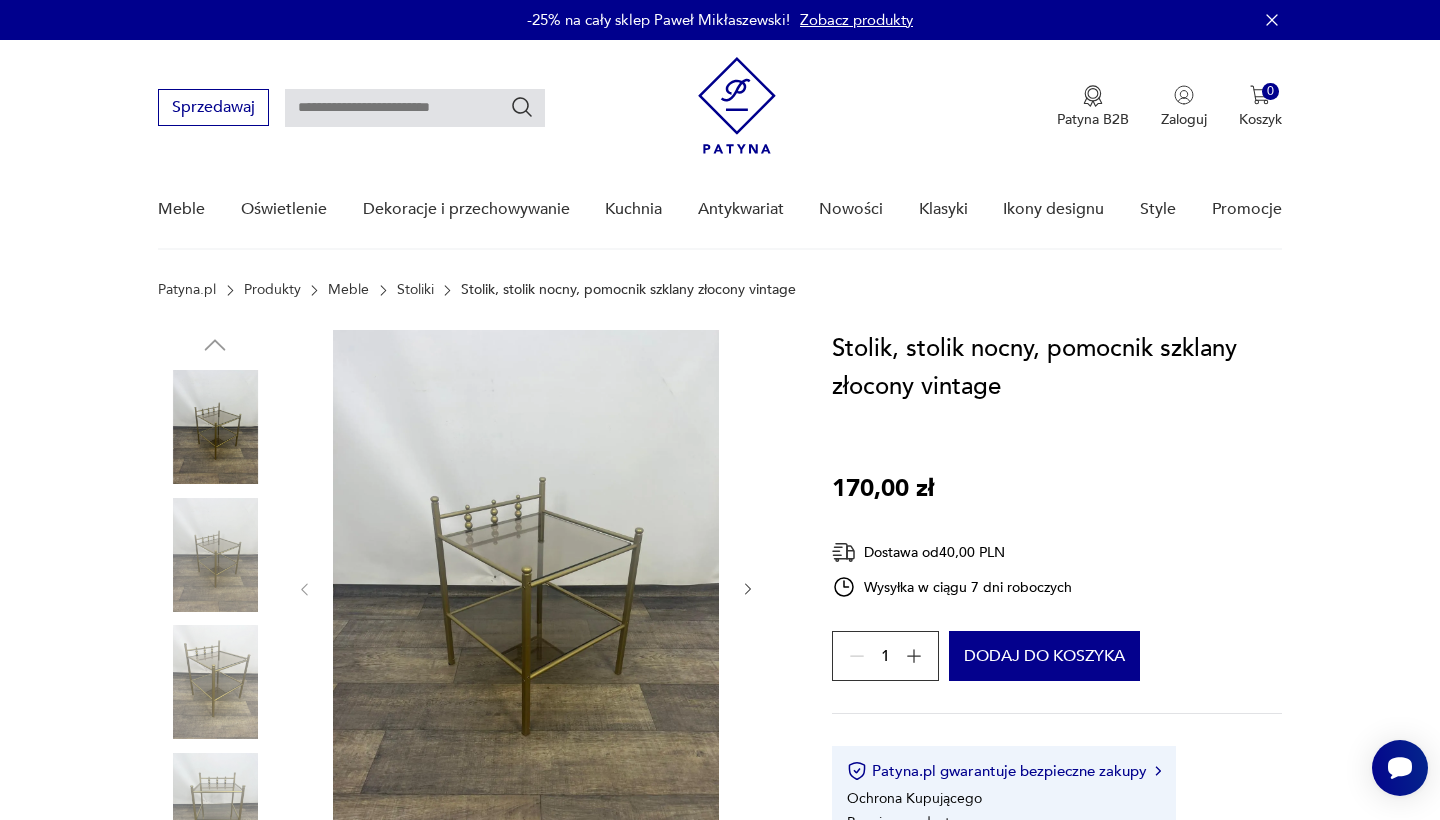 click at bounding box center (215, 555) 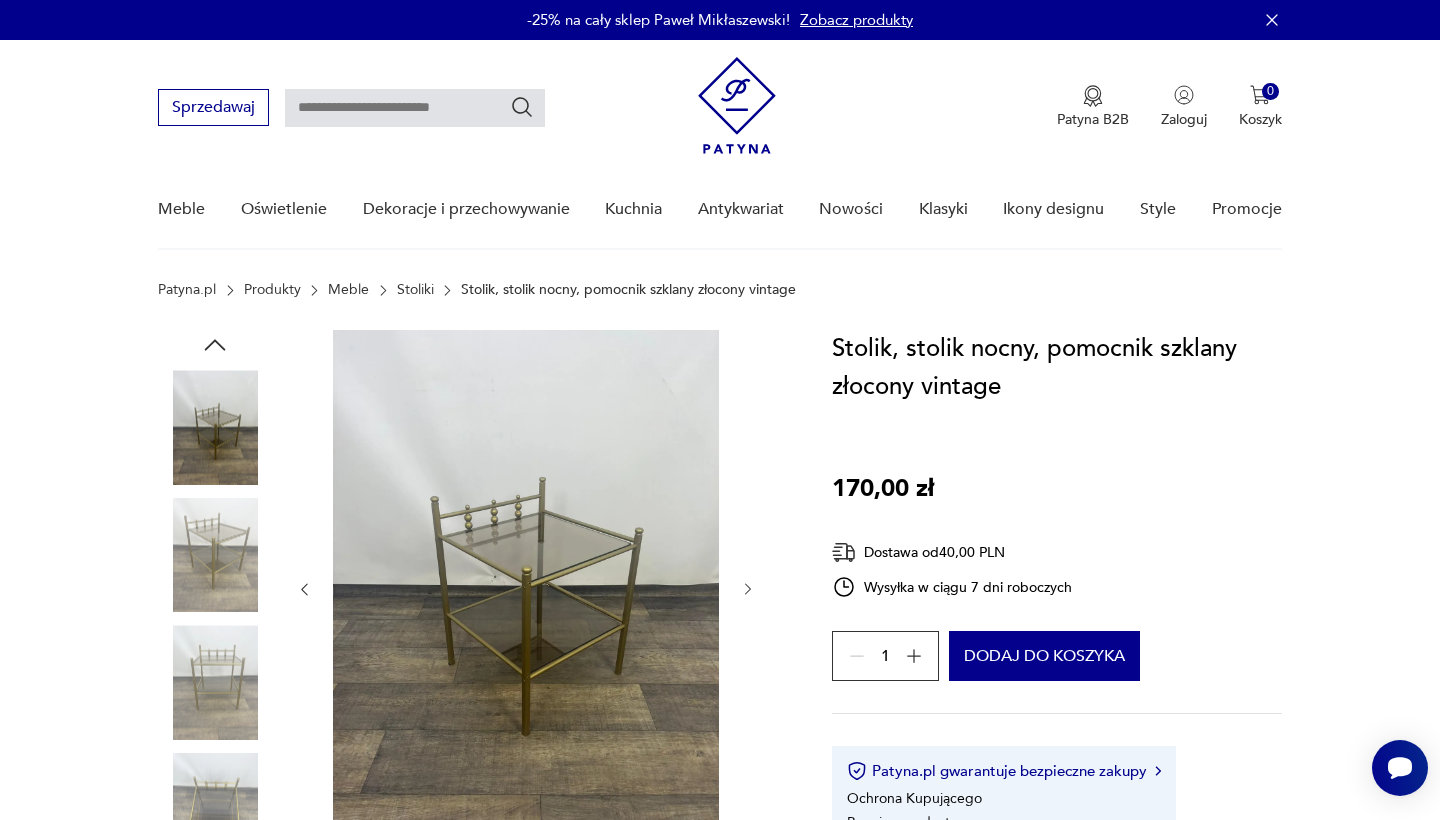 click at bounding box center [215, 555] 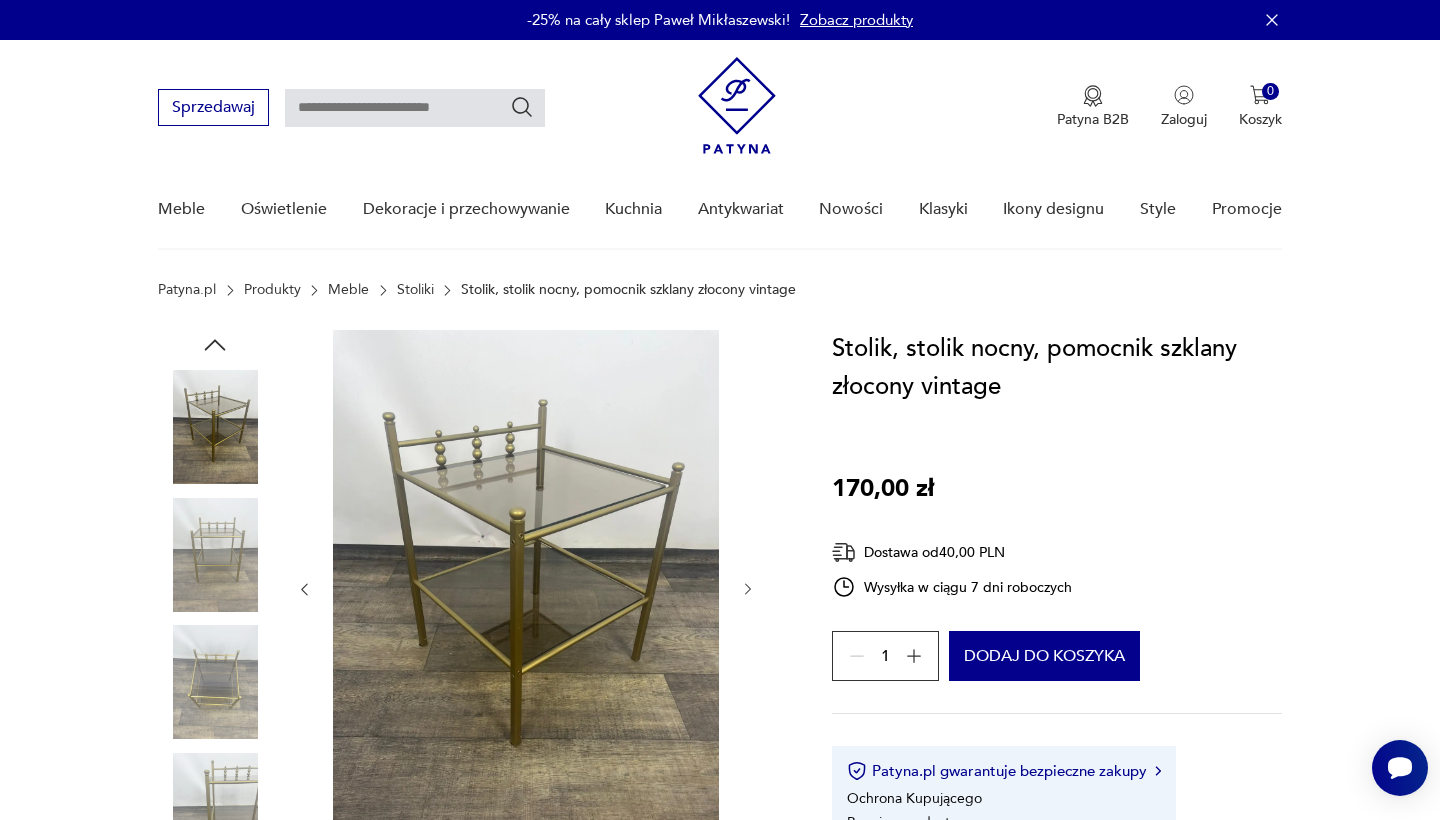 click at bounding box center (215, 555) 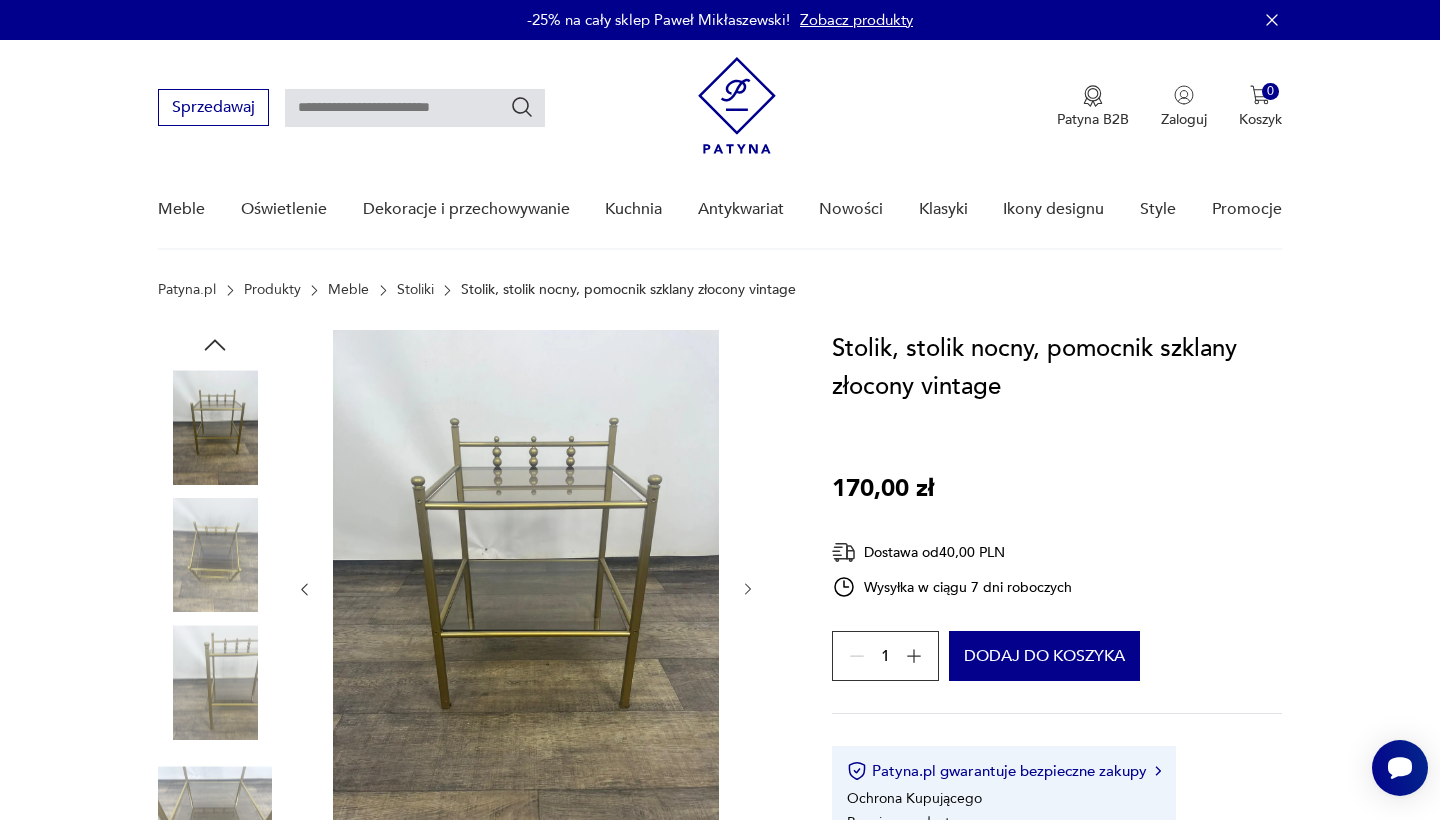click at bounding box center (215, 682) 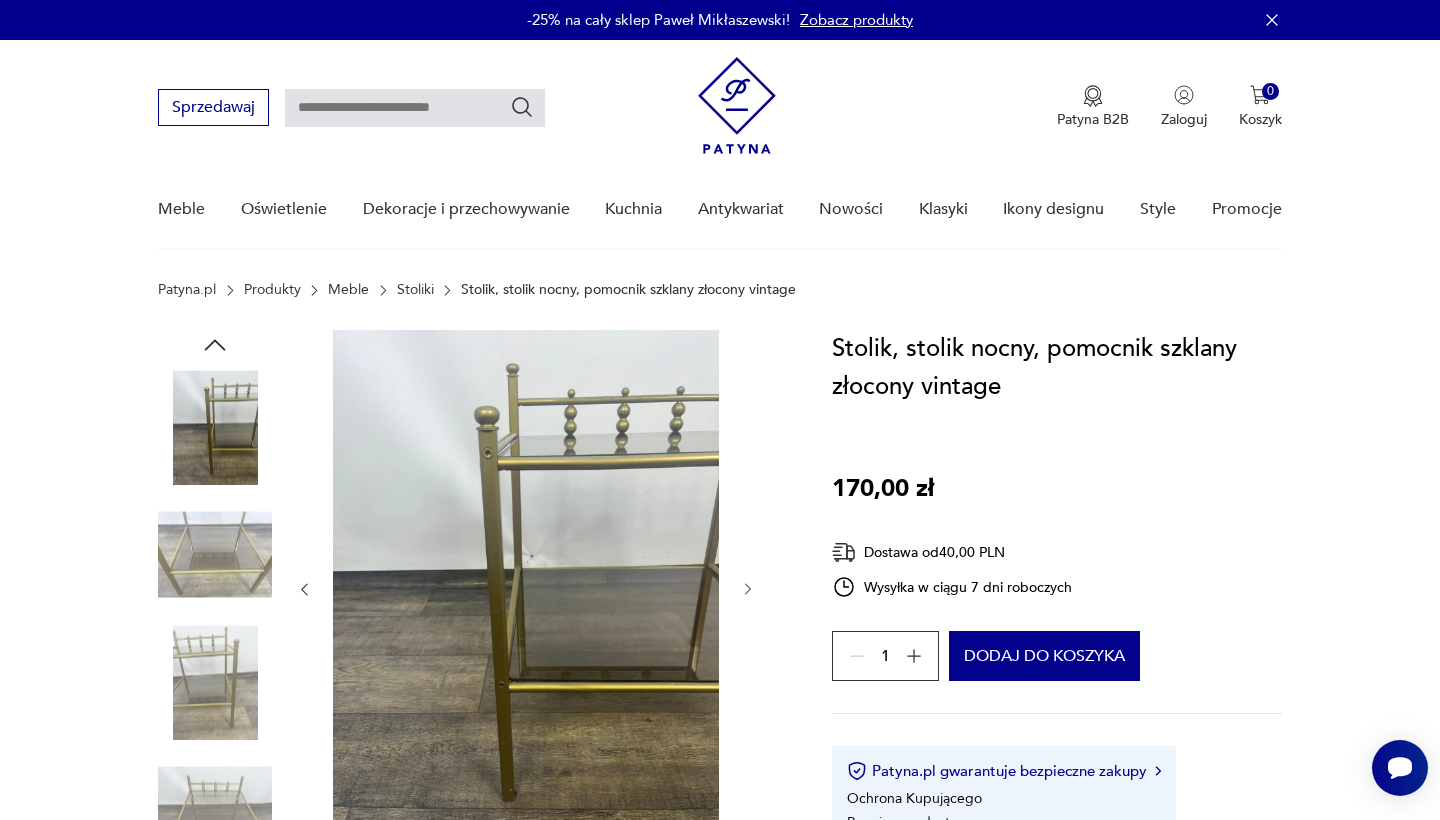 click at bounding box center (215, 682) 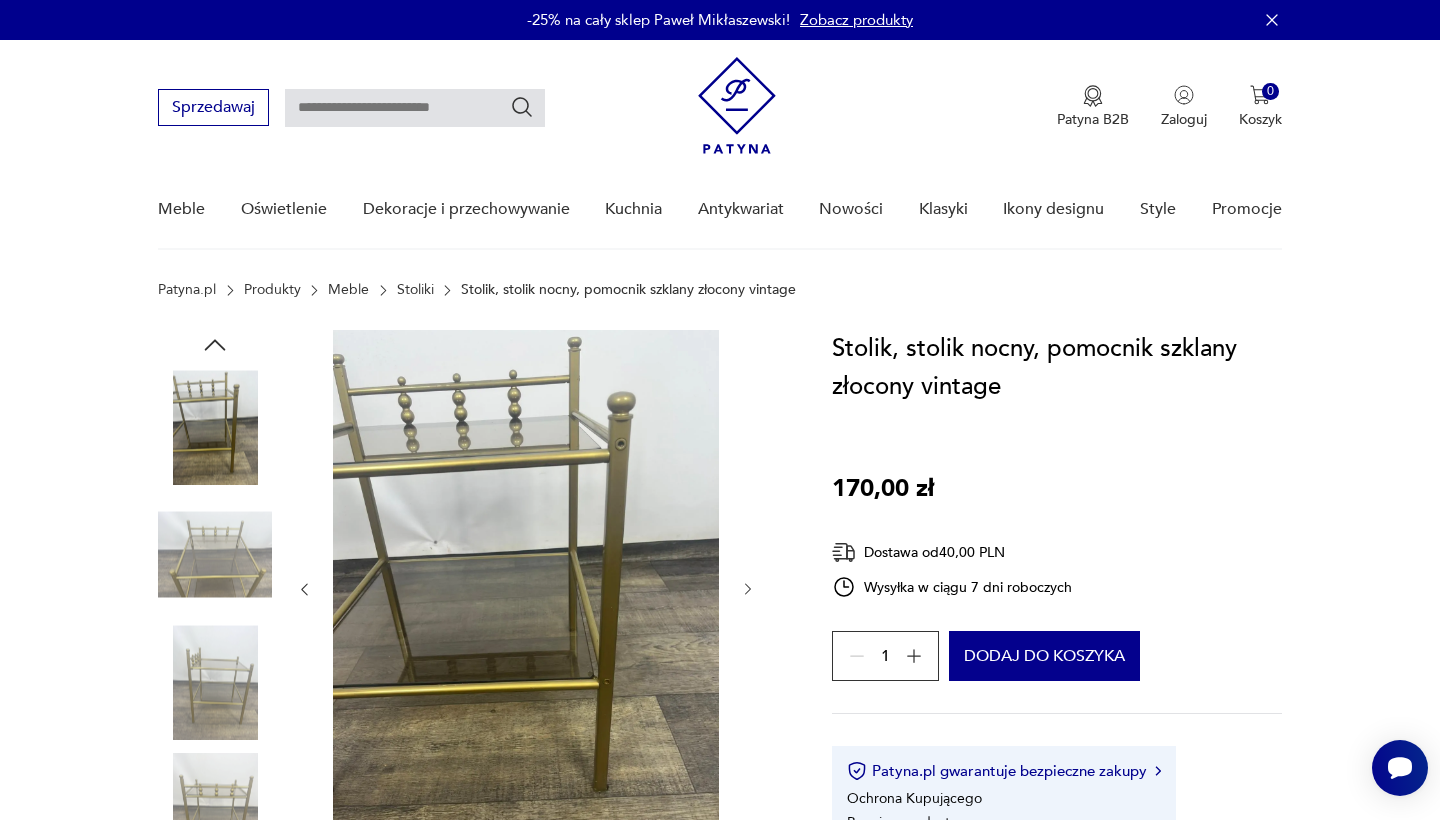 click at bounding box center [215, 810] 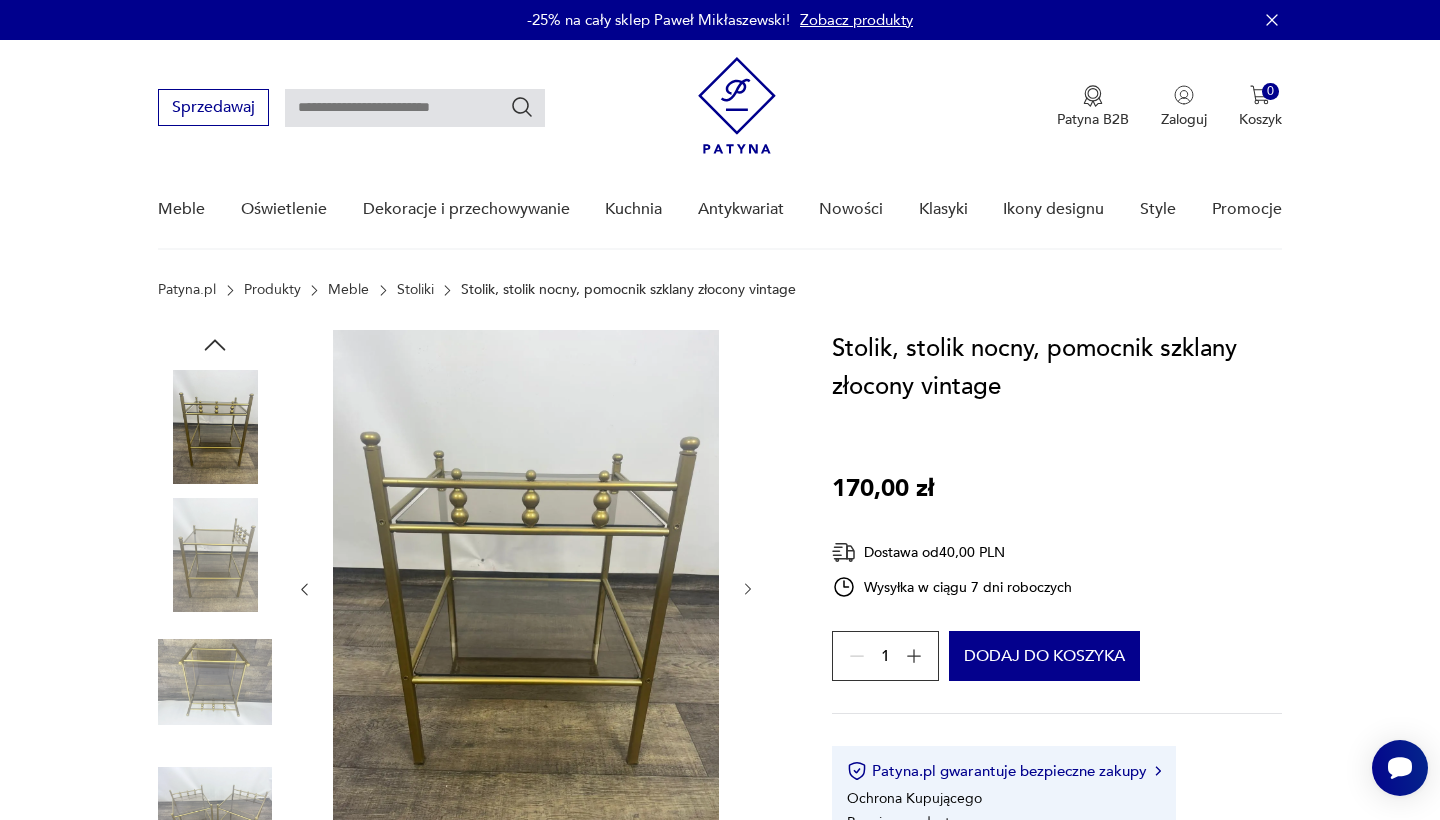 scroll, scrollTop: 478, scrollLeft: 0, axis: vertical 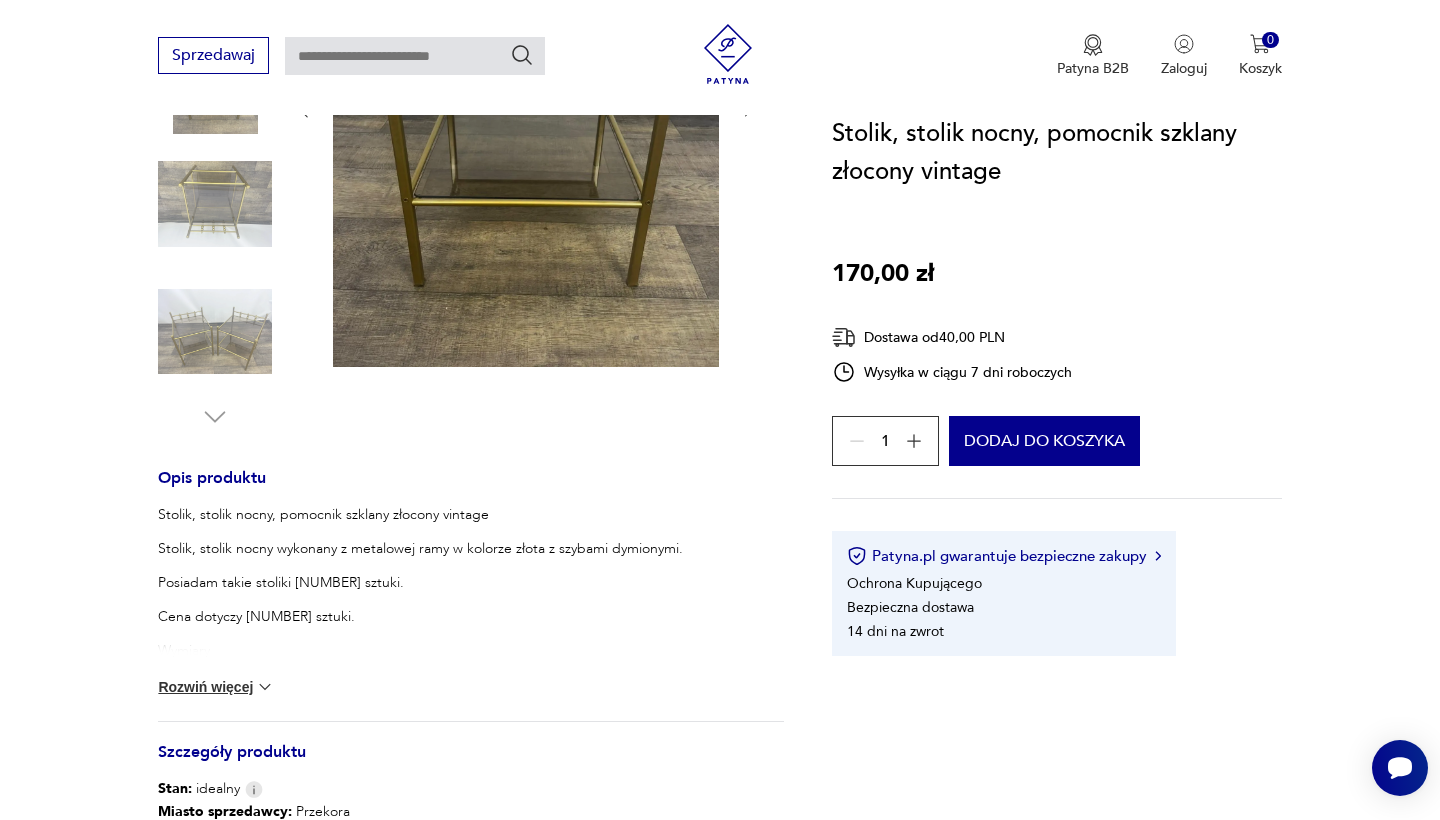 click on "Rozwiń więcej" at bounding box center [216, 687] 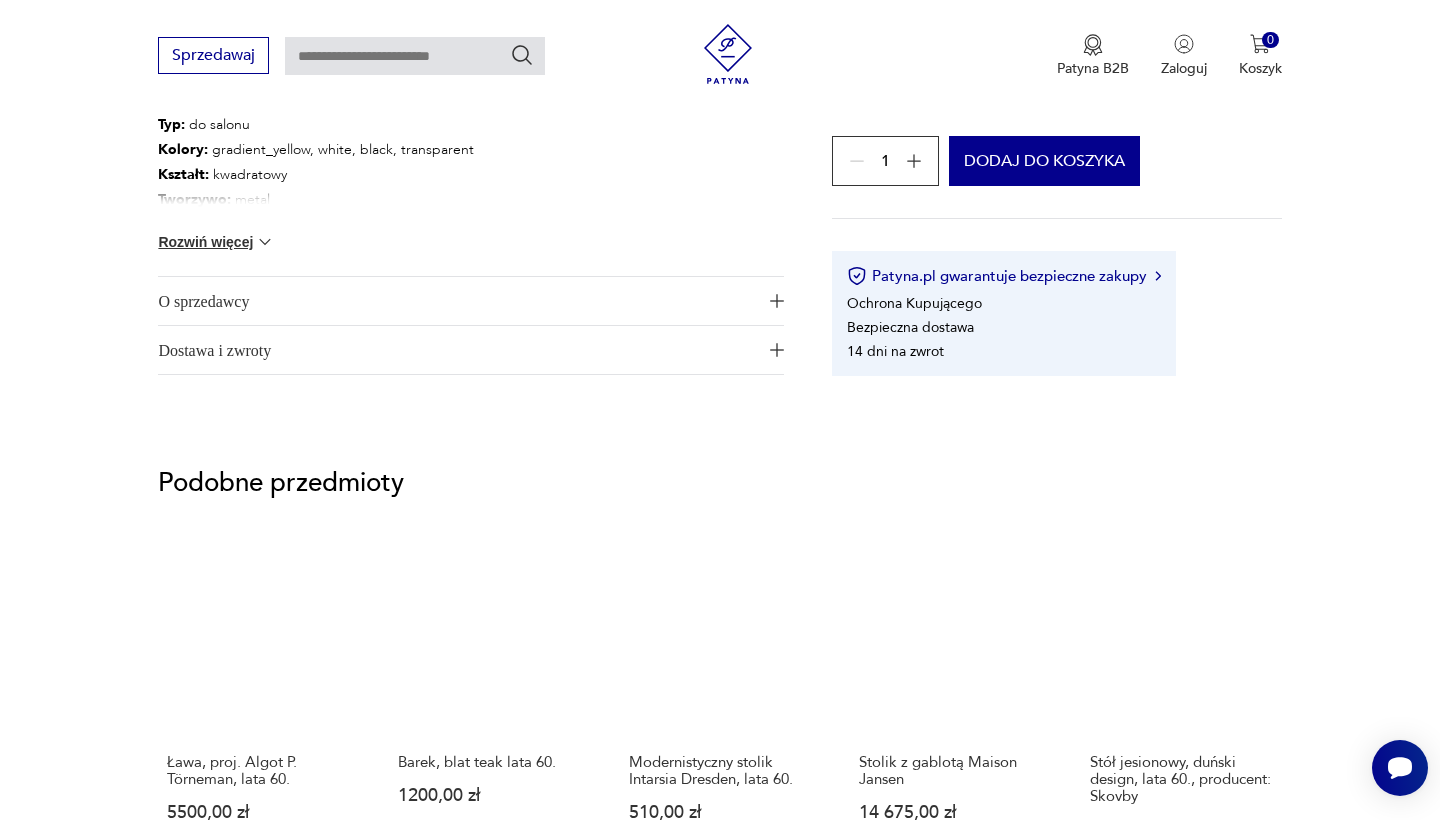 scroll, scrollTop: 1645, scrollLeft: 0, axis: vertical 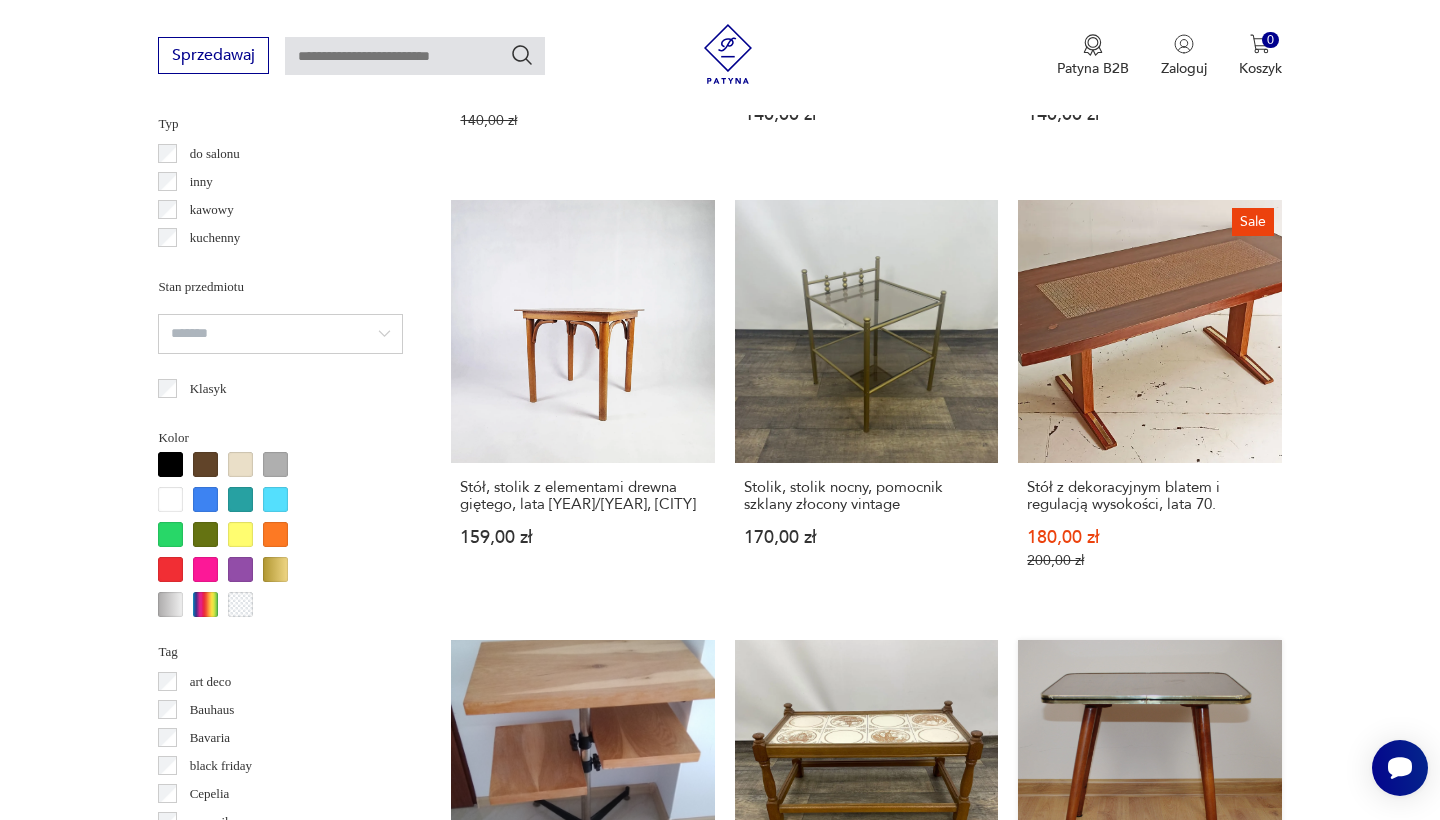 click on "Stolik,kwietnik, patyczak, vintage, lata 60. 180,00 zł" at bounding box center (1149, 832) 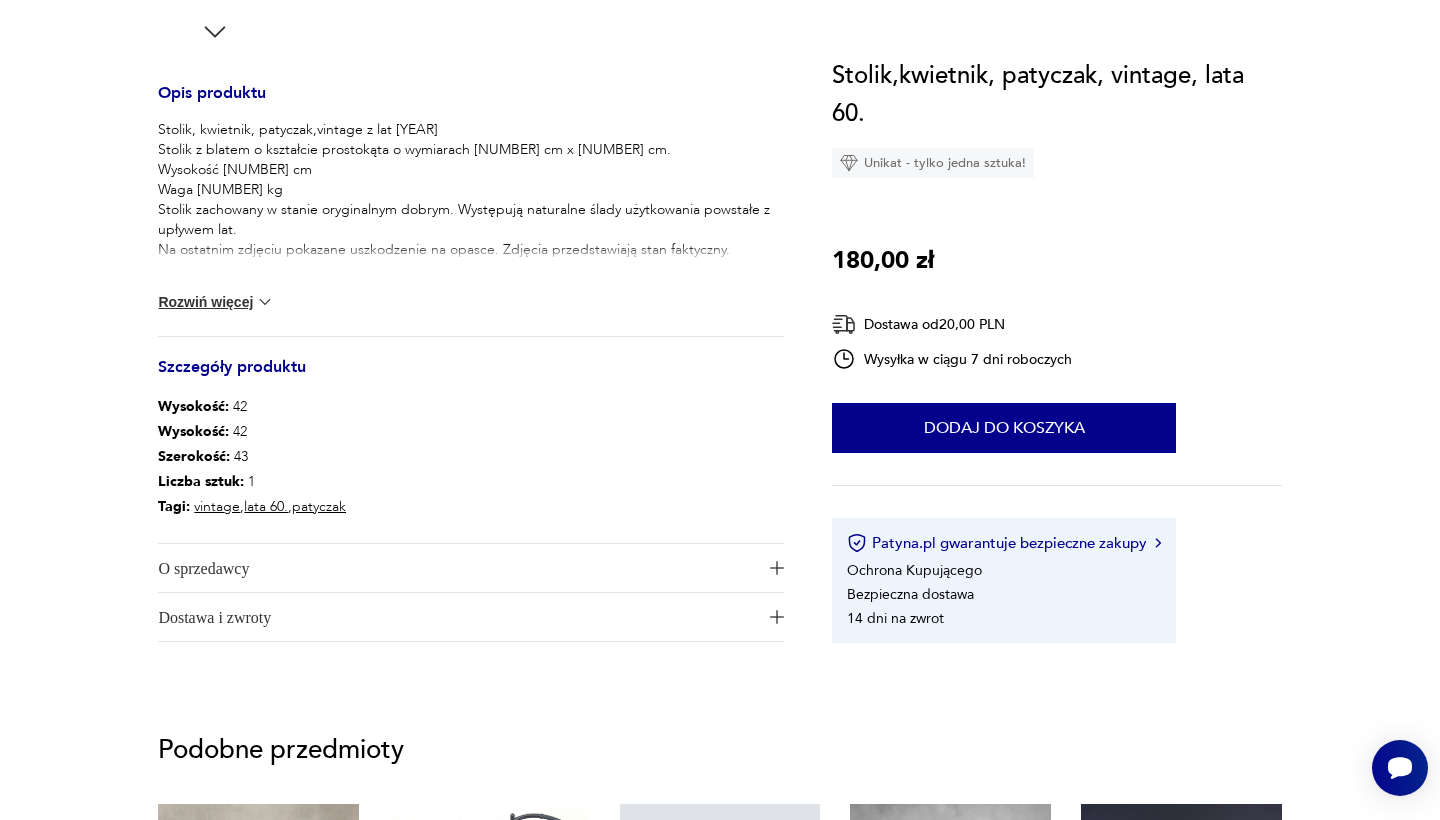 scroll, scrollTop: 0, scrollLeft: 0, axis: both 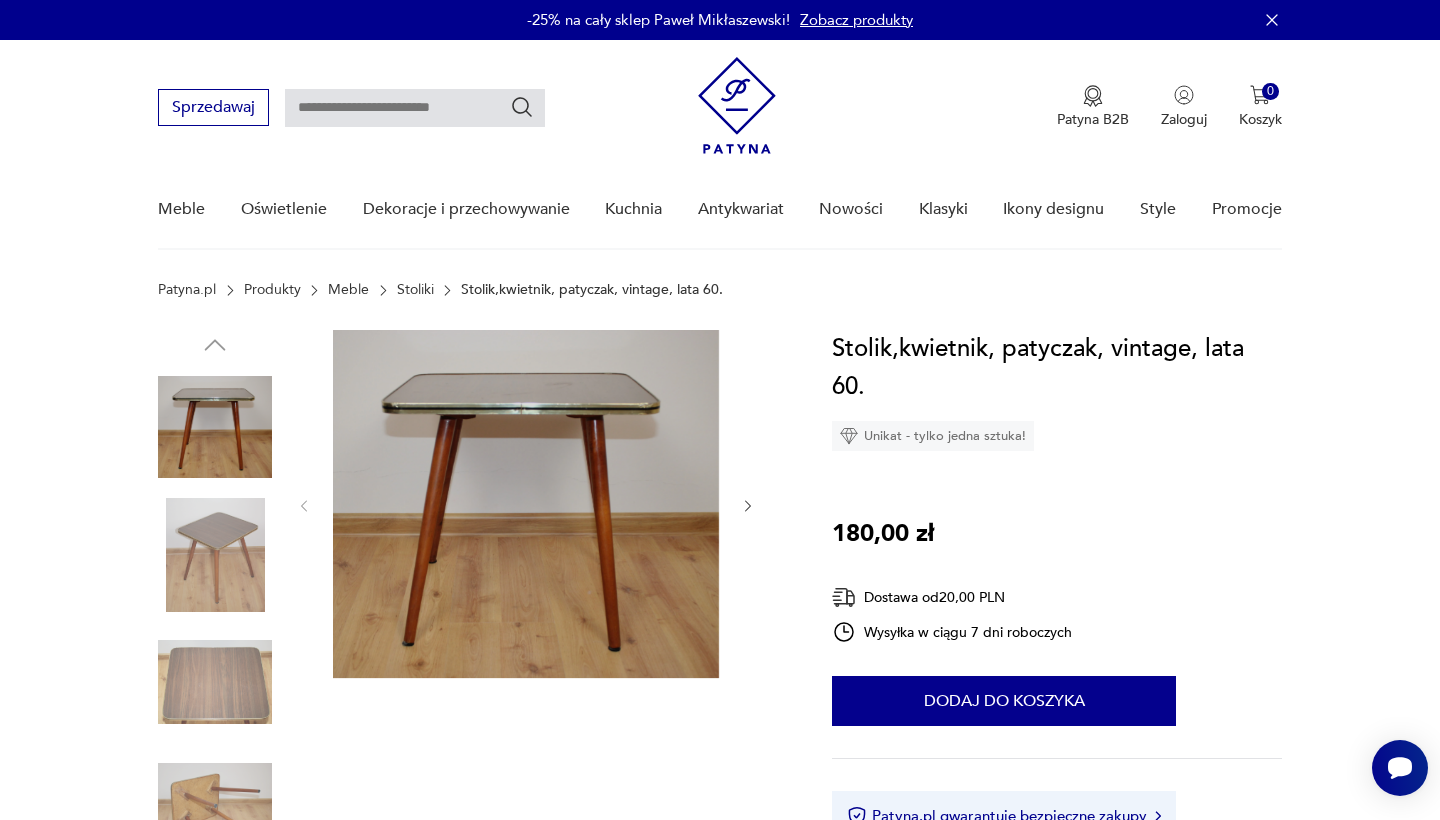 click at bounding box center (215, 555) 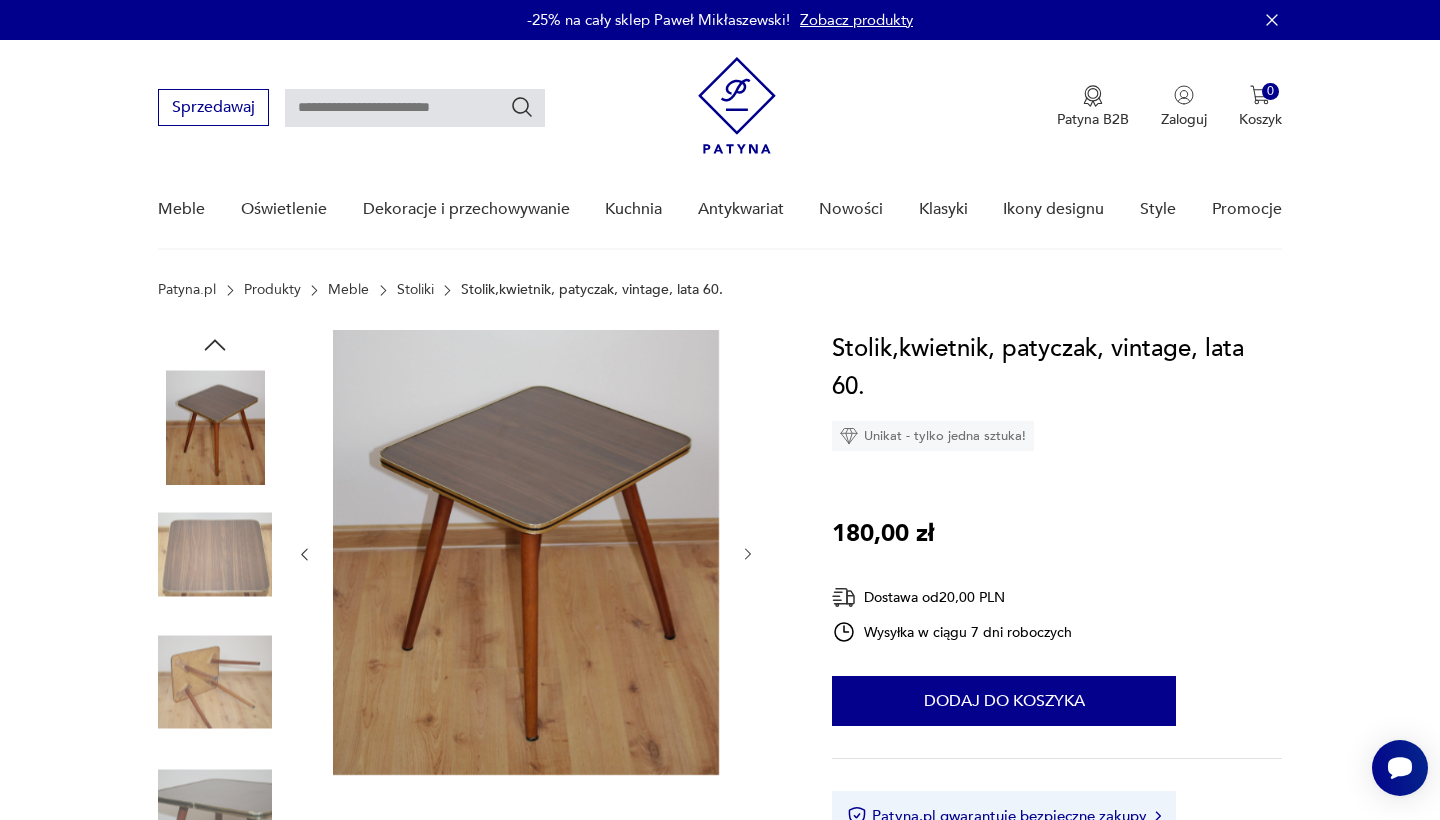 click at bounding box center (215, 682) 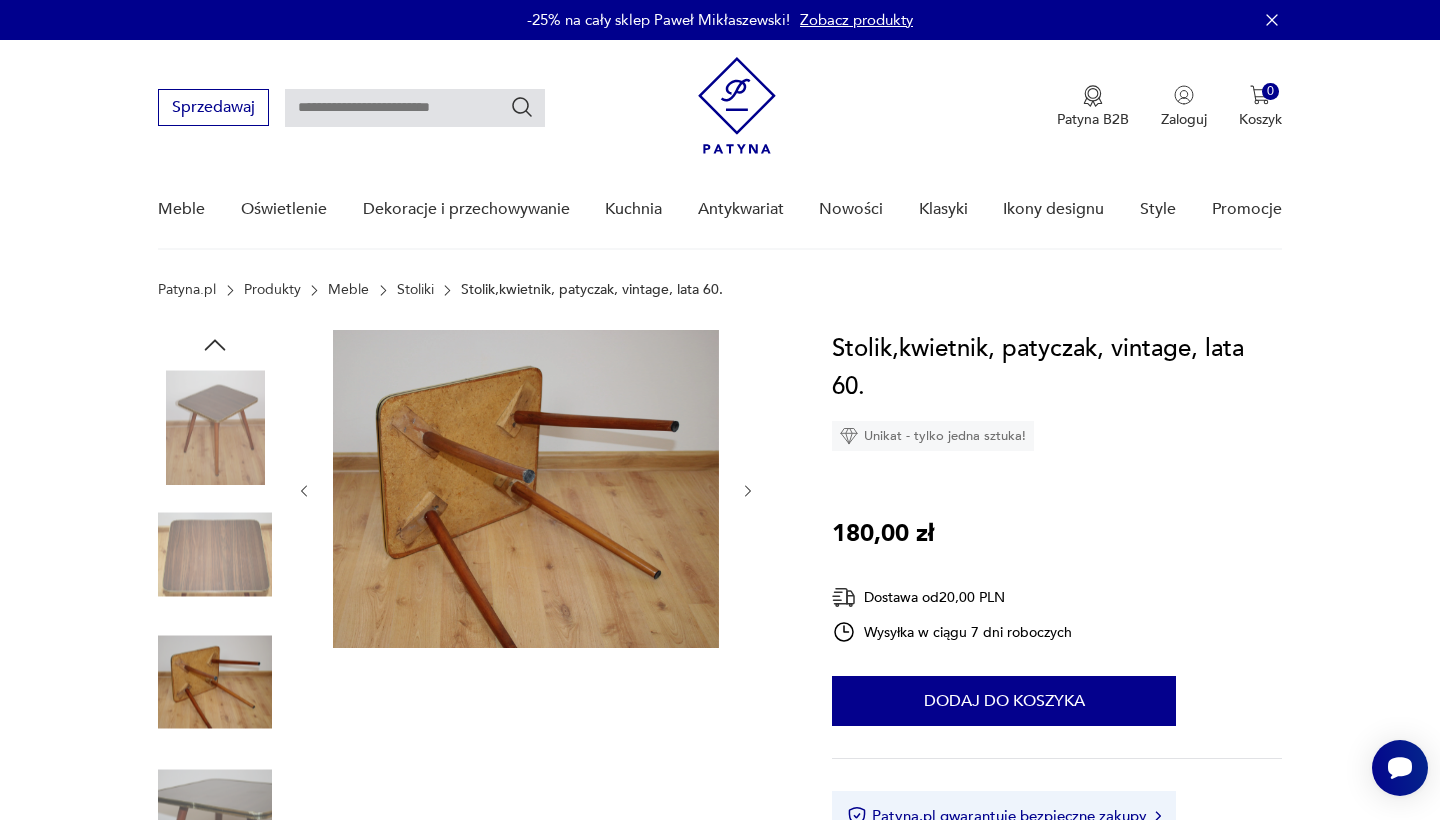 click at bounding box center (215, 555) 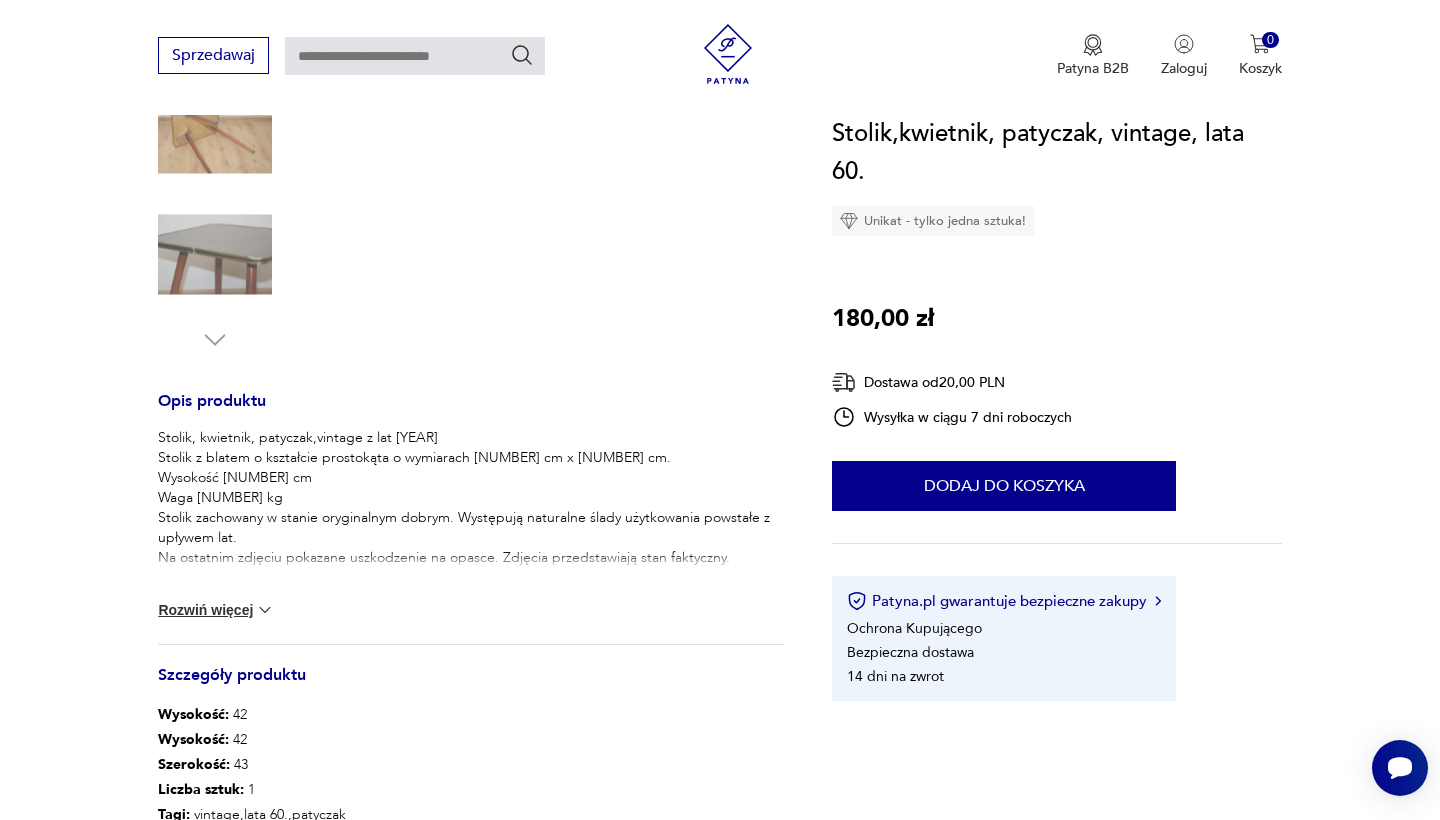 scroll, scrollTop: 666, scrollLeft: 0, axis: vertical 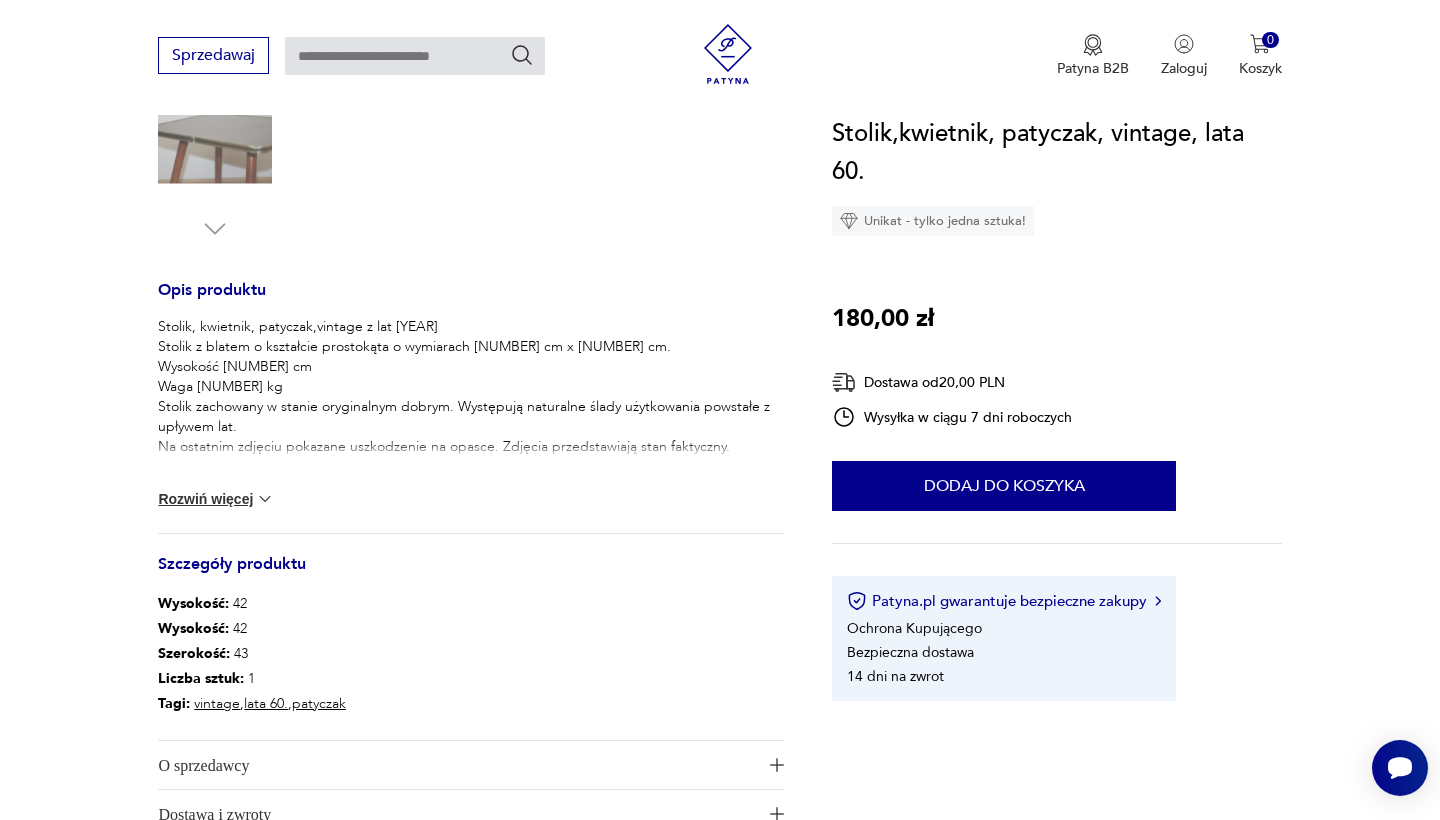 click on "Rozwiń więcej" at bounding box center [216, 499] 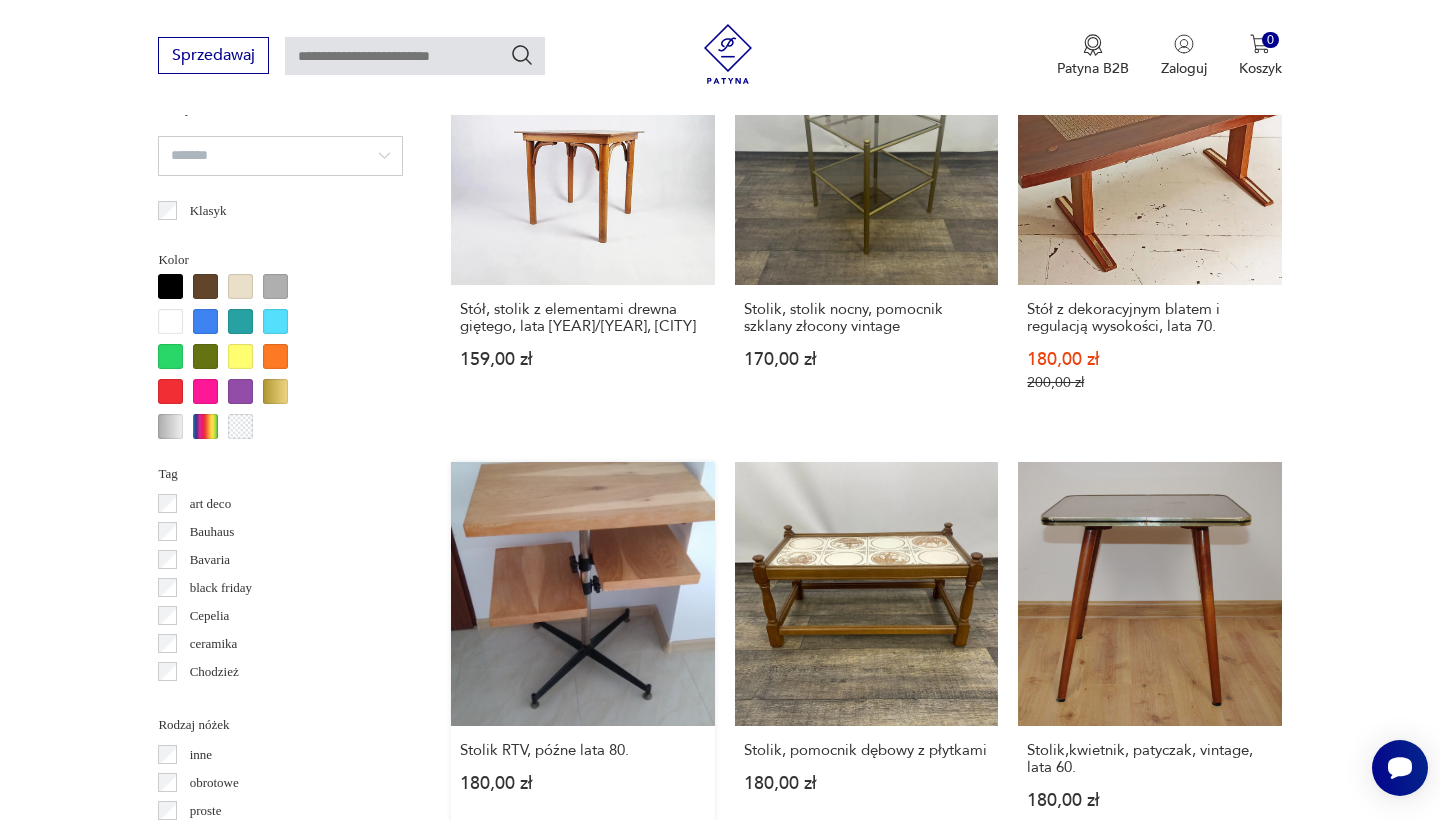 scroll, scrollTop: 2155, scrollLeft: 0, axis: vertical 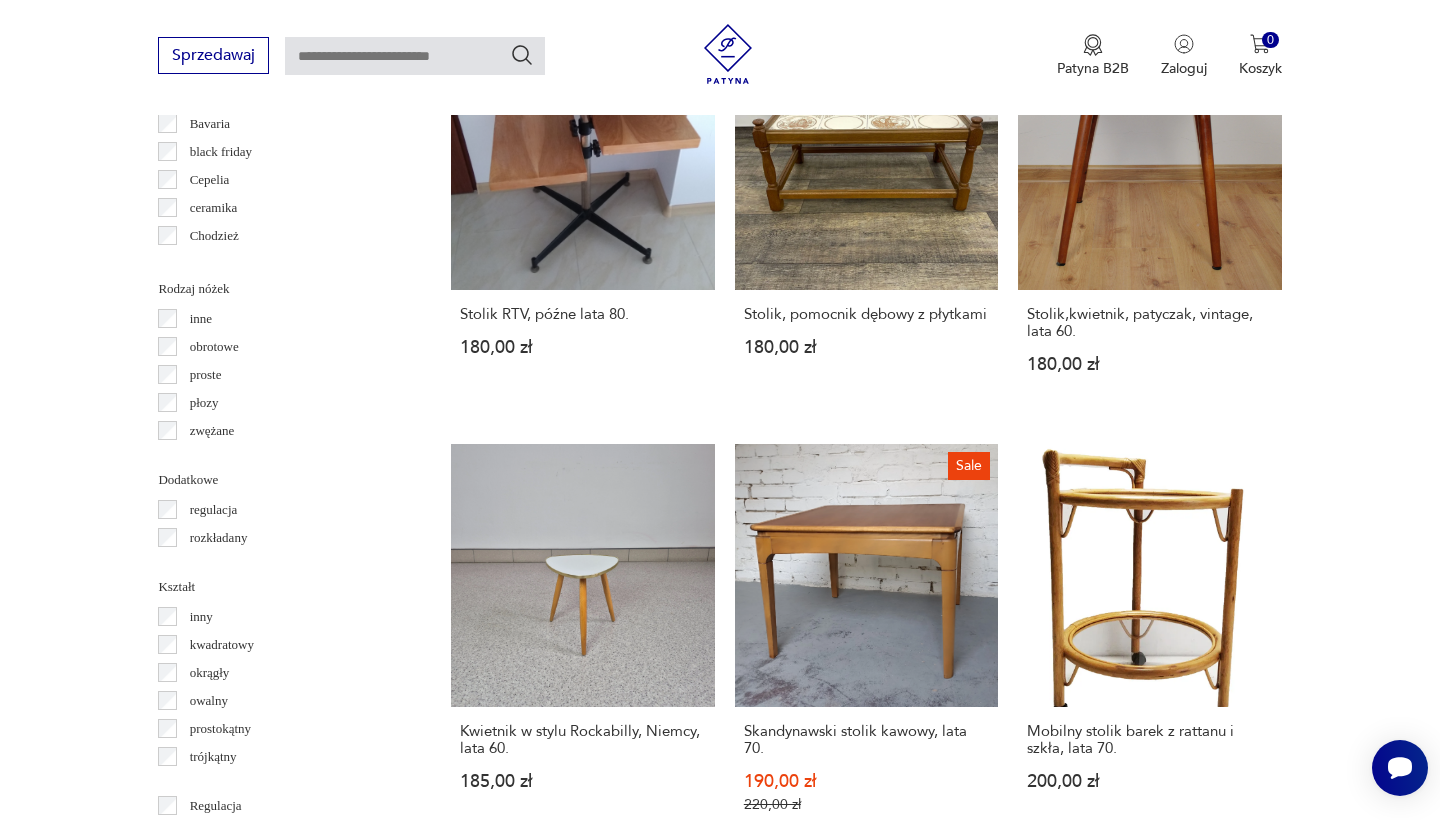 click on "2" at bounding box center [866, 1380] 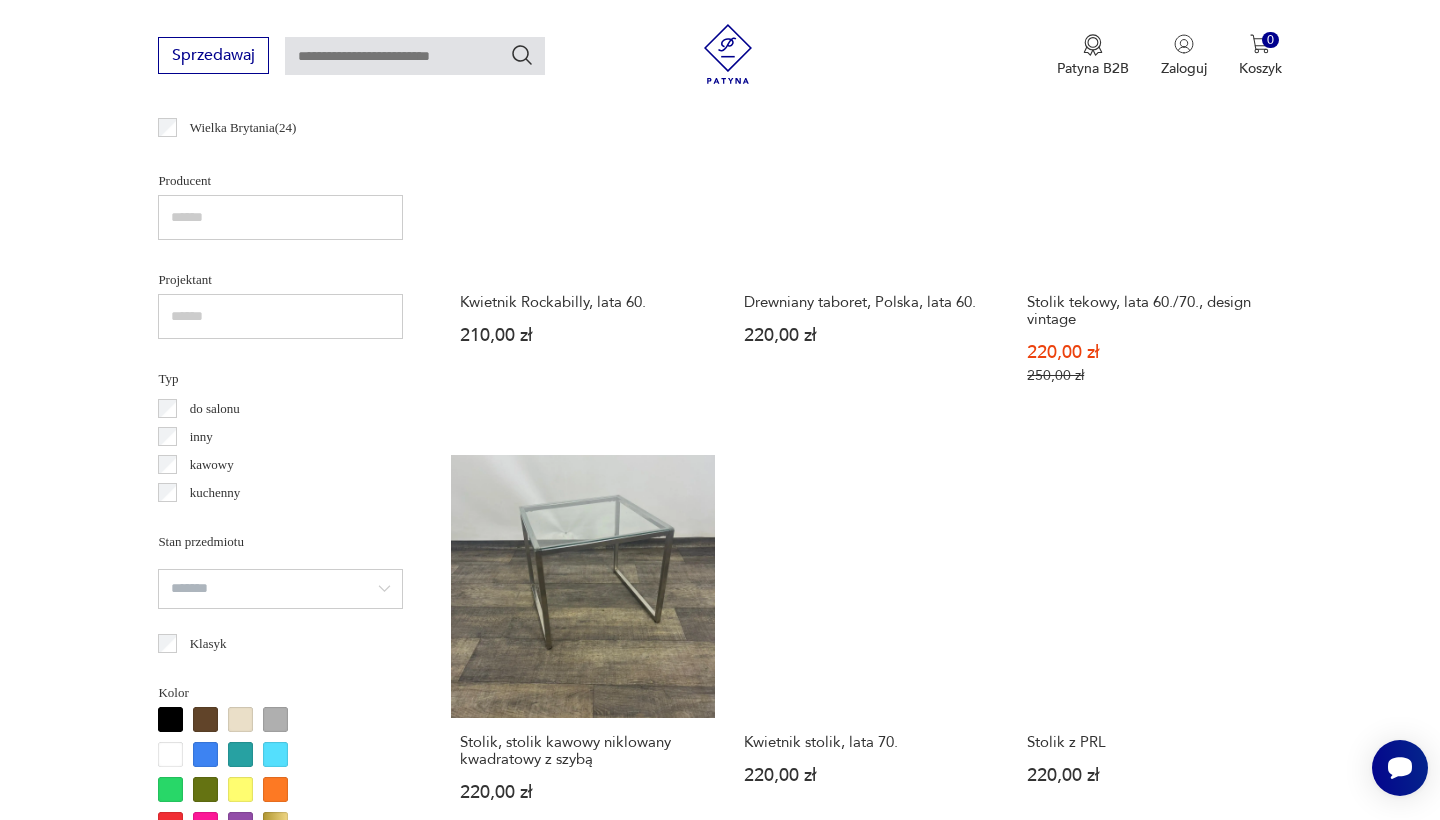 scroll, scrollTop: 1284, scrollLeft: 1, axis: both 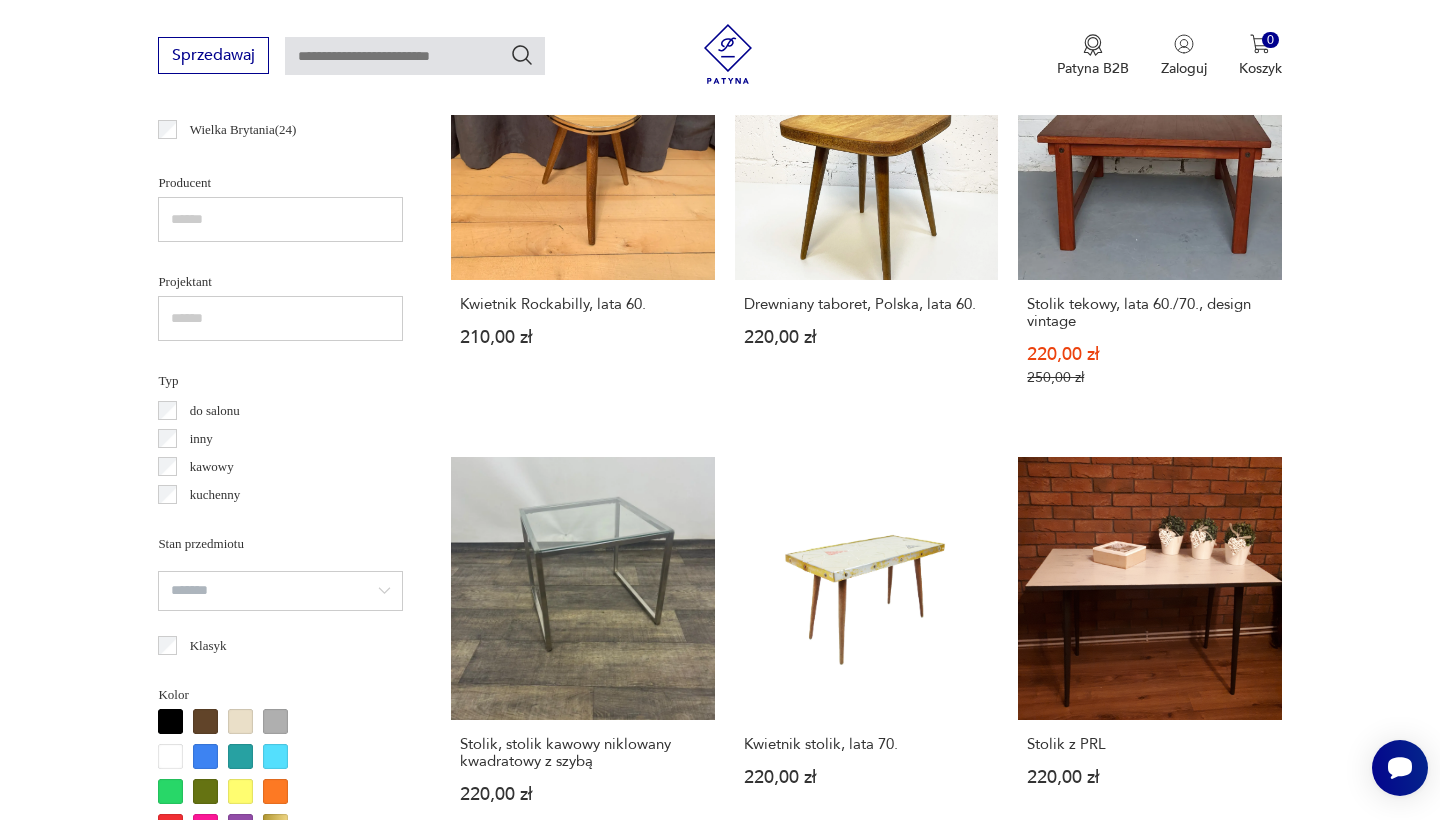click on "Stolik z PRL 220,00 zł" at bounding box center [1149, 649] 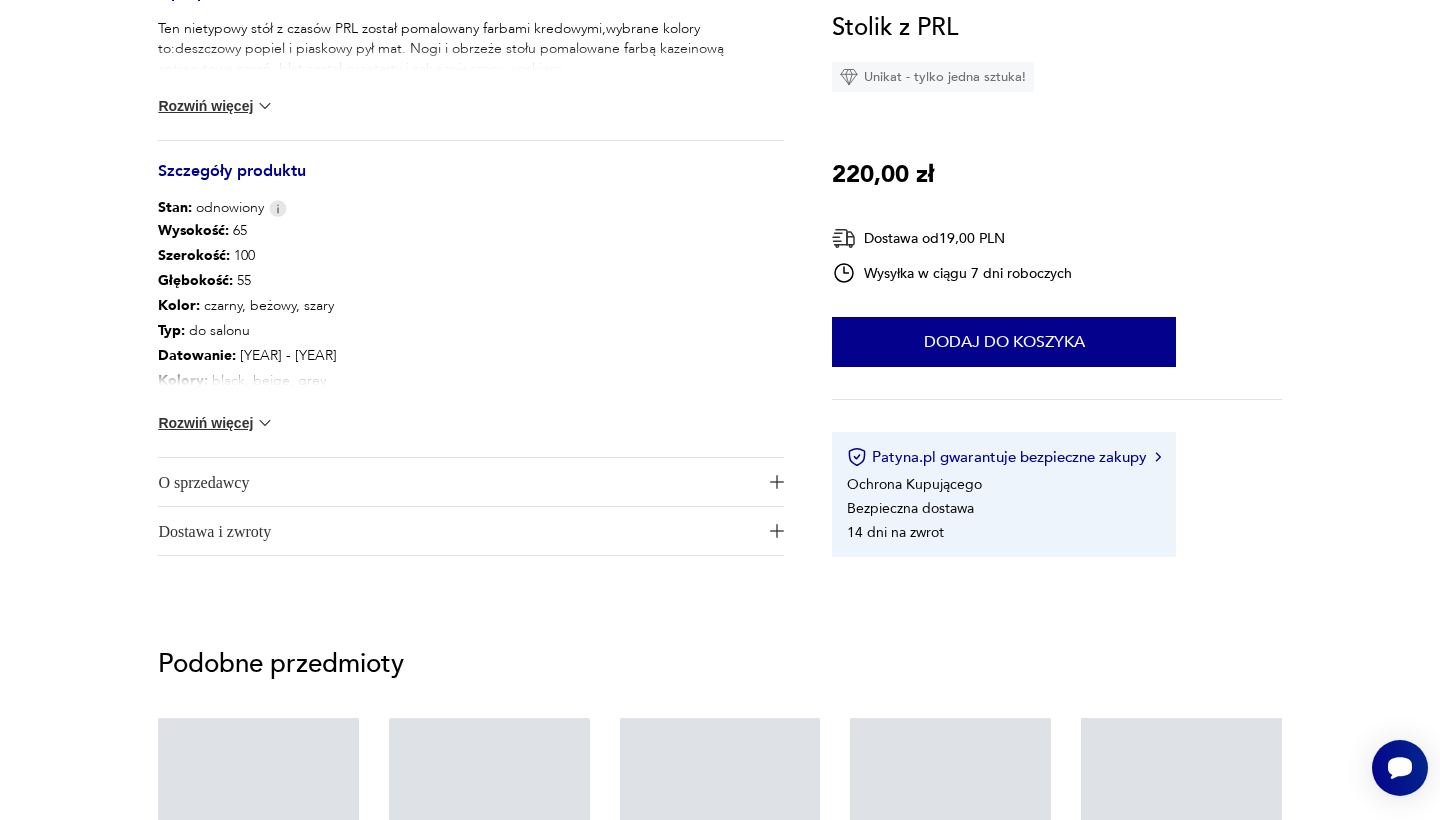 scroll, scrollTop: 0, scrollLeft: 0, axis: both 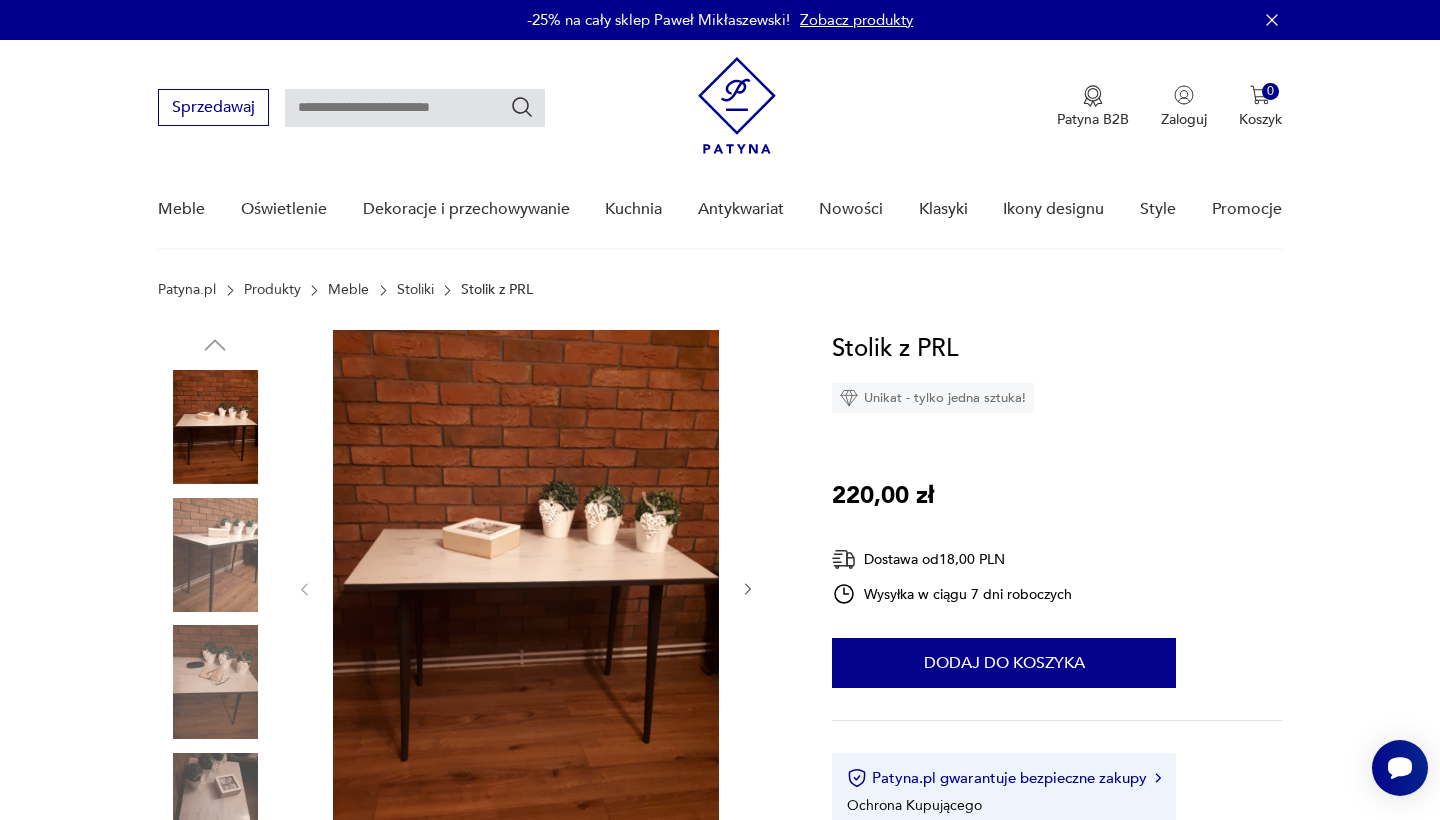 click 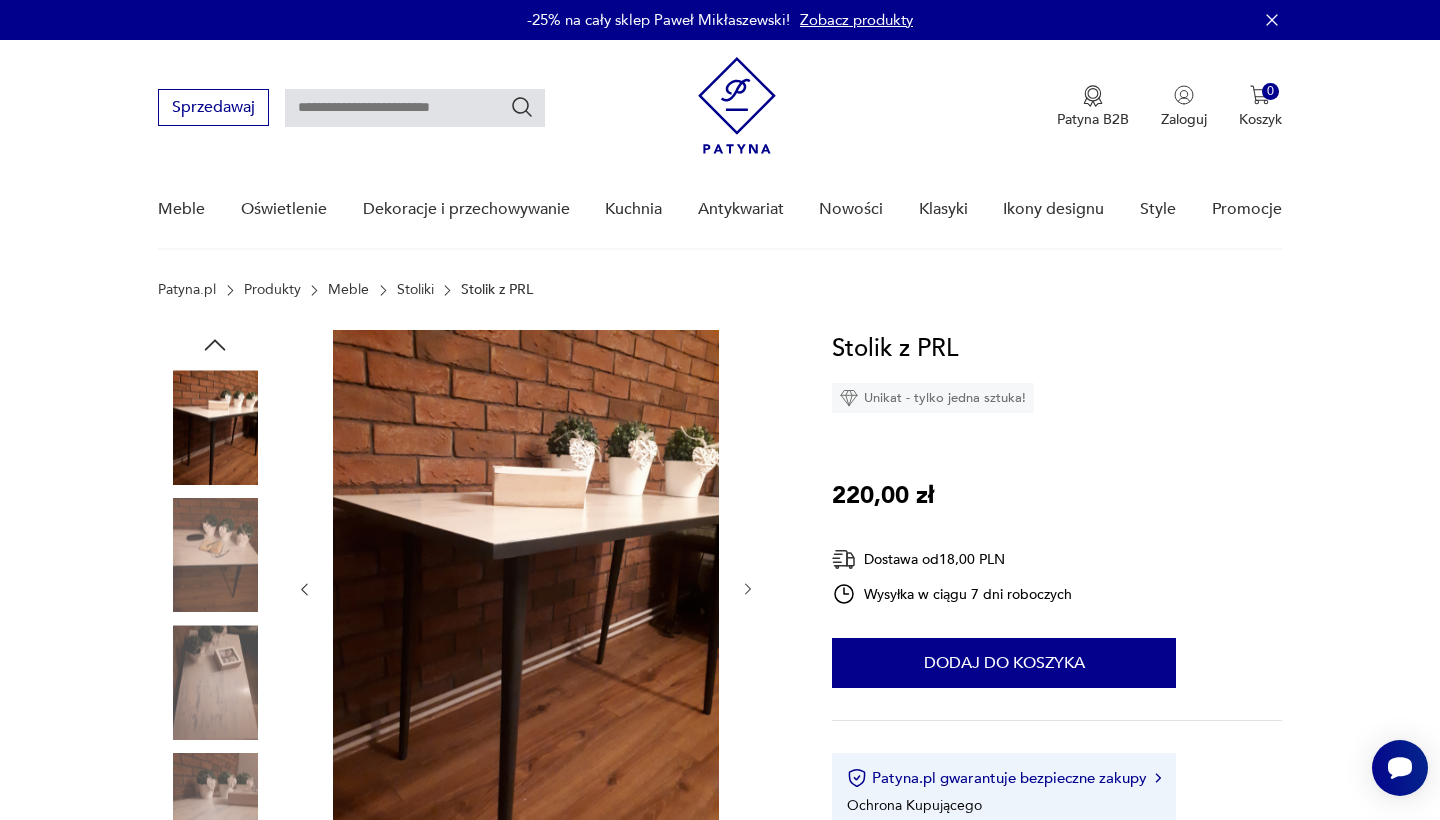 click 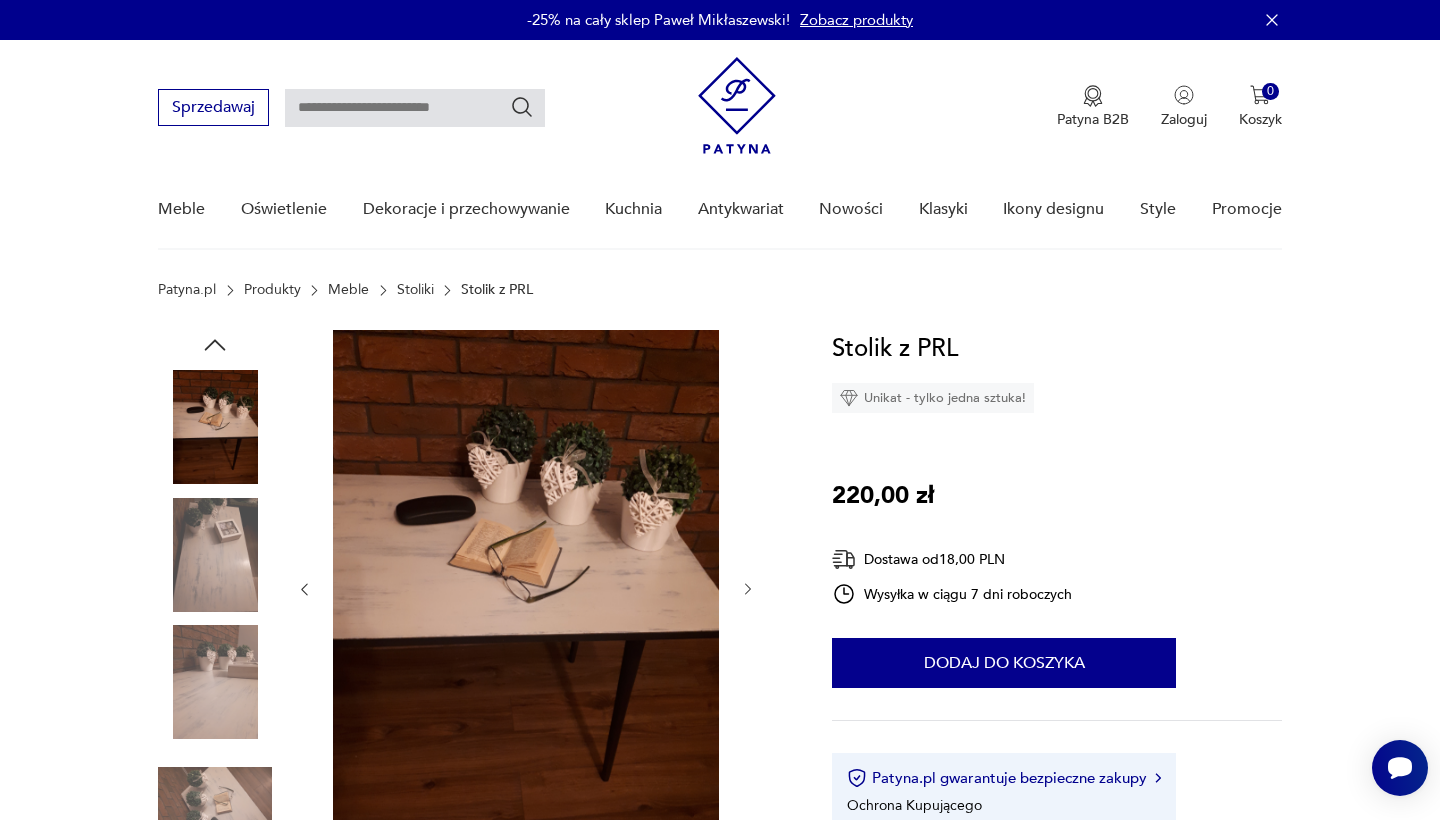 click 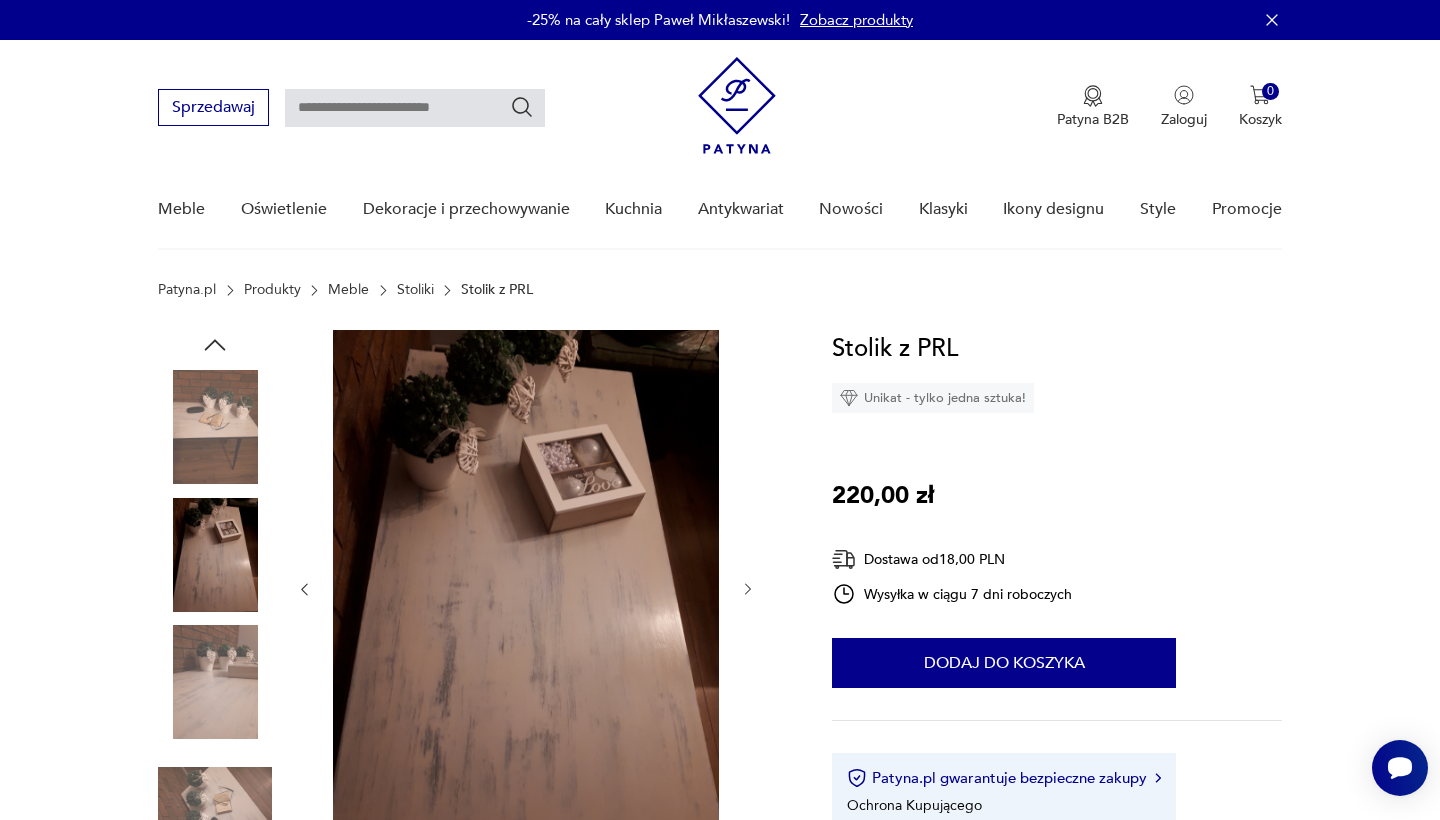 click 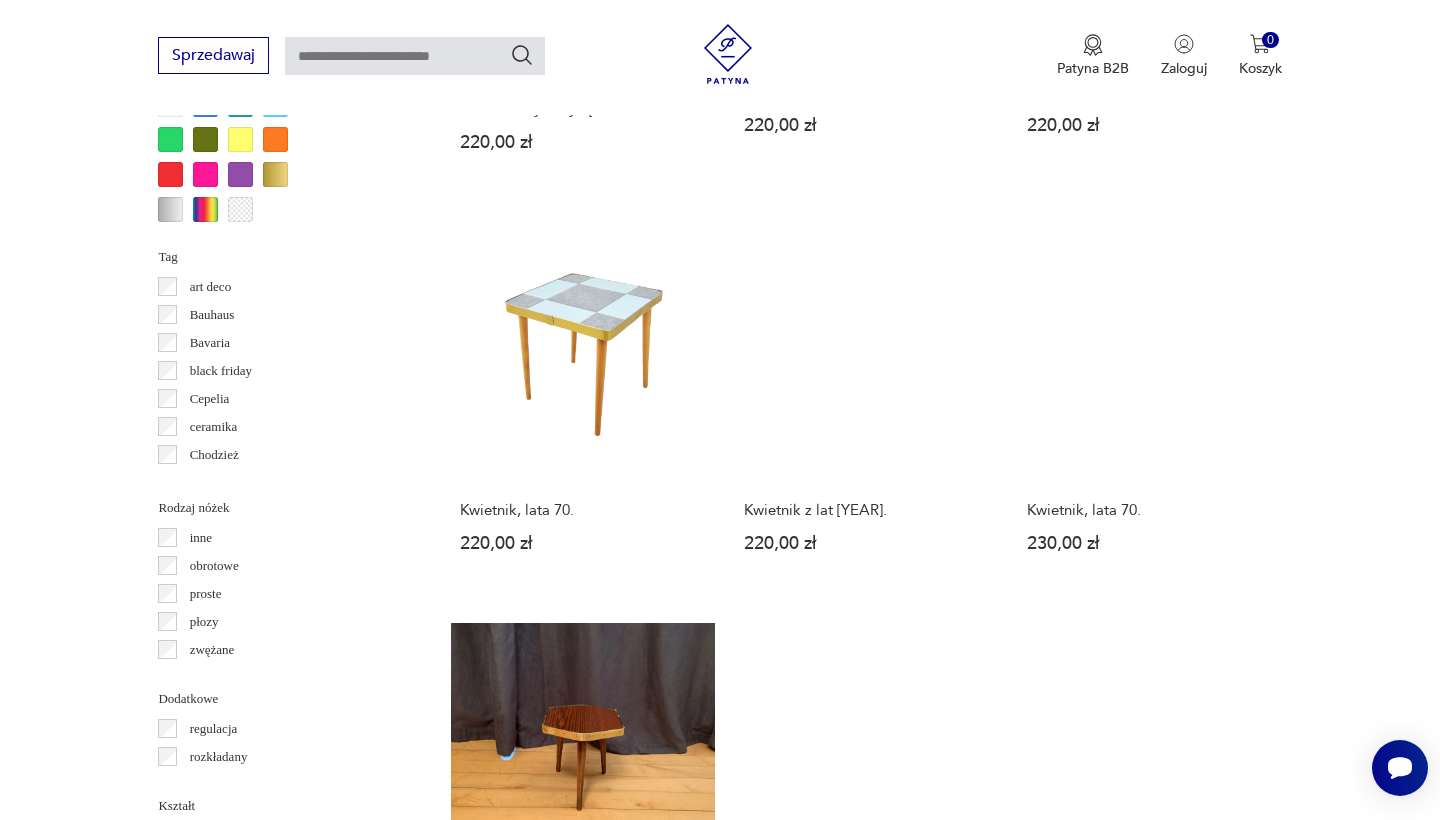 scroll, scrollTop: 1868, scrollLeft: 0, axis: vertical 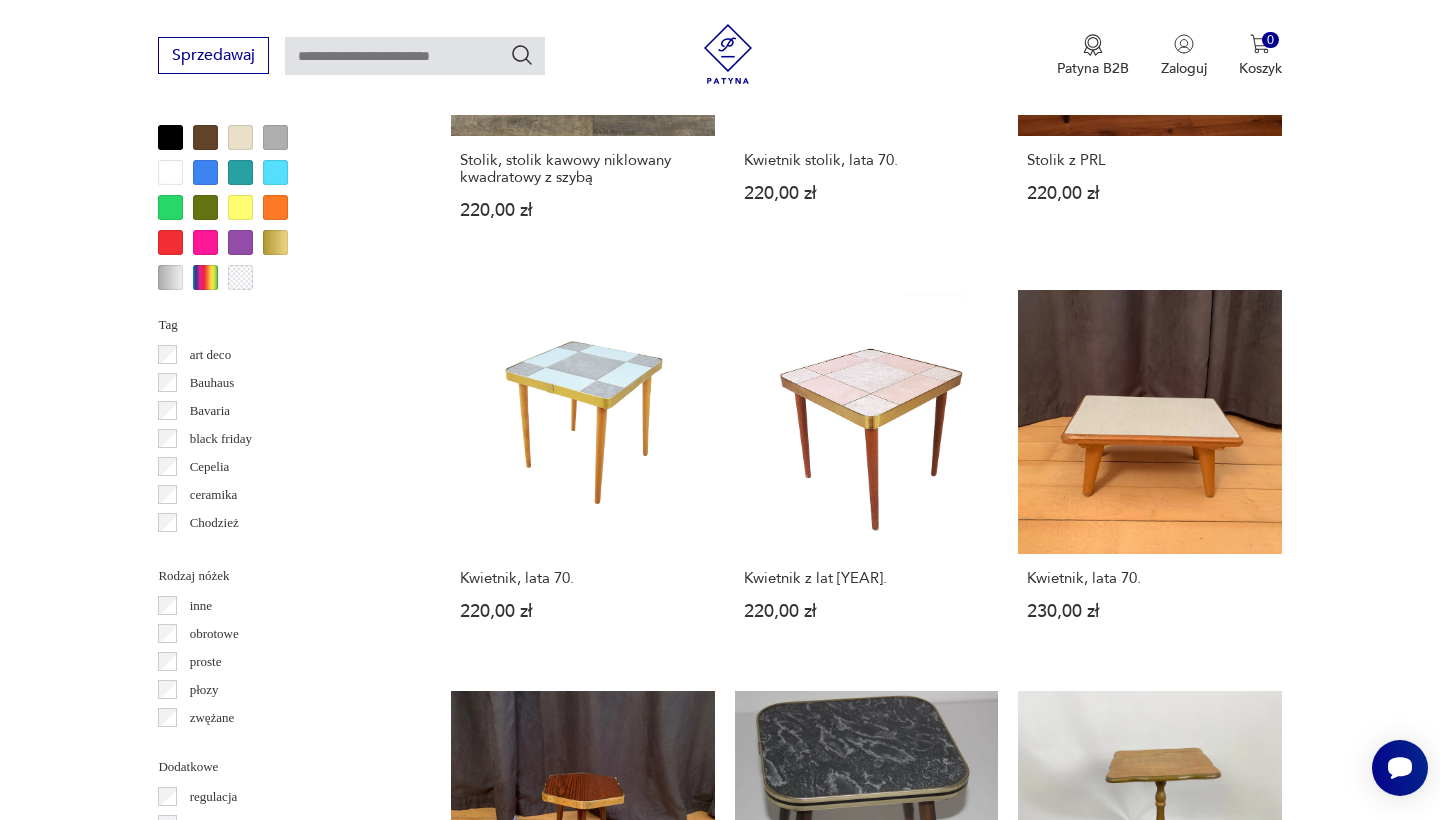 click on "3" at bounding box center [912, 1564] 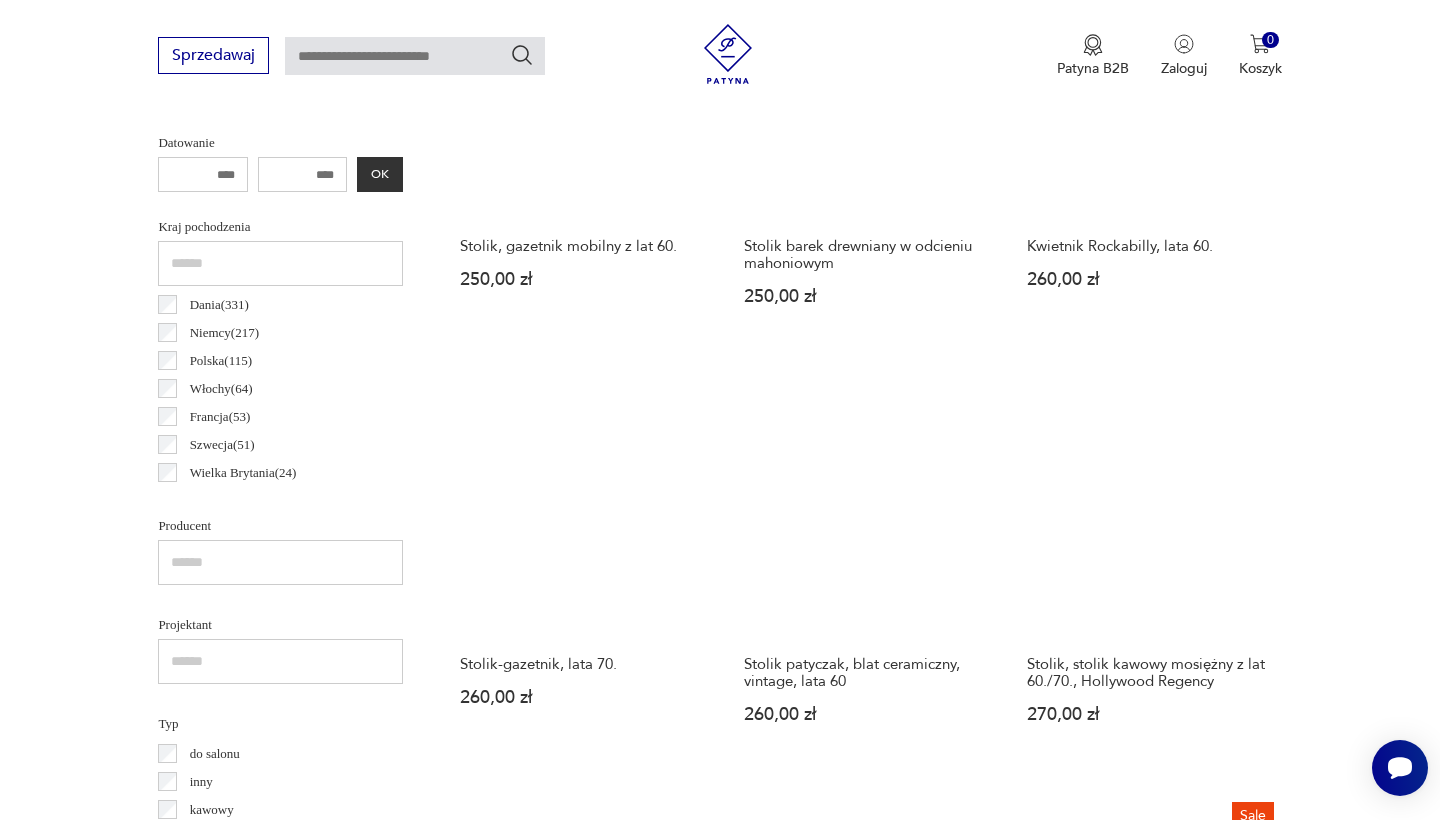 scroll, scrollTop: 938, scrollLeft: 0, axis: vertical 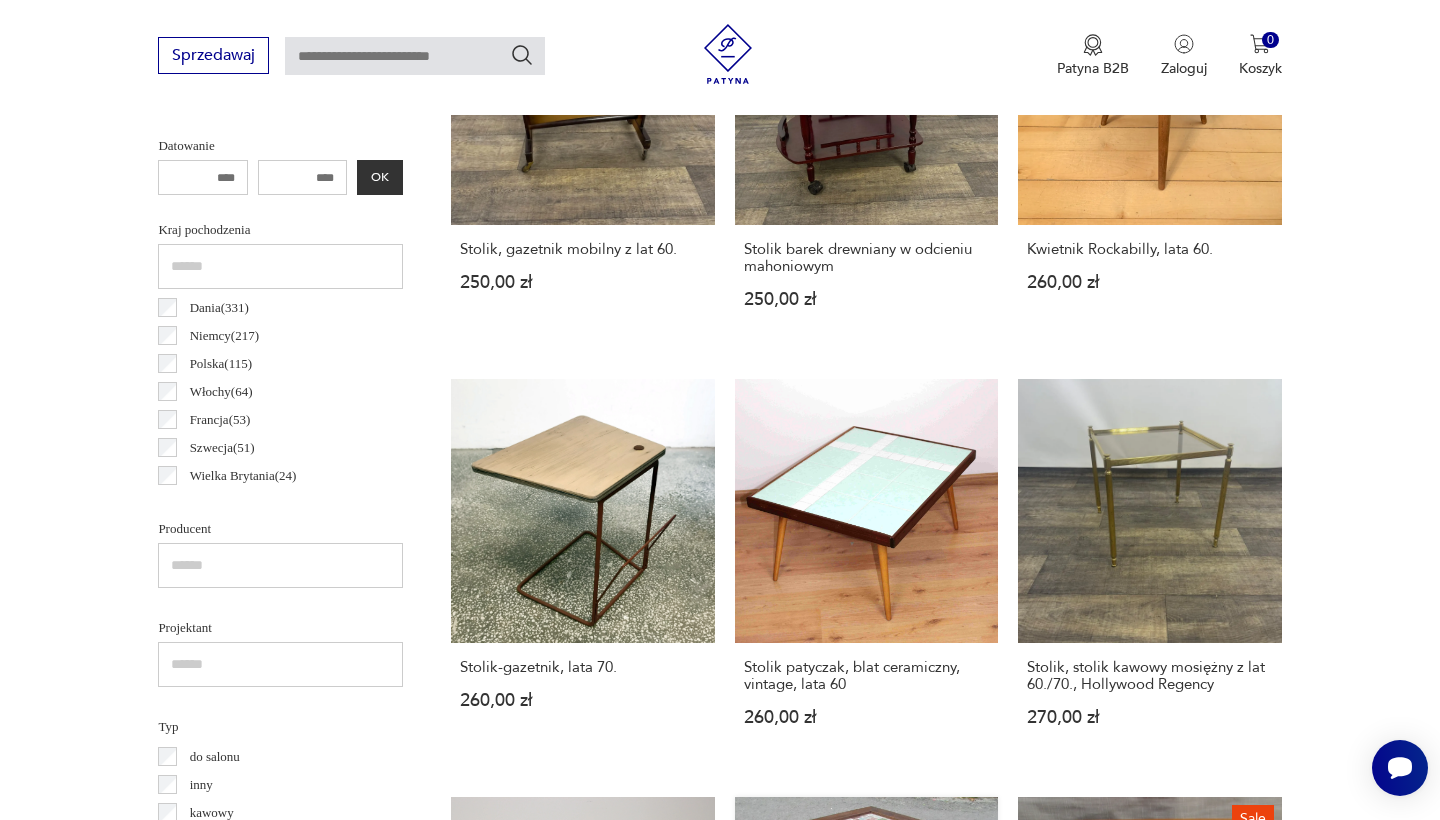 click on "Kwietnik, lata 60. 276,00 zł" at bounding box center (866, 992) 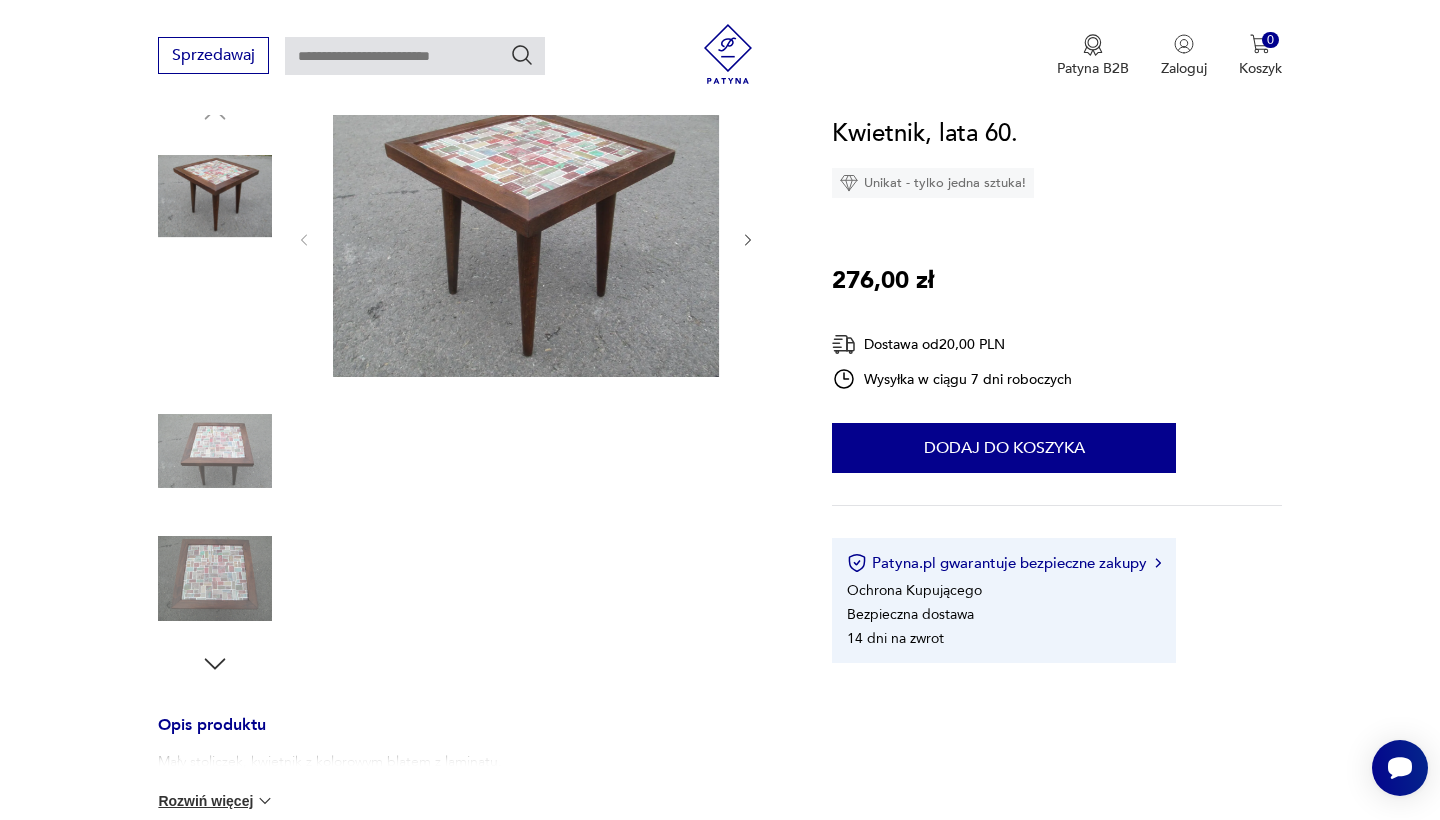 click at bounding box center [215, 324] 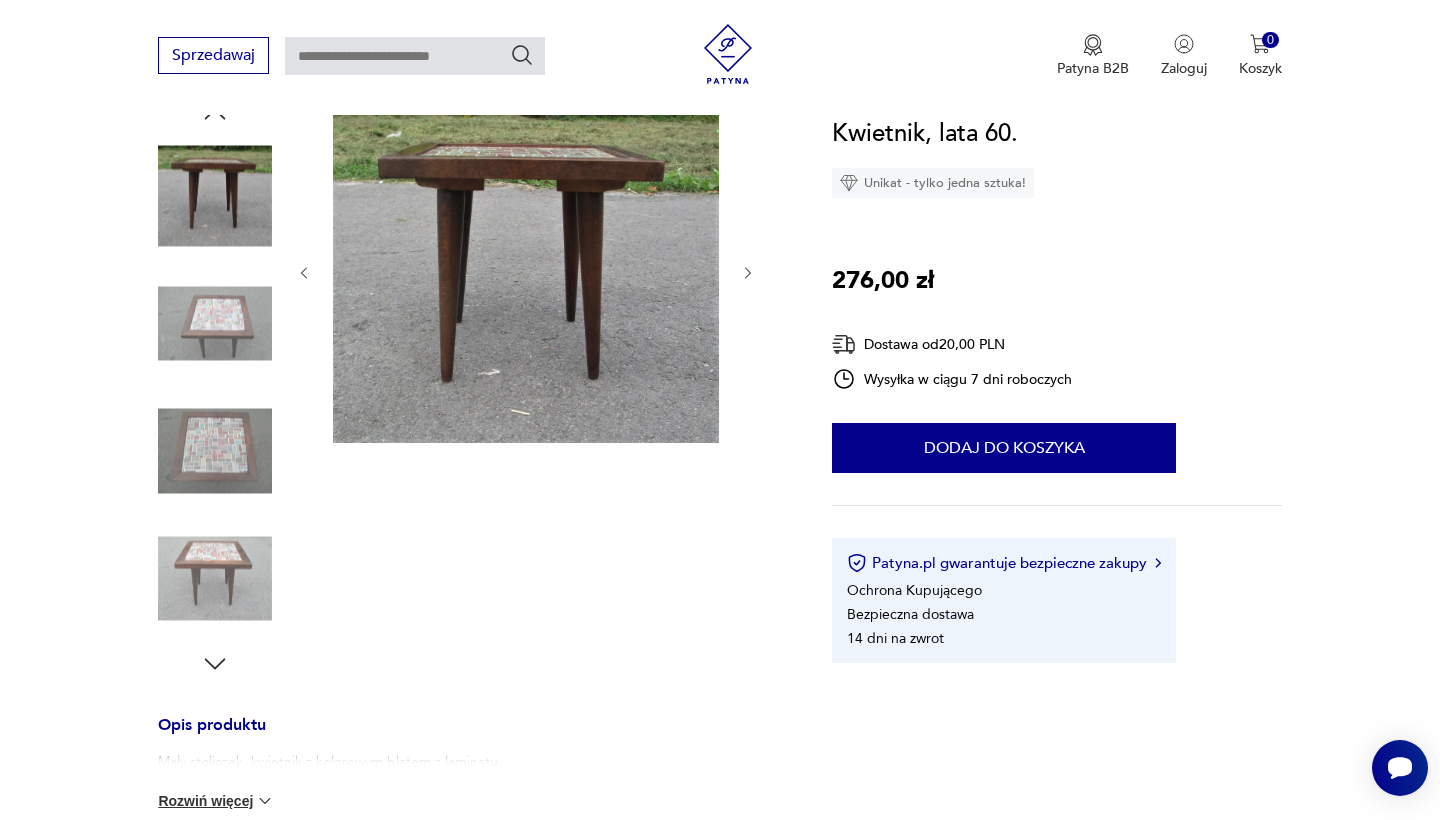 click at bounding box center (215, 451) 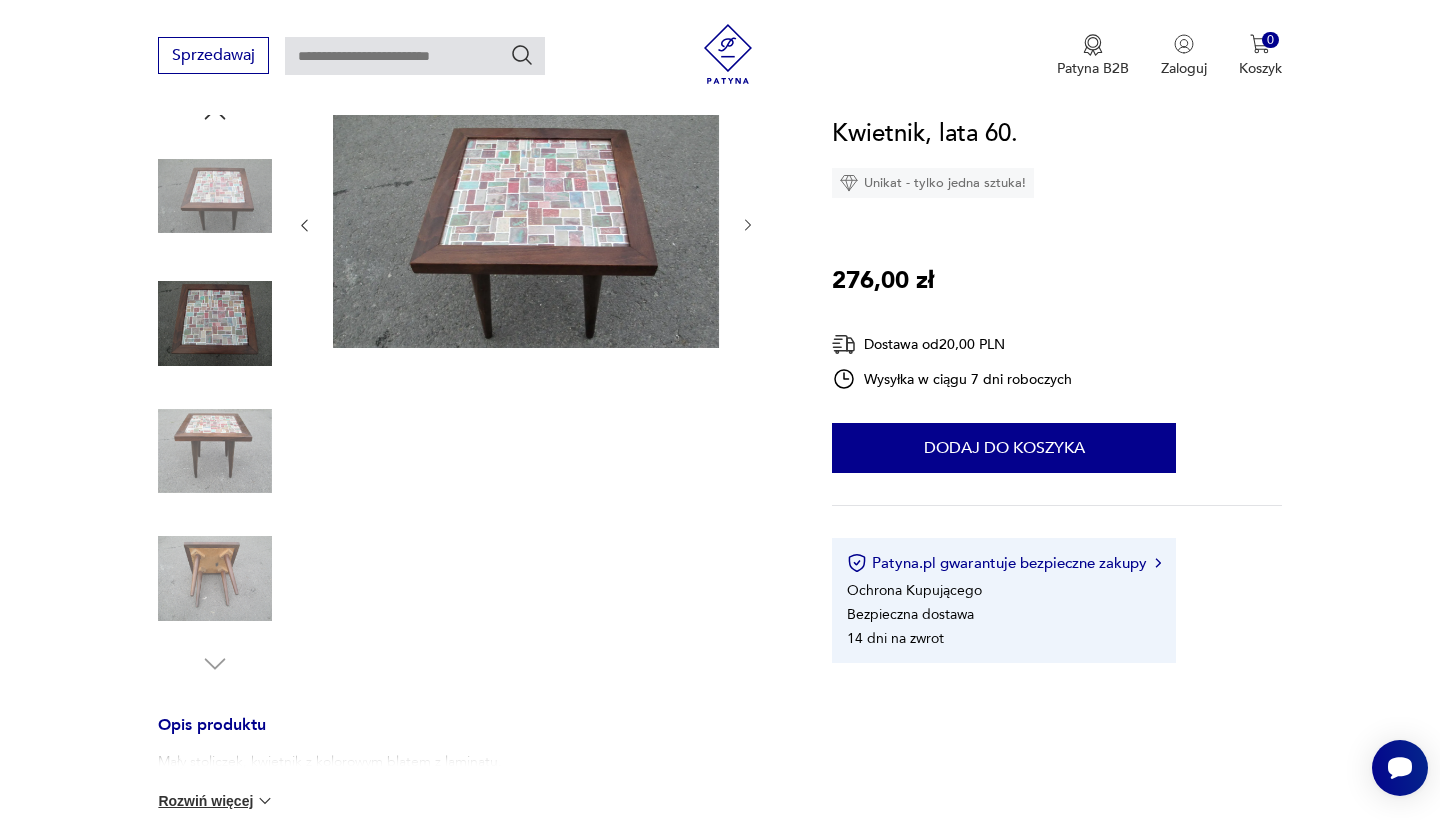 click at bounding box center [215, 451] 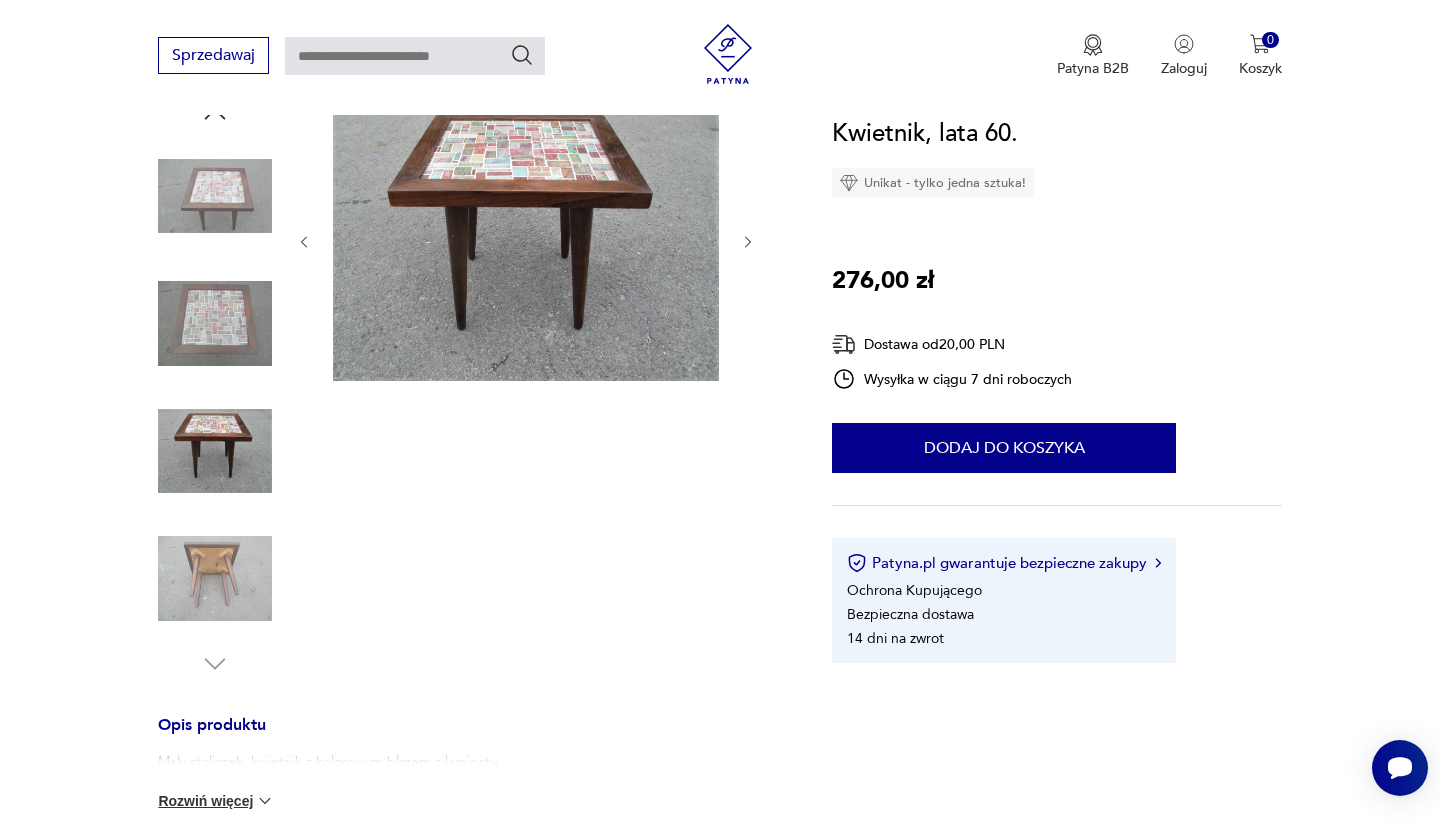 click at bounding box center [215, 579] 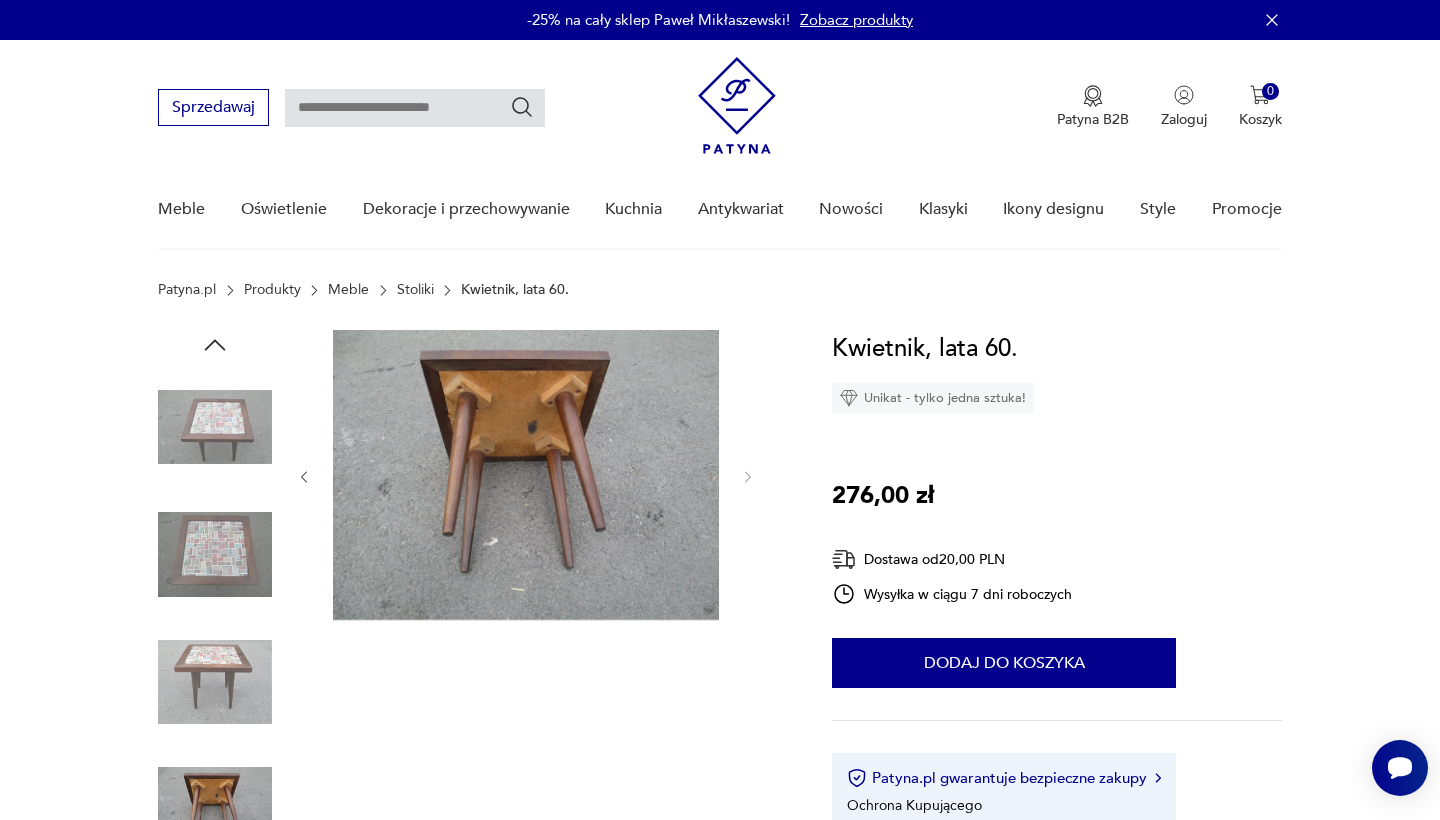 scroll, scrollTop: 0, scrollLeft: 0, axis: both 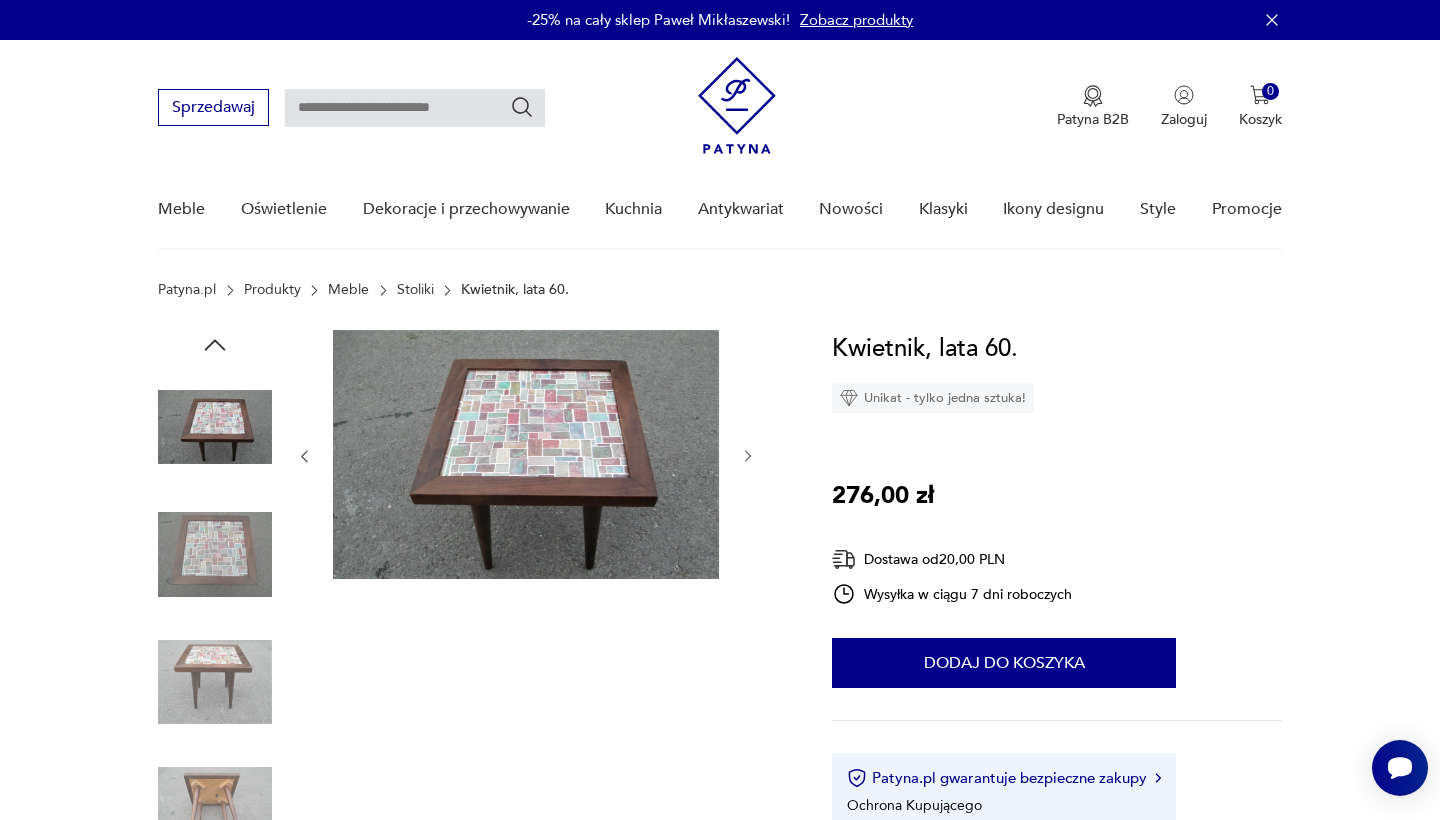click at bounding box center [526, 454] 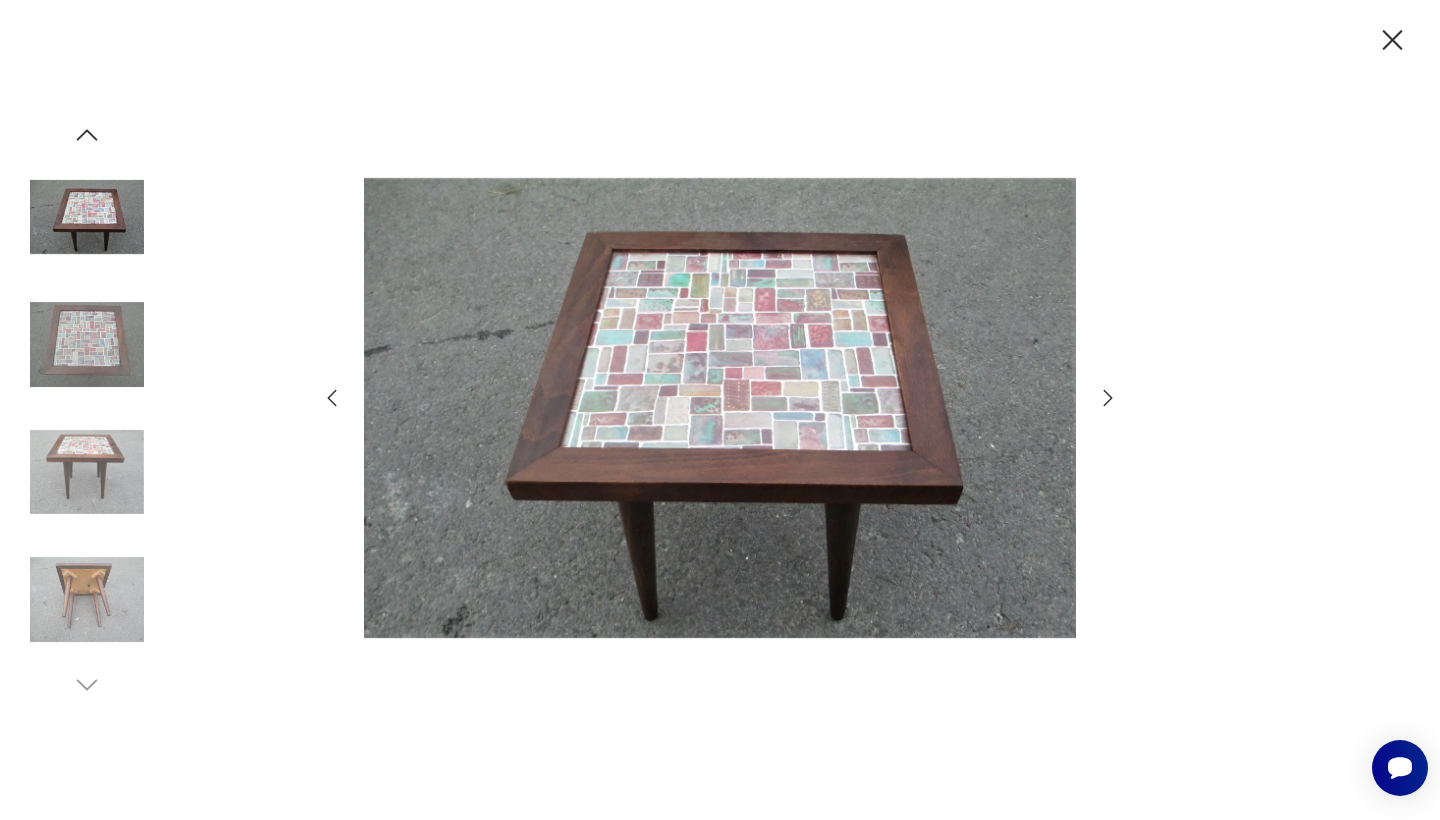 click 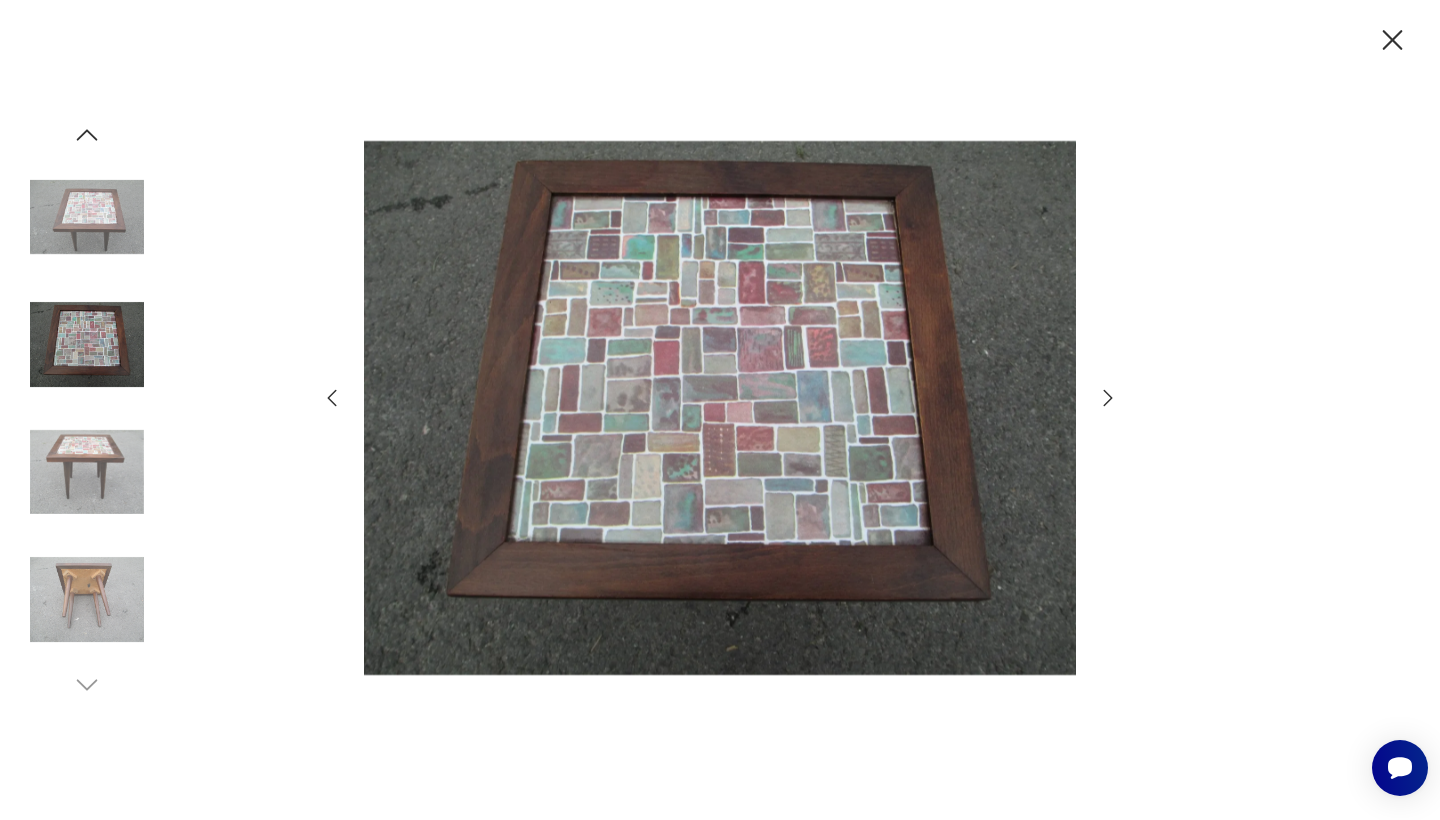 click 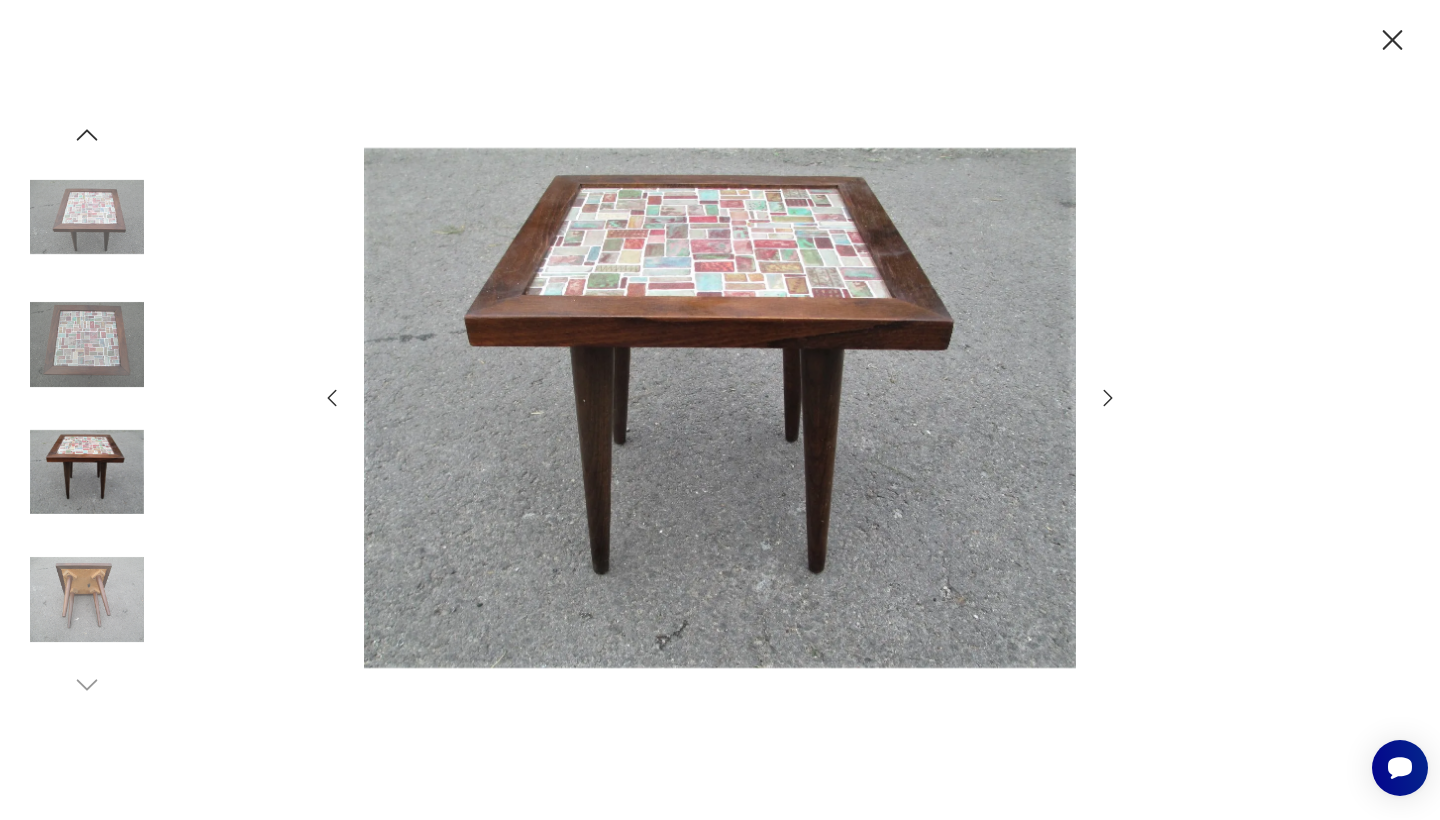 click 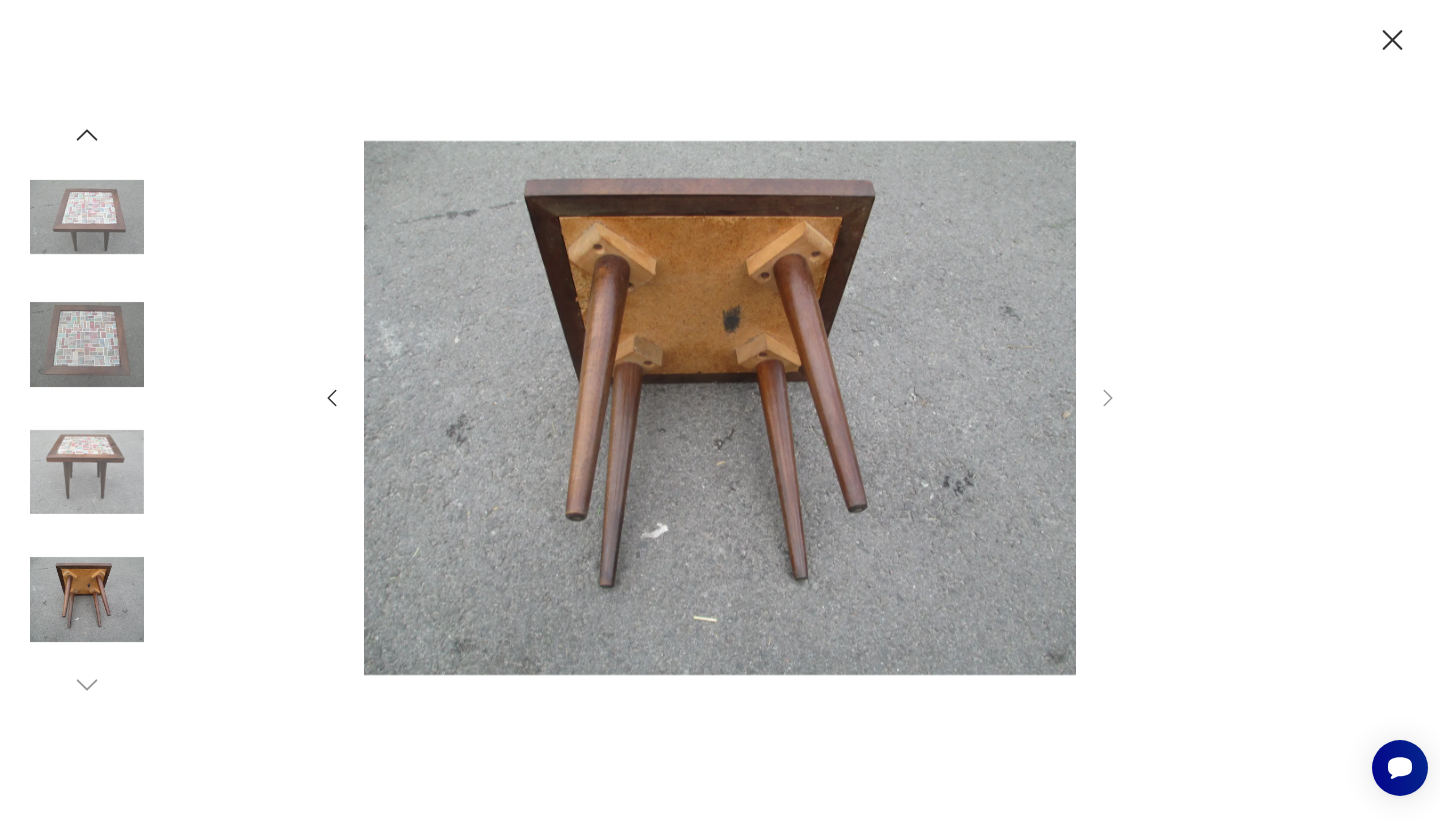 click at bounding box center (87, 472) 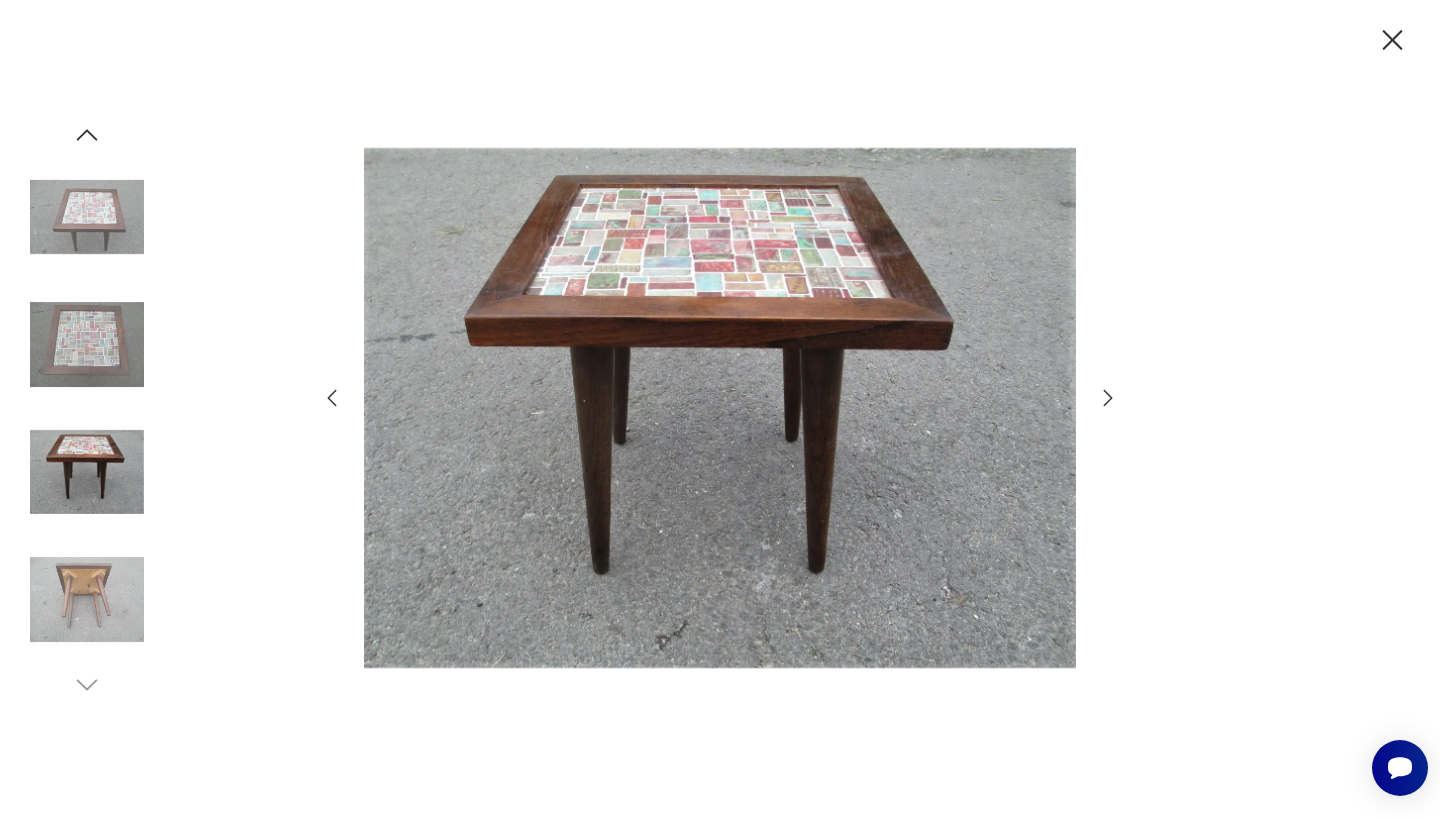 click 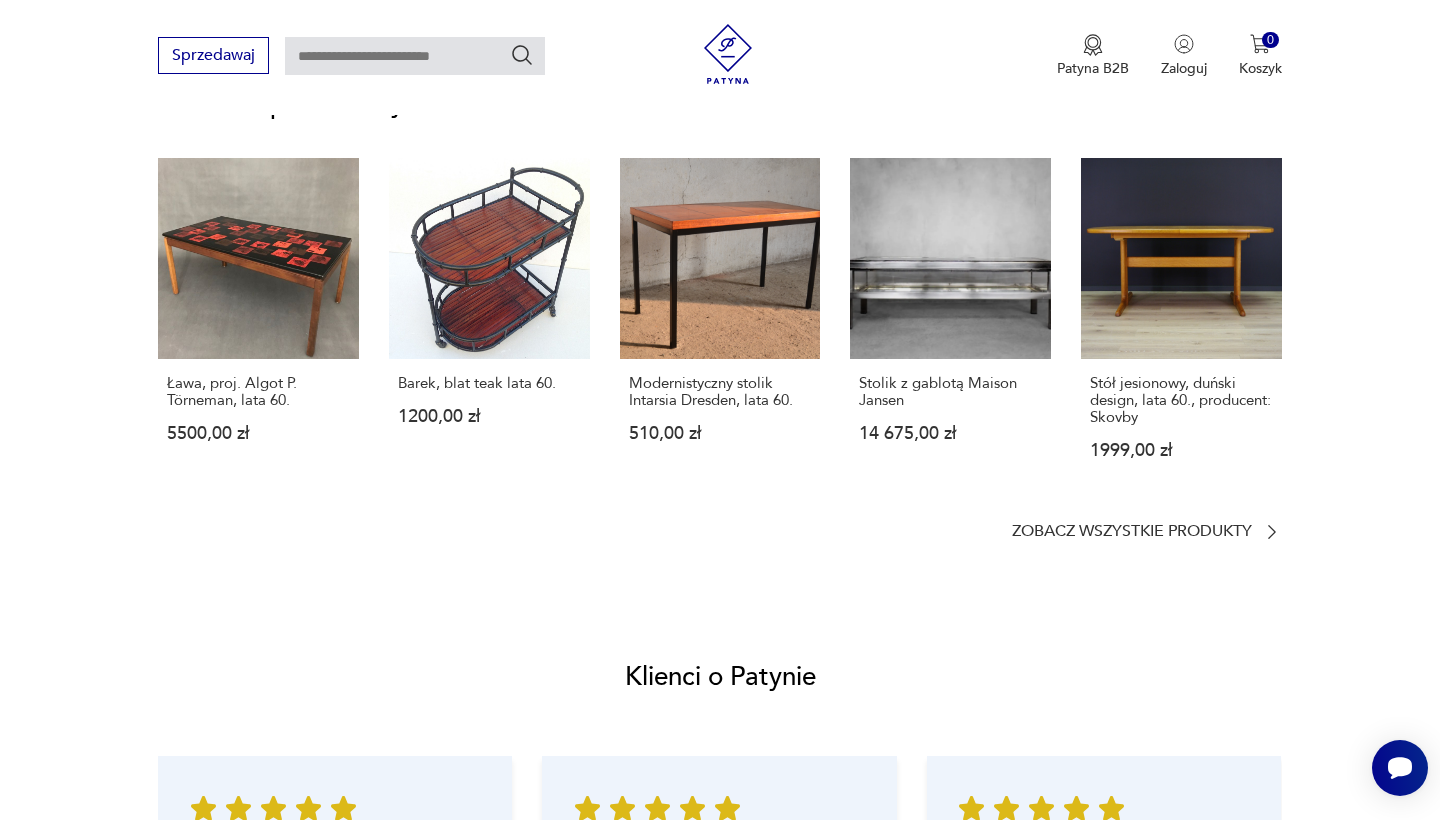 scroll, scrollTop: 1400, scrollLeft: 0, axis: vertical 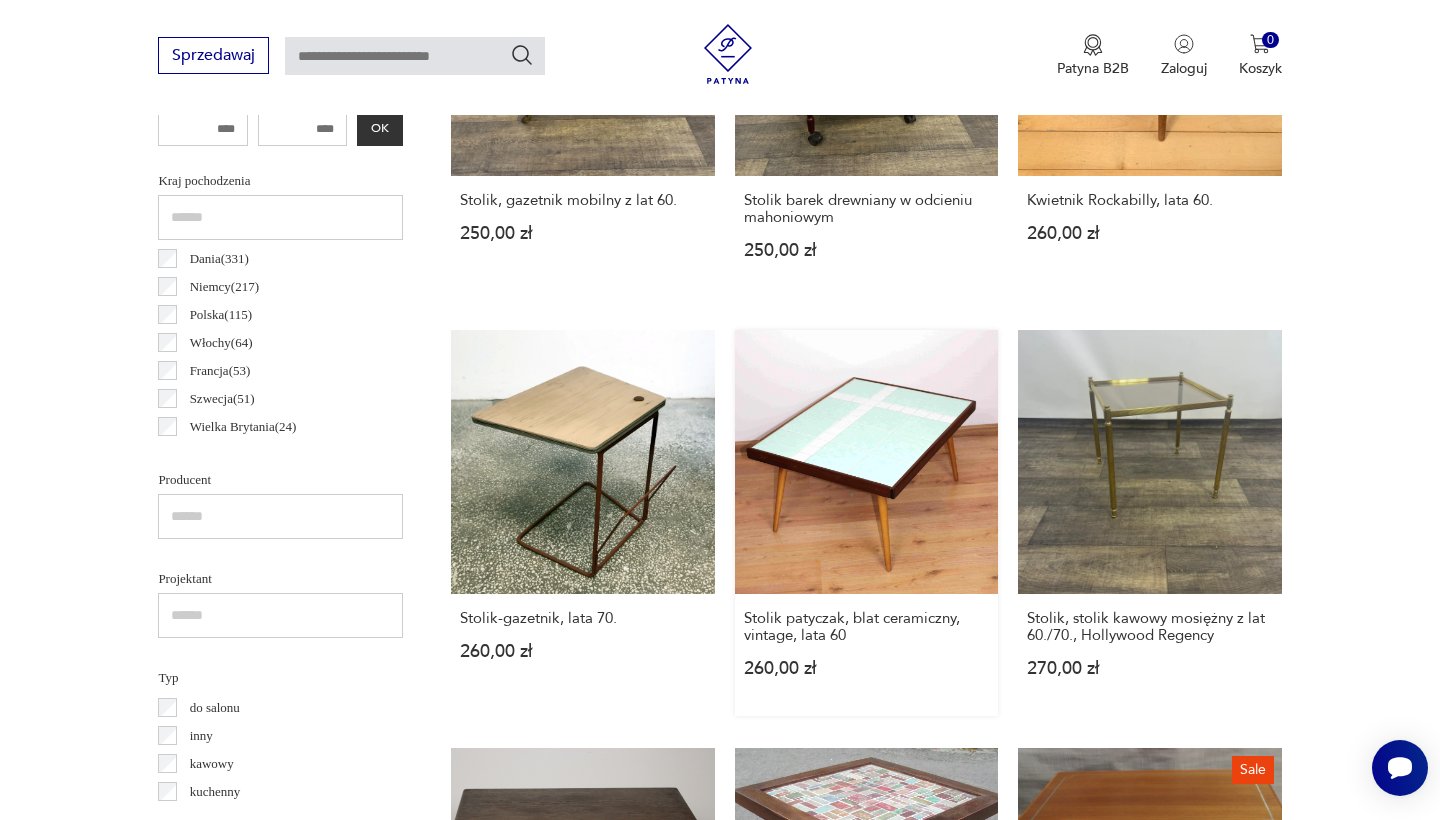 click on "Stolik patyczak, blat ceramiczny, vintage, lata 60 260,00 zł" at bounding box center [866, 522] 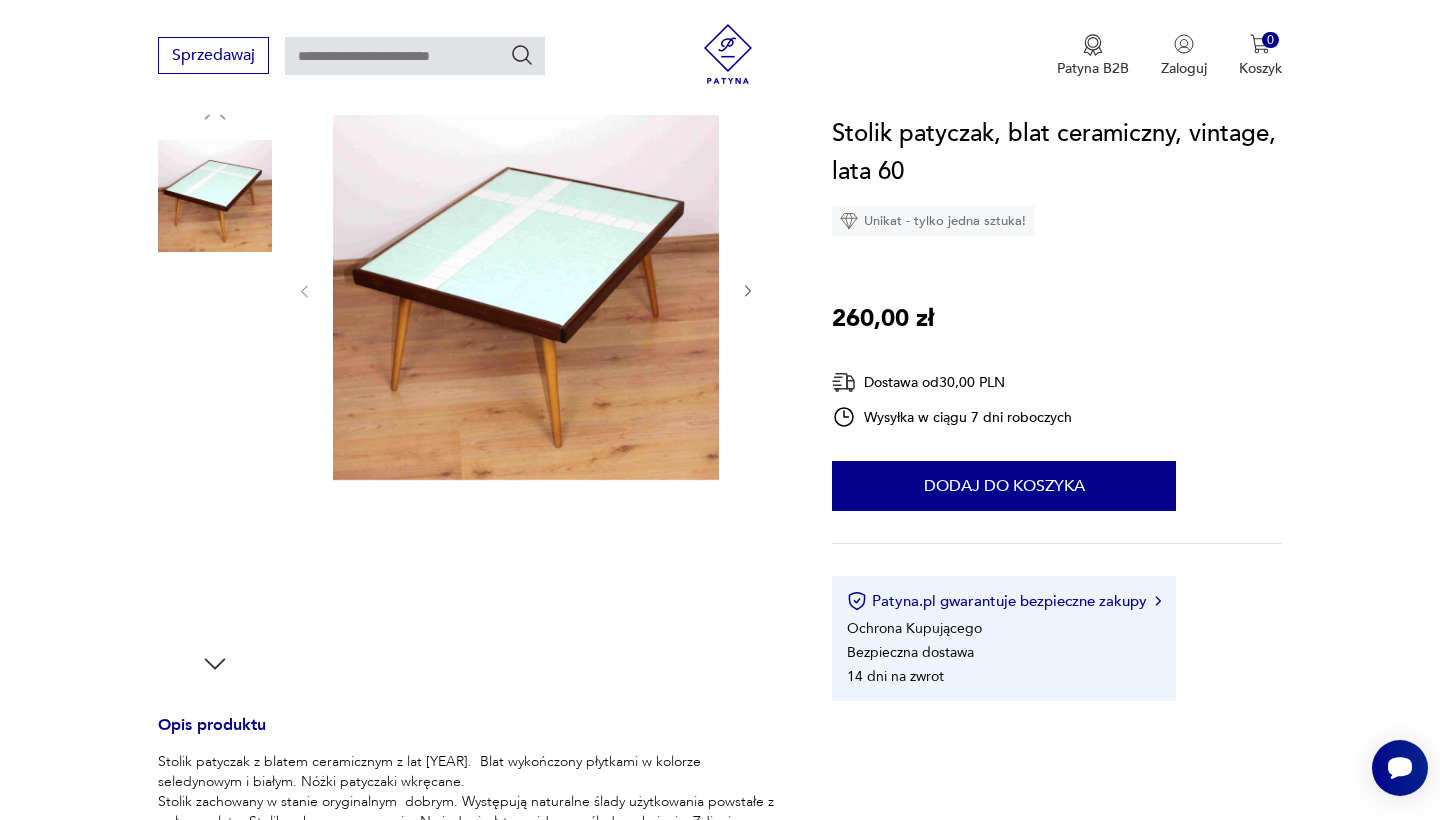 click at bounding box center [215, 324] 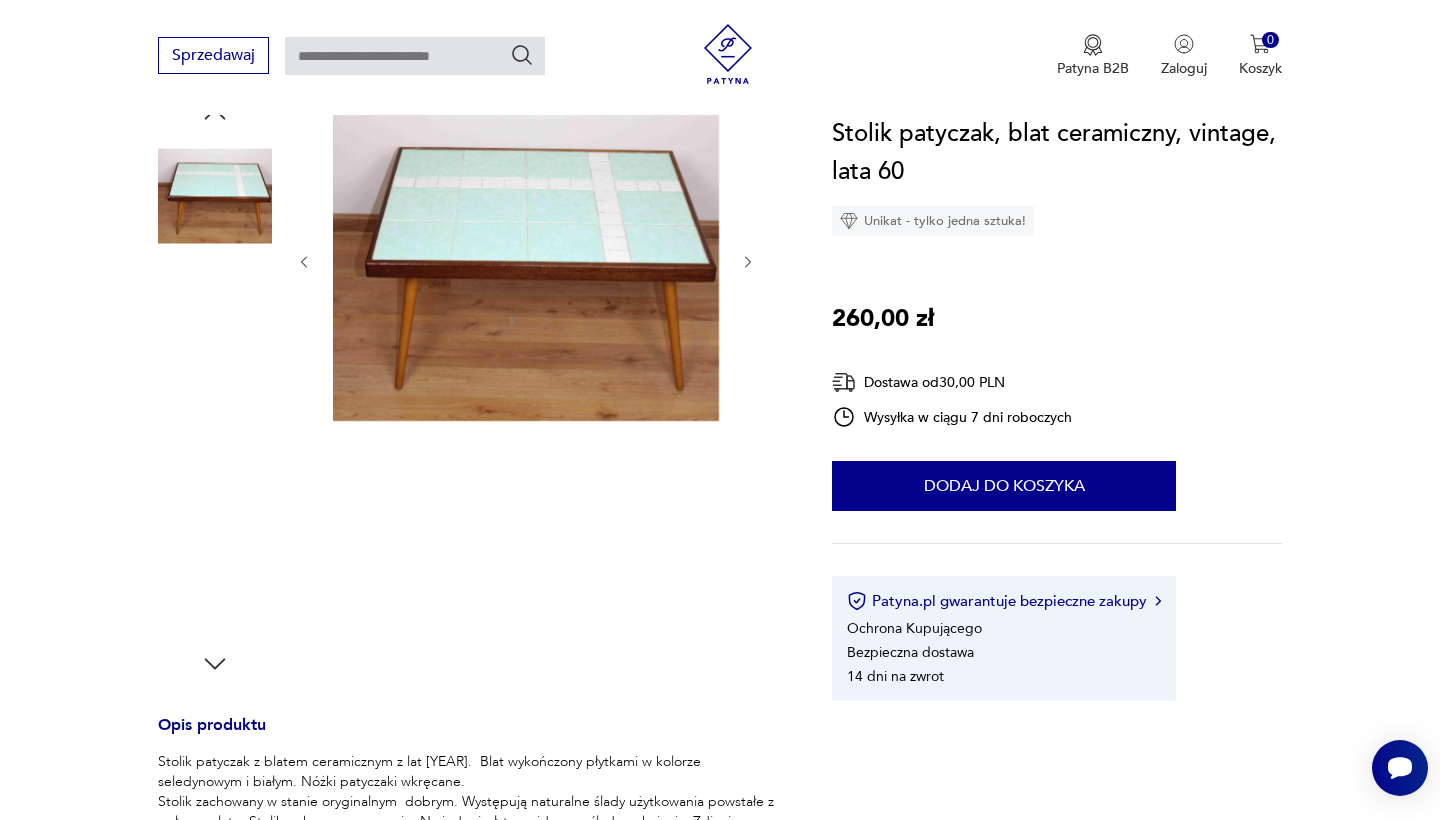 click at bounding box center (215, 262) 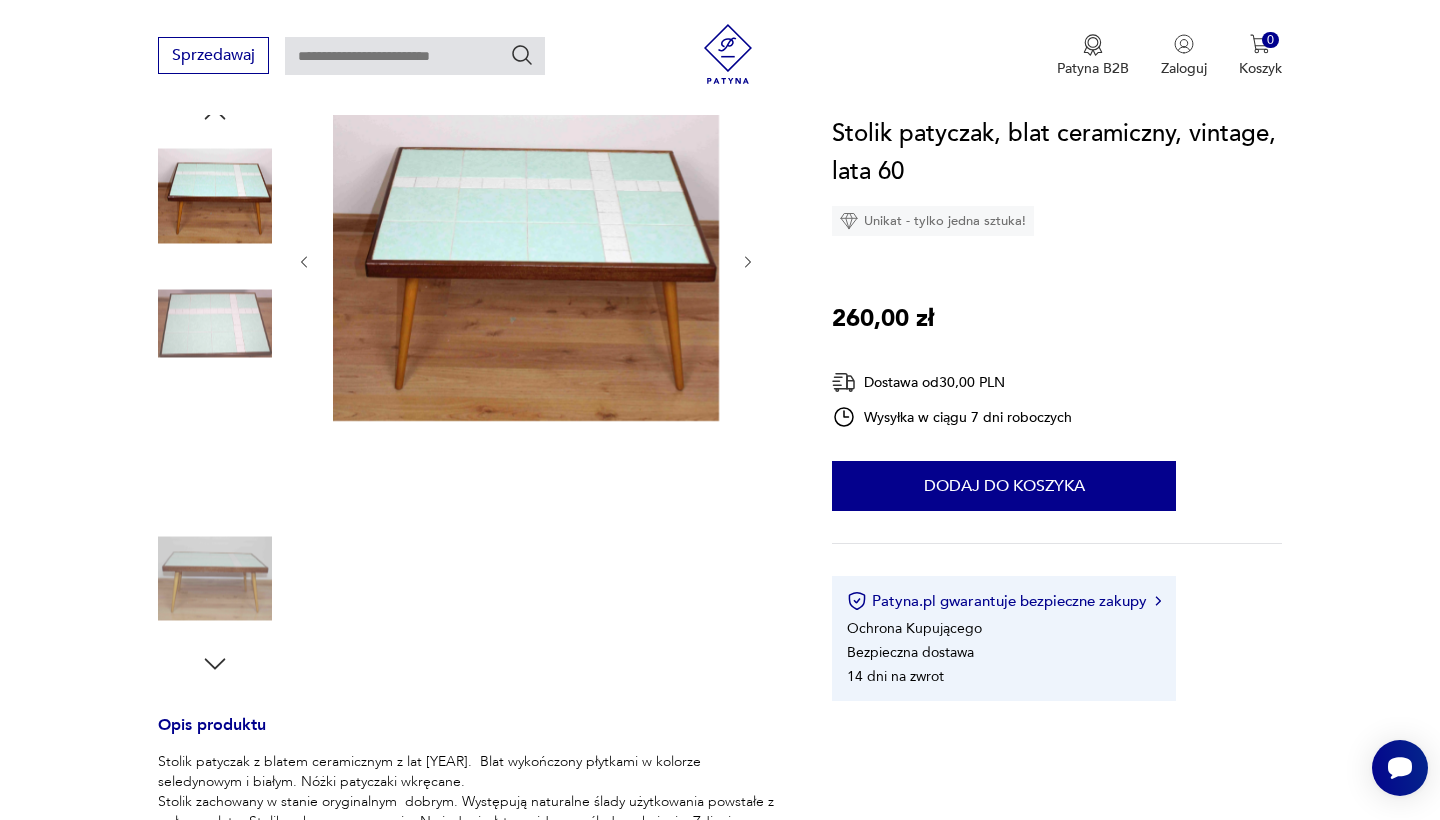click at bounding box center (215, 579) 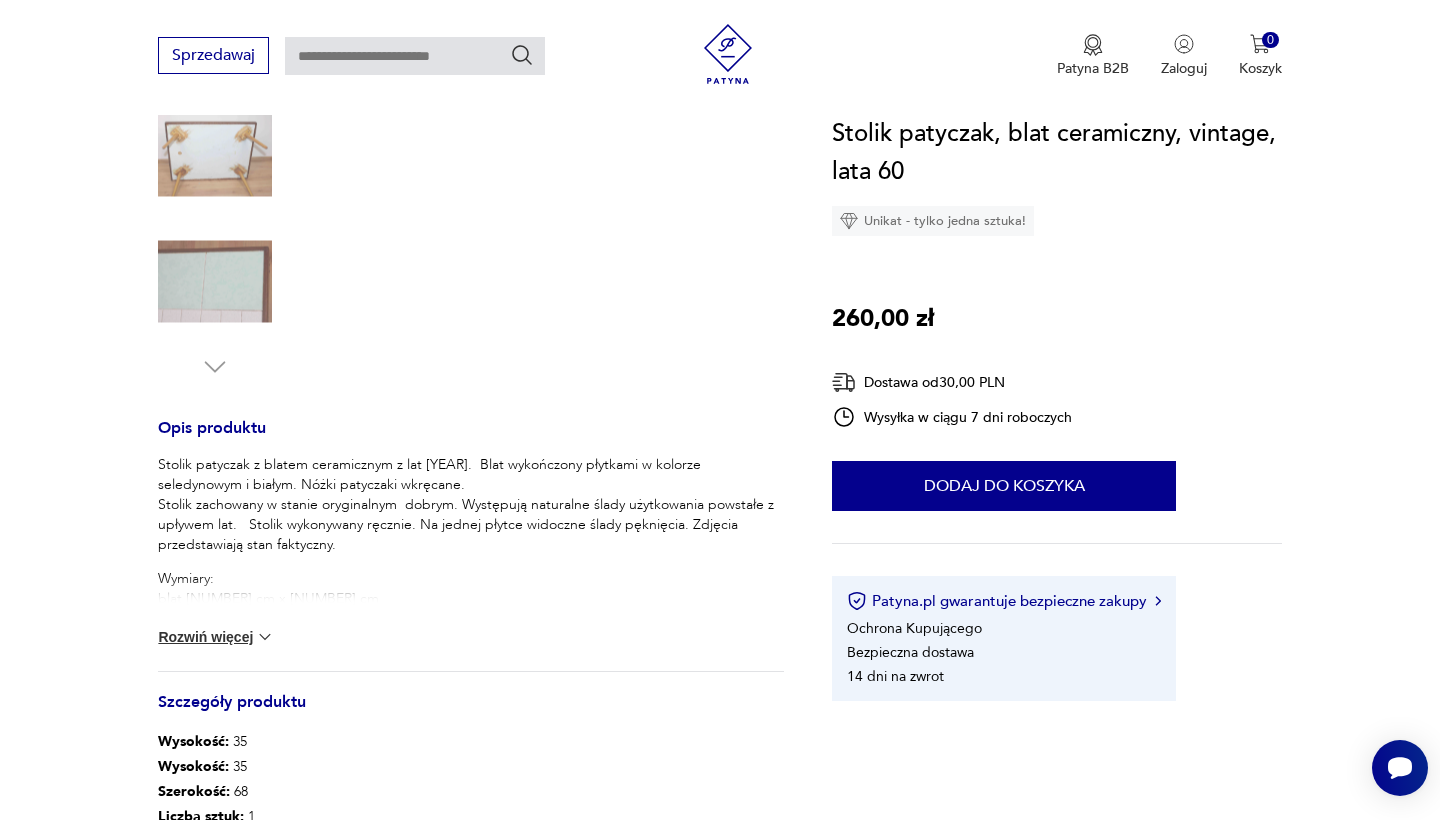 scroll, scrollTop: 624, scrollLeft: 0, axis: vertical 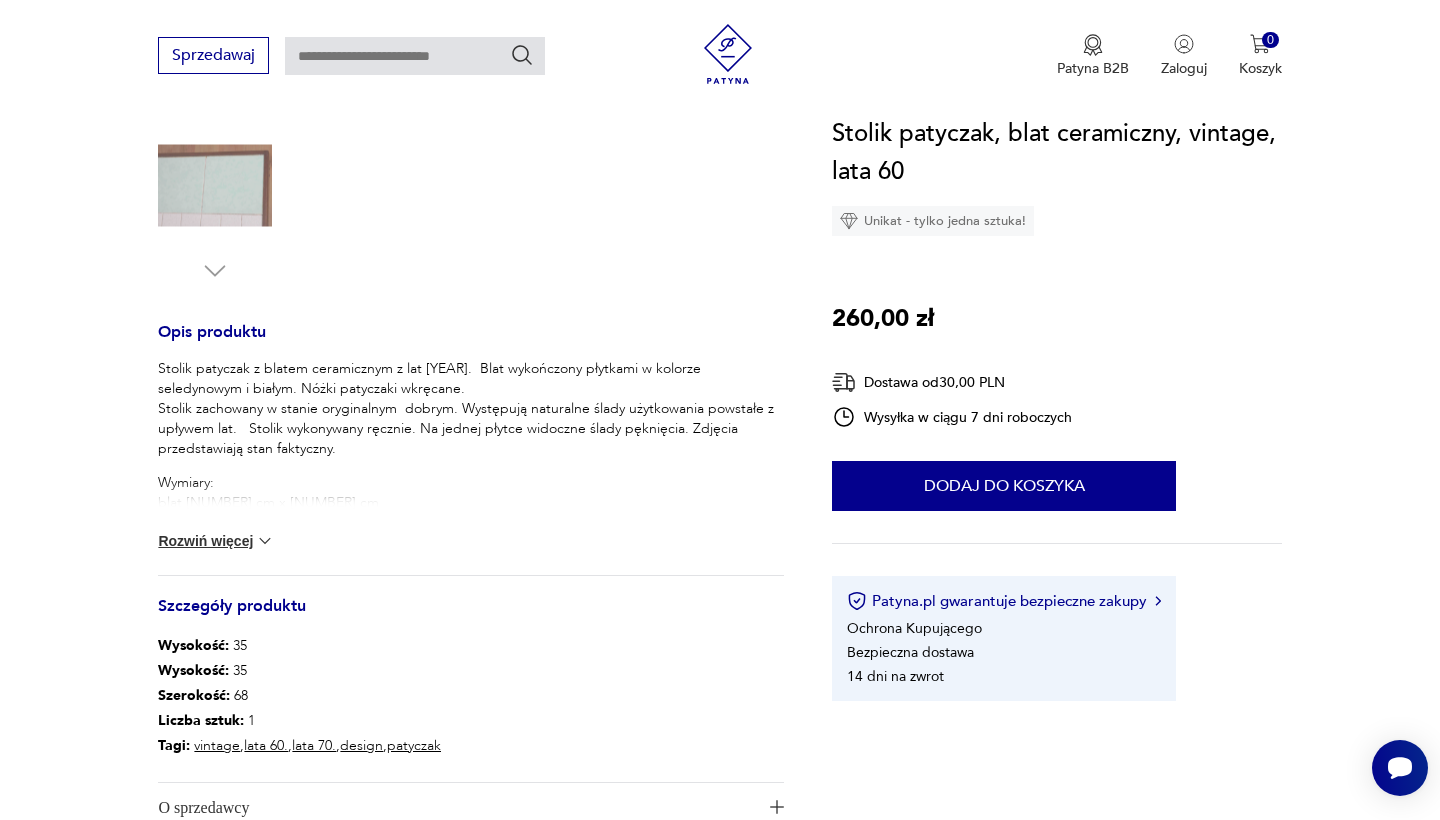 click at bounding box center [265, 541] 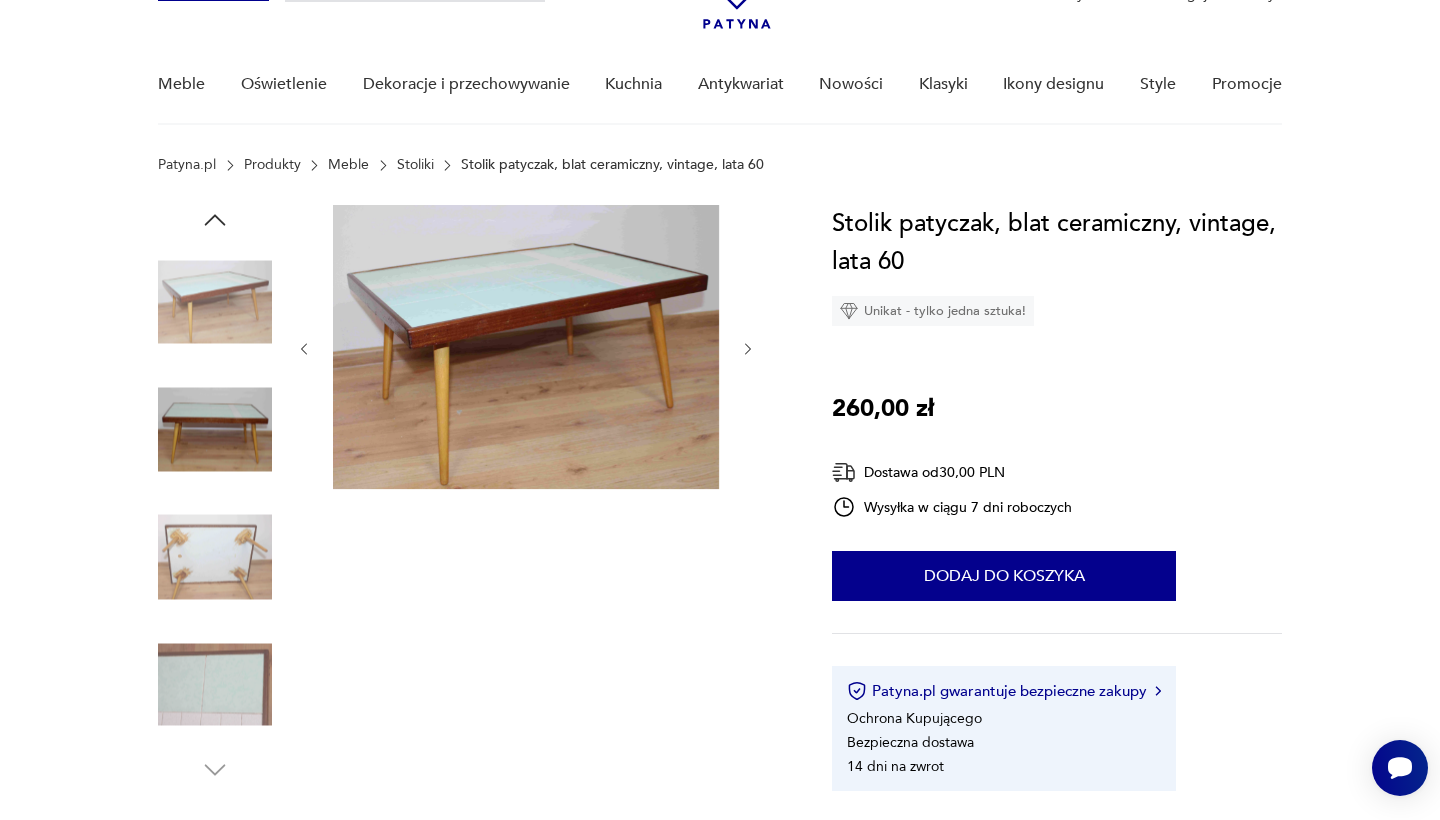 scroll, scrollTop: 122, scrollLeft: 0, axis: vertical 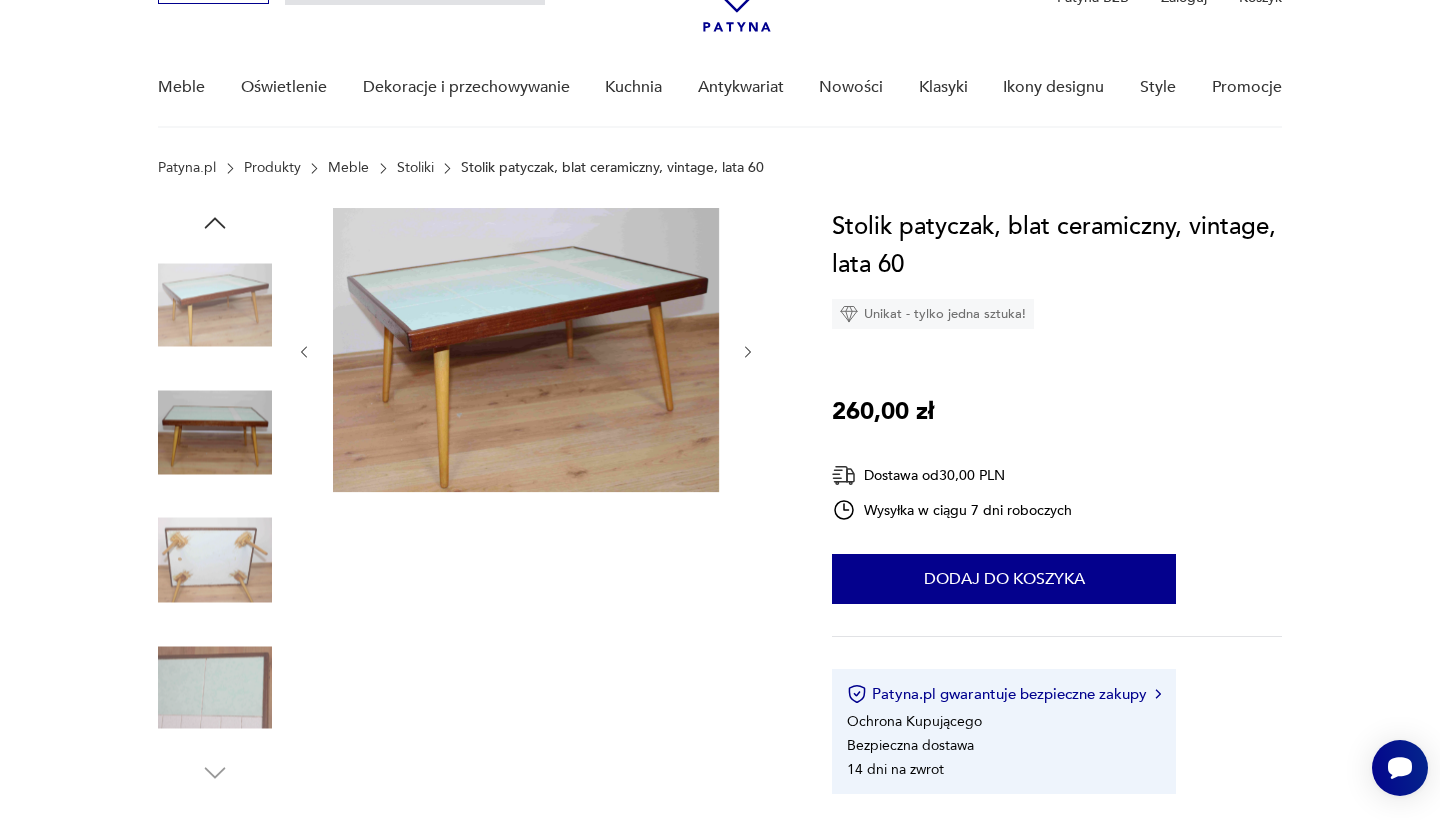 click at bounding box center (526, 350) 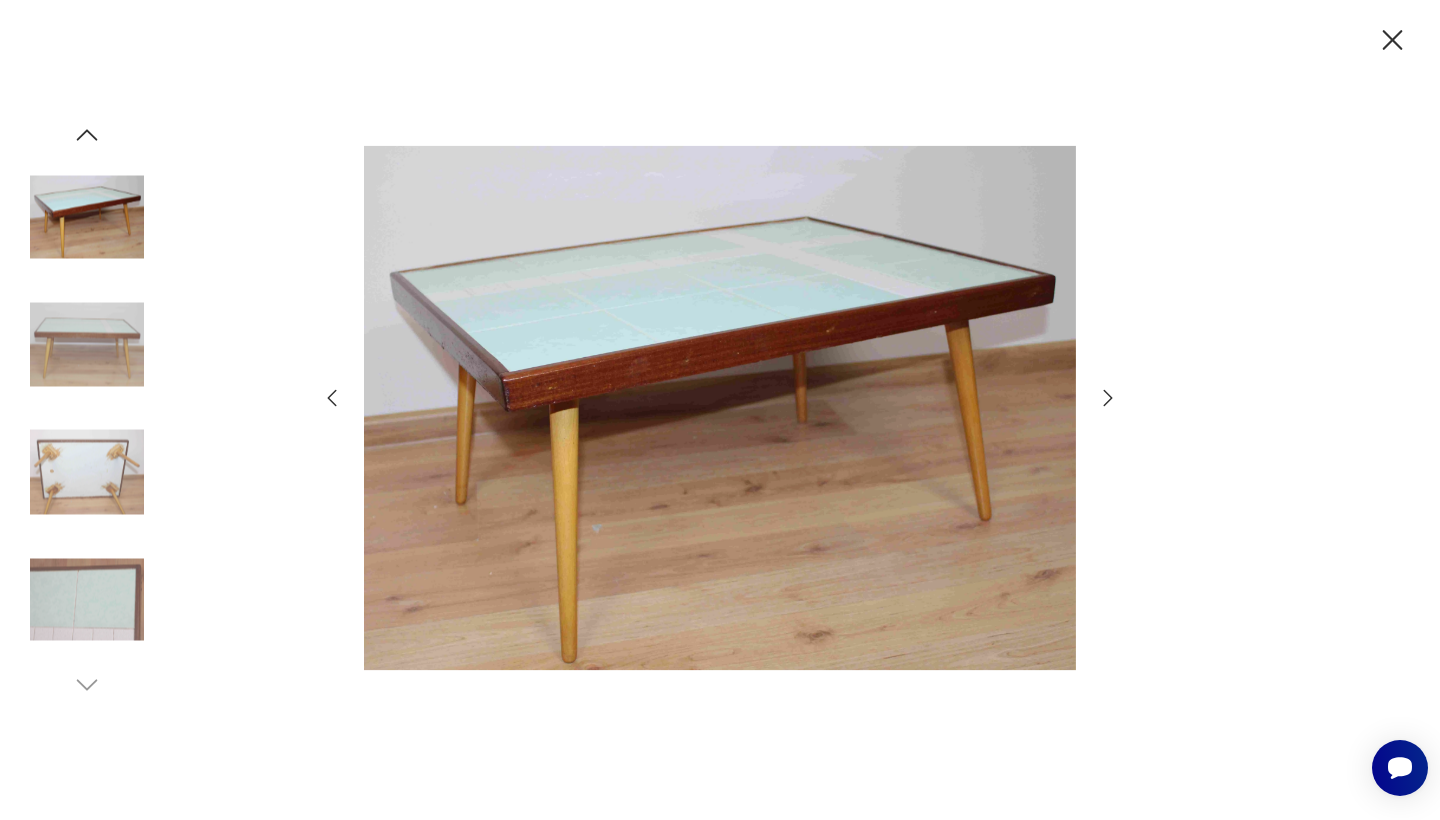 click 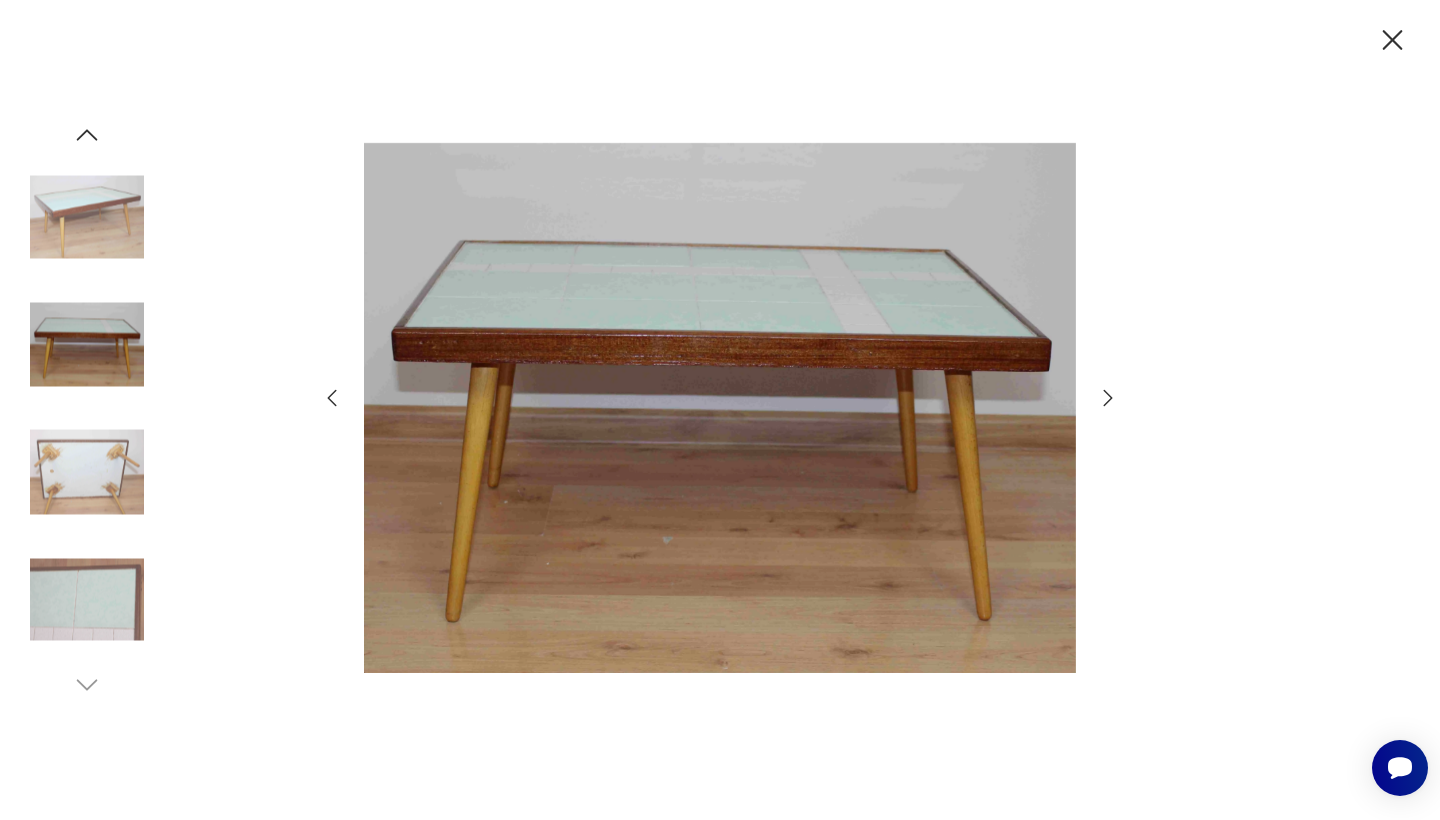 click 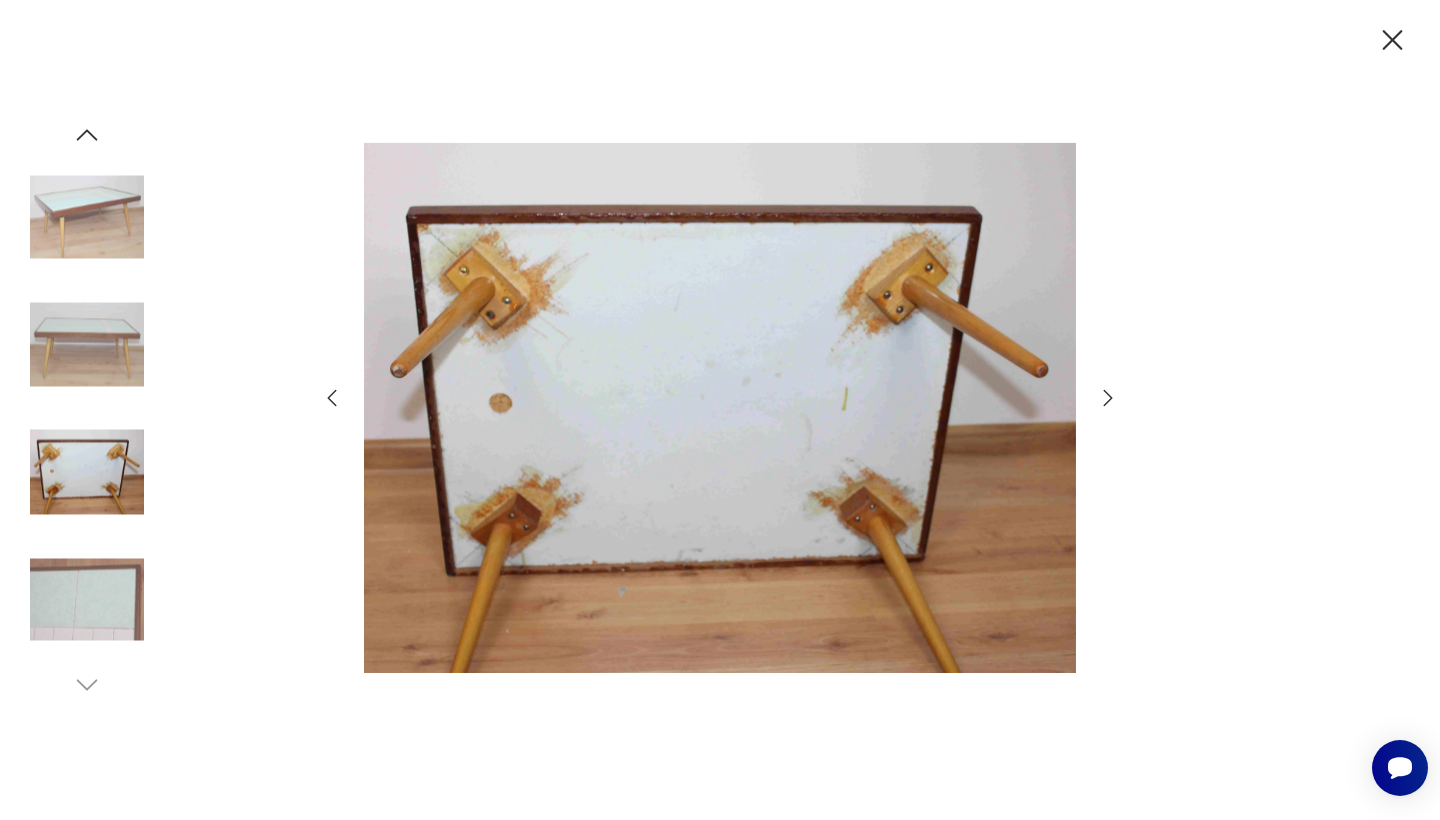 click 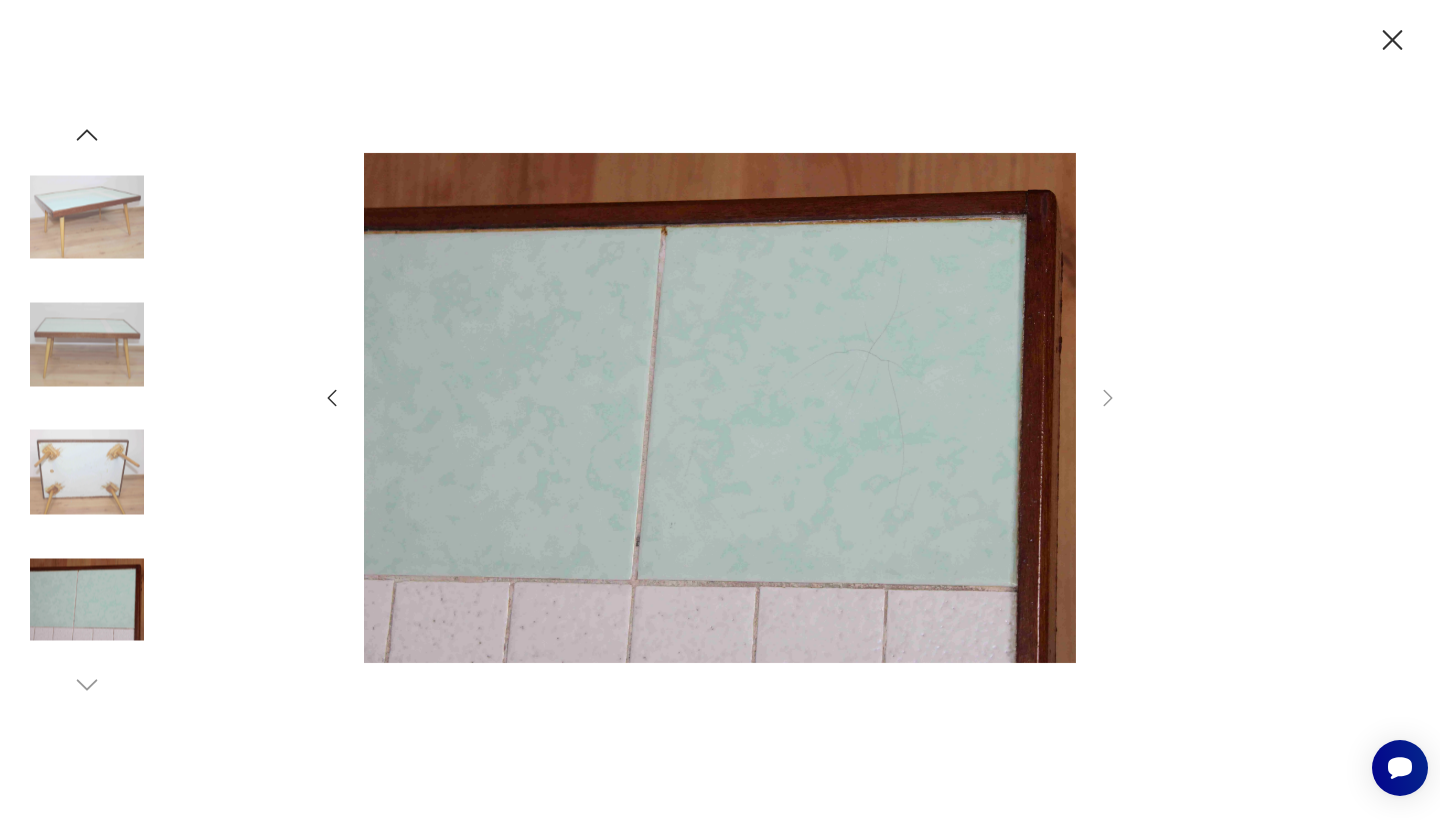 click 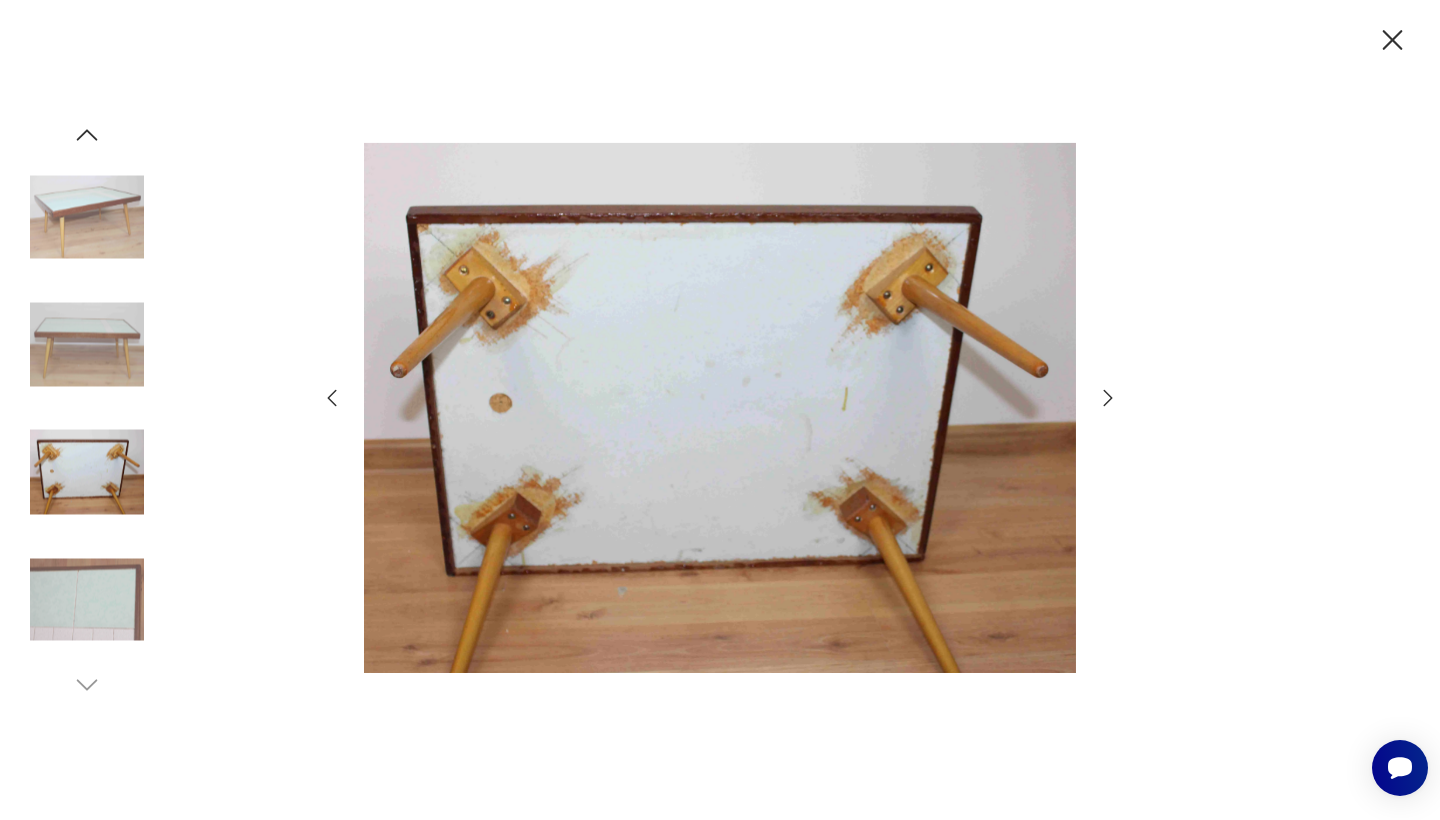 click 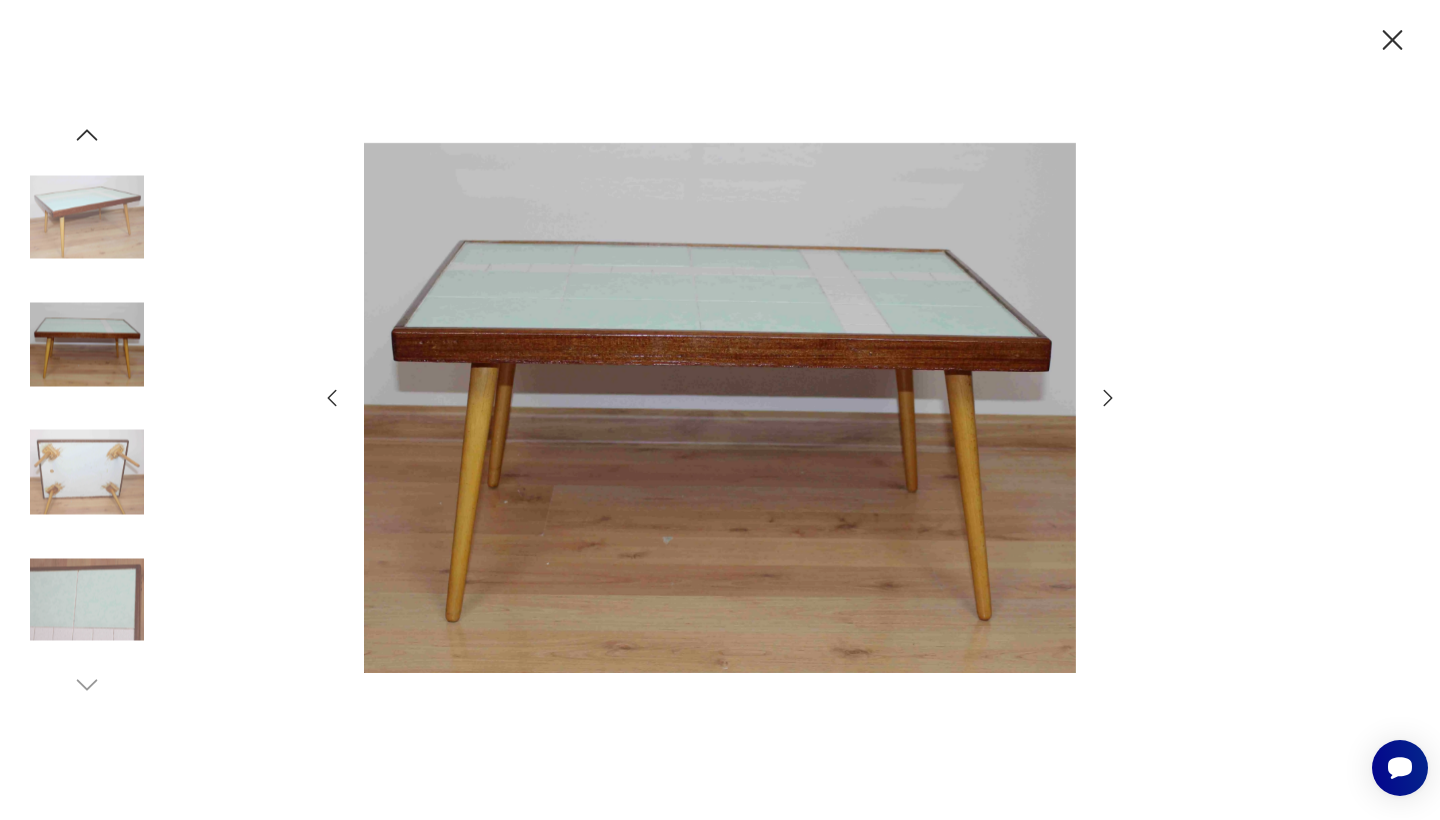 click 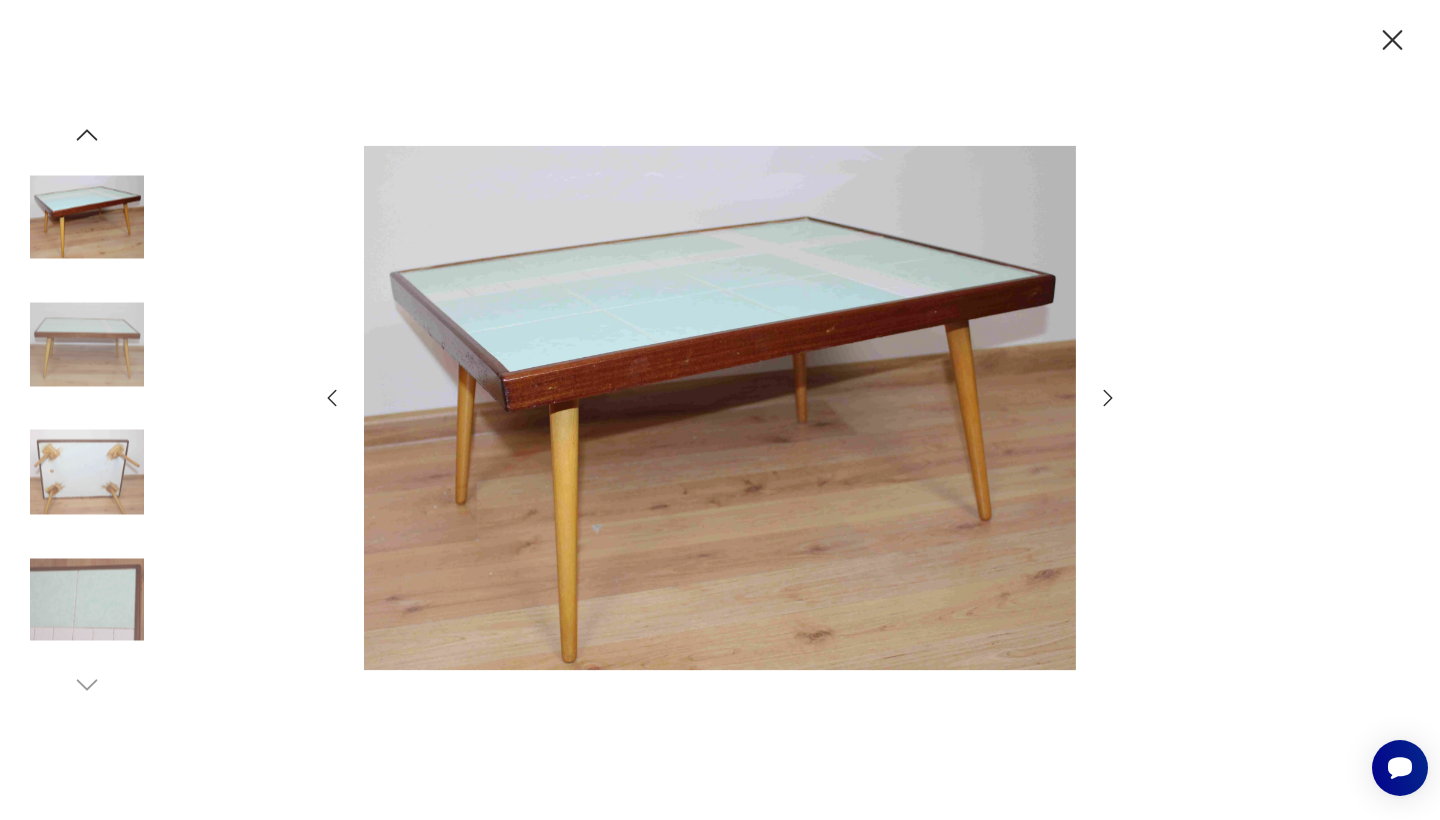 click 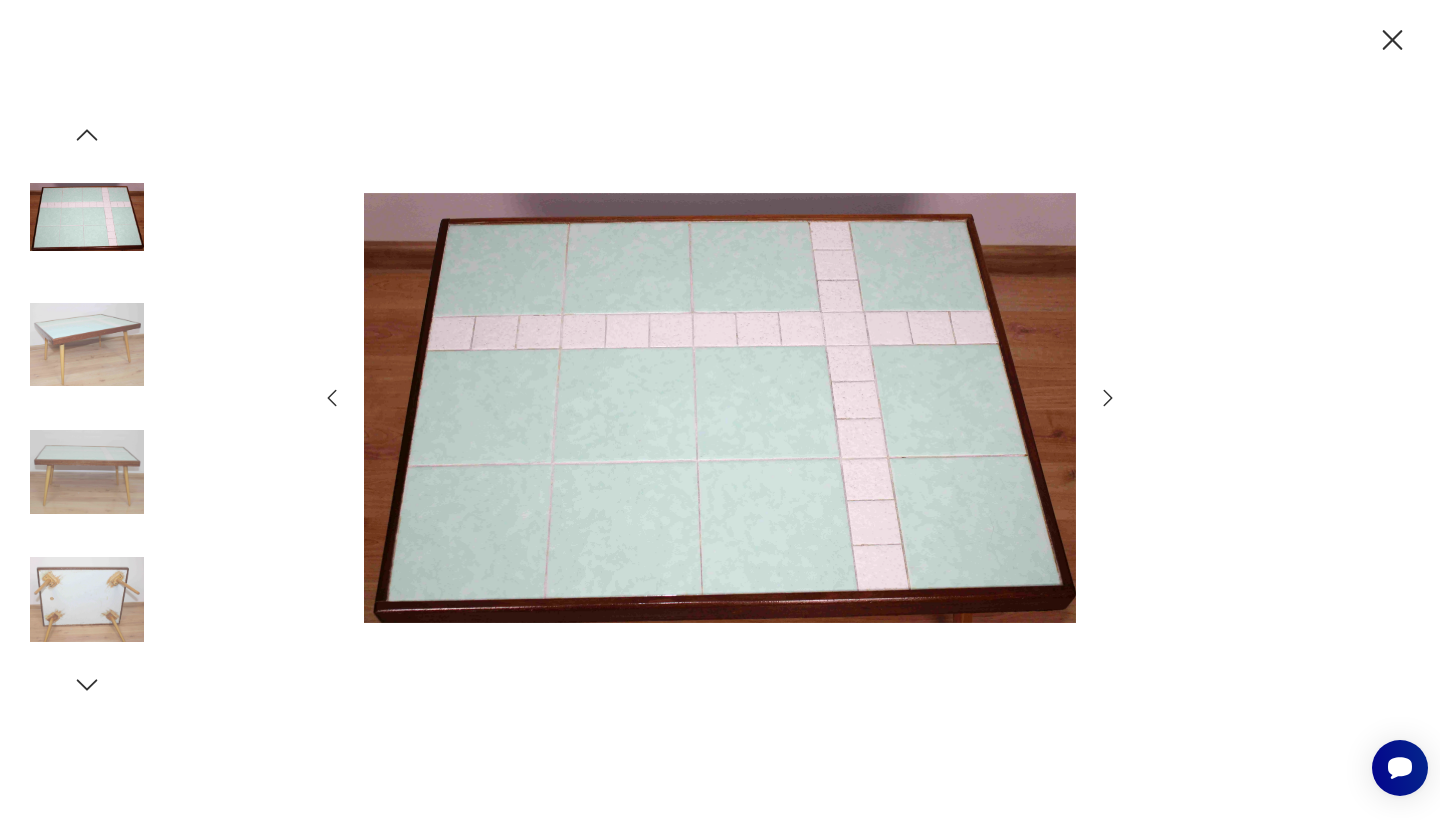 click 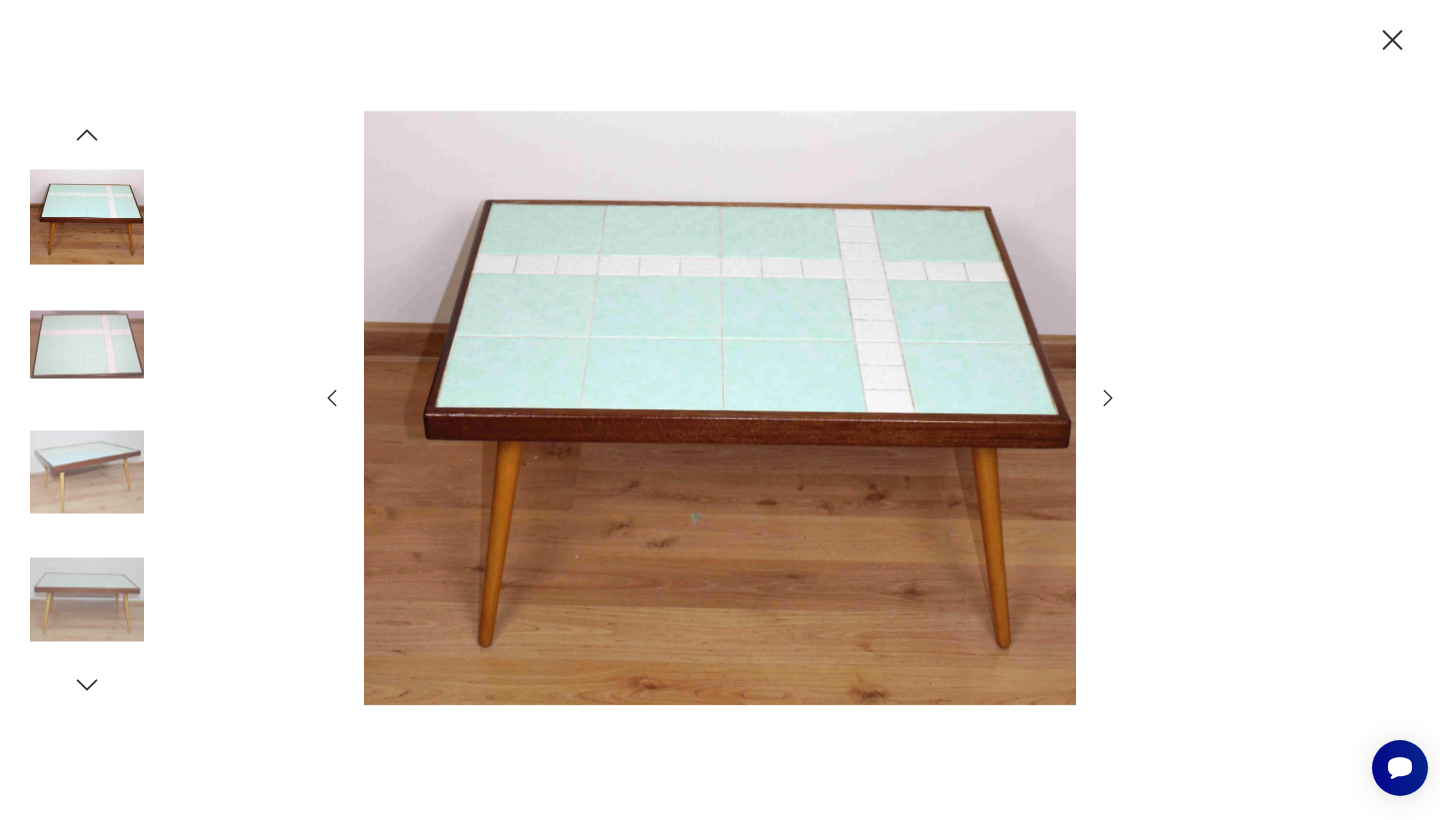 click 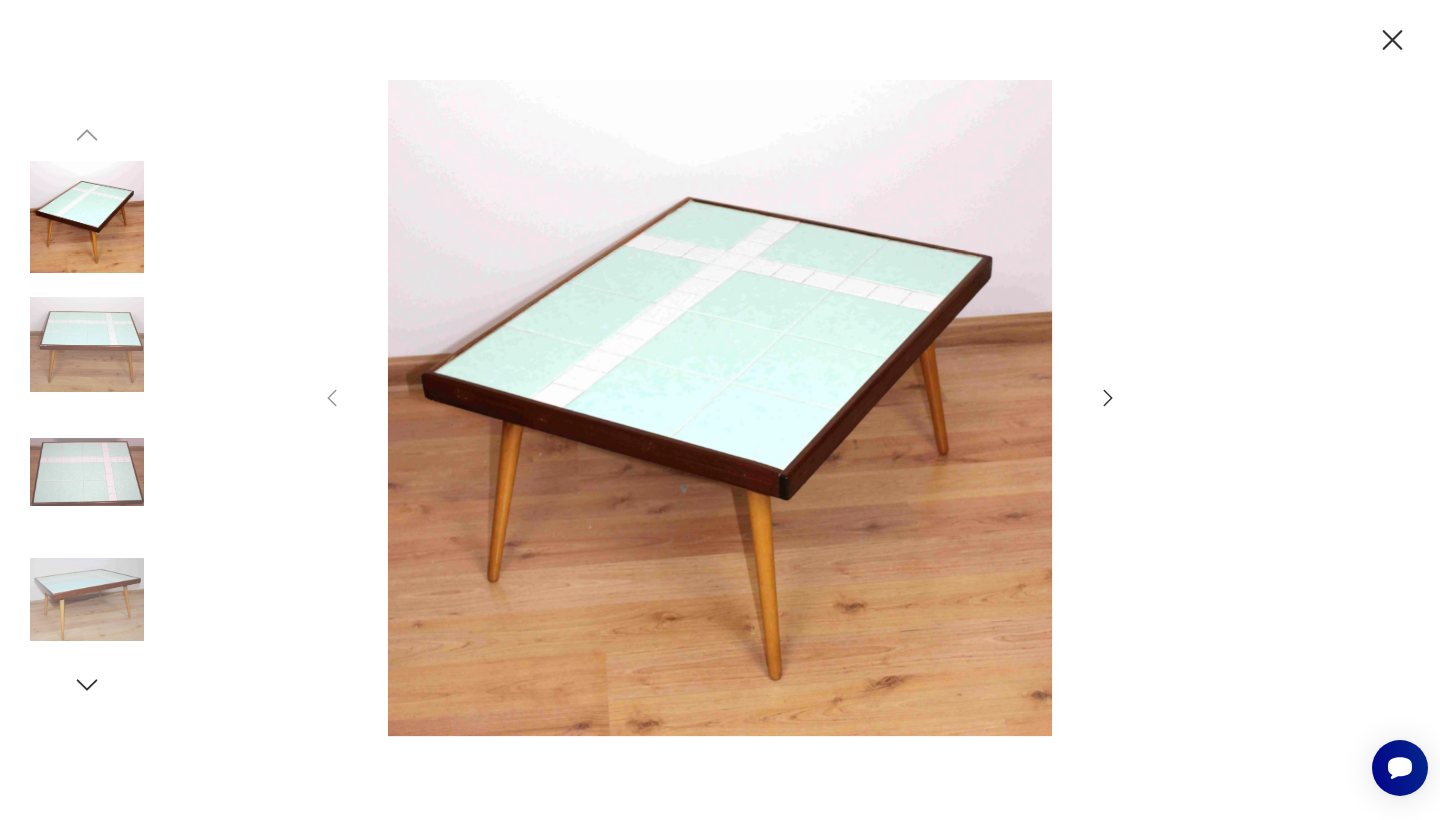 click at bounding box center [720, 408] 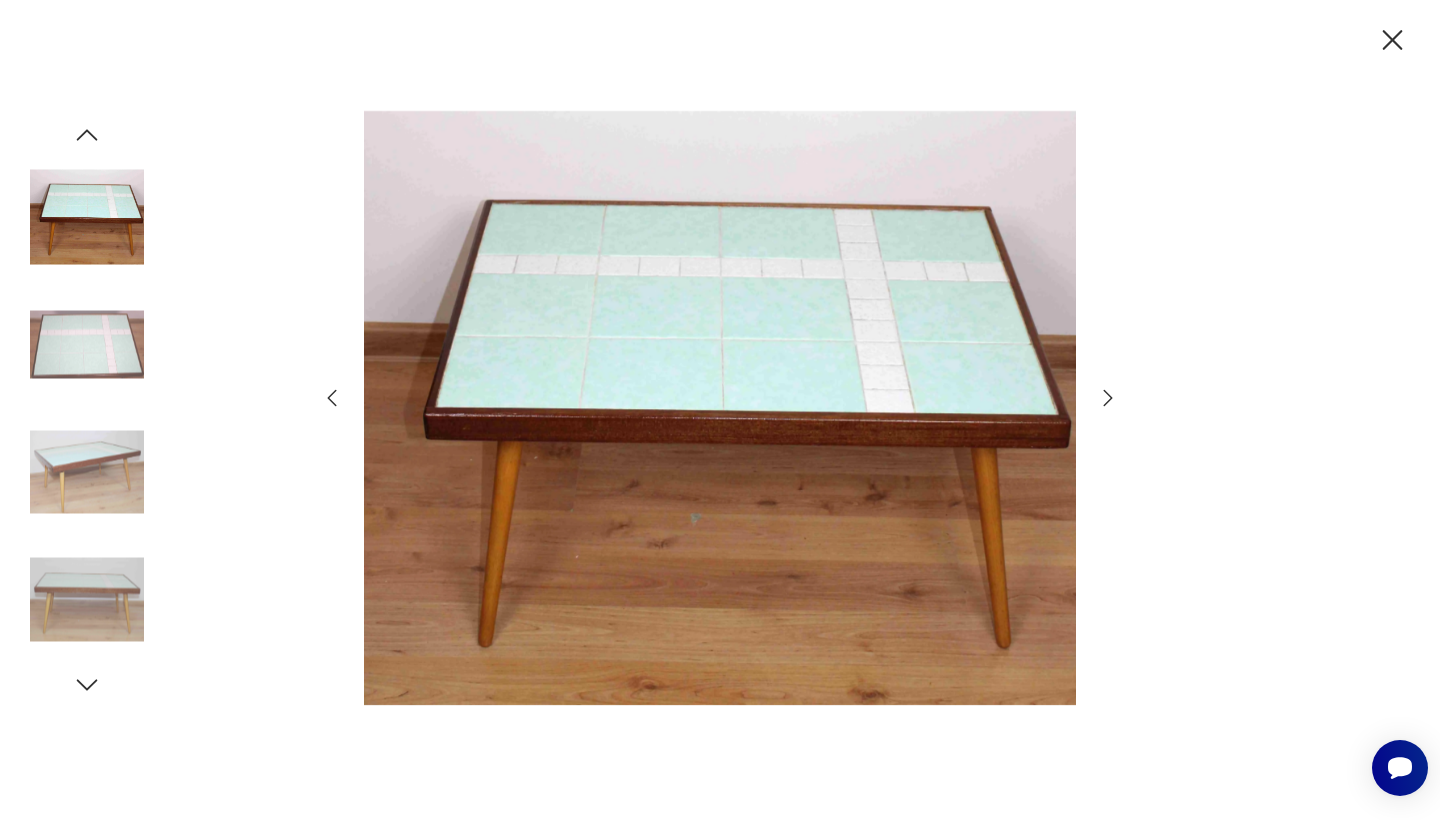 click 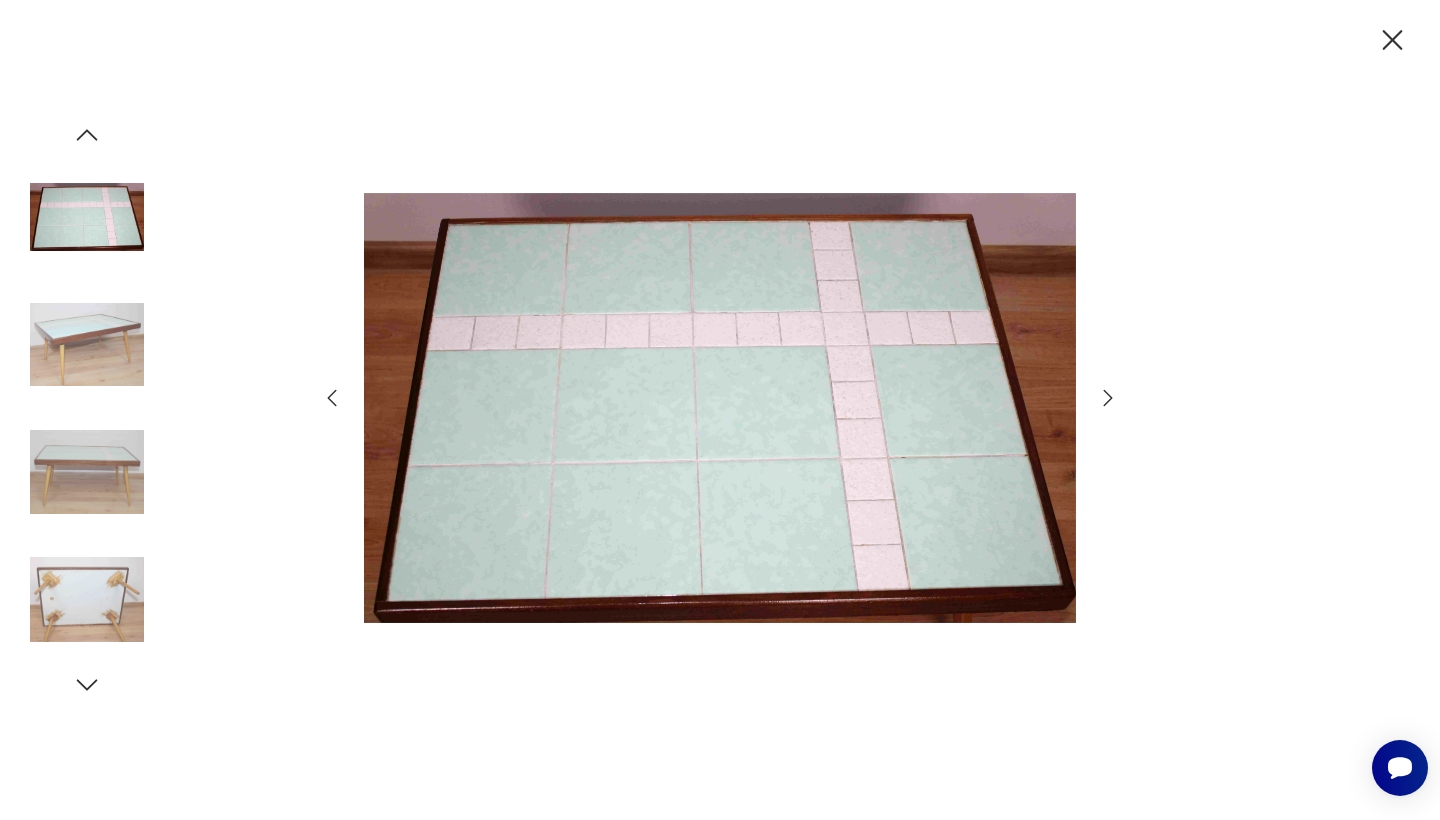click 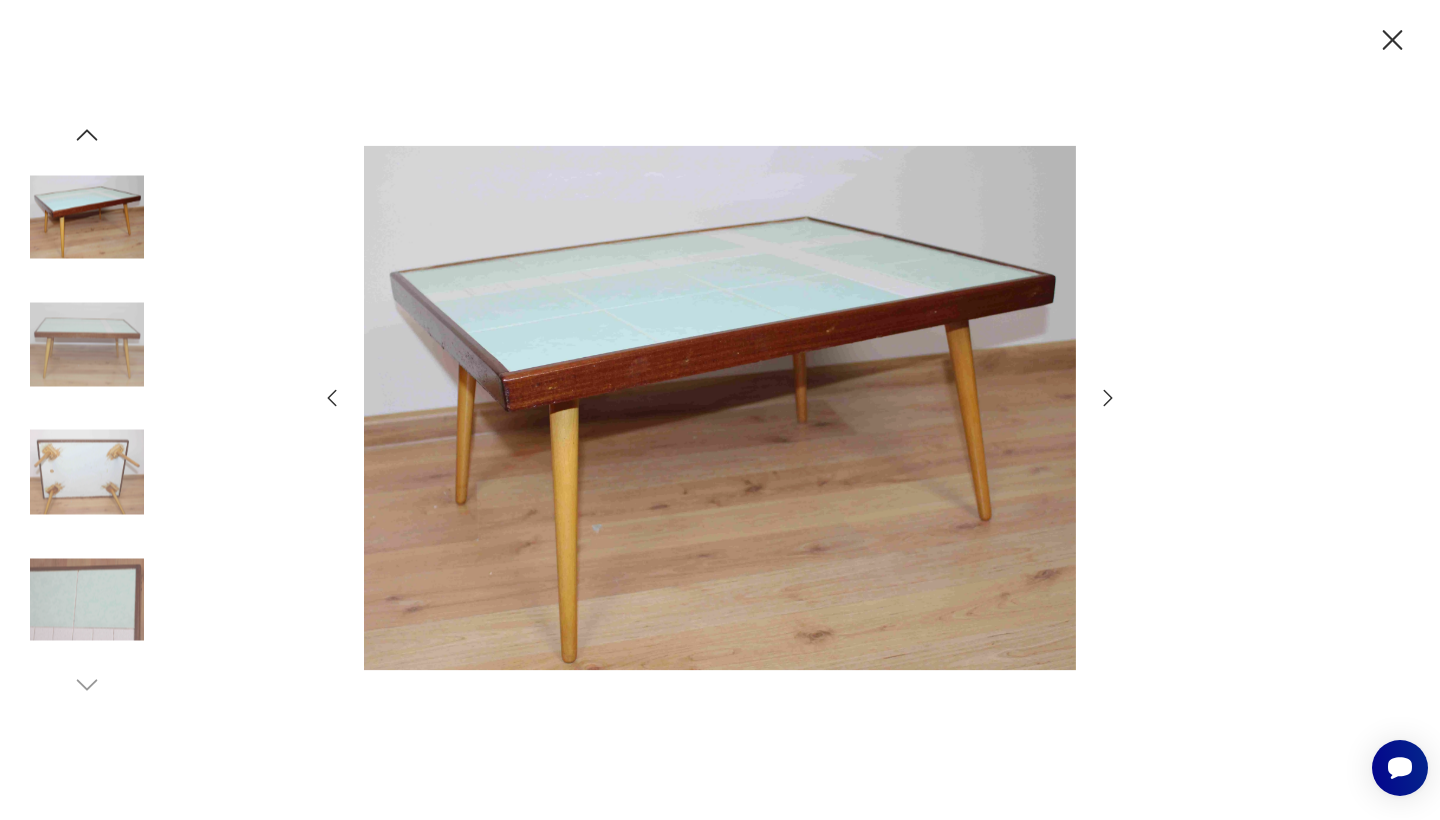 click 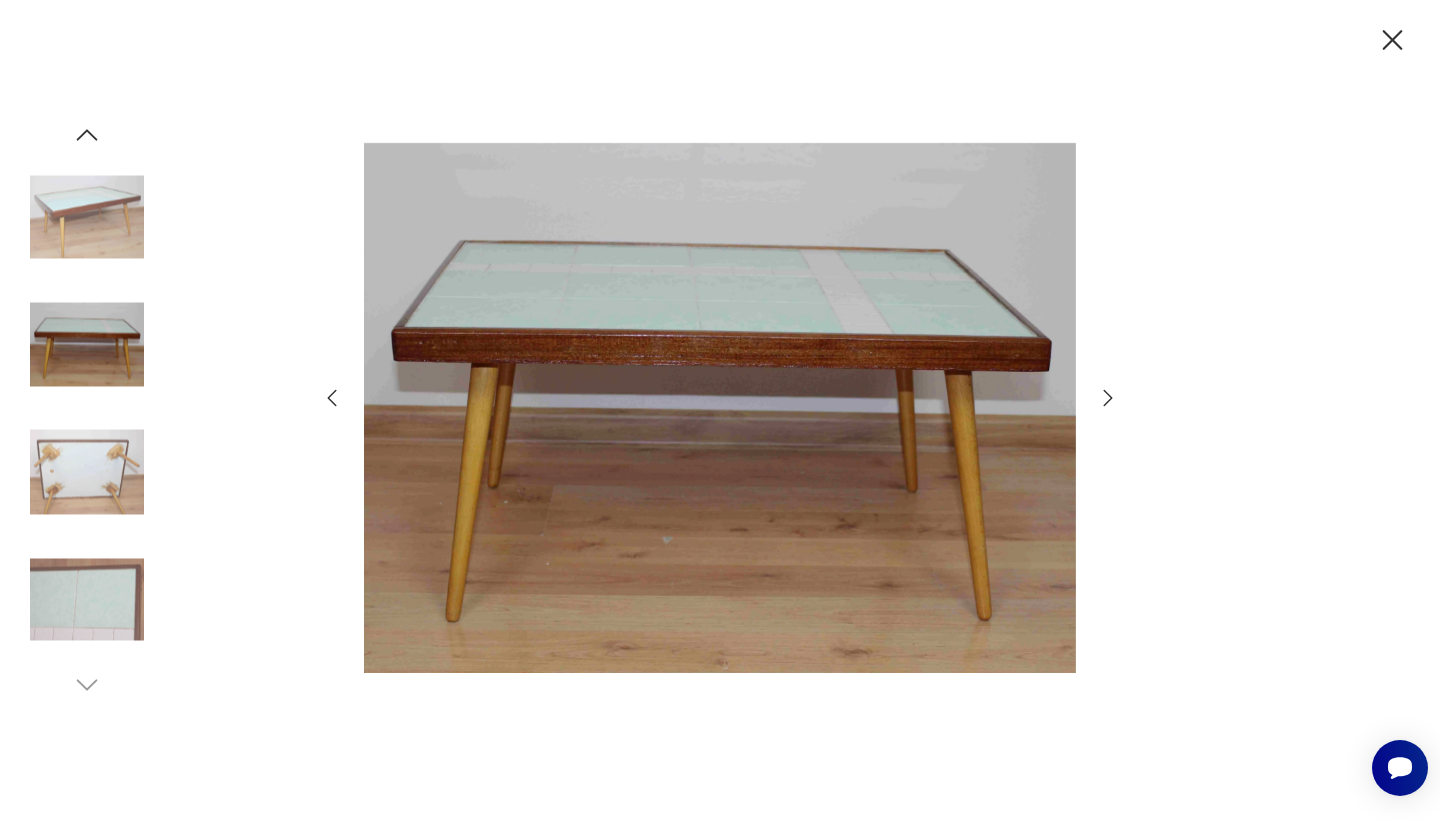 click 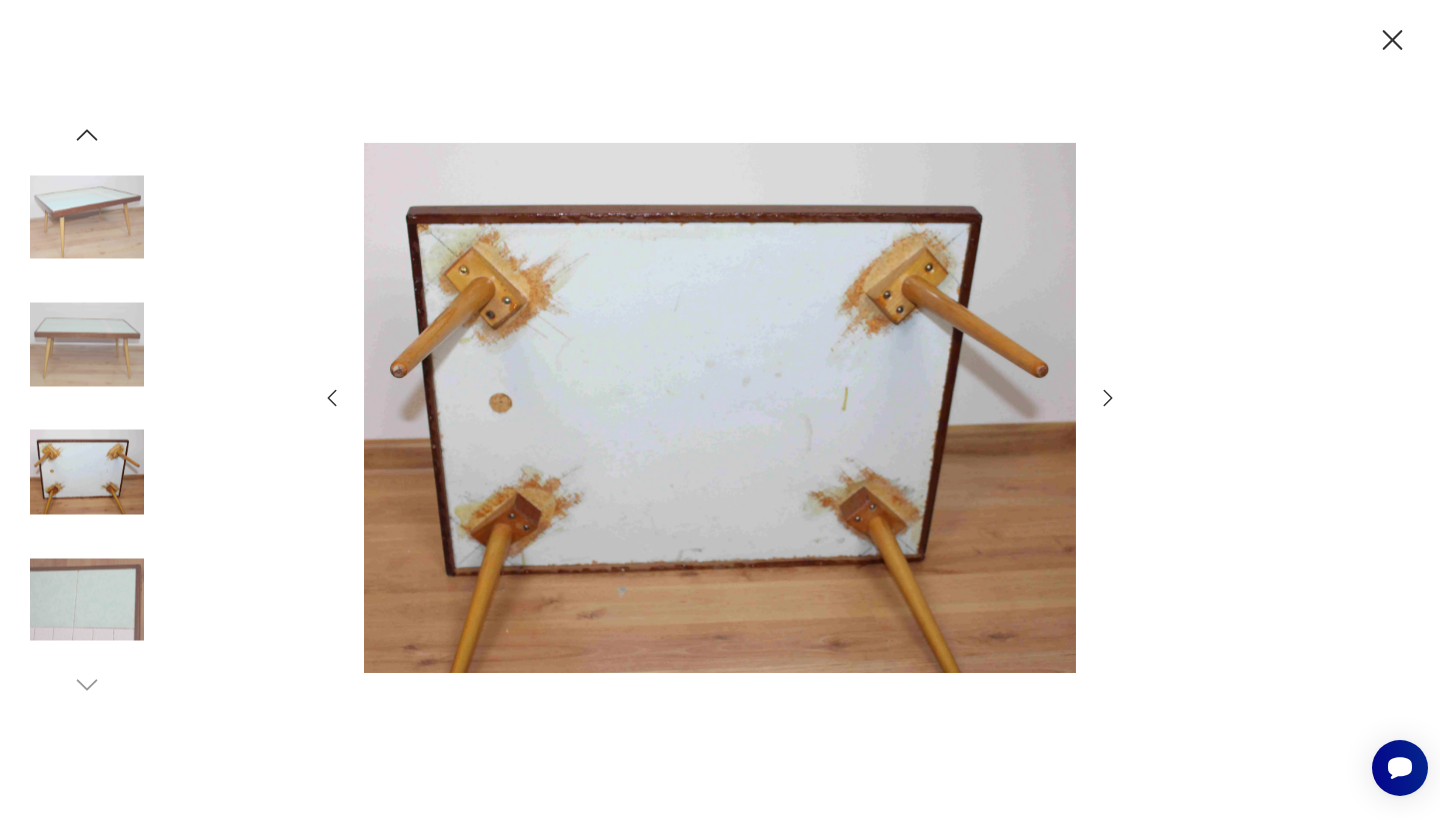 click 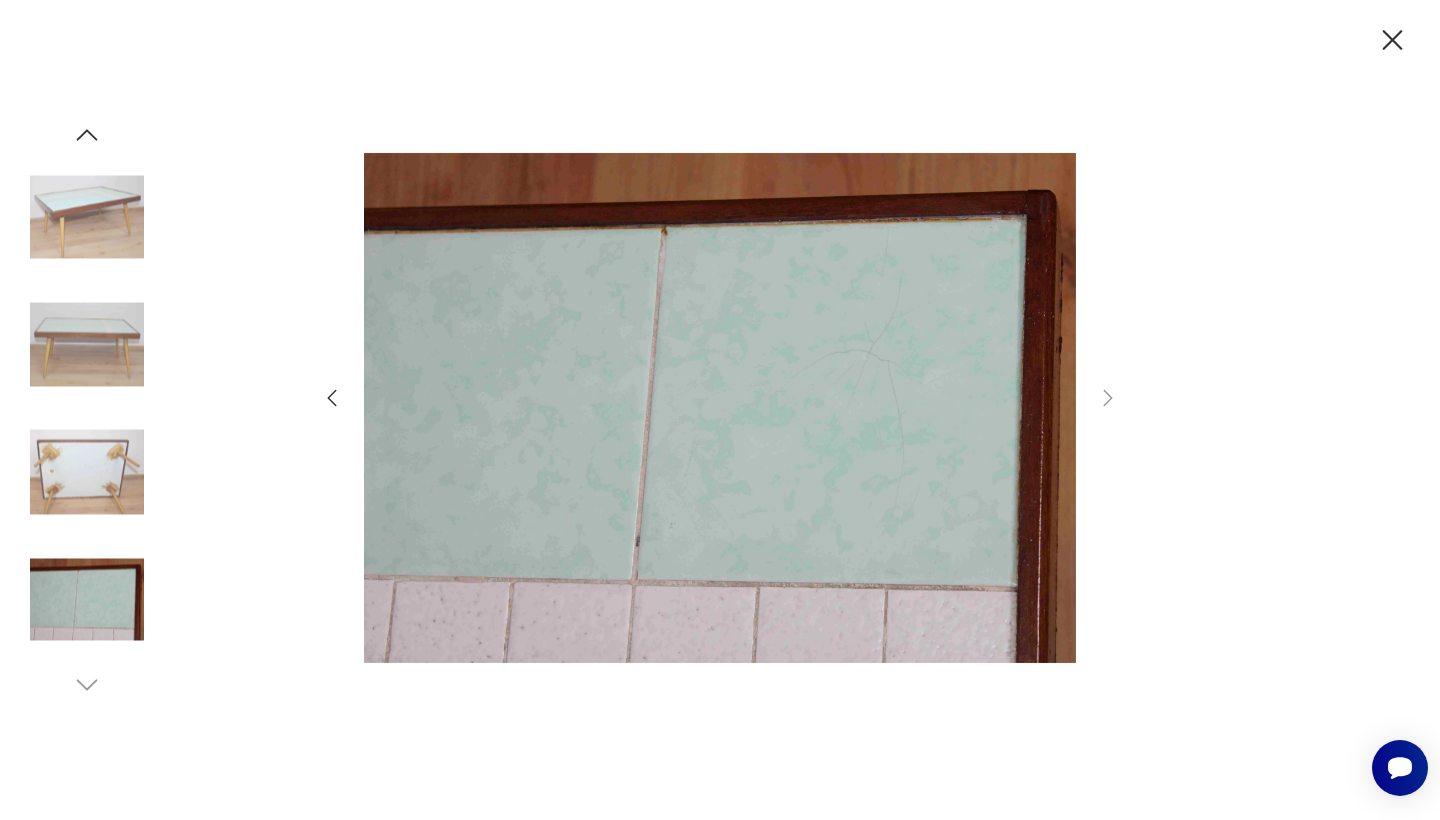 click 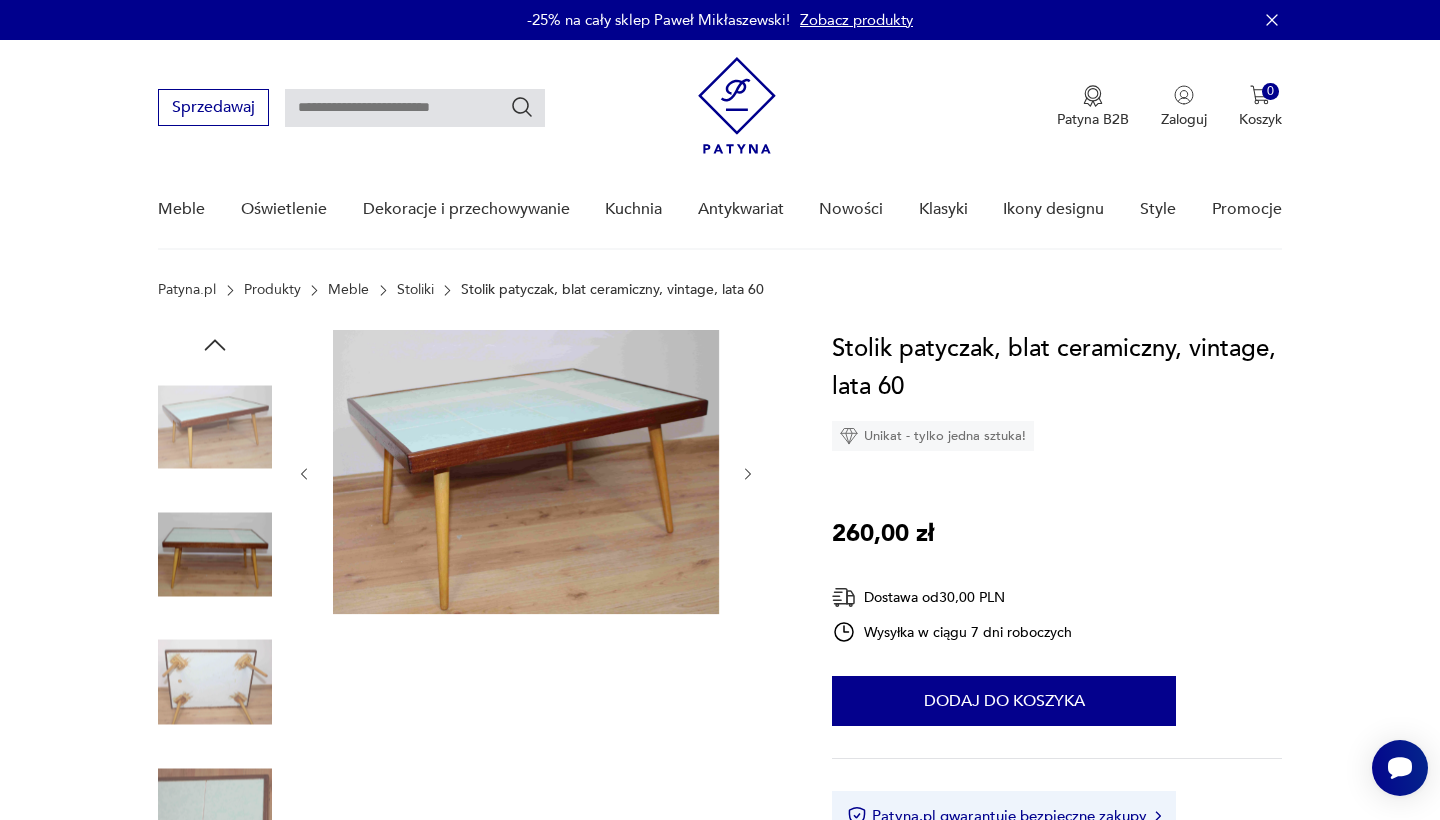 scroll, scrollTop: 0, scrollLeft: 0, axis: both 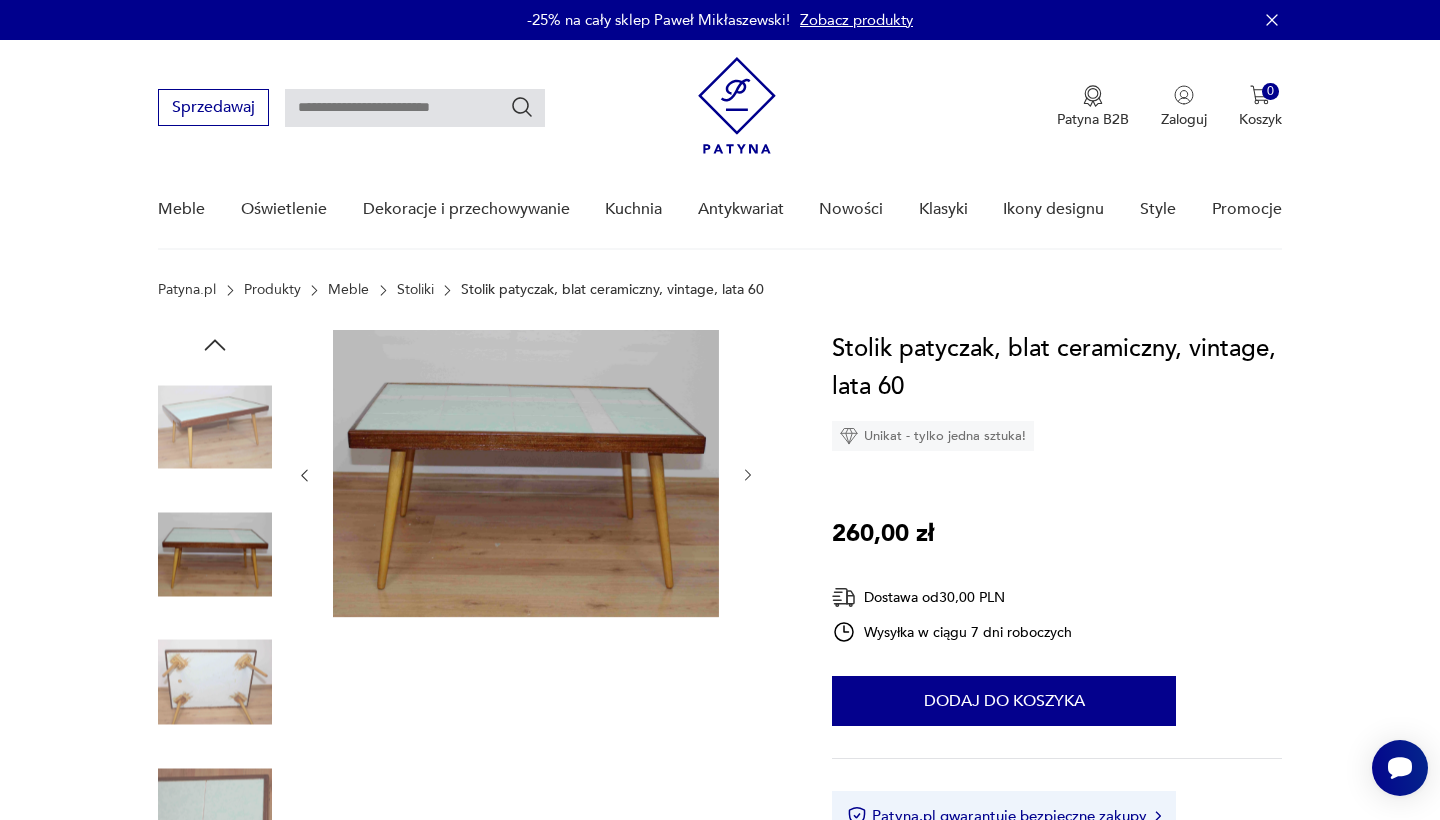 click 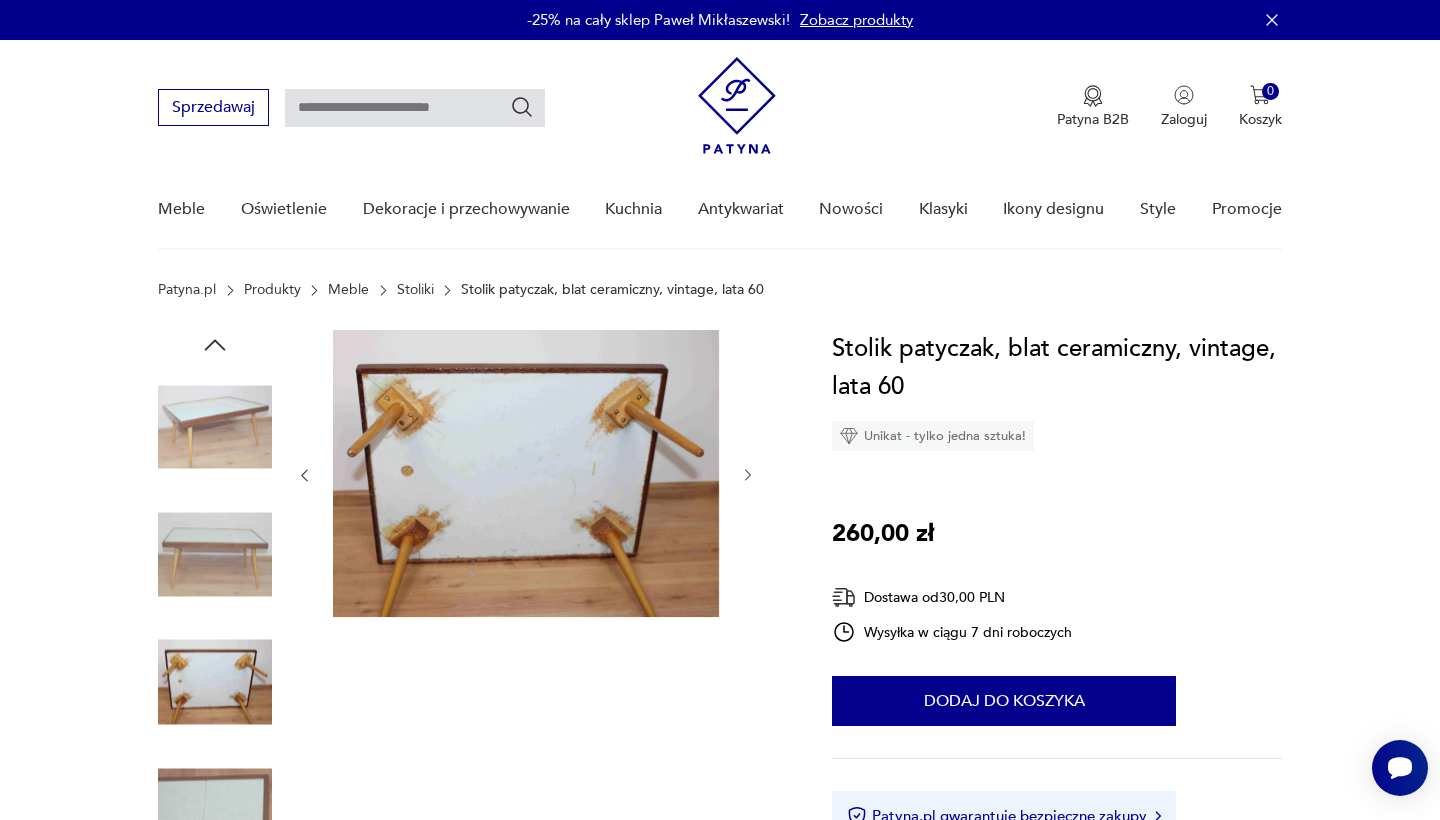 click 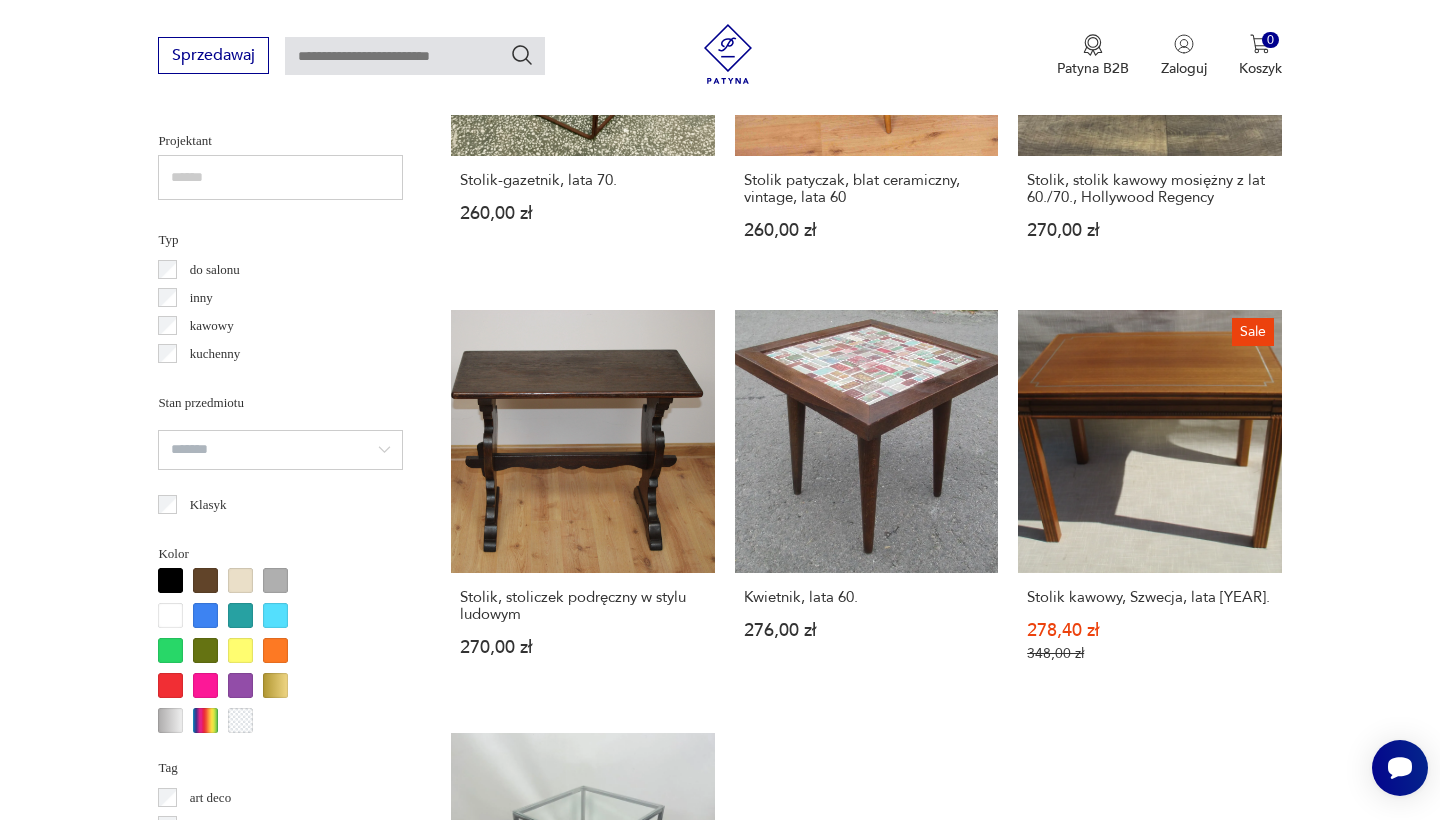 scroll, scrollTop: 1731, scrollLeft: 0, axis: vertical 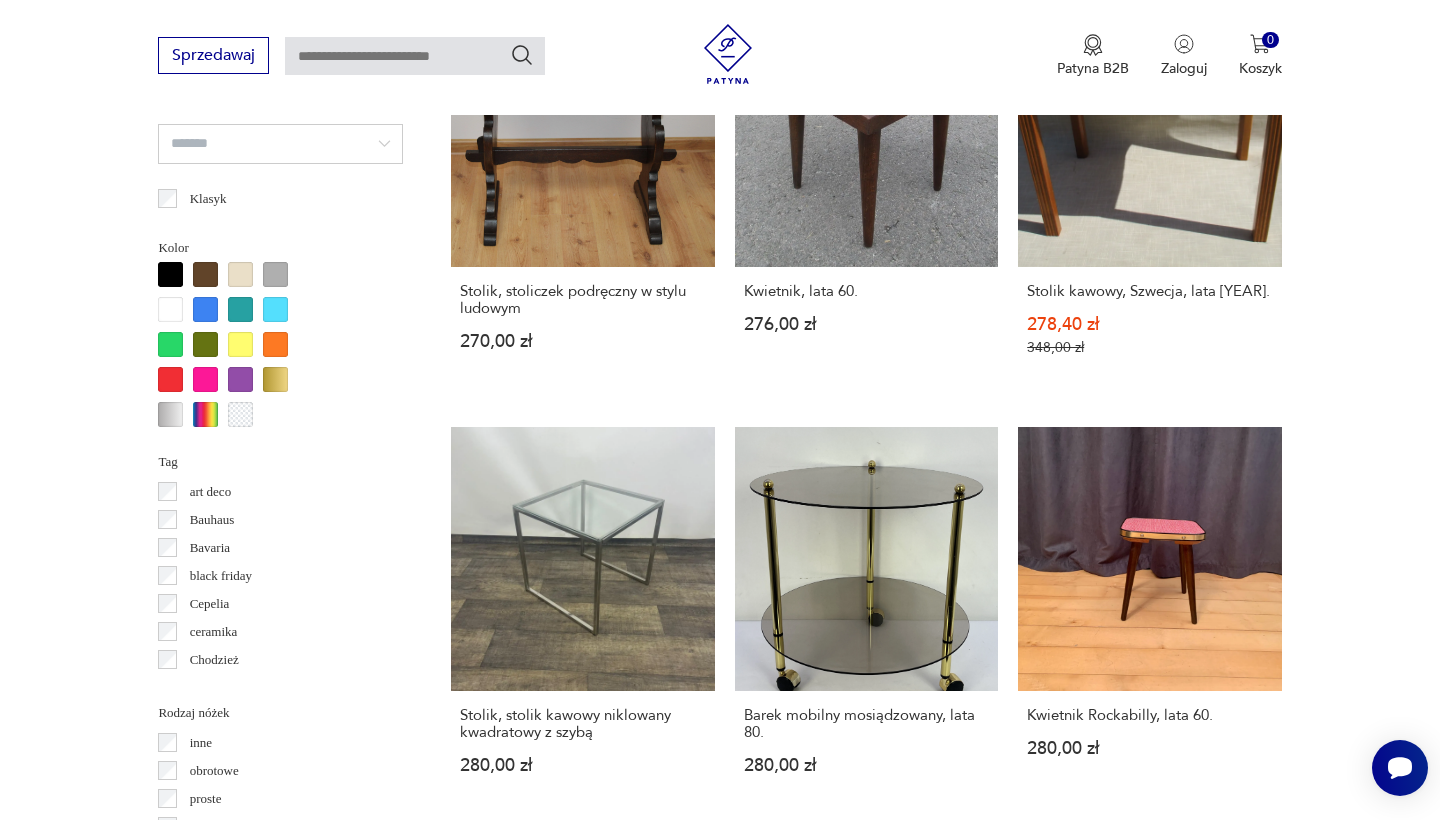 click on "4" at bounding box center [958, 1724] 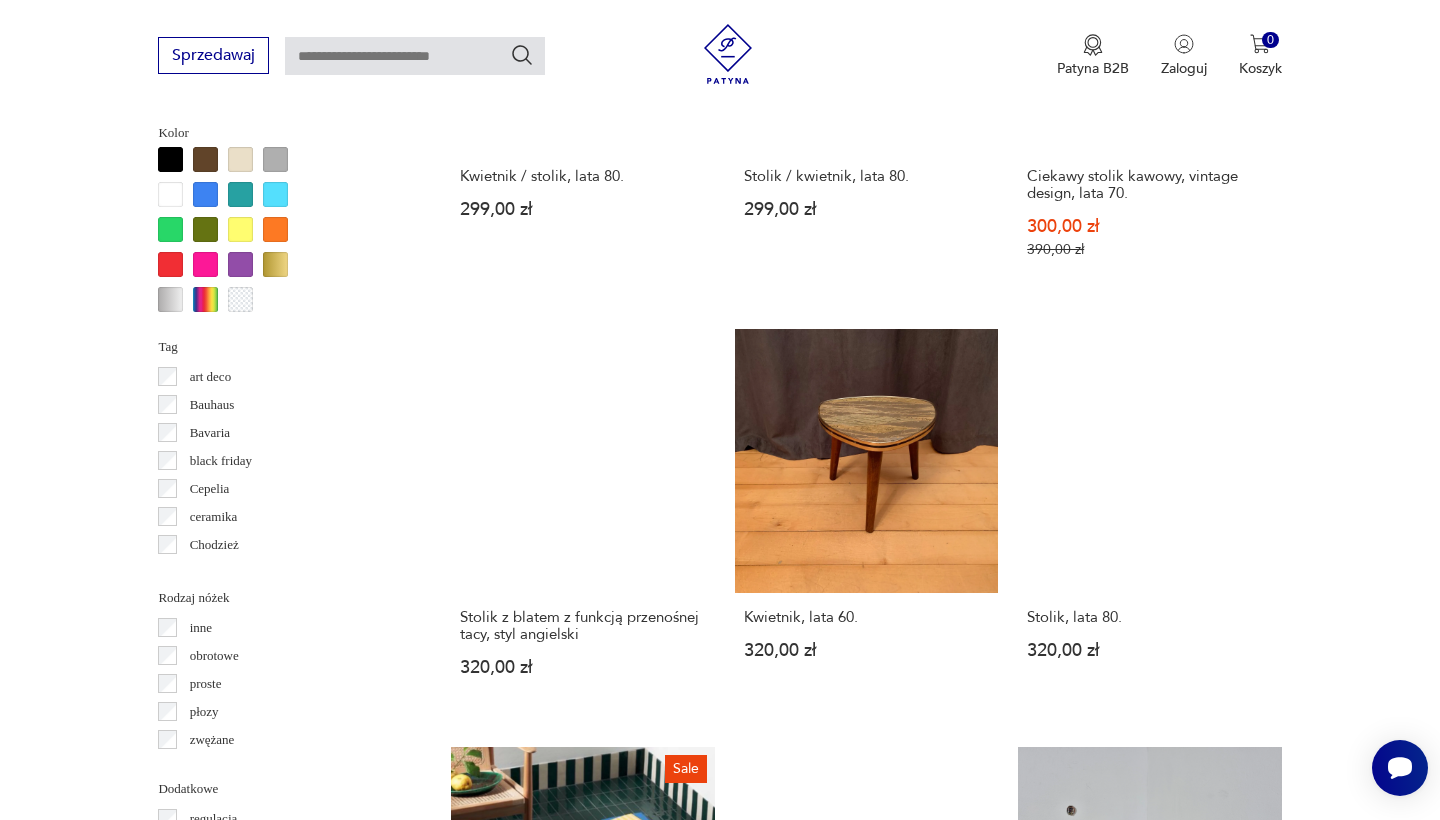 scroll, scrollTop: 1865, scrollLeft: 0, axis: vertical 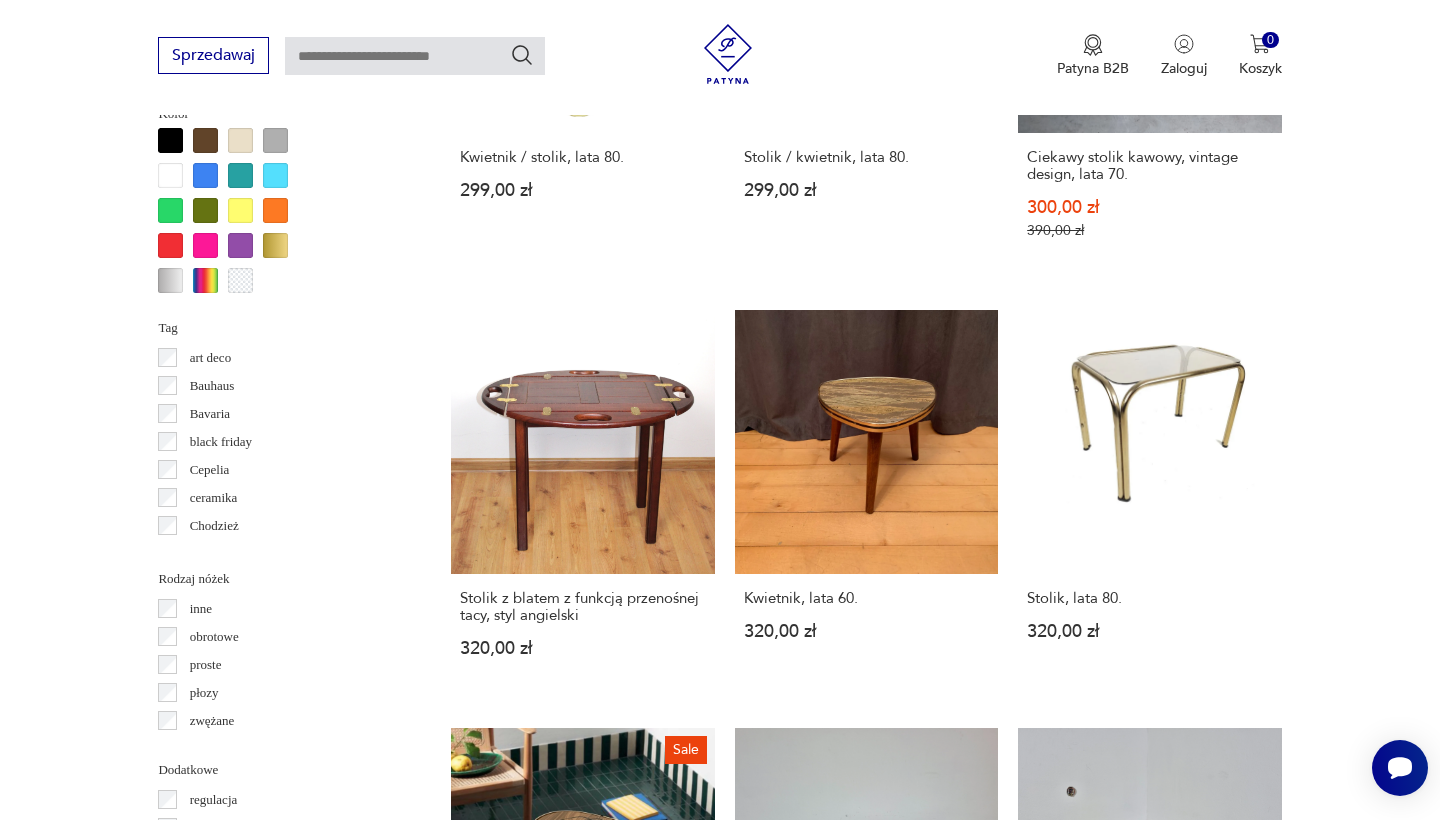 click on "5" at bounding box center (1004, 1607) 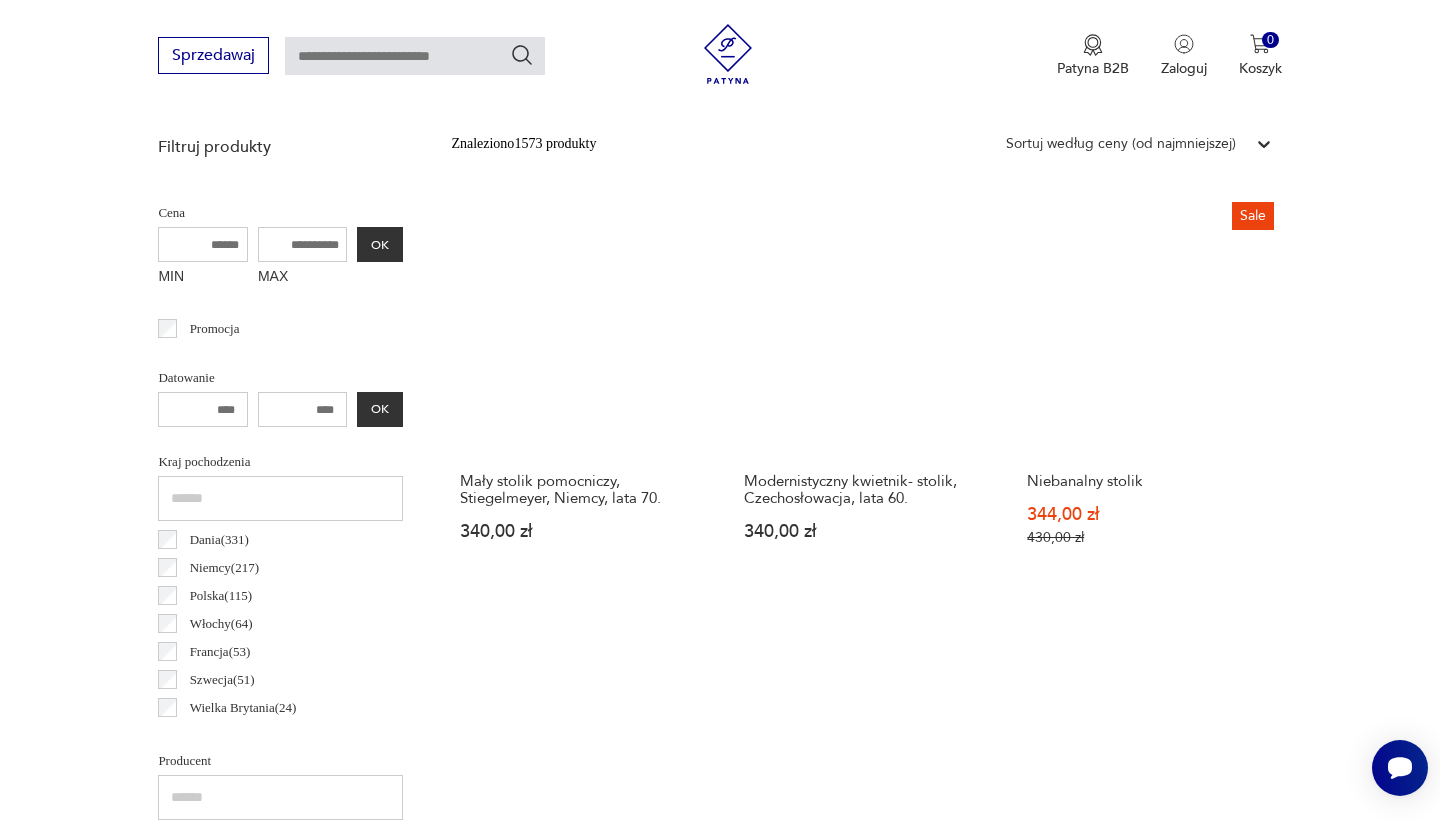 scroll, scrollTop: 891, scrollLeft: 0, axis: vertical 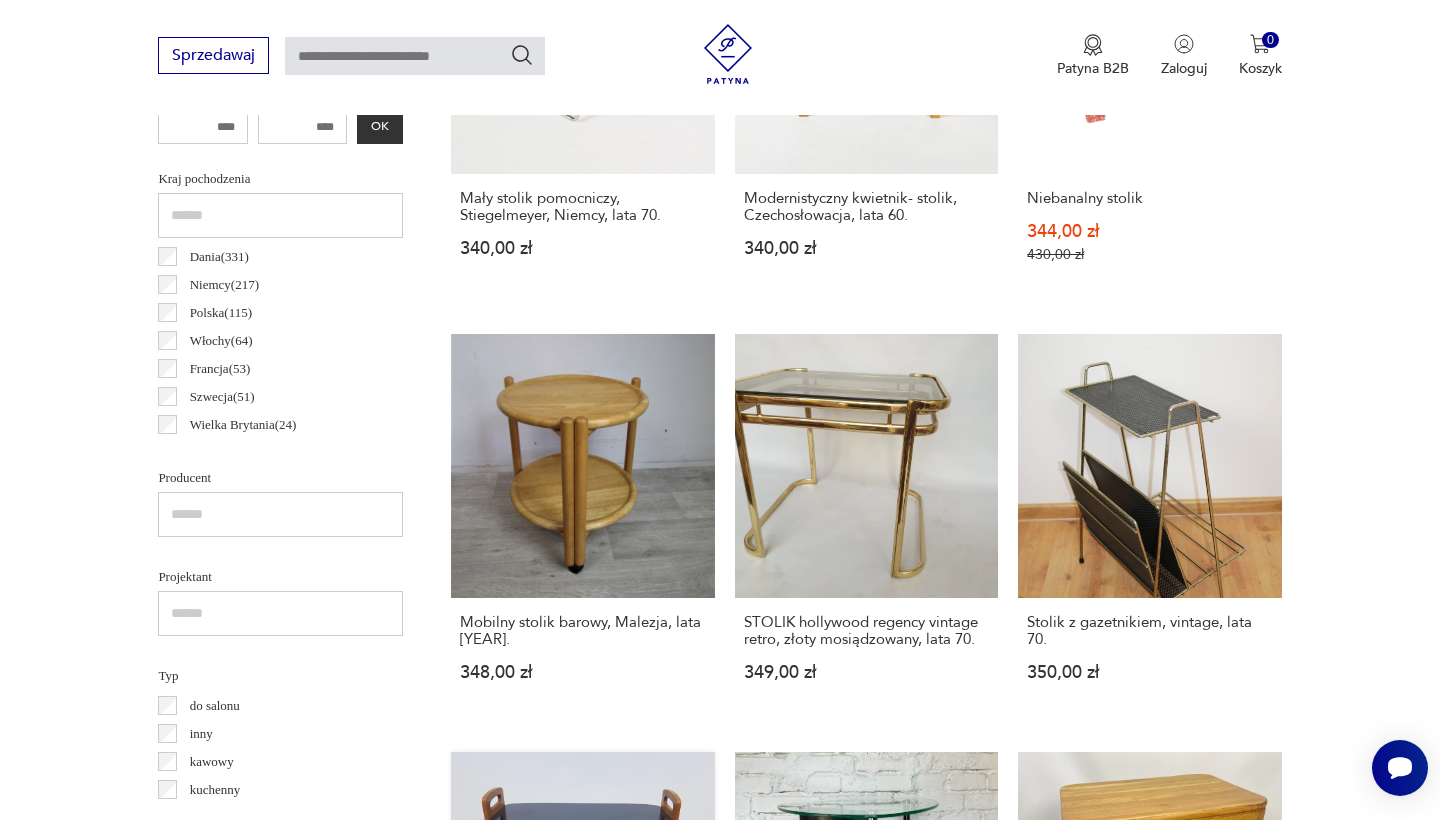 click on "Stolik pomocniczy, lata 60. 350,00 zł" at bounding box center [582, 944] 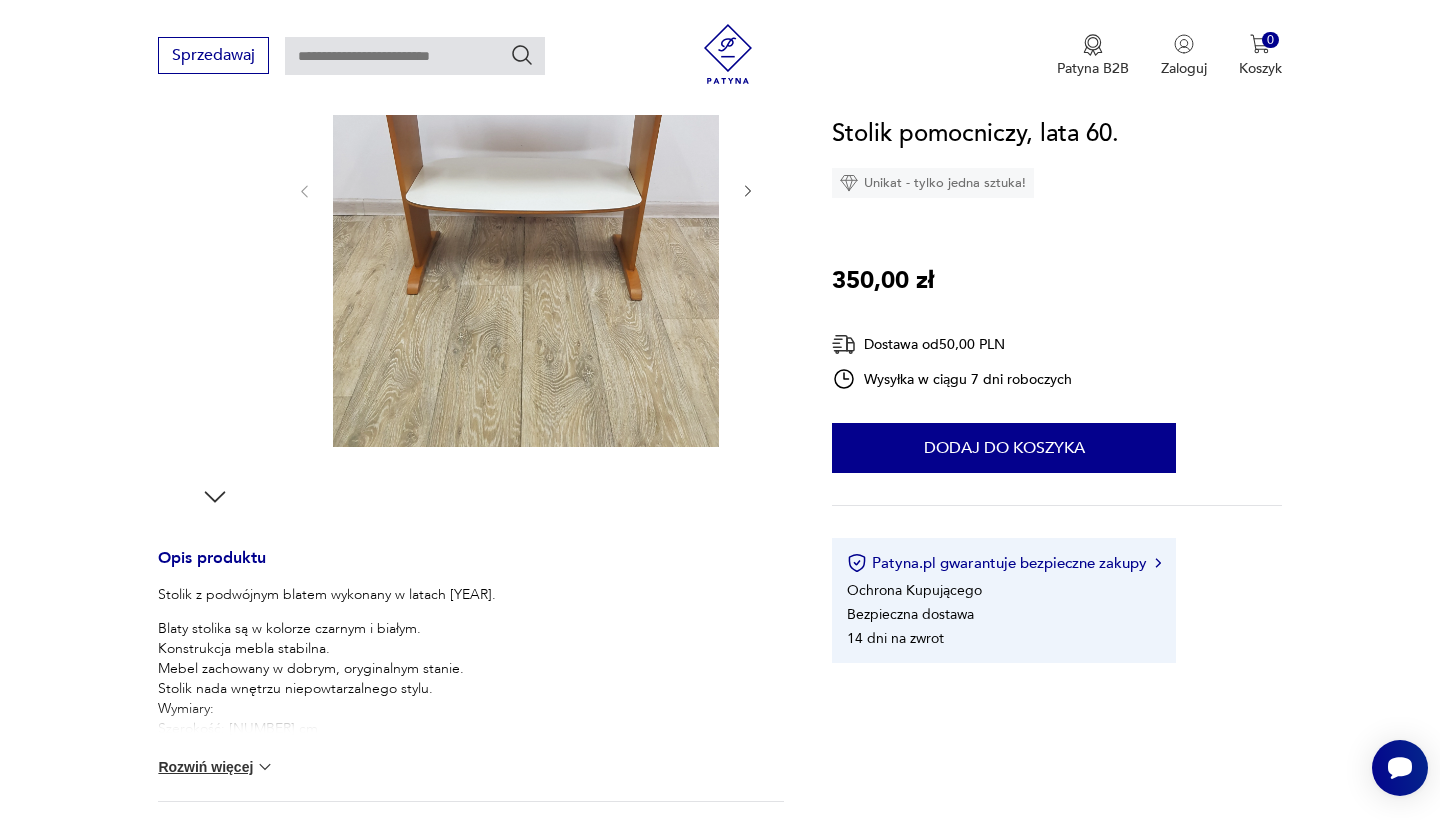 scroll, scrollTop: 586, scrollLeft: 0, axis: vertical 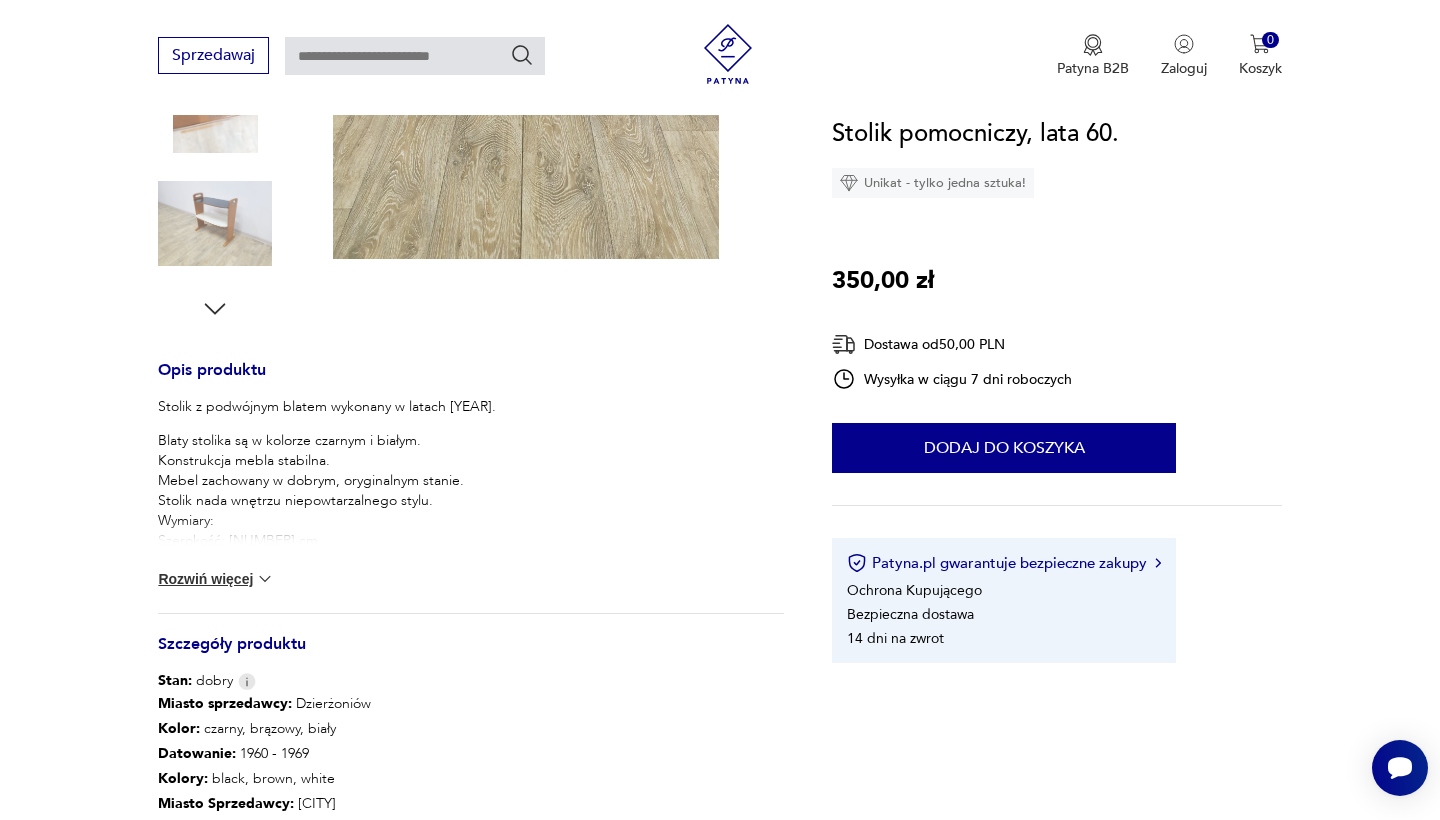 click on "Rozwiń więcej" at bounding box center [216, 579] 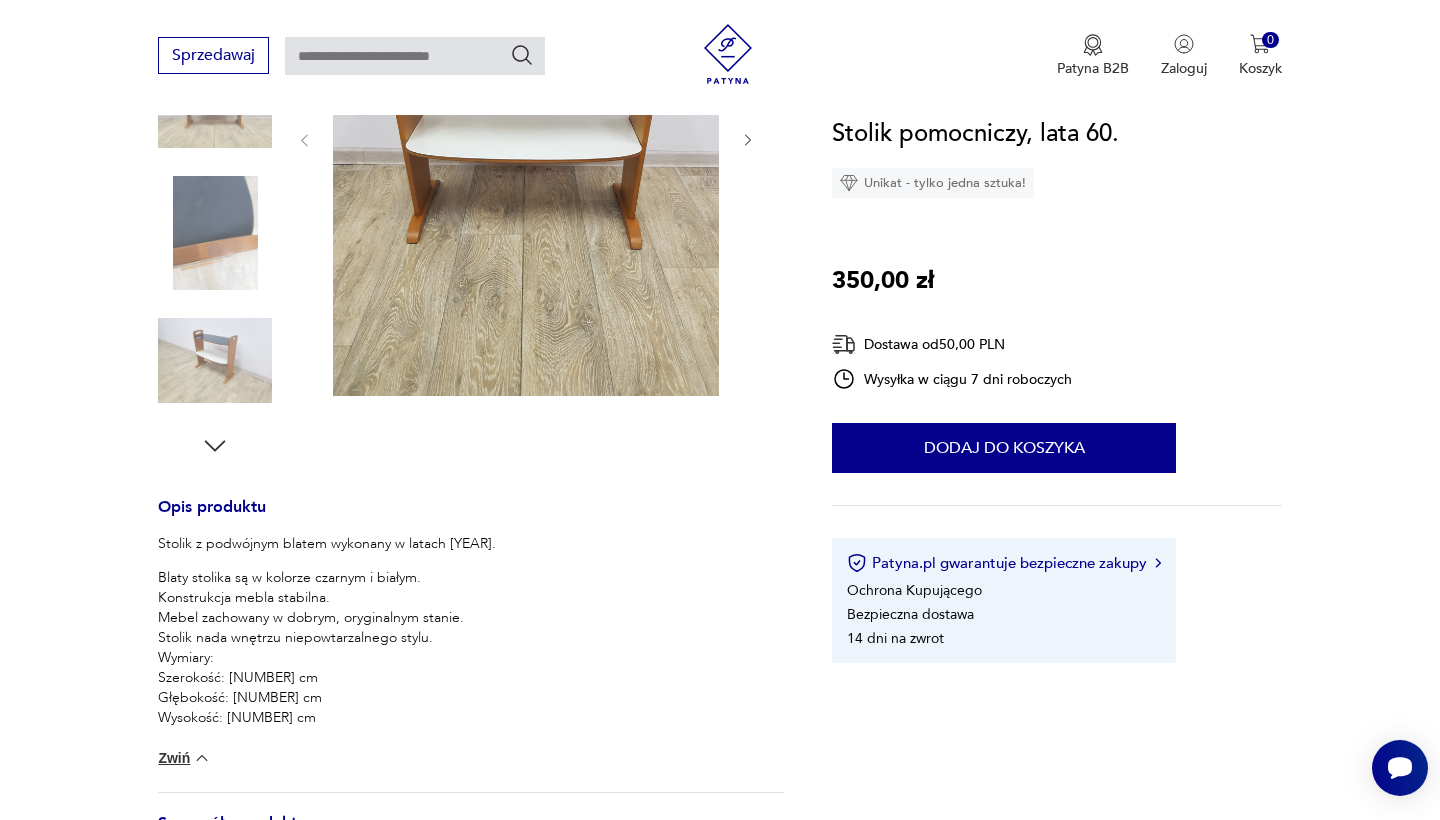 scroll, scrollTop: 50, scrollLeft: 0, axis: vertical 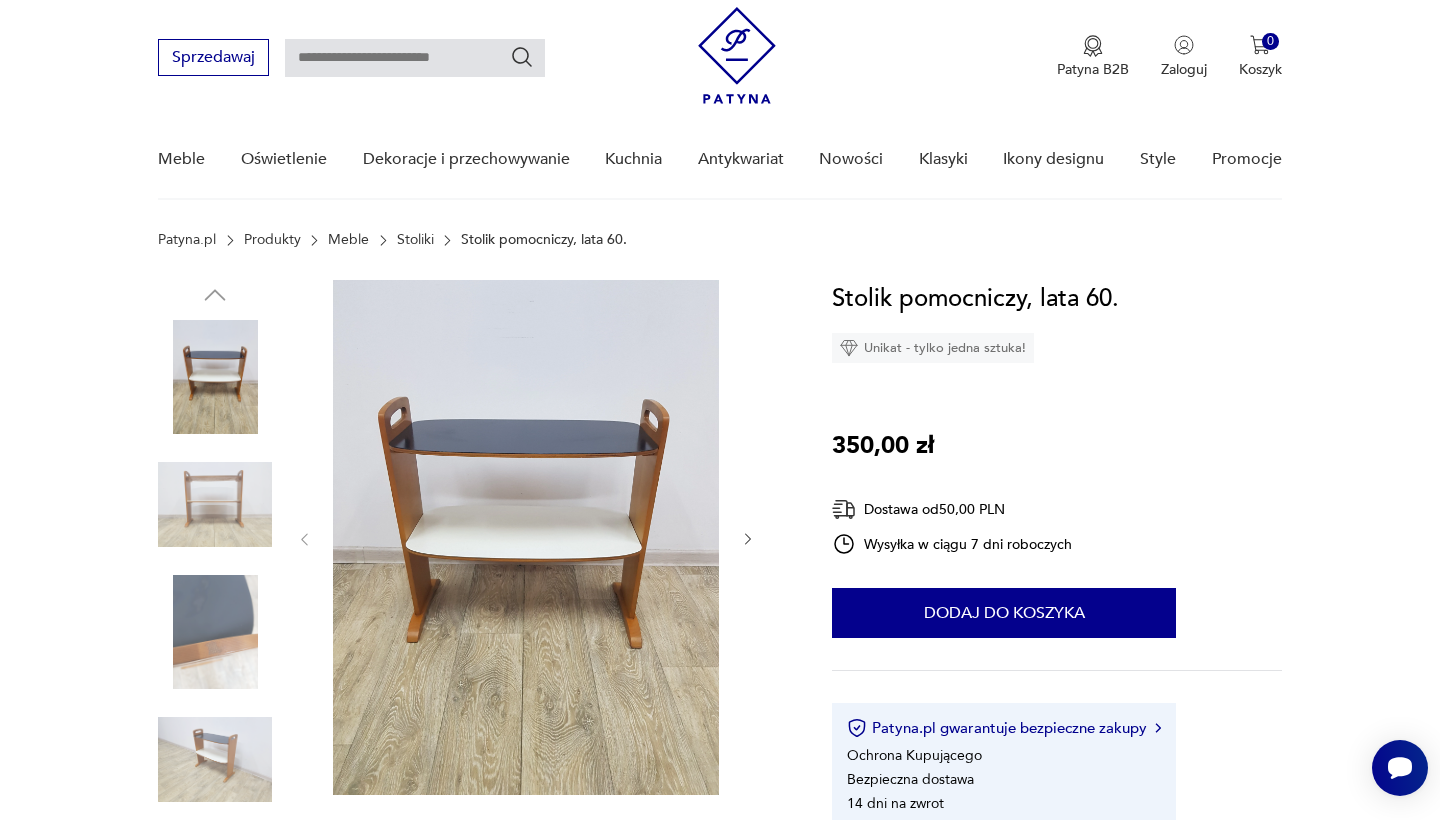 click at bounding box center (215, 505) 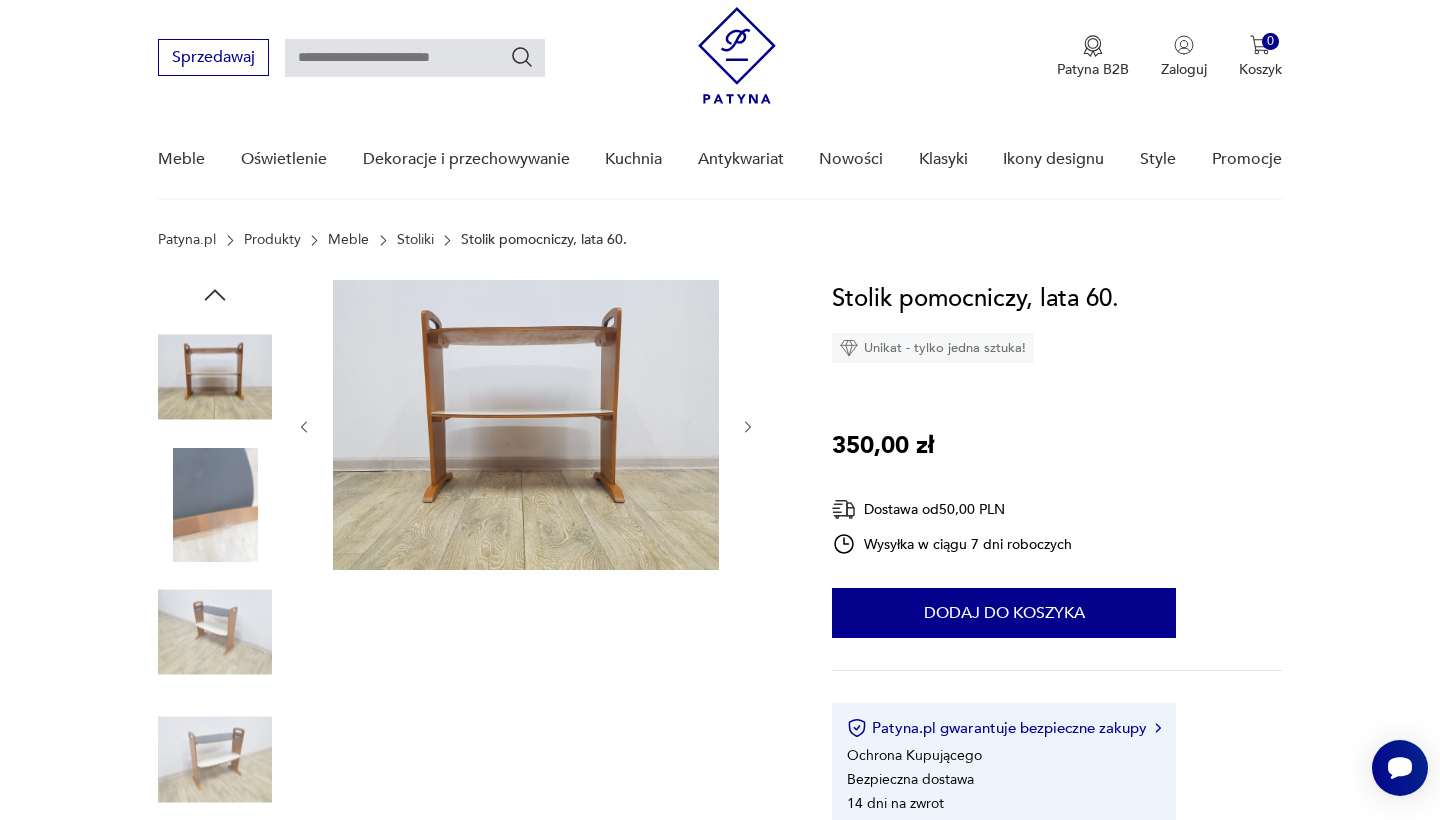 click at bounding box center (215, 505) 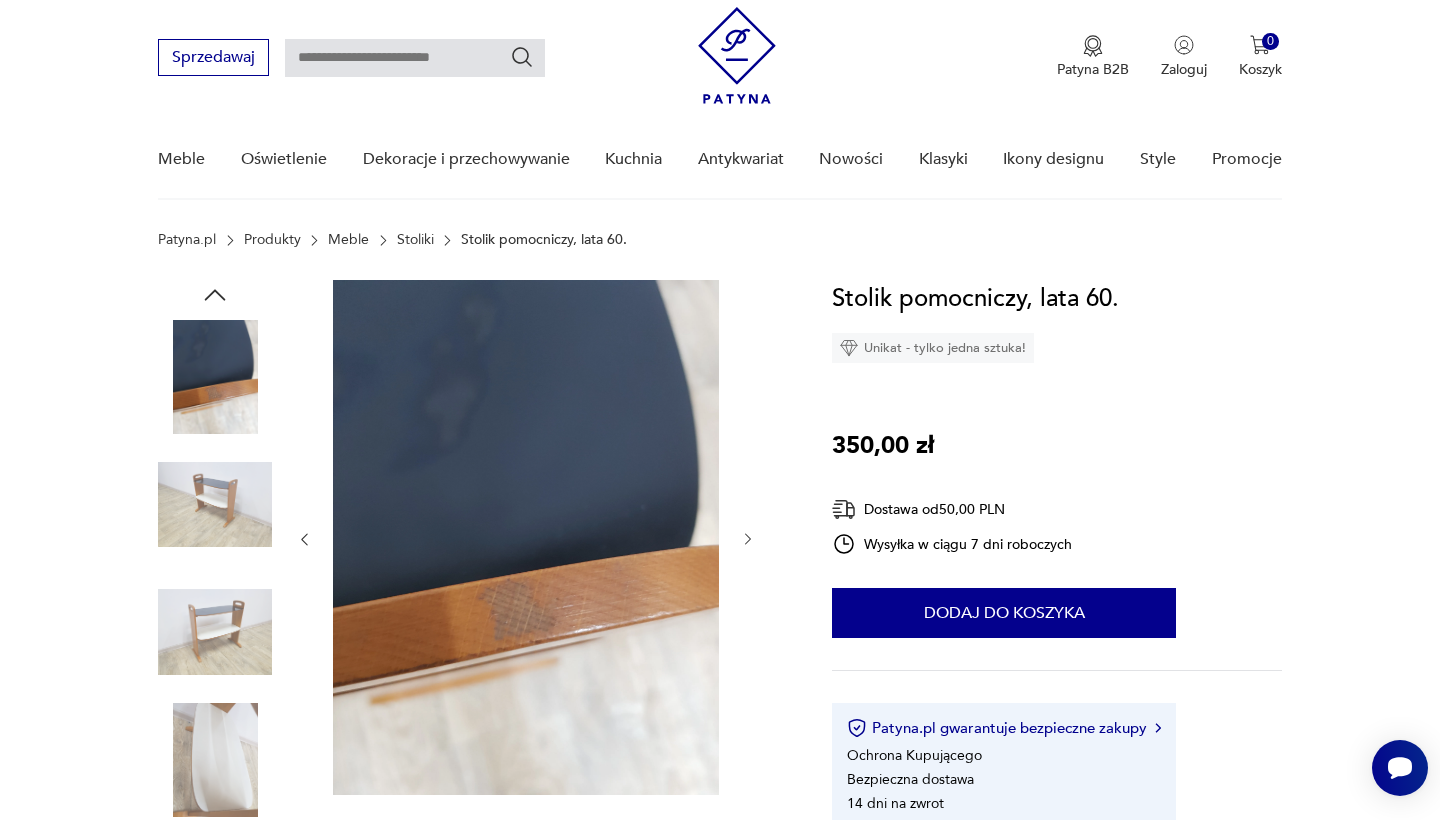 click at bounding box center [215, 570] 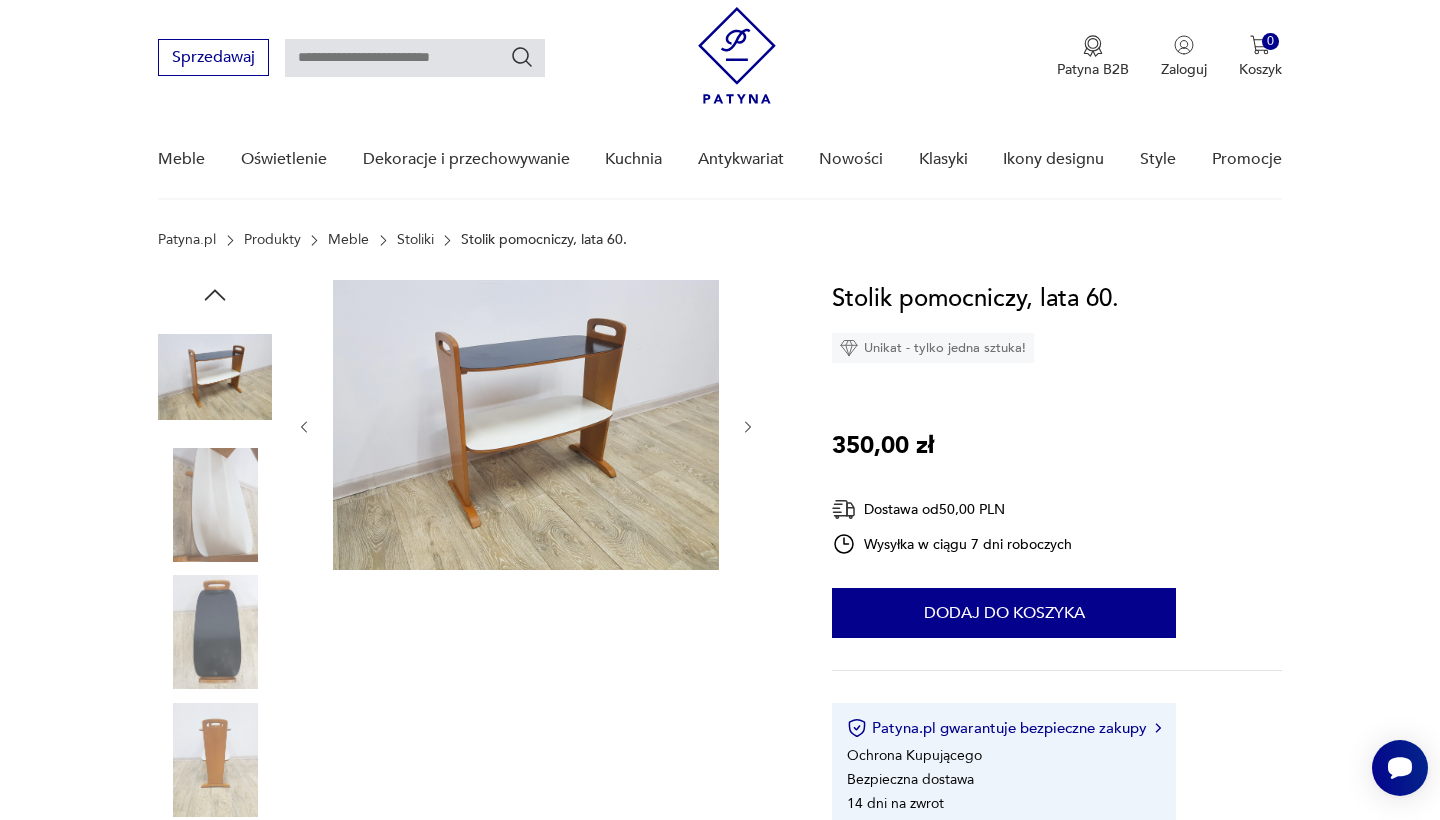 click at bounding box center (215, 632) 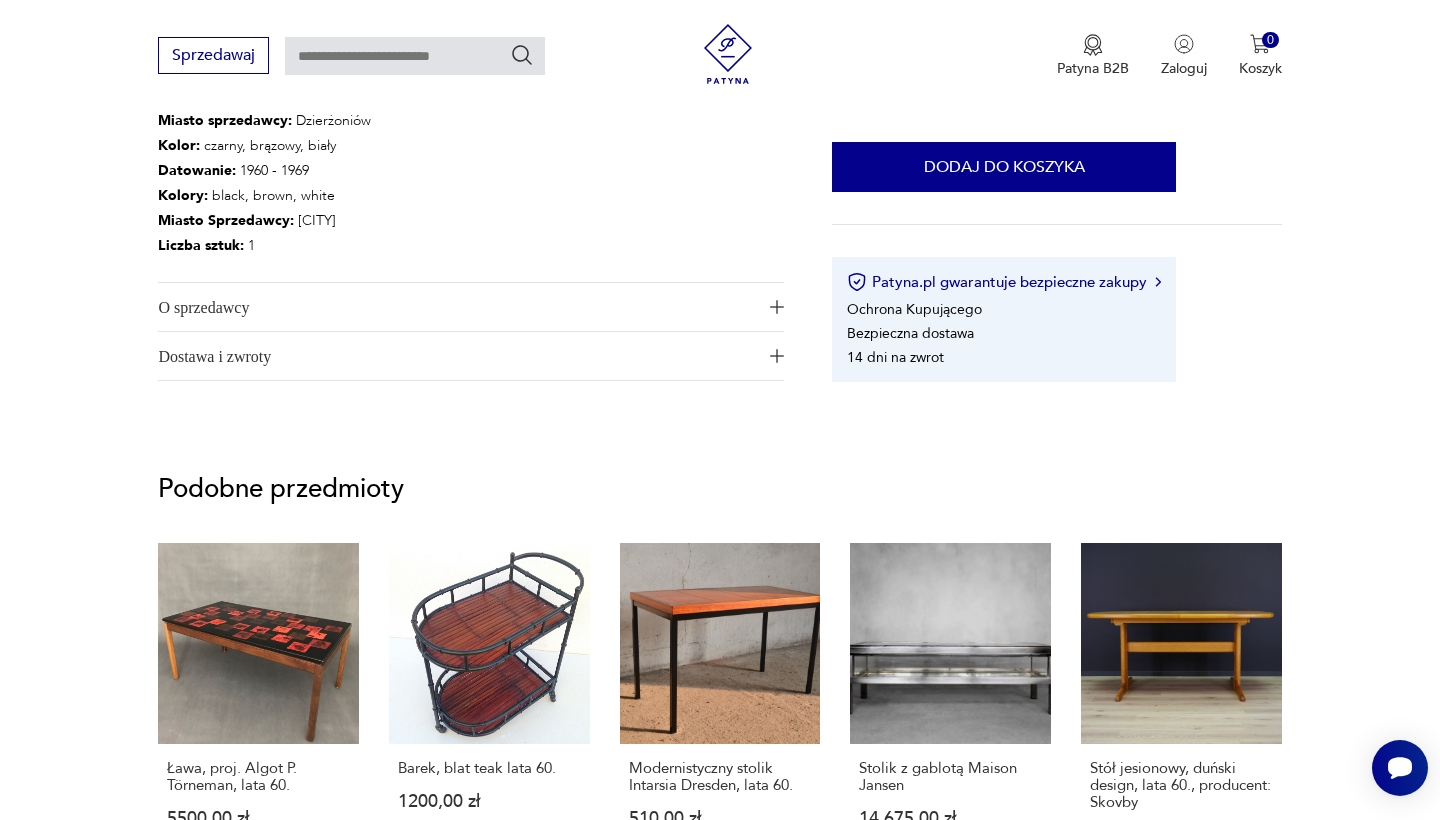 scroll, scrollTop: 1479, scrollLeft: 0, axis: vertical 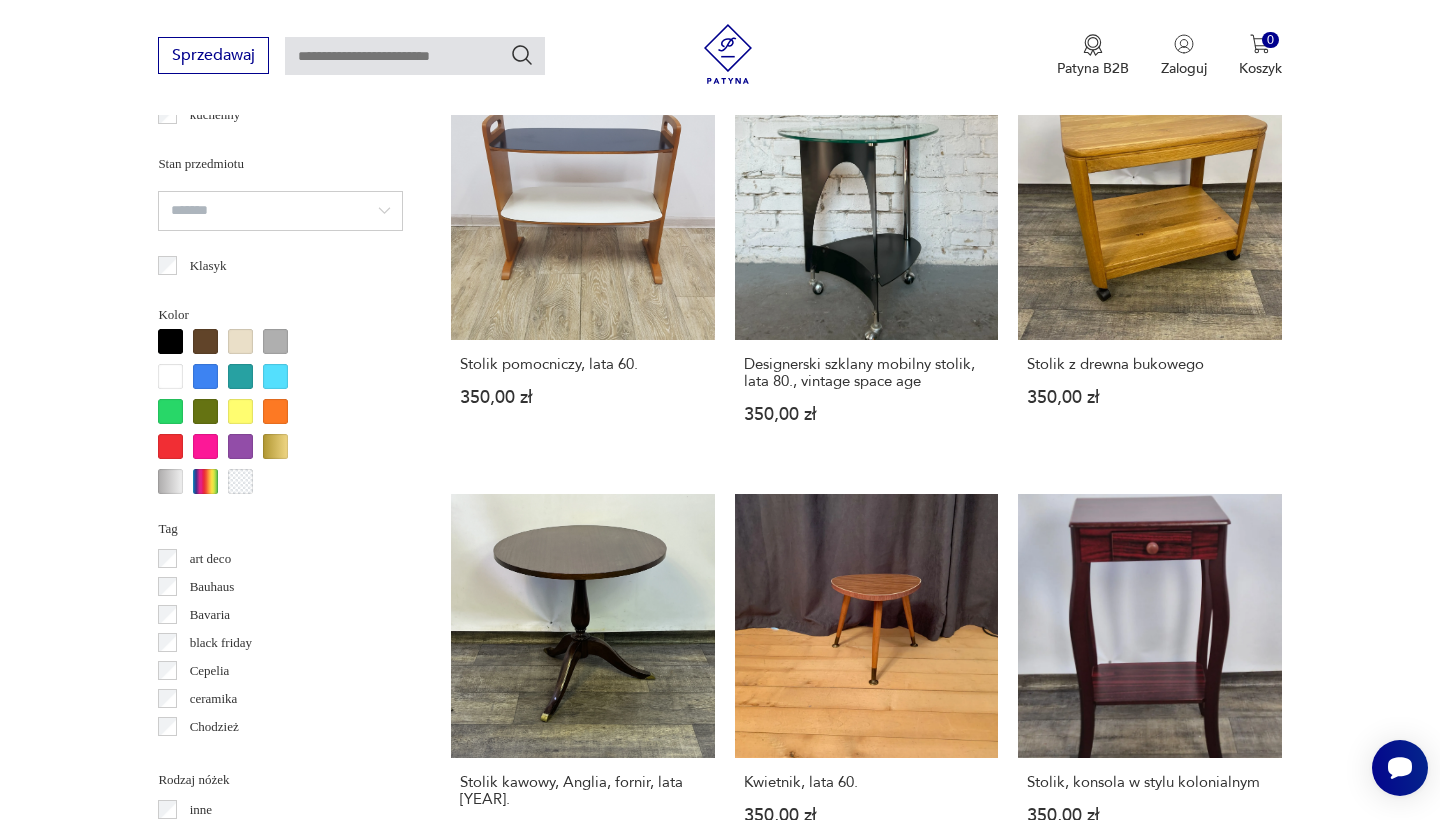 click on "6" at bounding box center [1050, 1802] 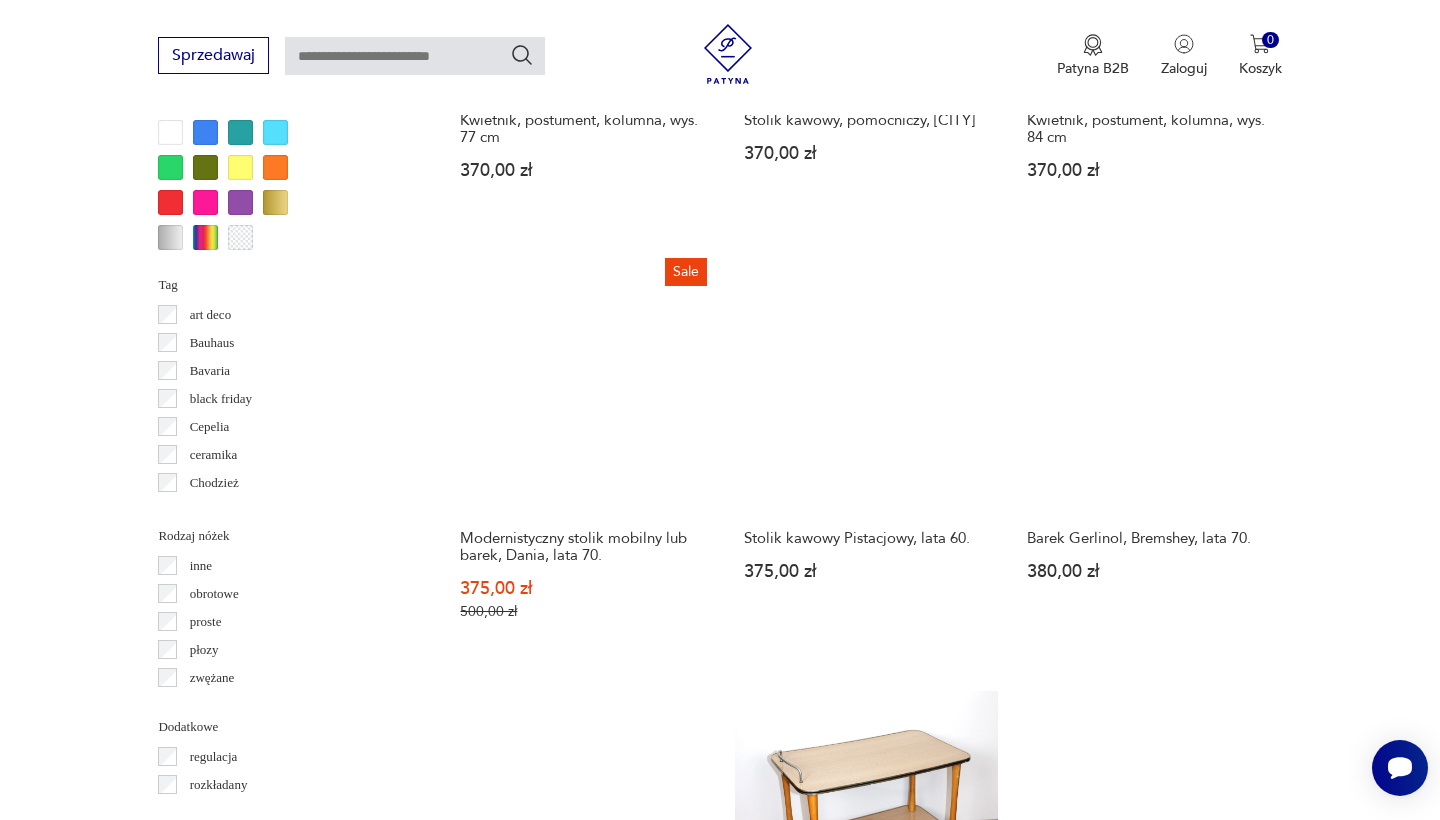 scroll, scrollTop: 1993, scrollLeft: 0, axis: vertical 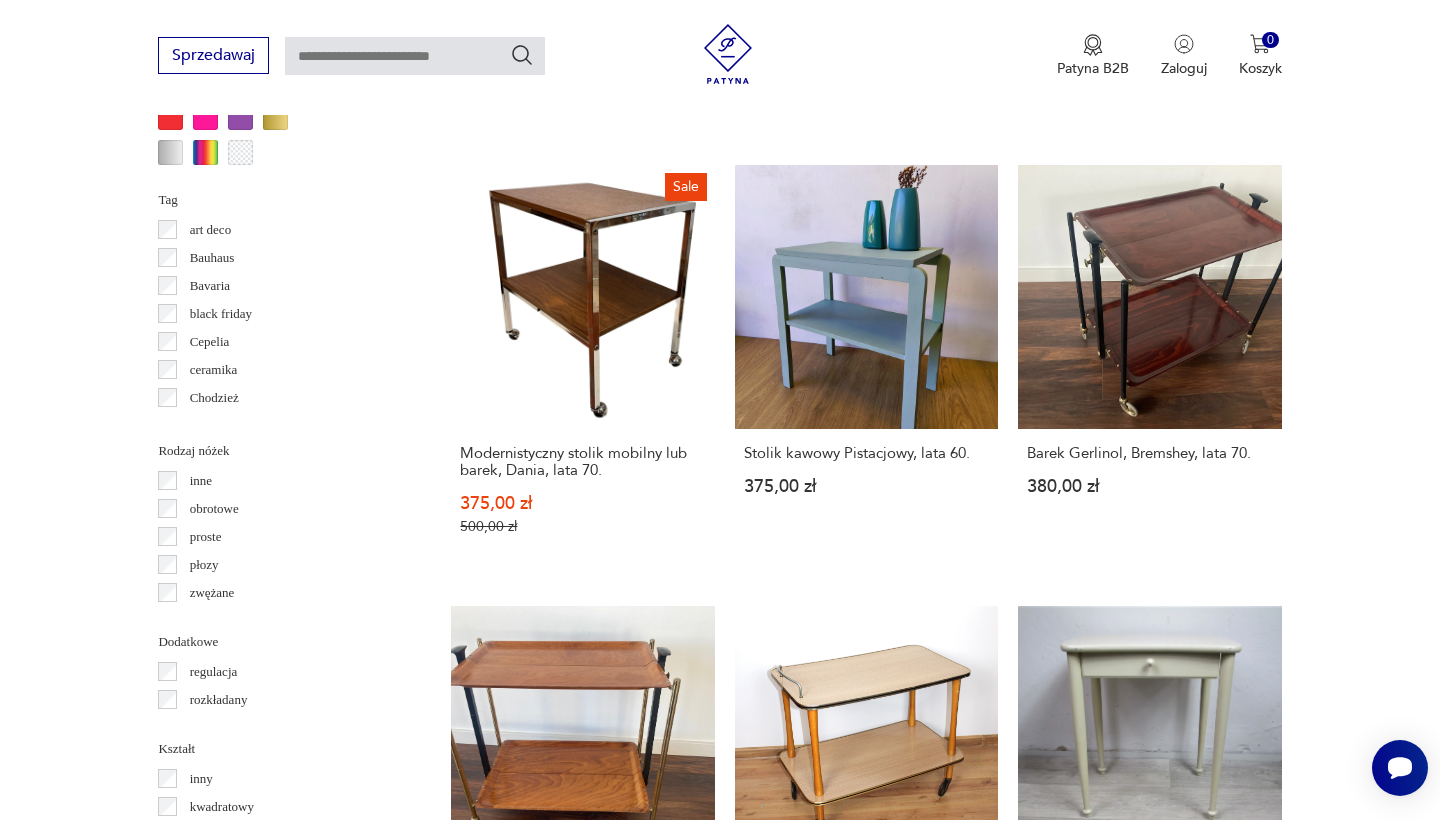 click on "7" at bounding box center (1050, 1479) 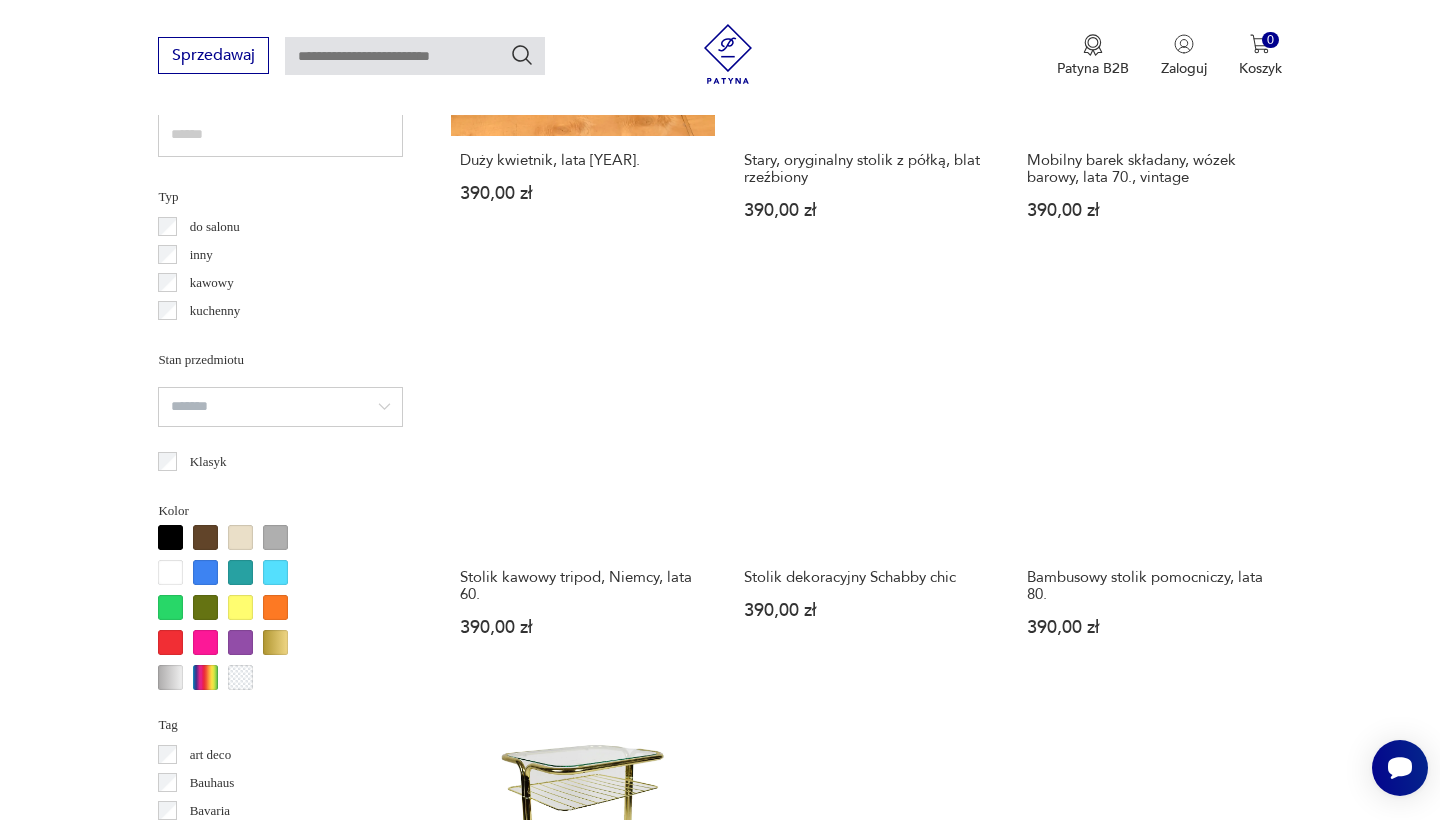 scroll, scrollTop: 1724, scrollLeft: 0, axis: vertical 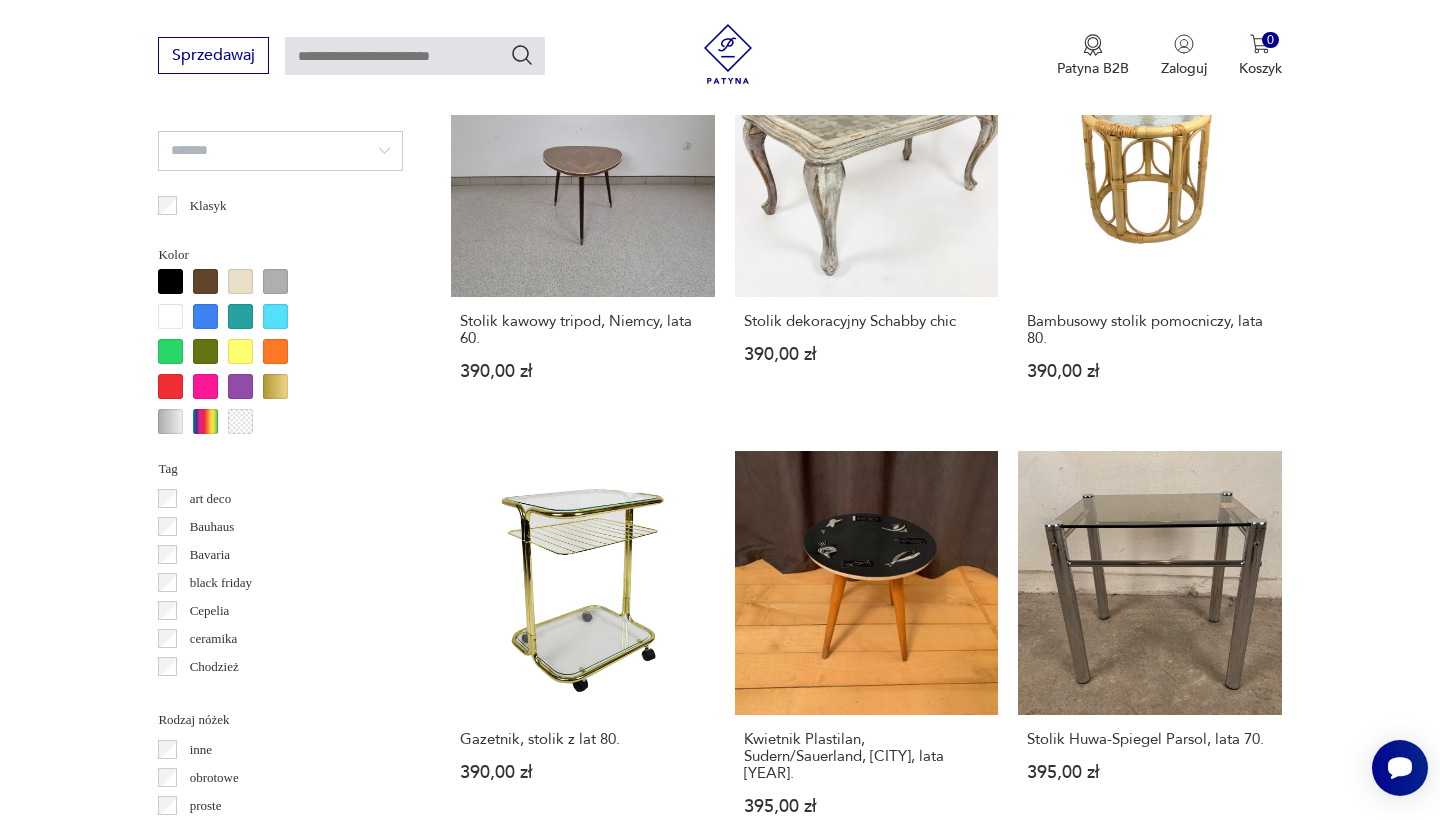 click on "Mobilny stolik, gazetnik, lata 70. 399,00 zł" at bounding box center [582, 1470] 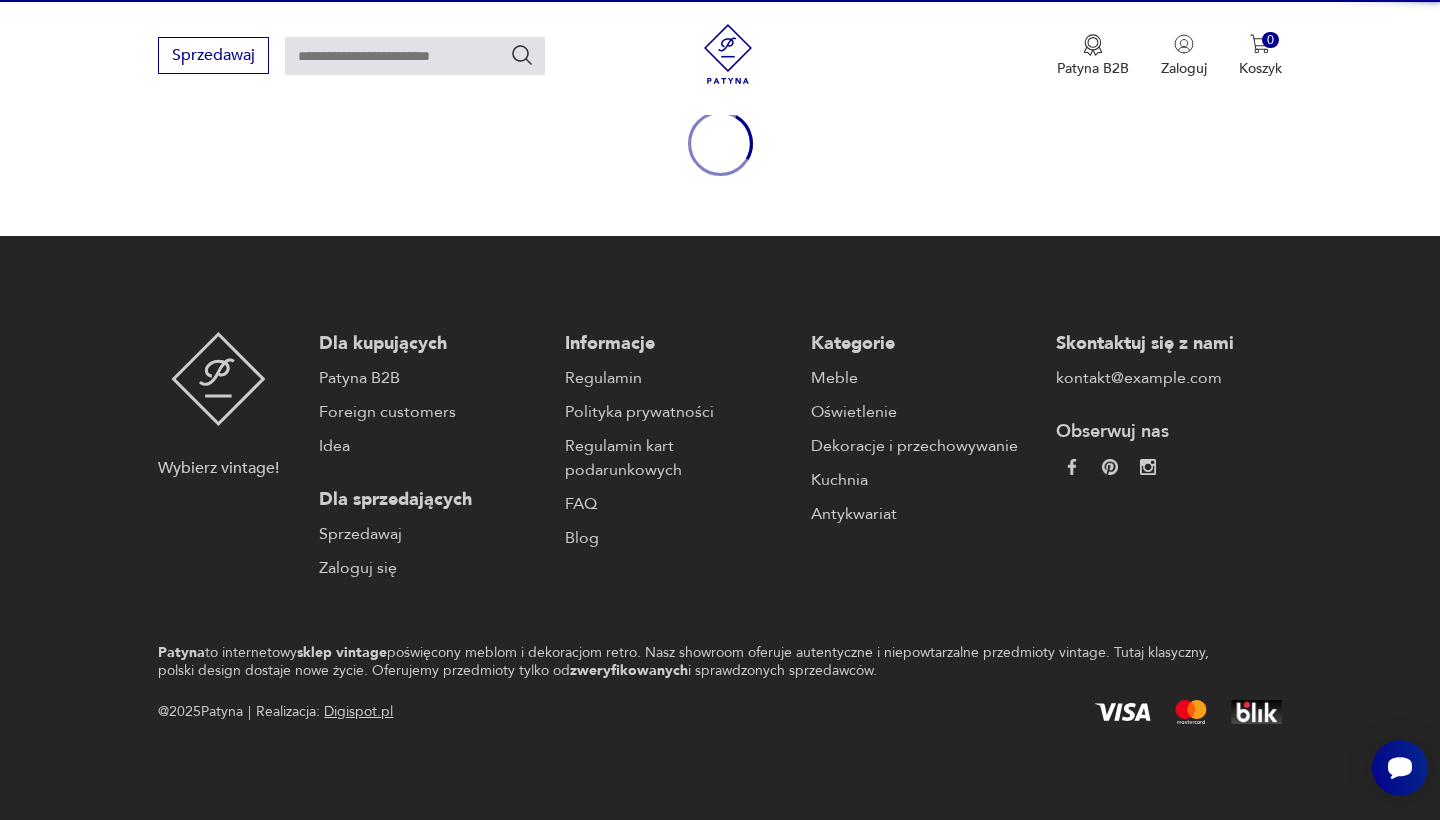 scroll, scrollTop: 231, scrollLeft: 0, axis: vertical 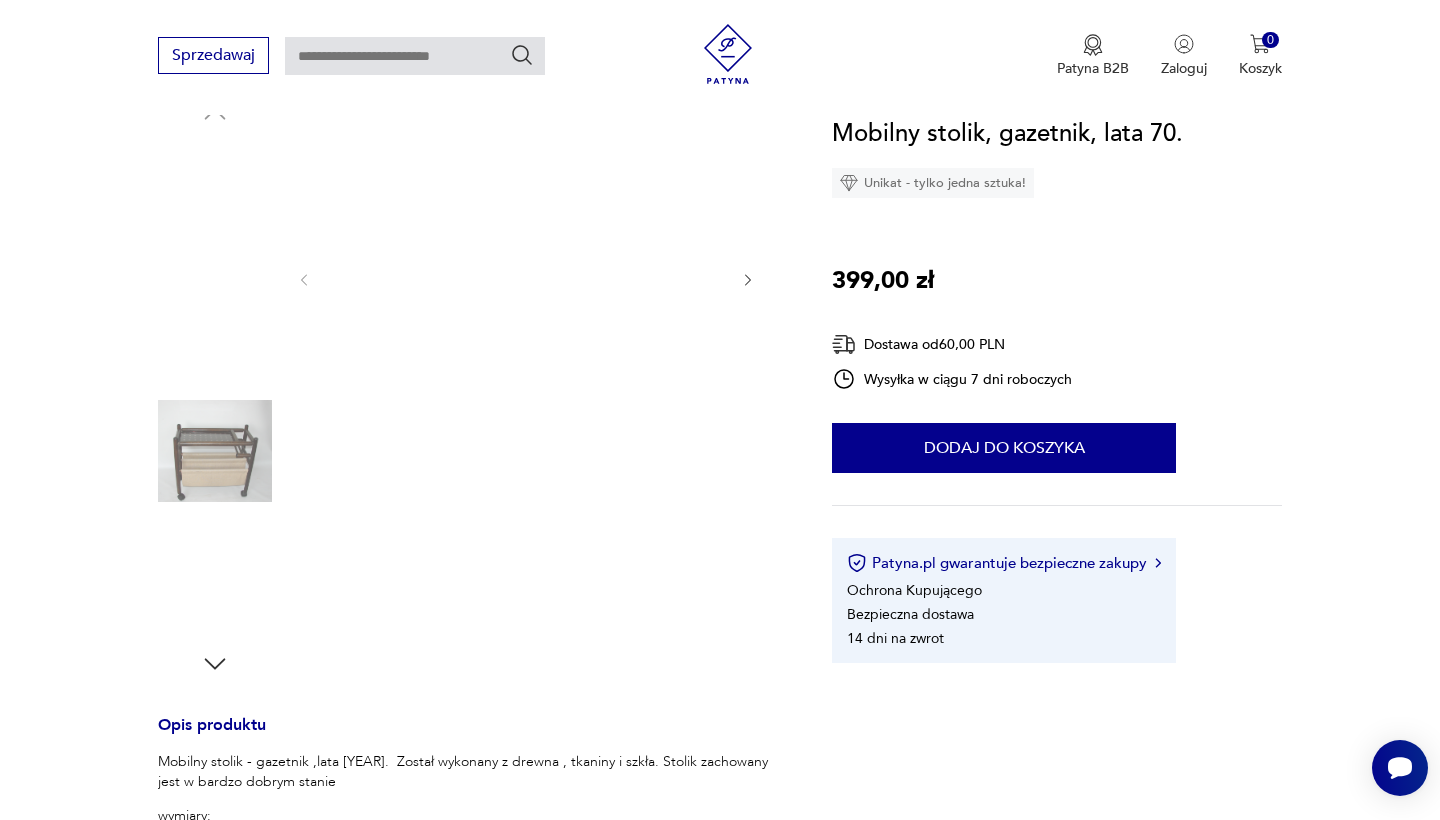 click at bounding box center [215, 324] 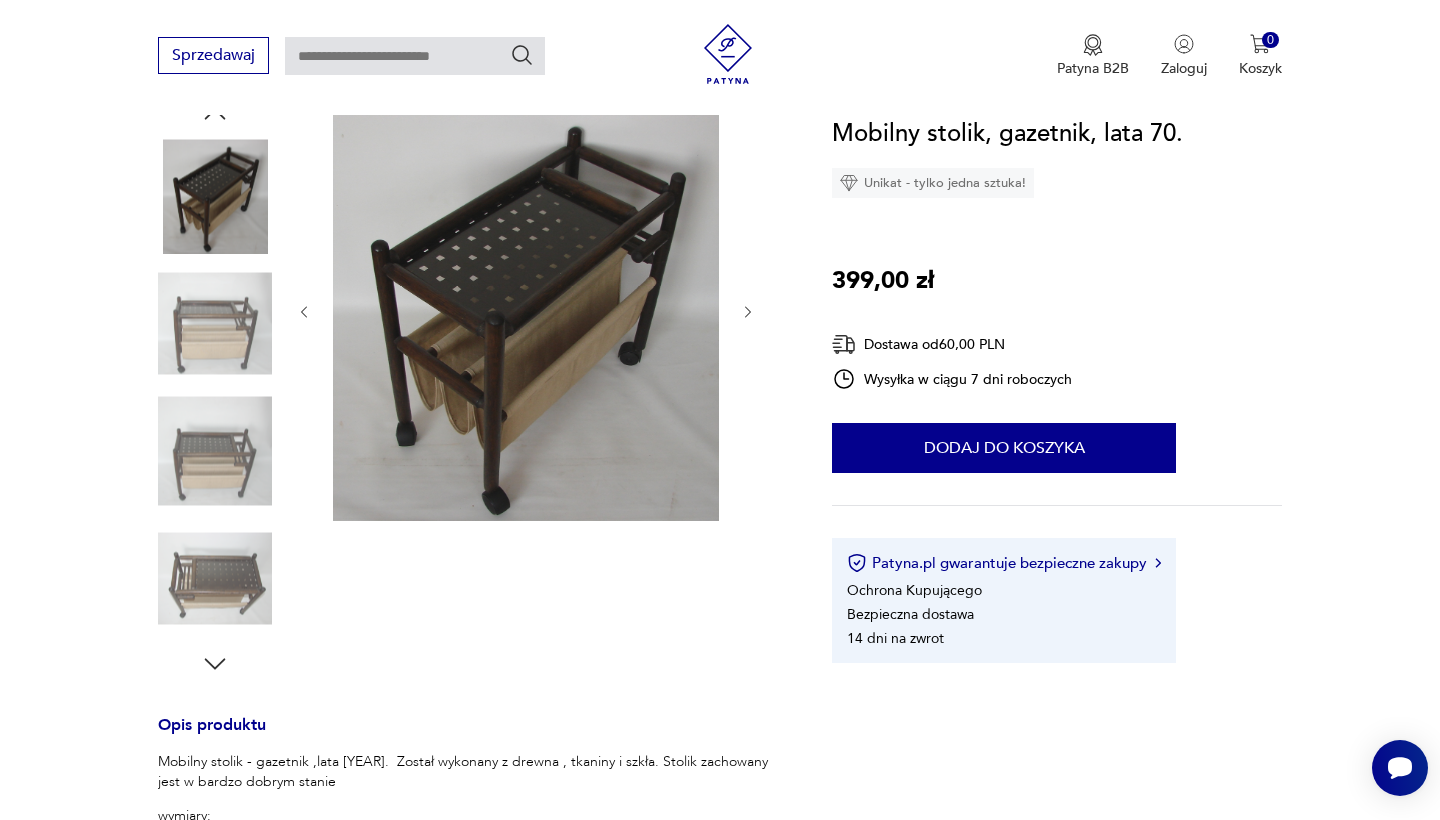 click at bounding box center [215, 324] 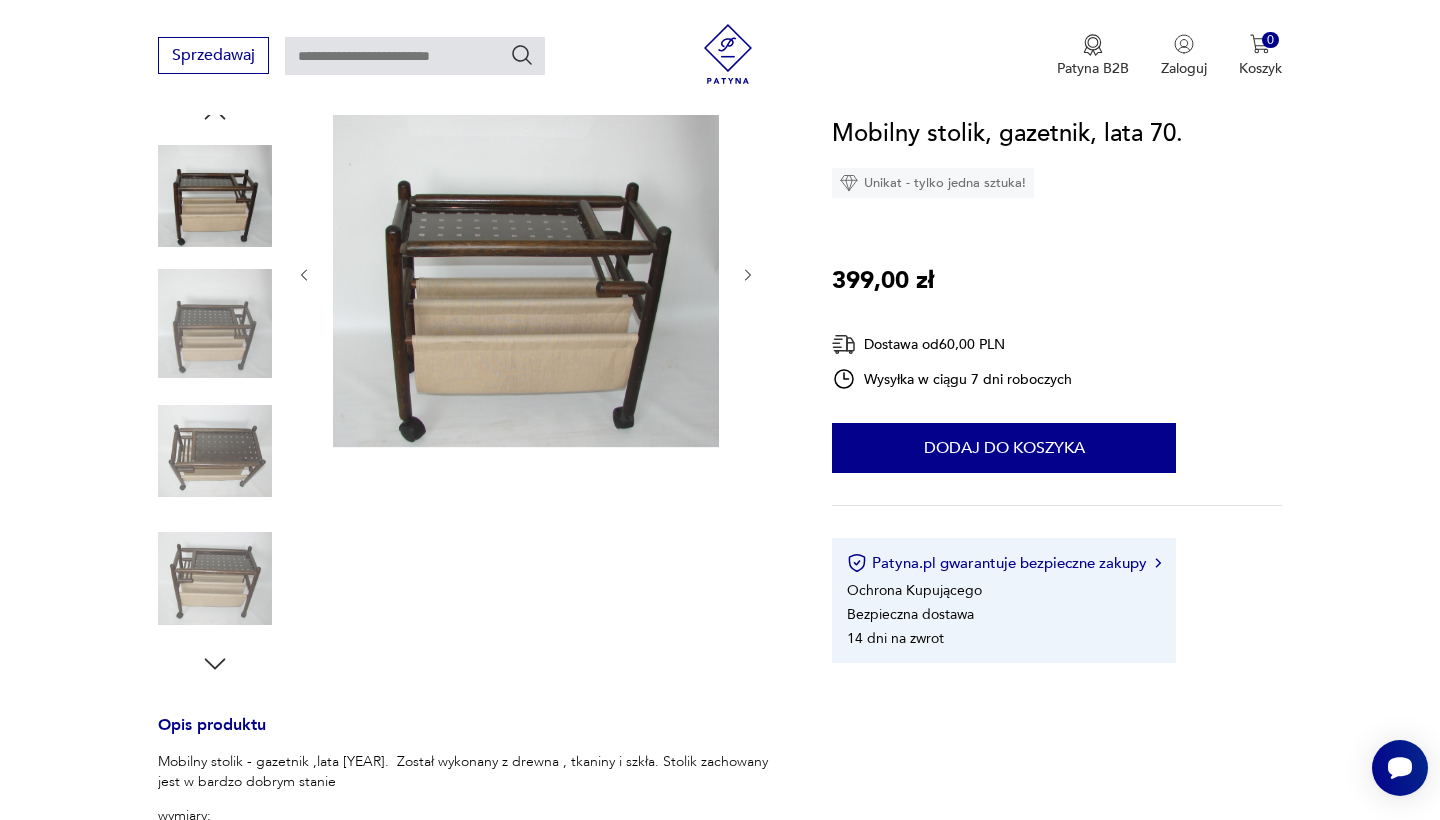 click at bounding box center [215, 324] 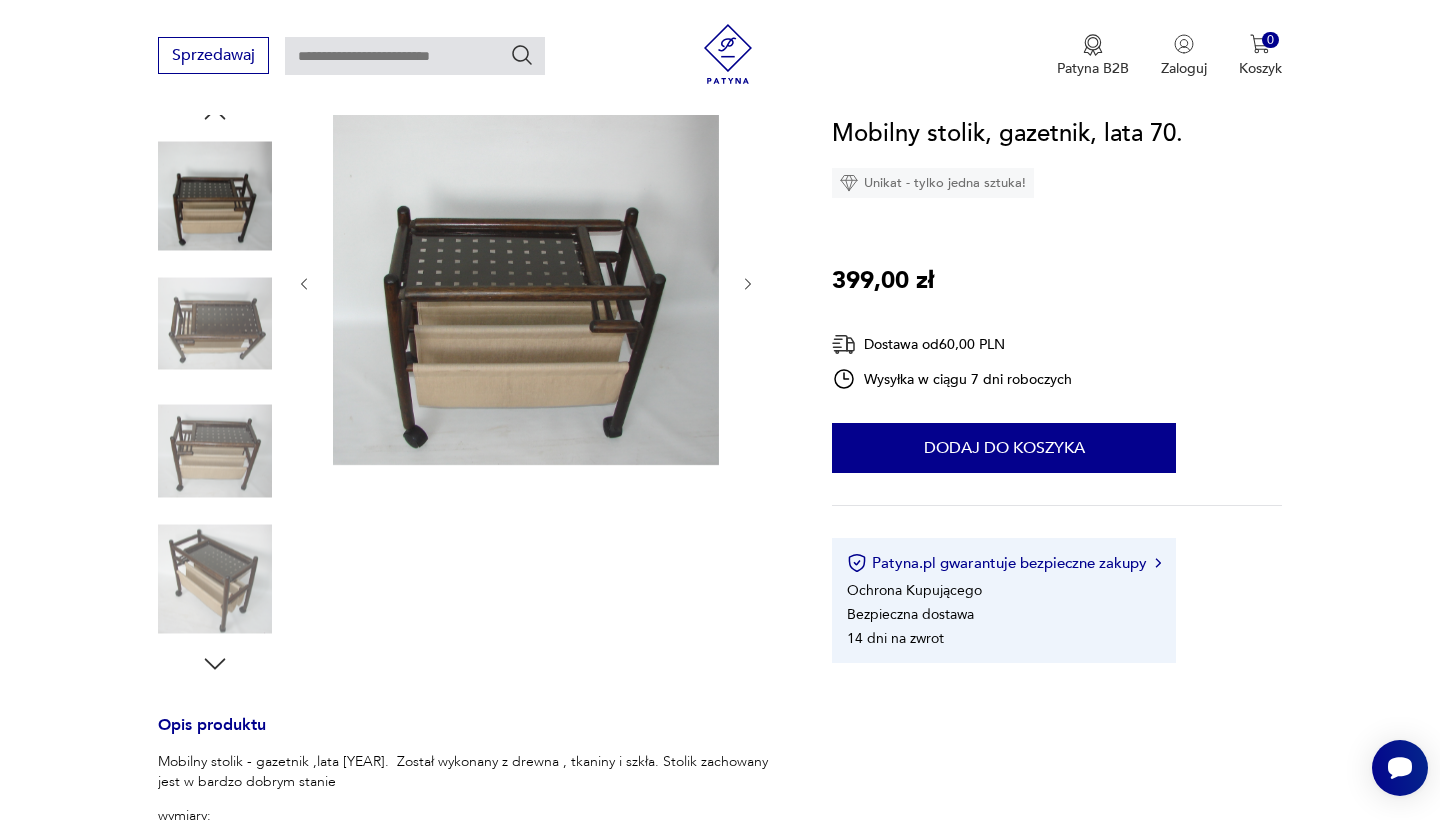 click at bounding box center [215, 451] 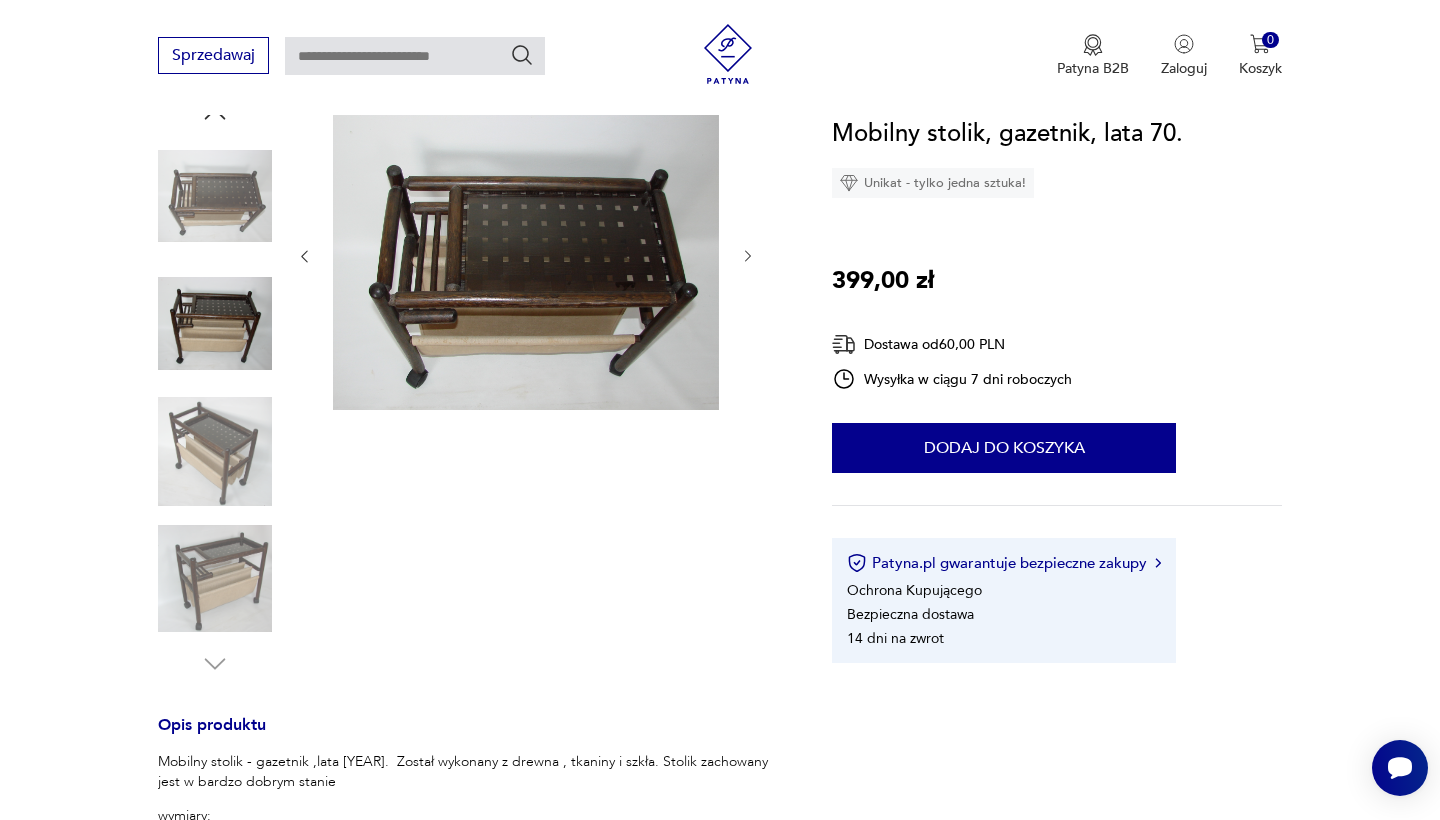 click at bounding box center [215, 451] 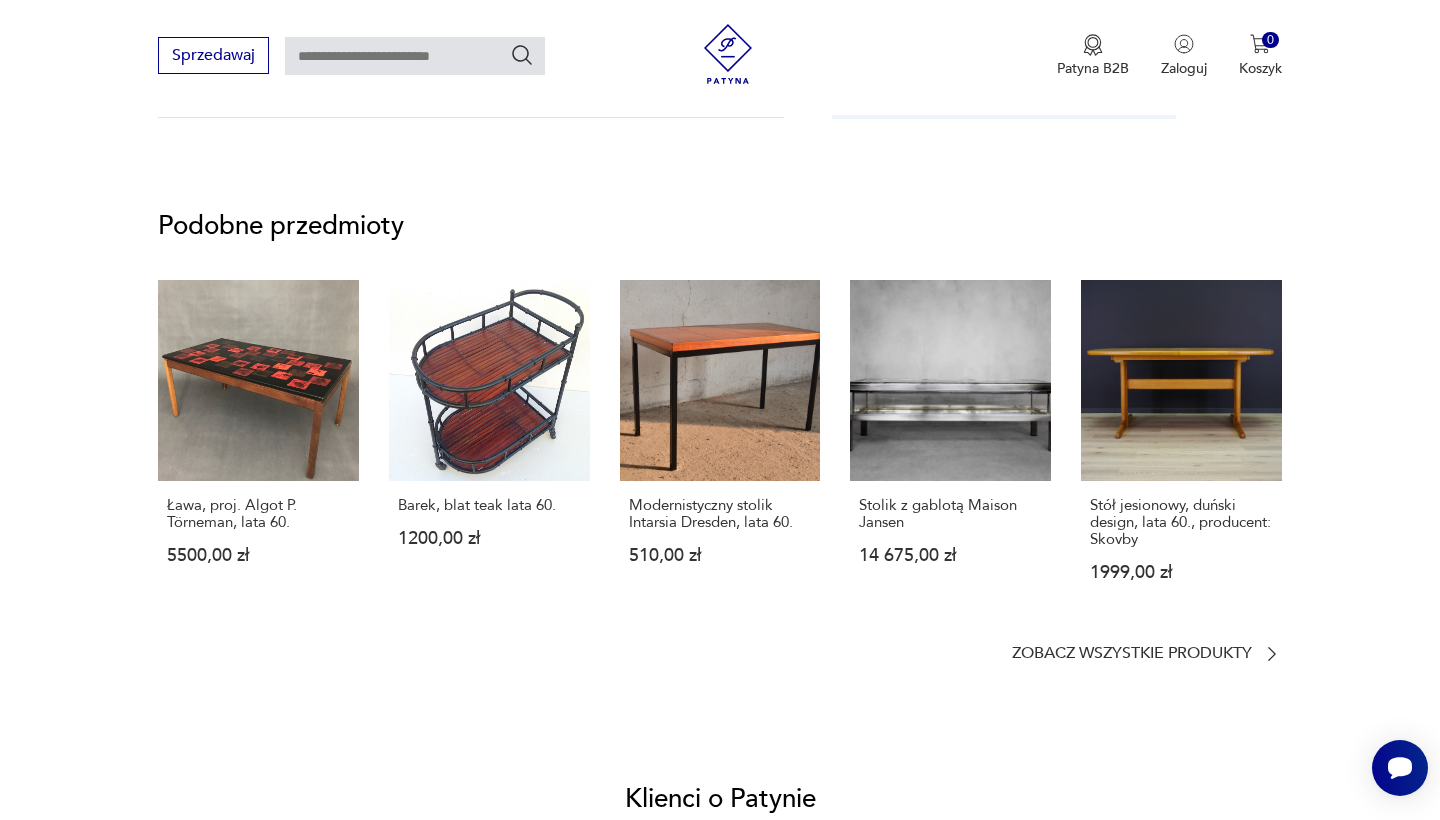 scroll, scrollTop: 1671, scrollLeft: 0, axis: vertical 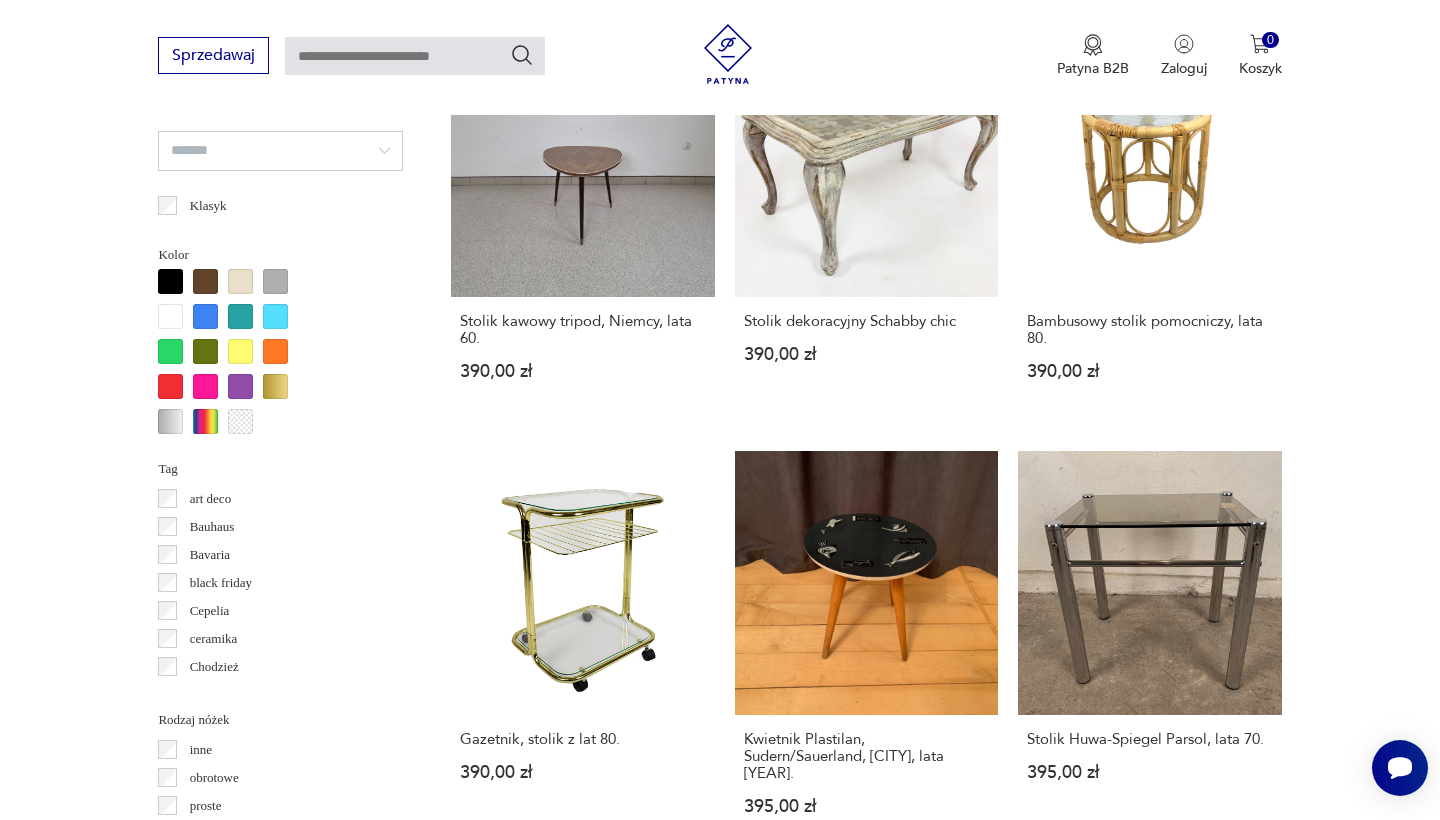 click on "8" at bounding box center [1050, 1742] 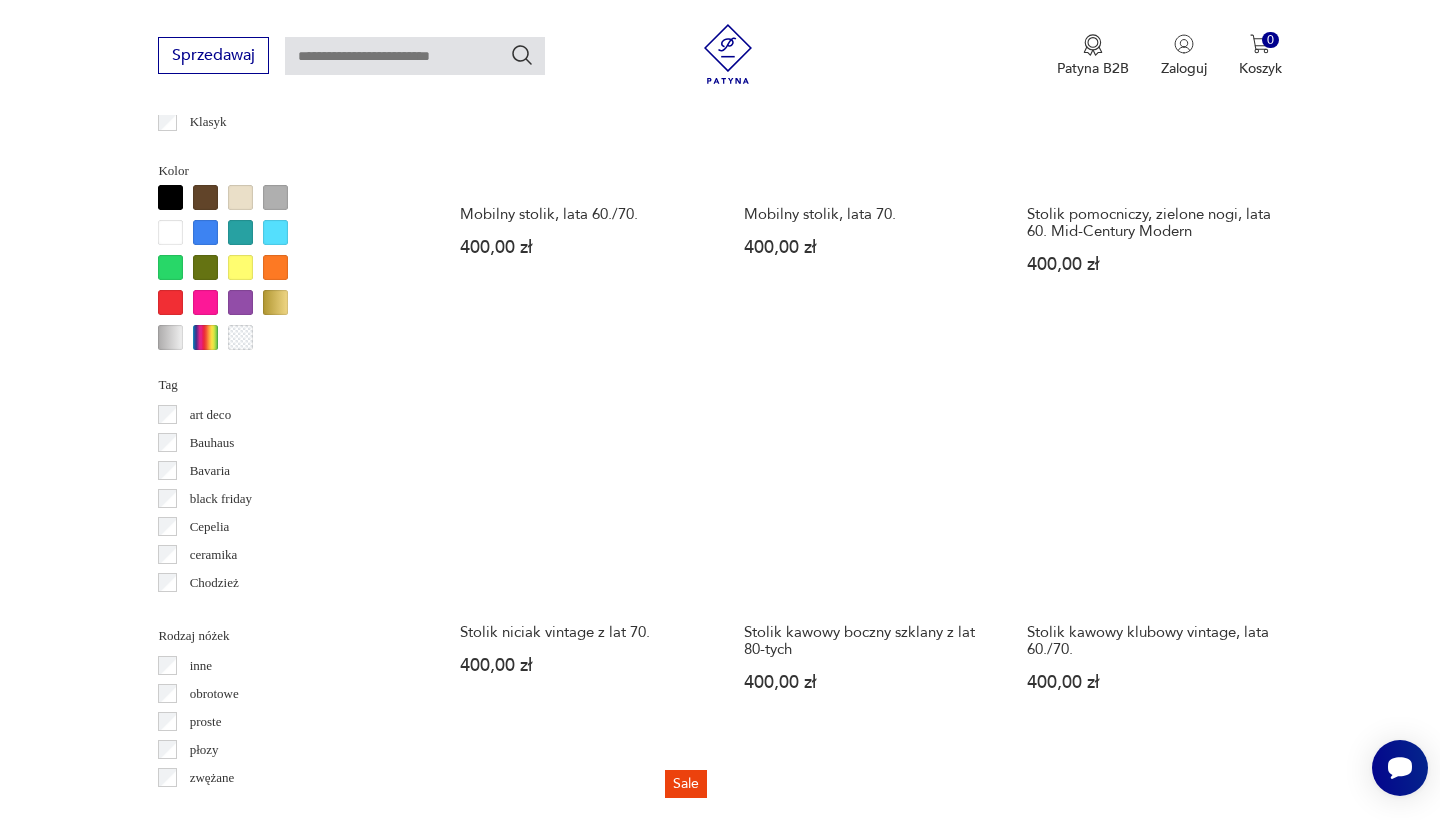 scroll, scrollTop: 2030, scrollLeft: 0, axis: vertical 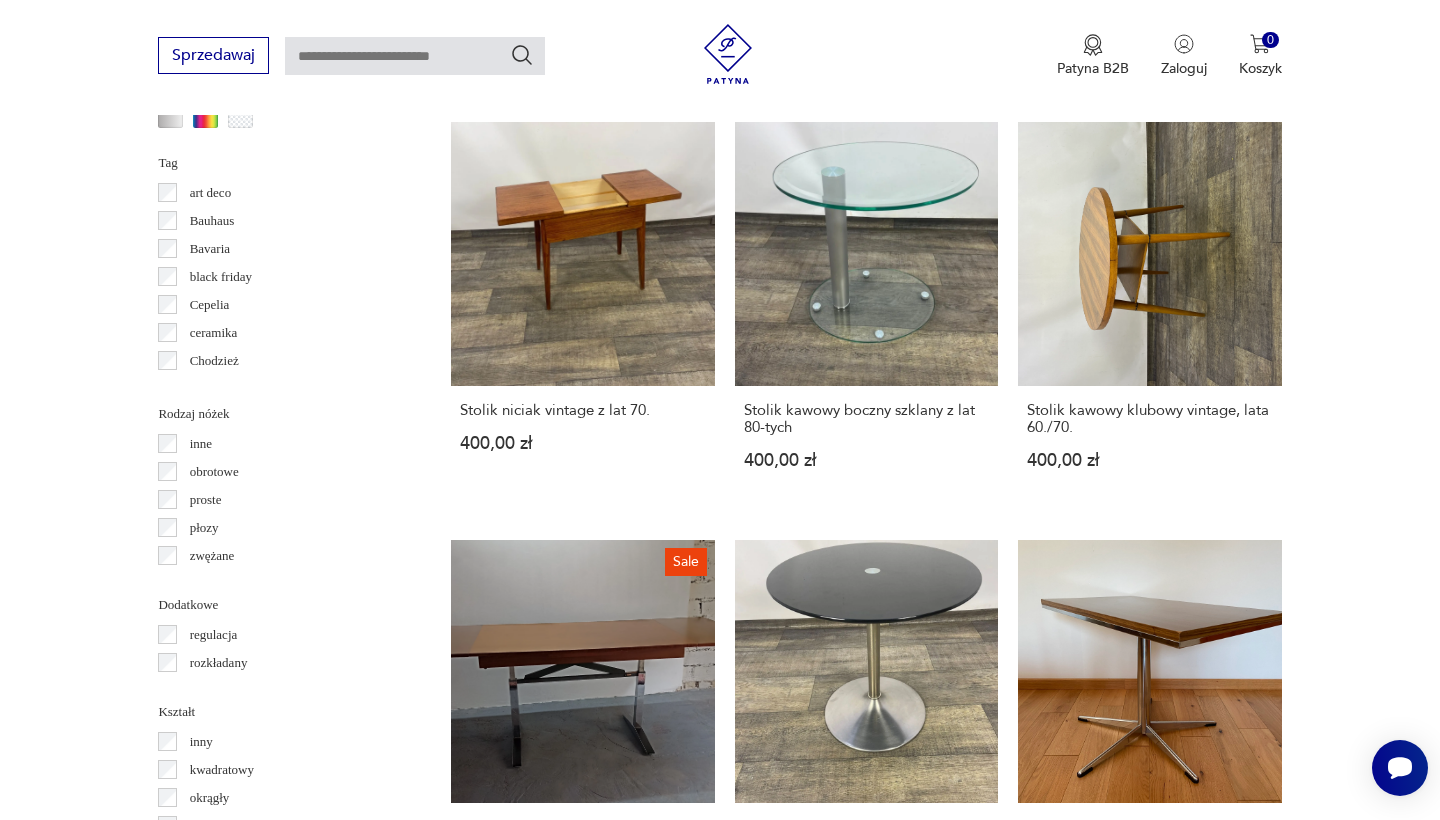 click on "9" at bounding box center (1050, 1436) 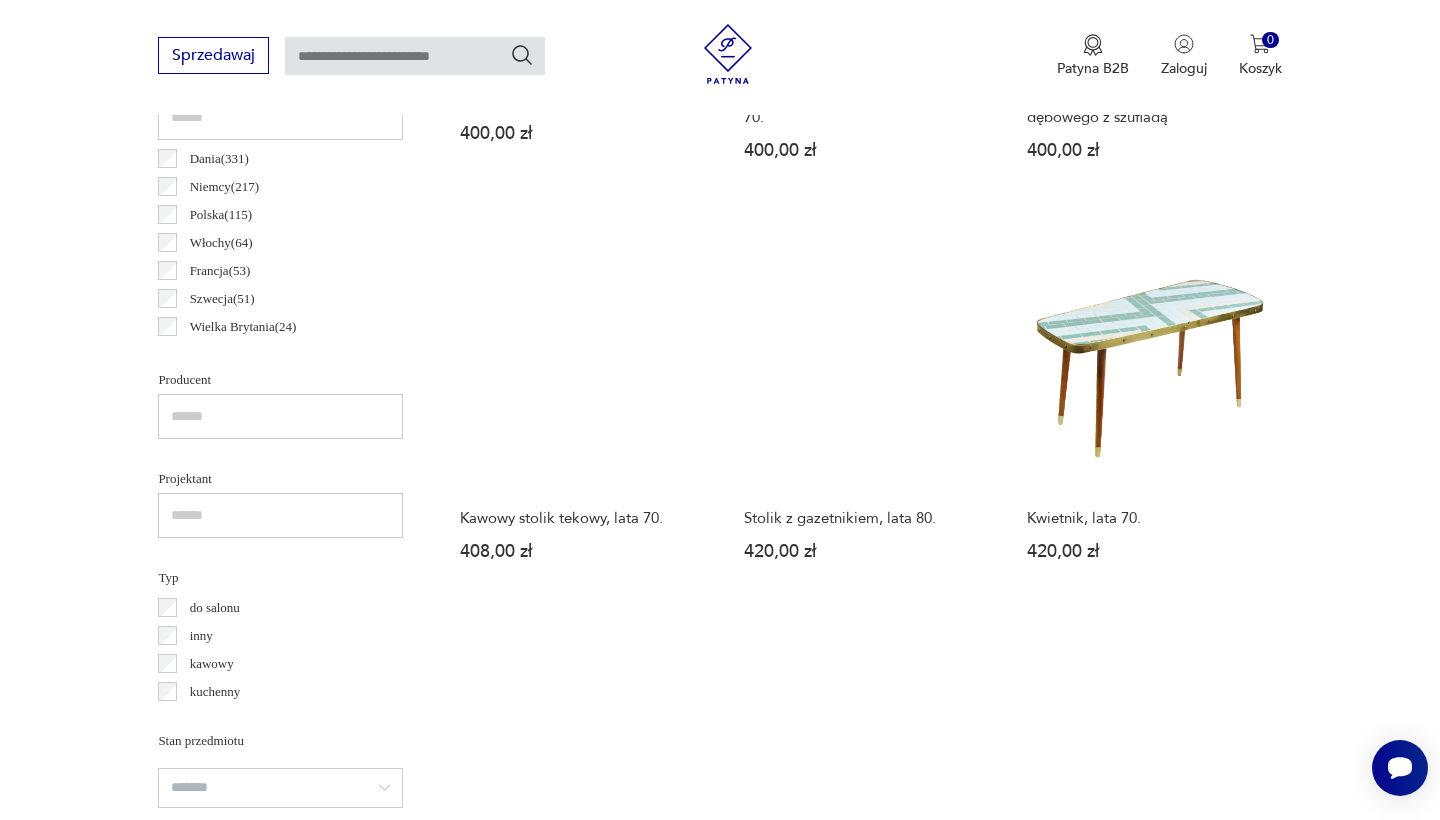 scroll, scrollTop: 1144, scrollLeft: 0, axis: vertical 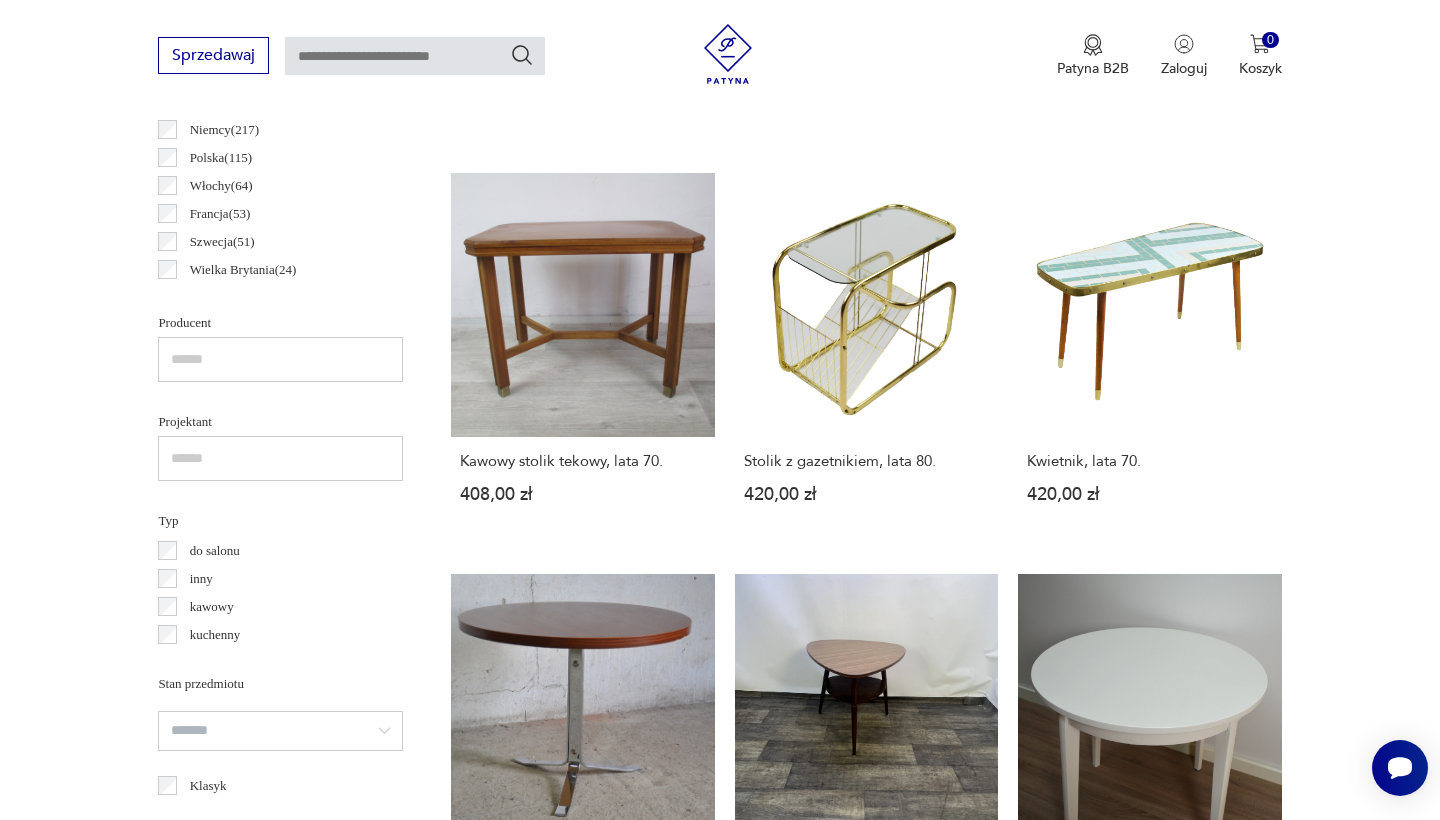 click on "Stolik PS 2014, T. Richards, C. Brill i A. Williams dla IKEA 440,00 zł" at bounding box center [582, 1183] 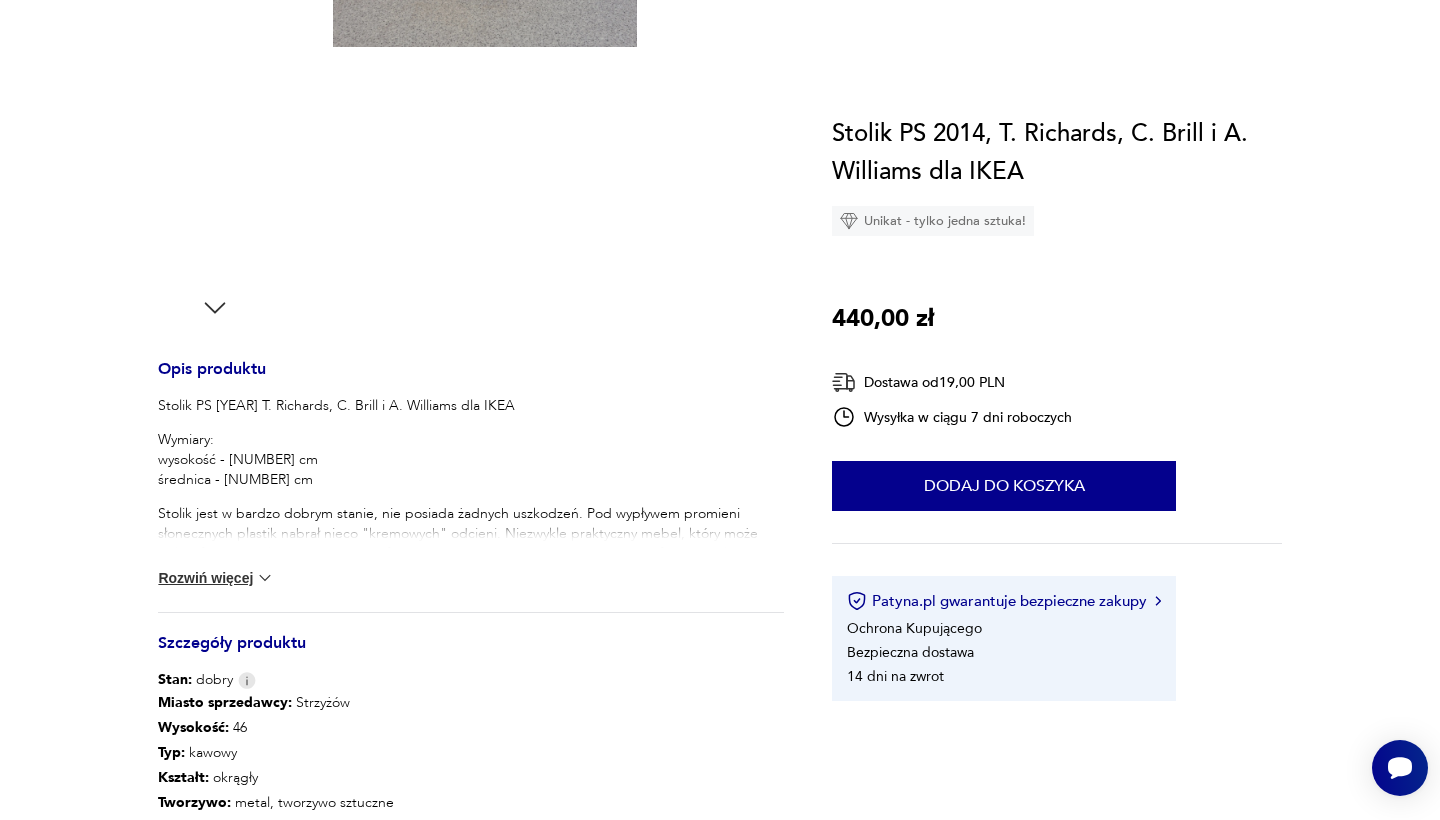 scroll, scrollTop: 0, scrollLeft: 0, axis: both 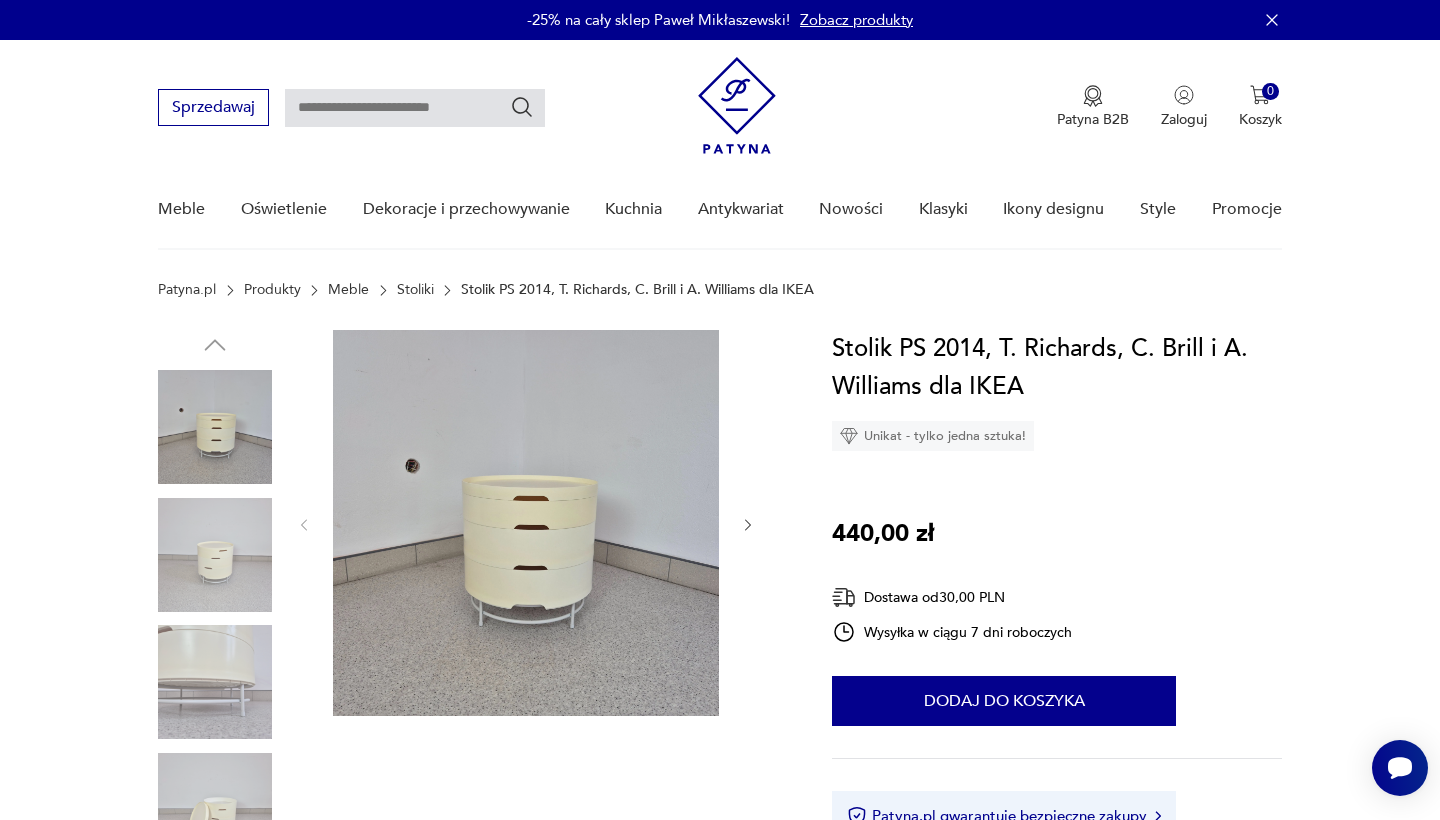 click 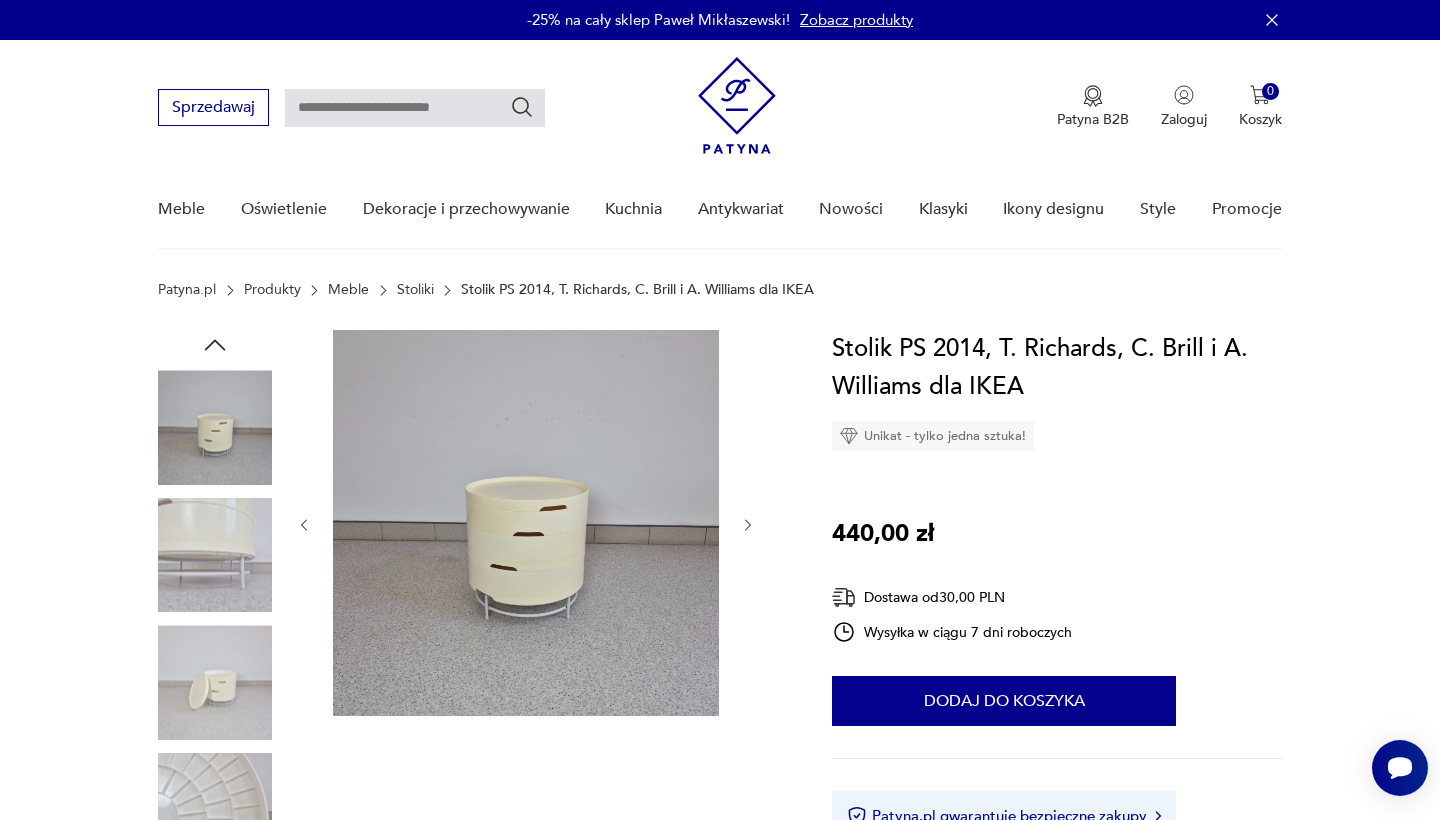 click 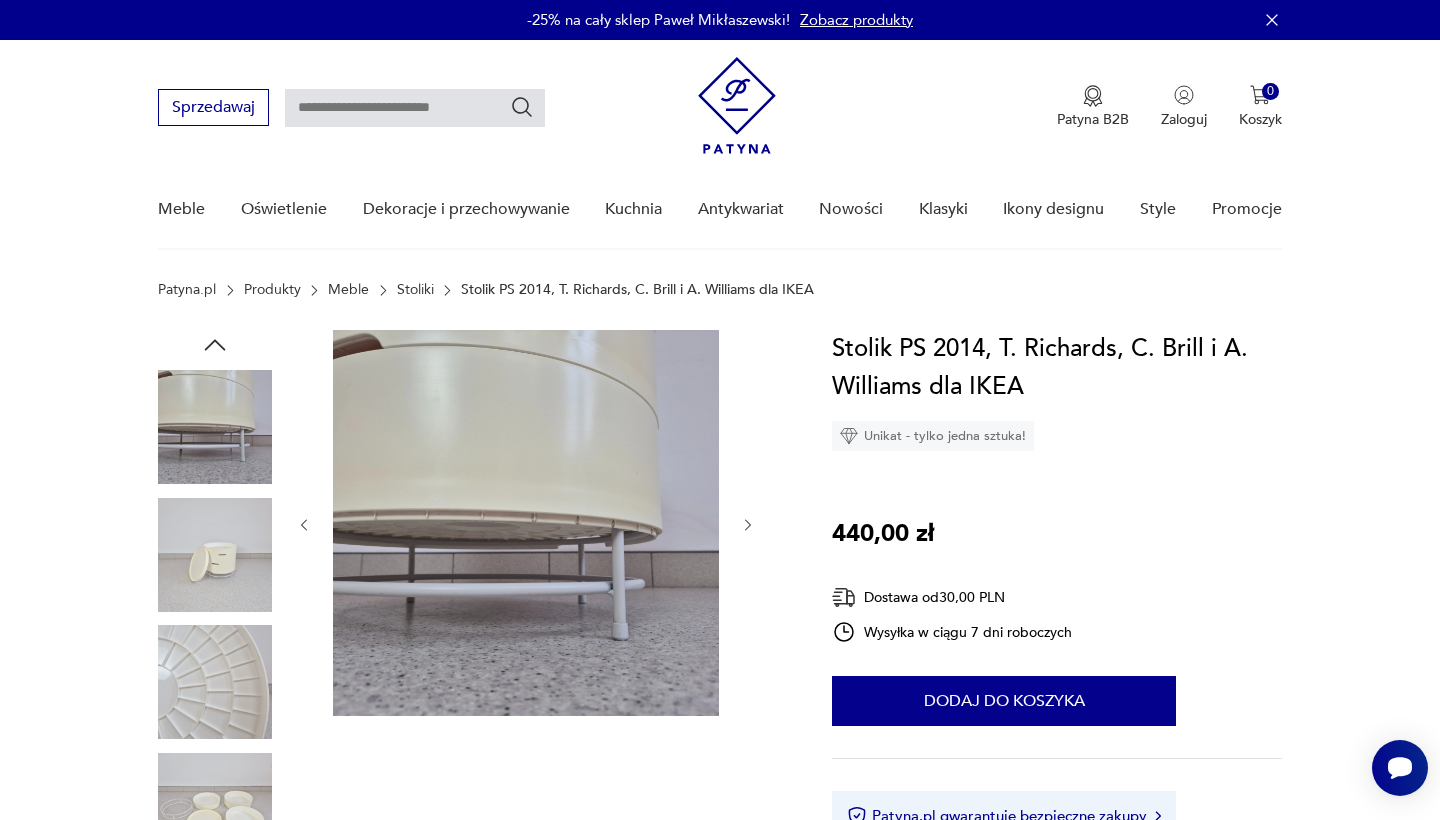 click 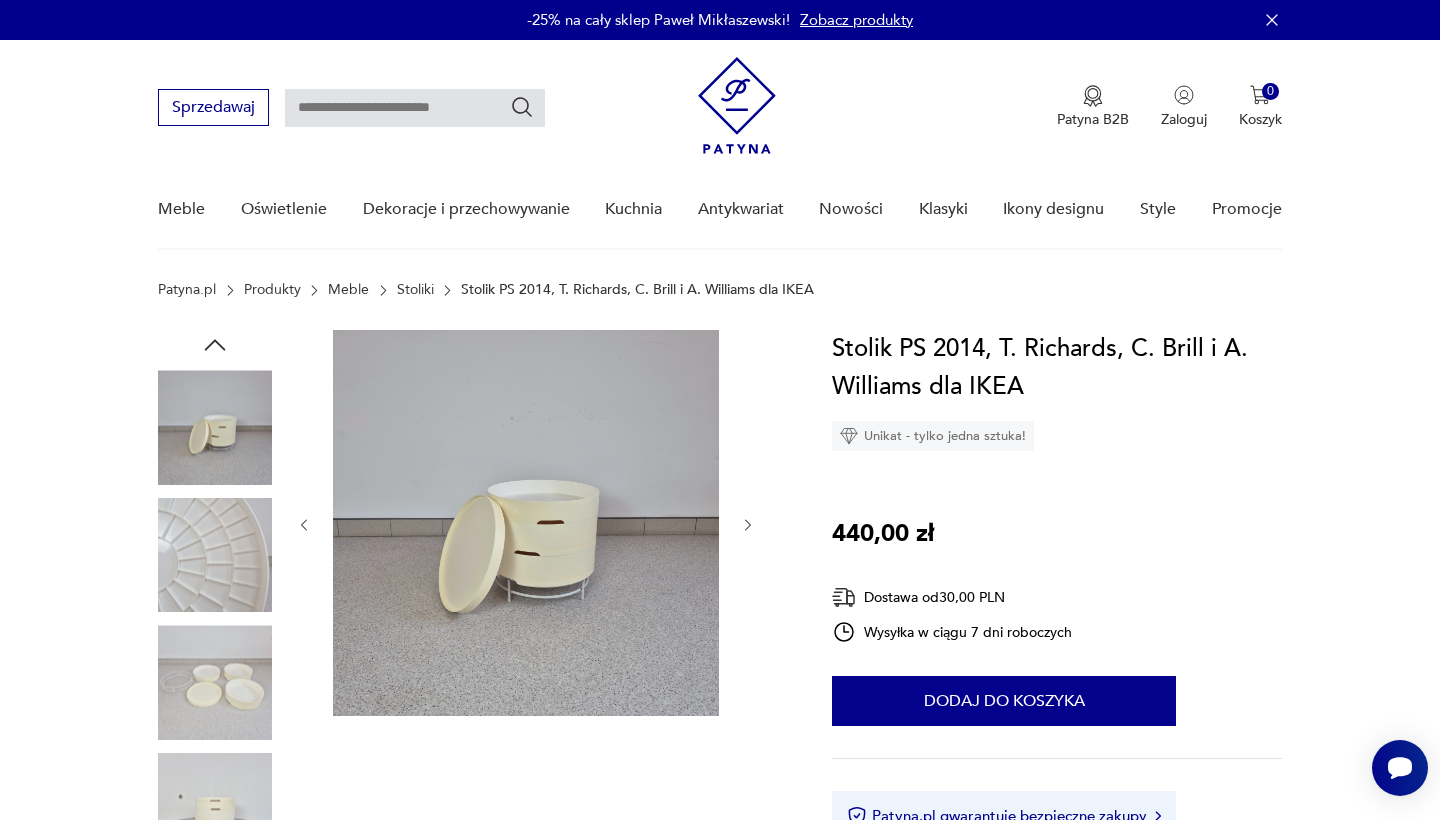 click 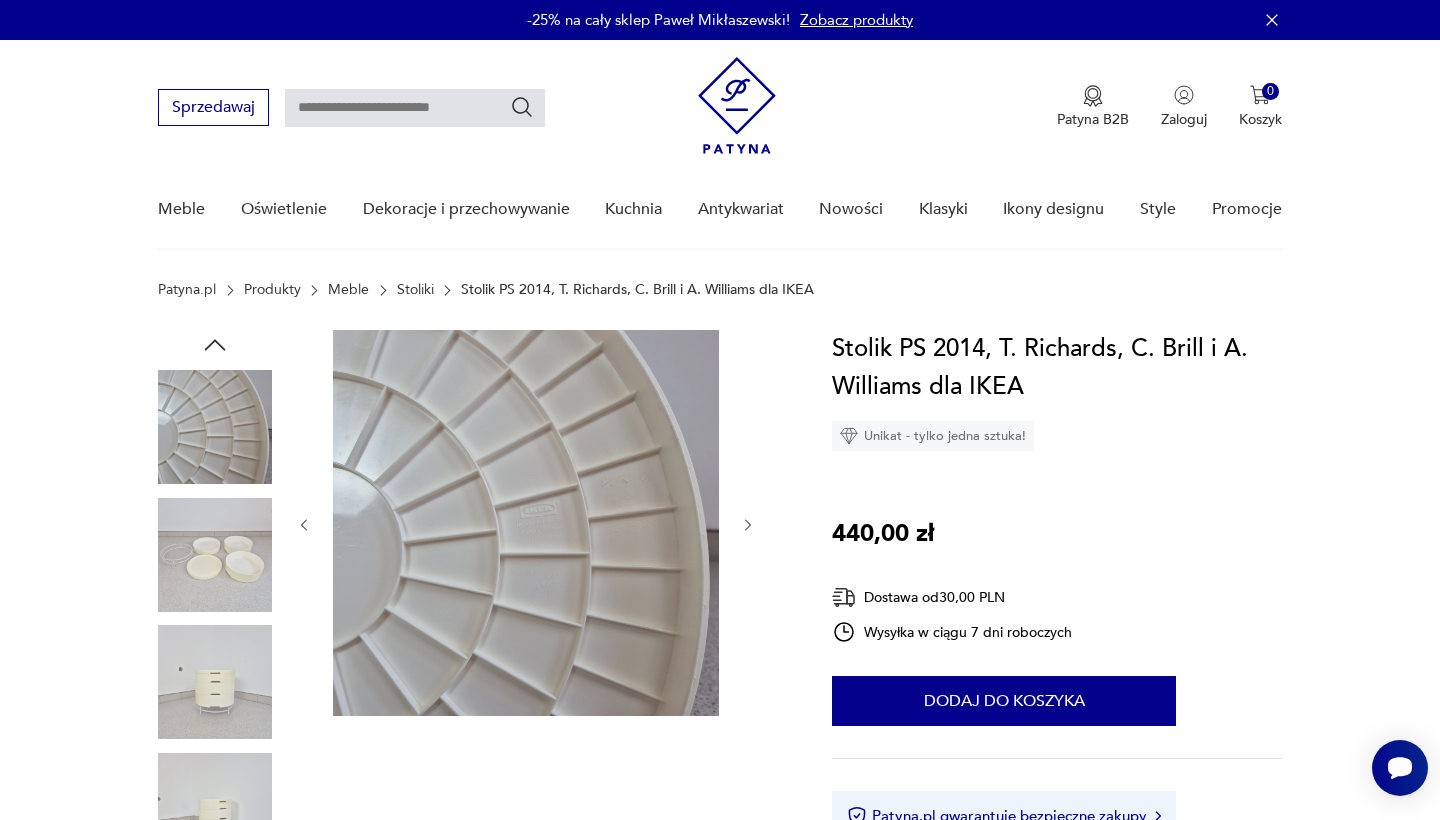 click 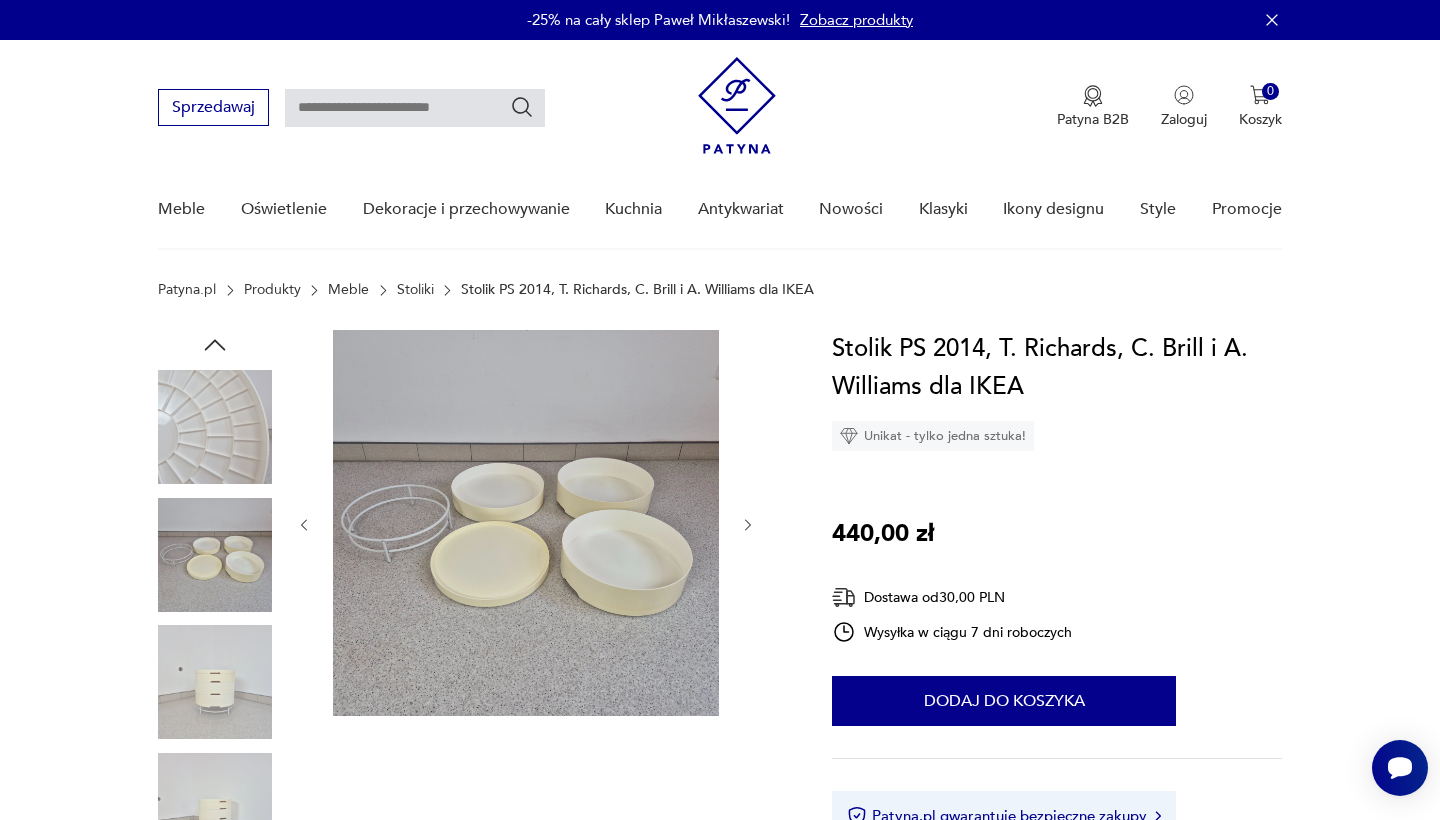 click 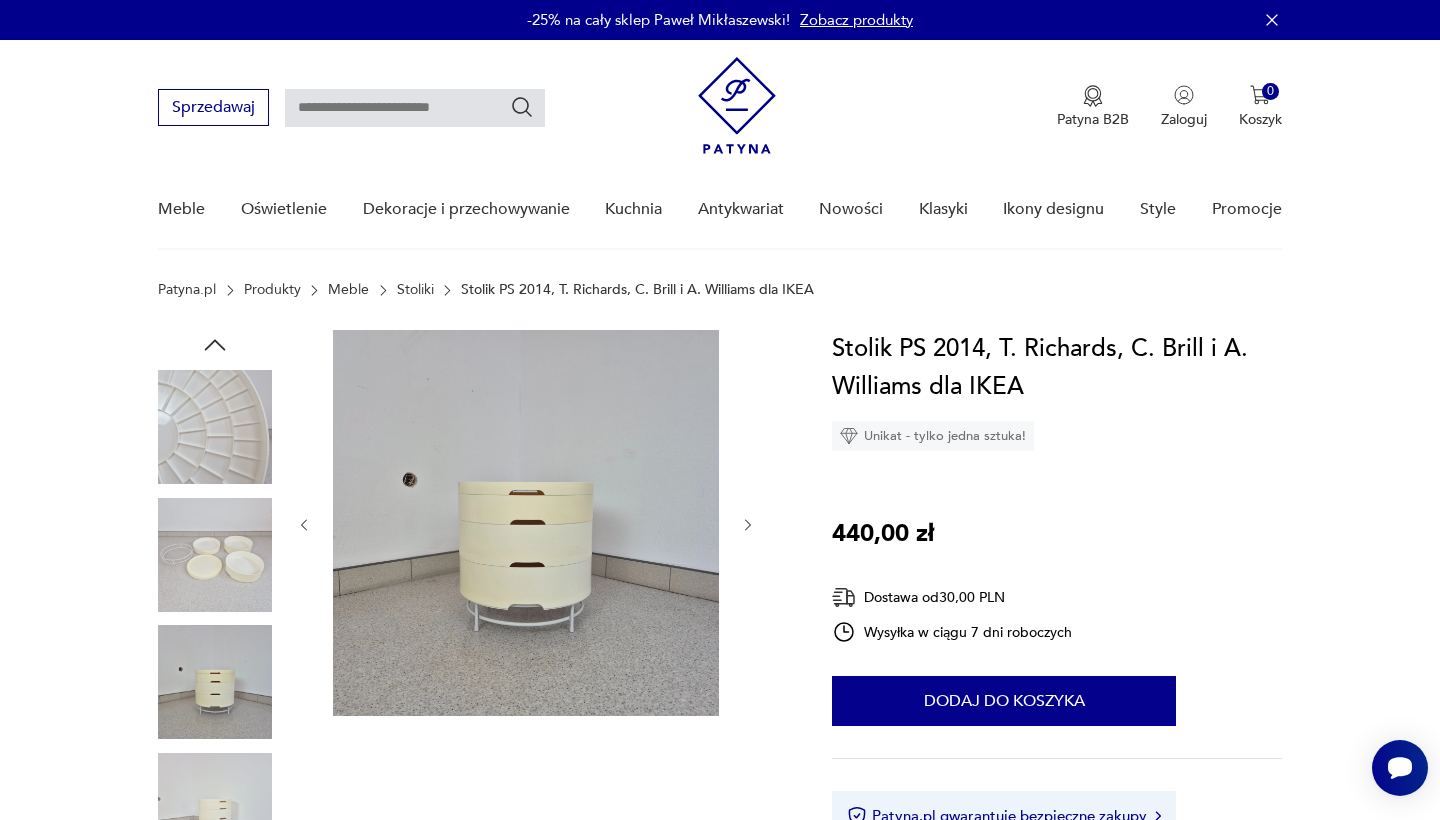 click 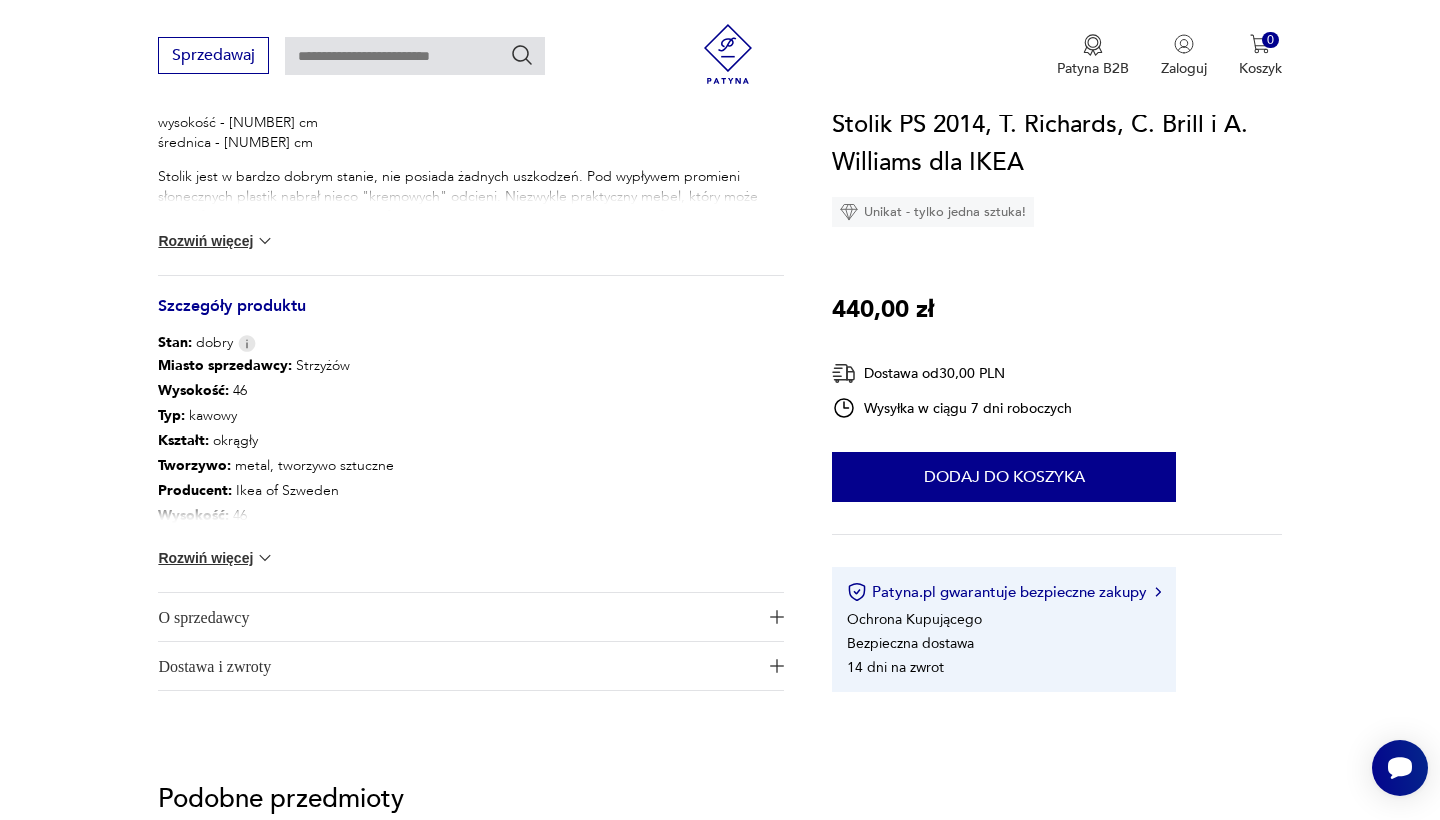scroll, scrollTop: 902, scrollLeft: 0, axis: vertical 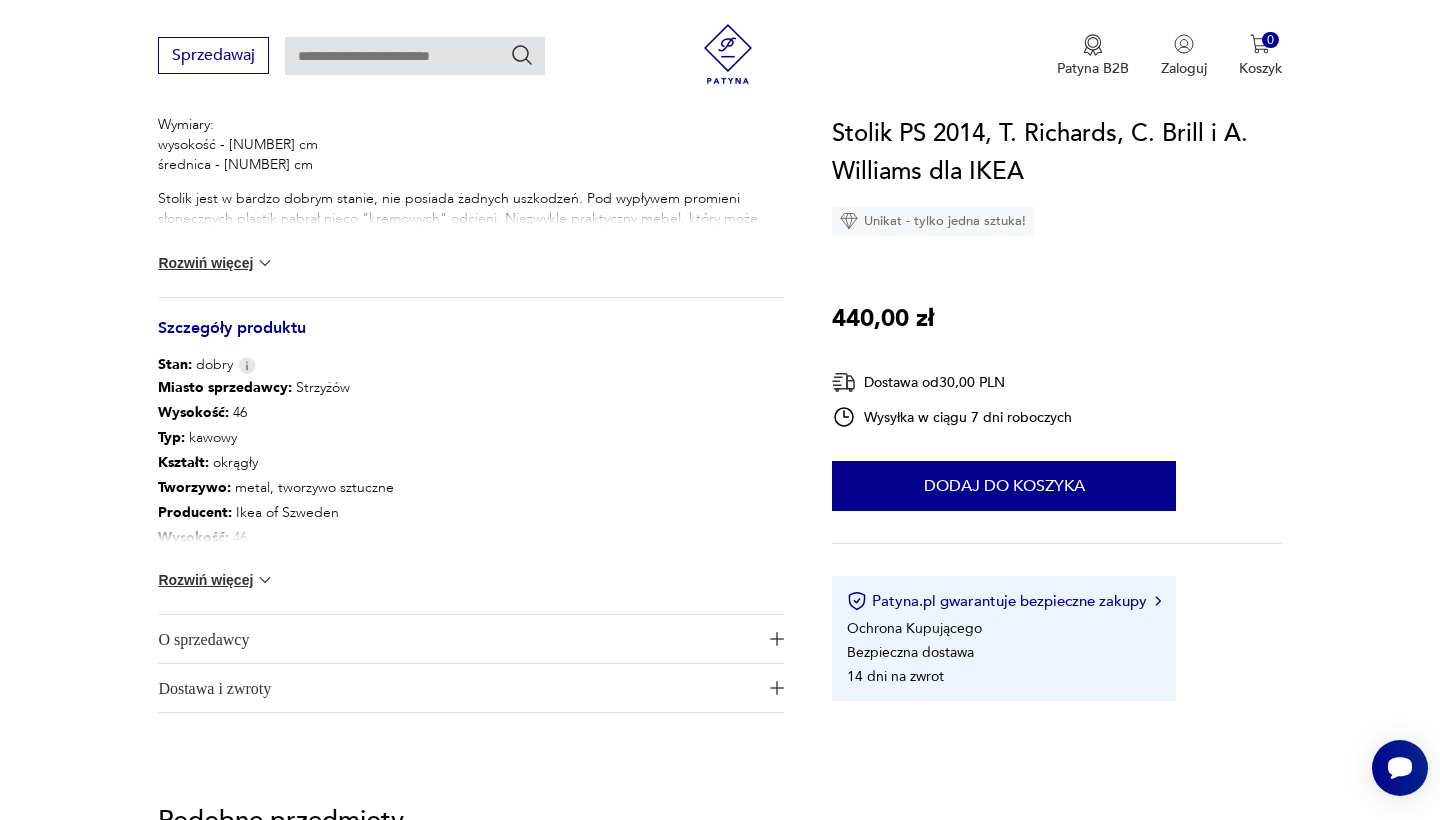 click at bounding box center (265, 263) 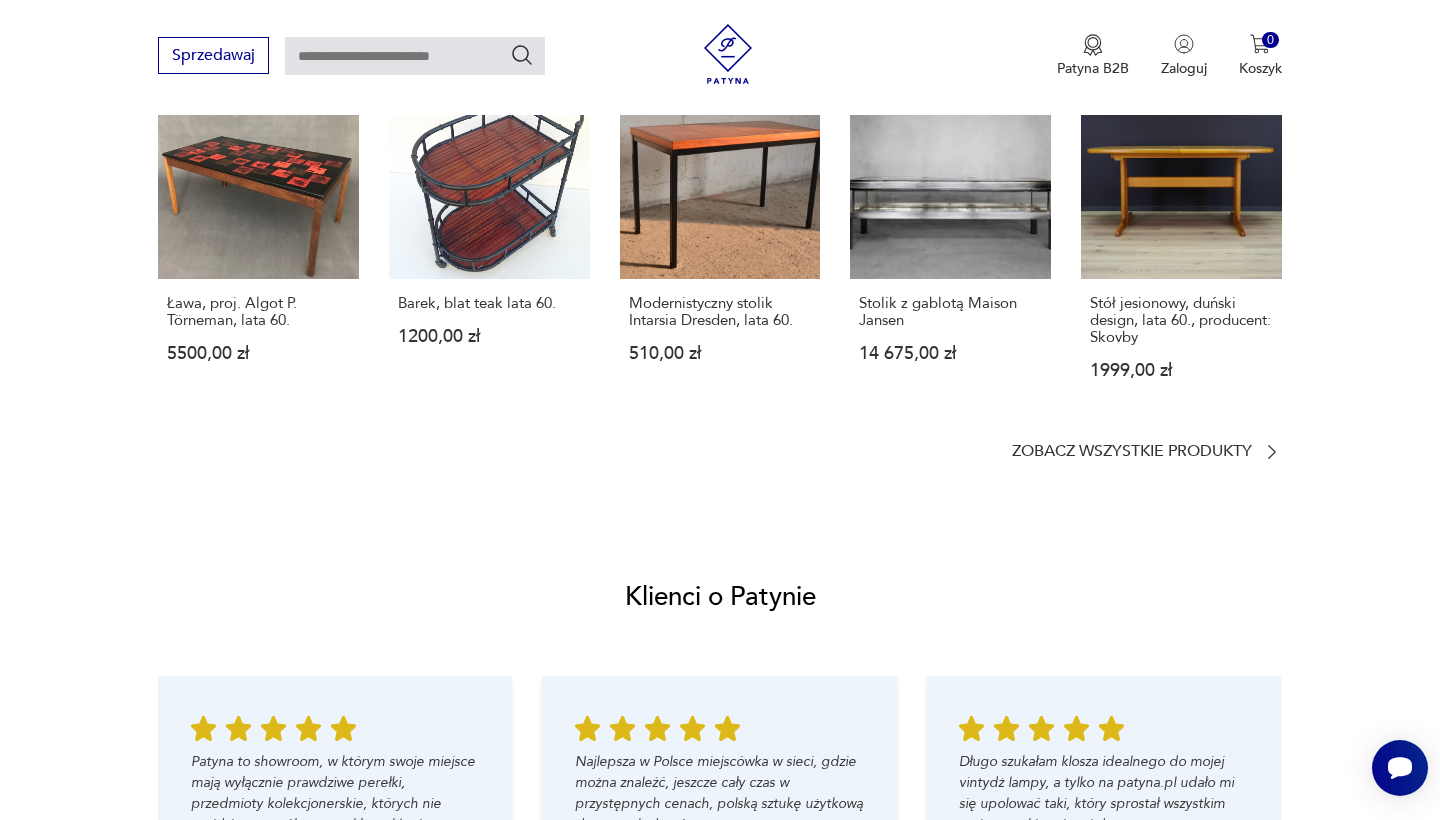 scroll, scrollTop: 1757, scrollLeft: 0, axis: vertical 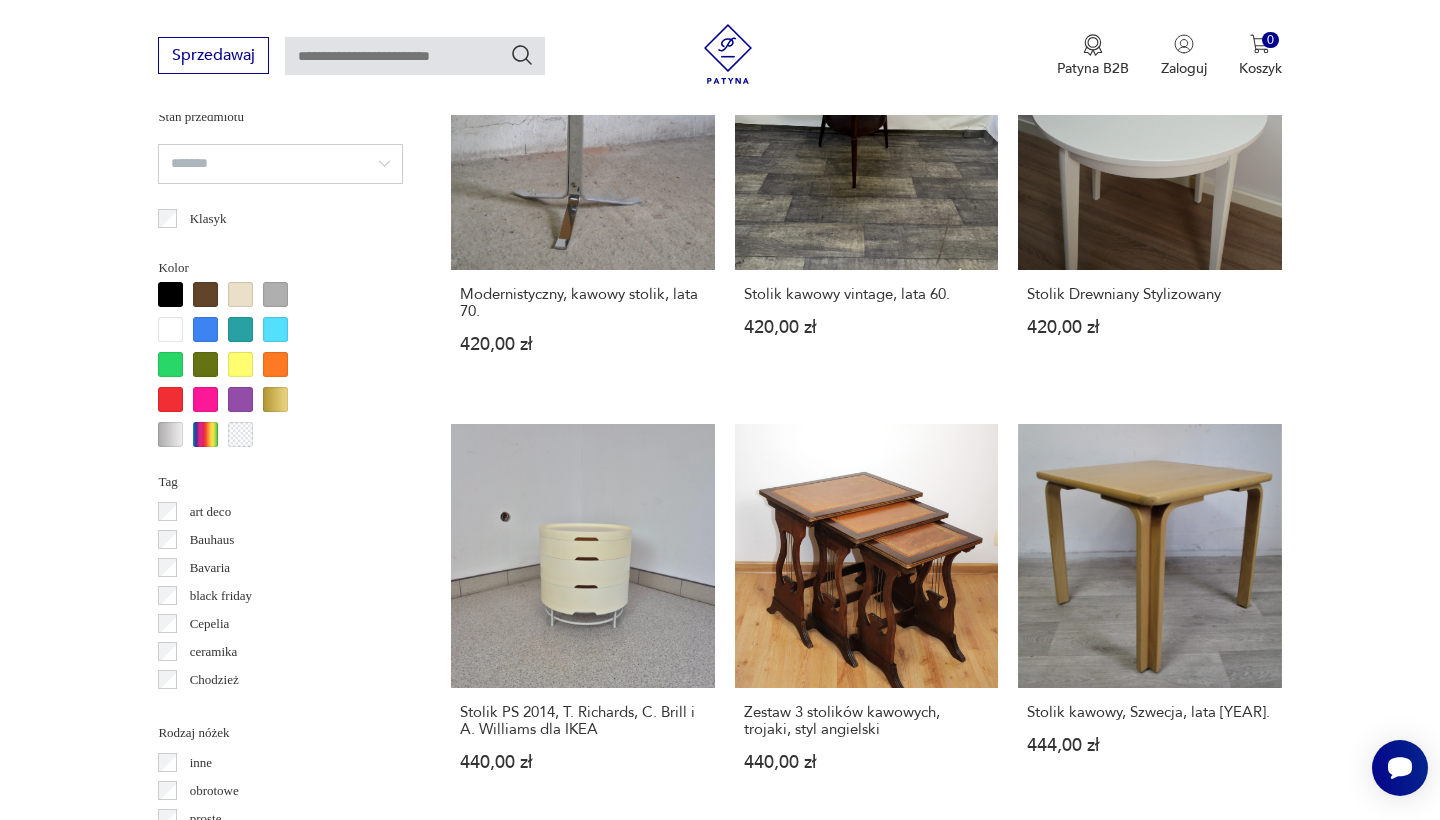 click on "10" at bounding box center [1050, 1732] 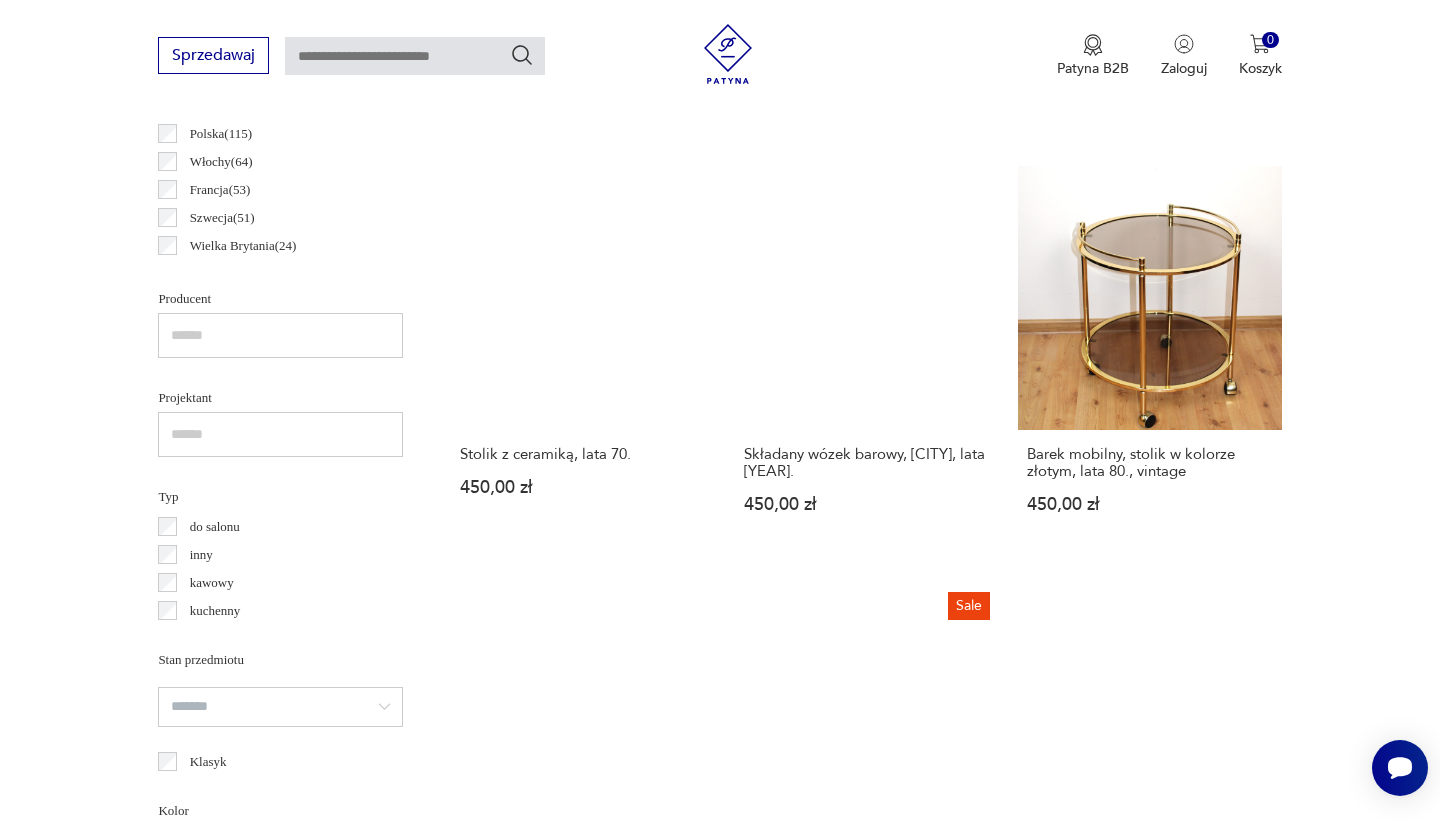 scroll, scrollTop: 1380, scrollLeft: 0, axis: vertical 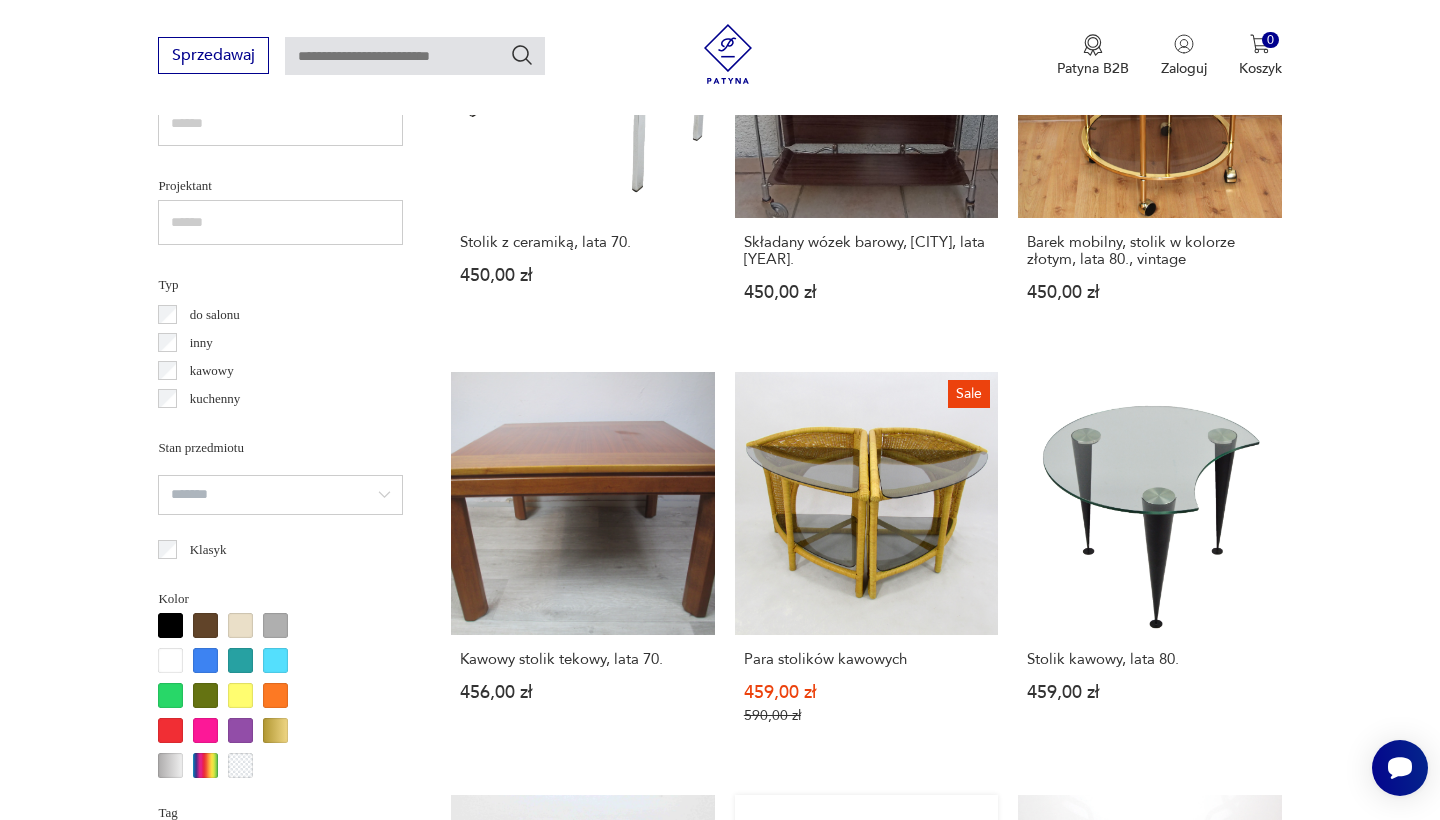 click on "Stolik na kółkach z lat 70. 470,00 zł" at bounding box center (866, 987) 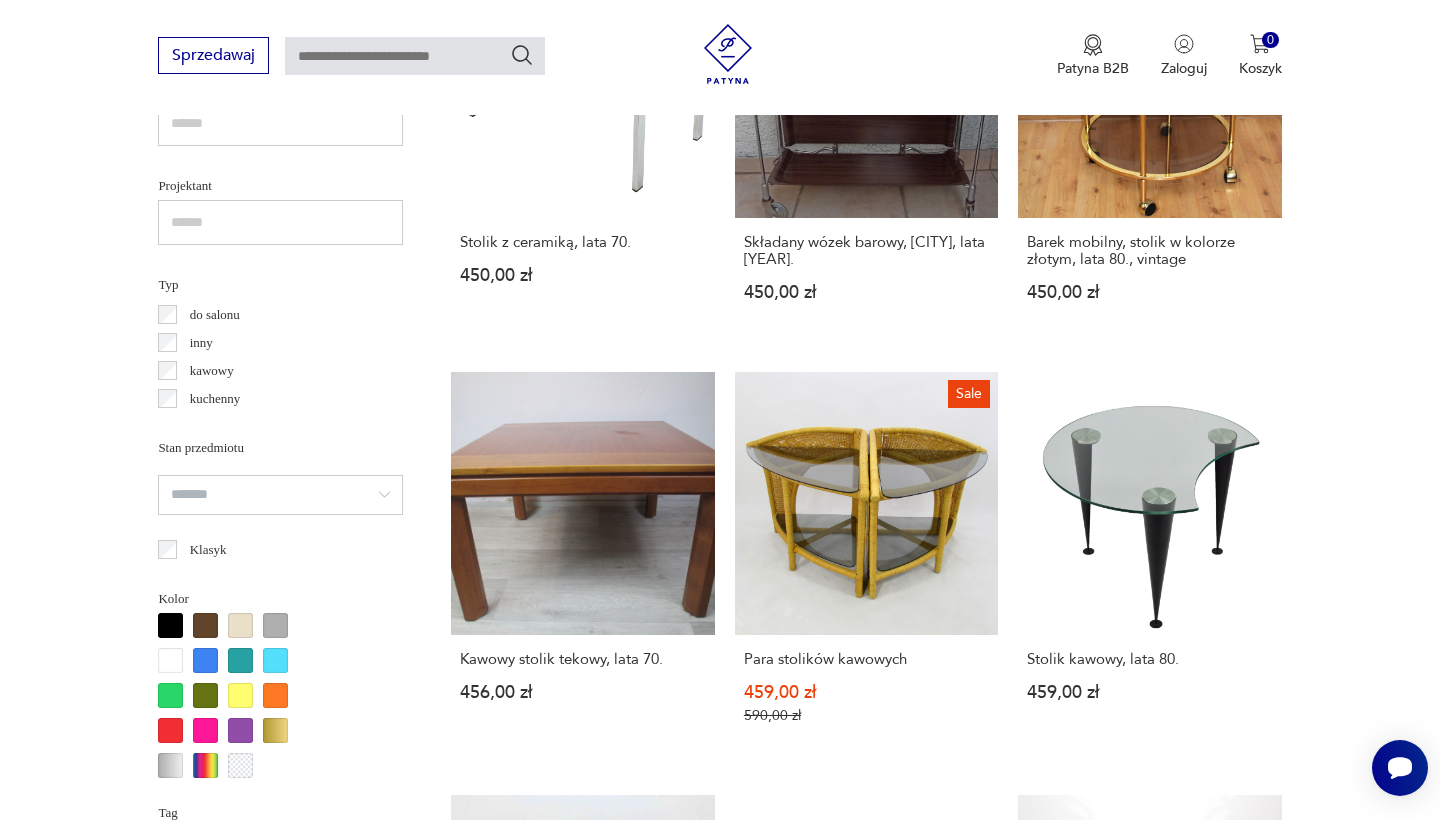 scroll, scrollTop: 231, scrollLeft: 0, axis: vertical 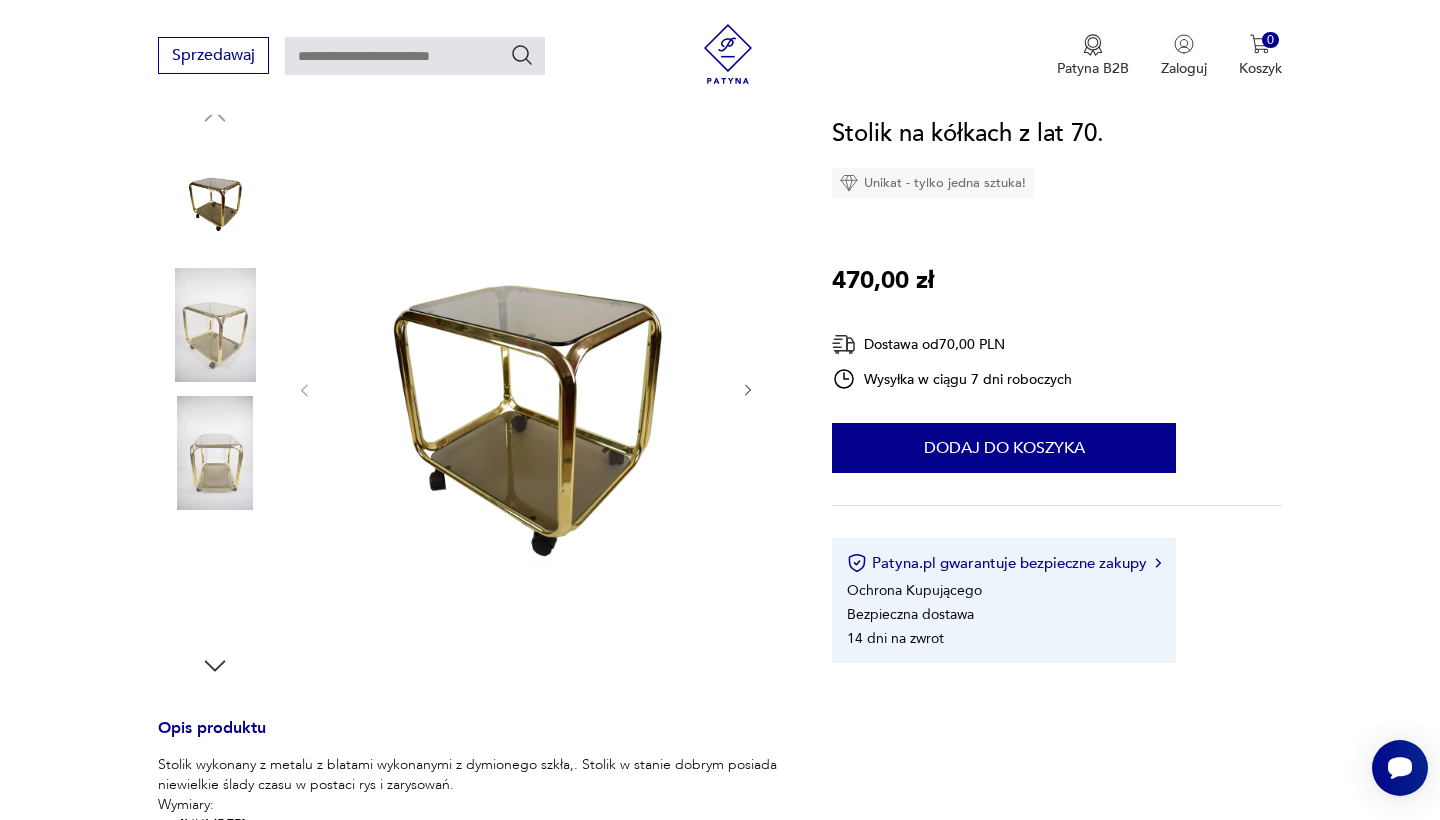 click 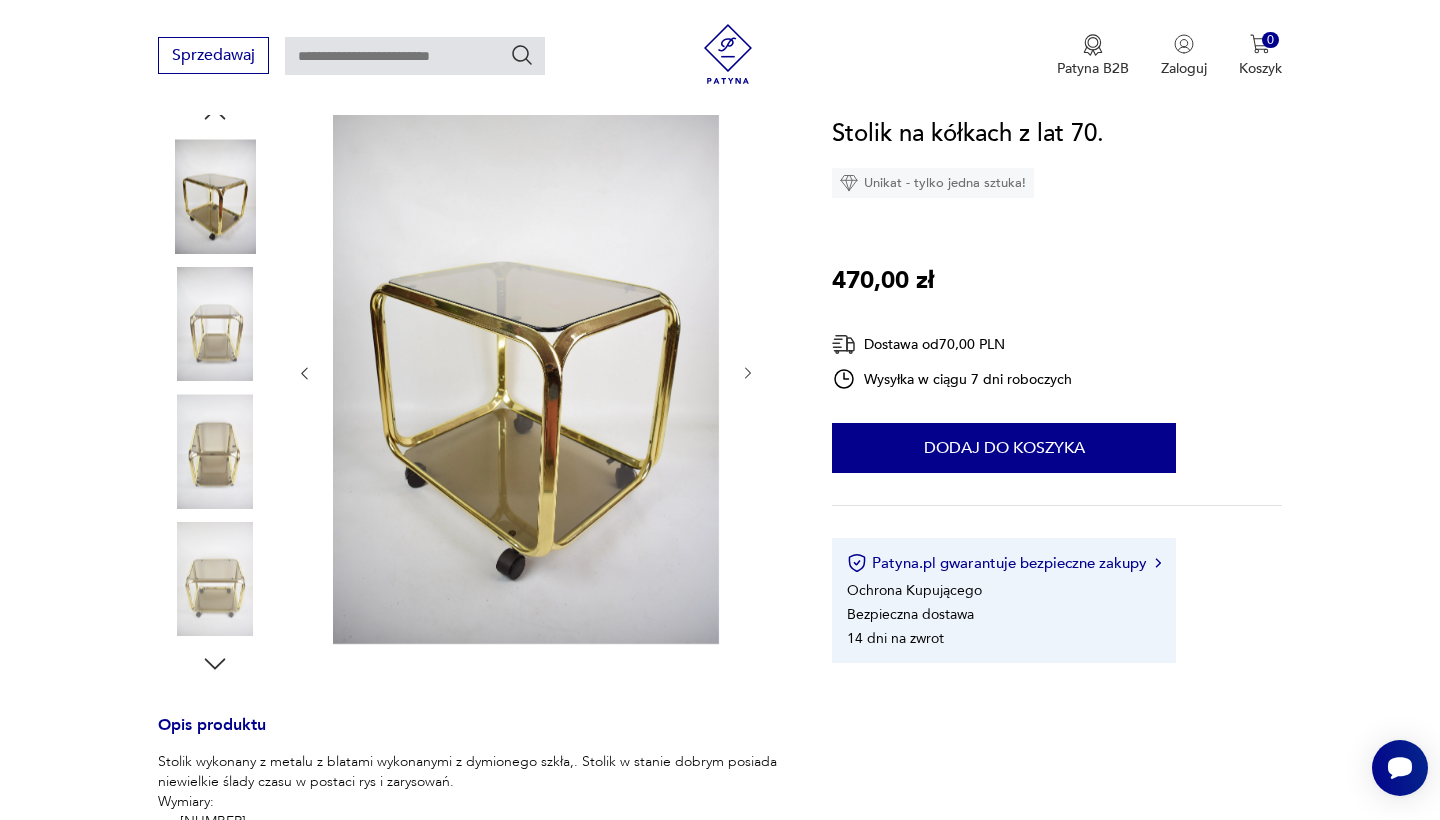 click at bounding box center (526, 373) 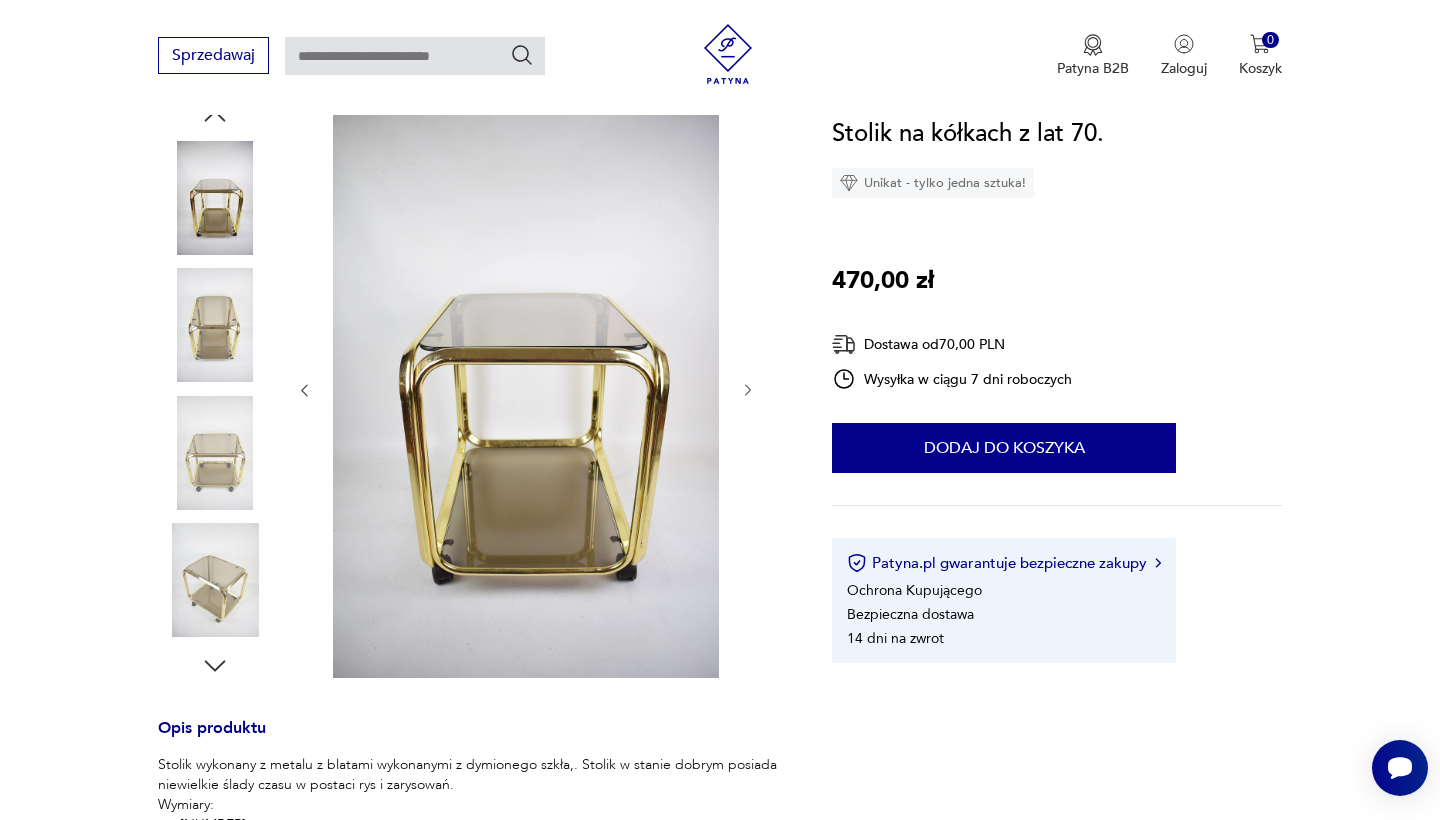 click 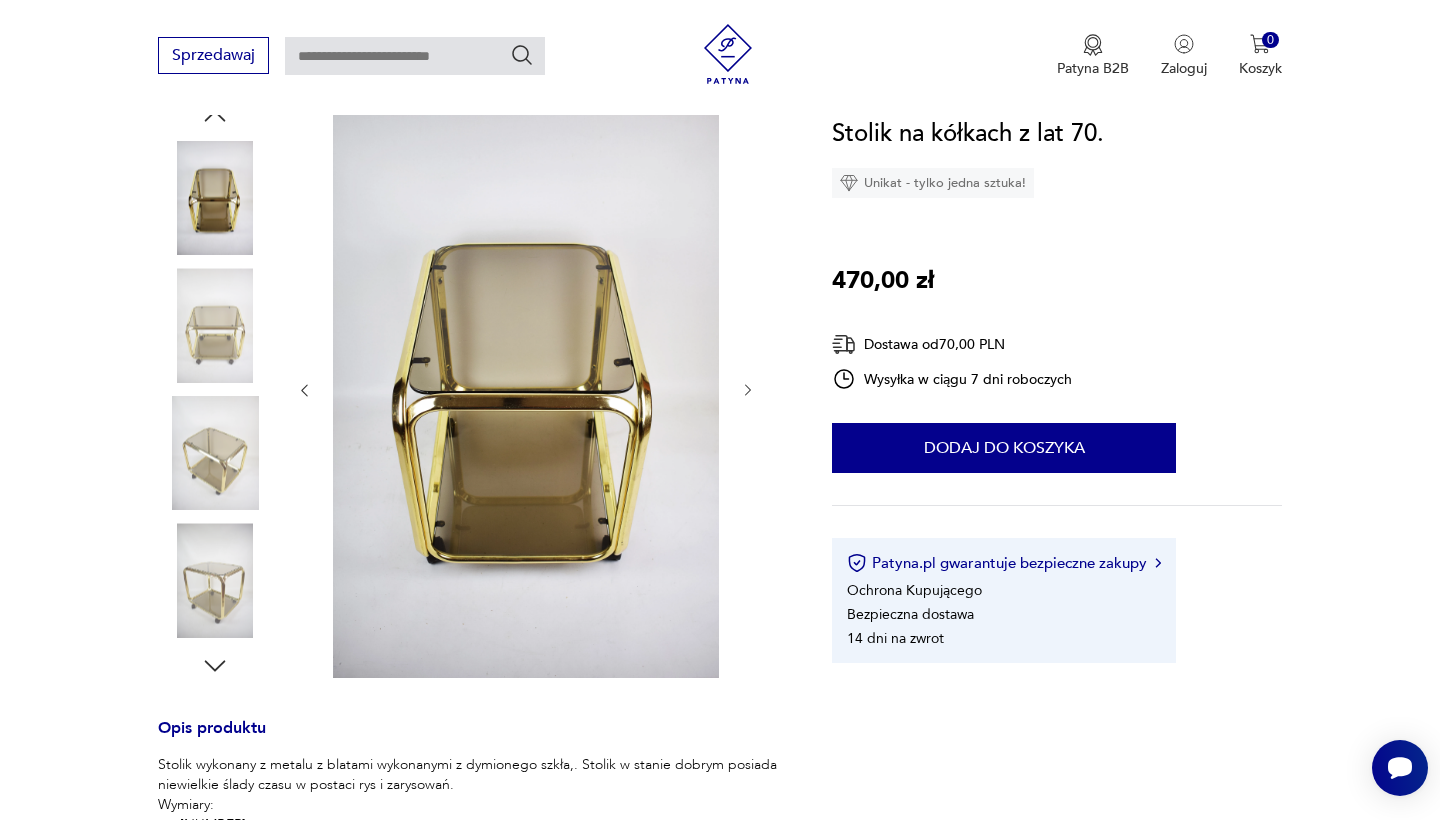 click 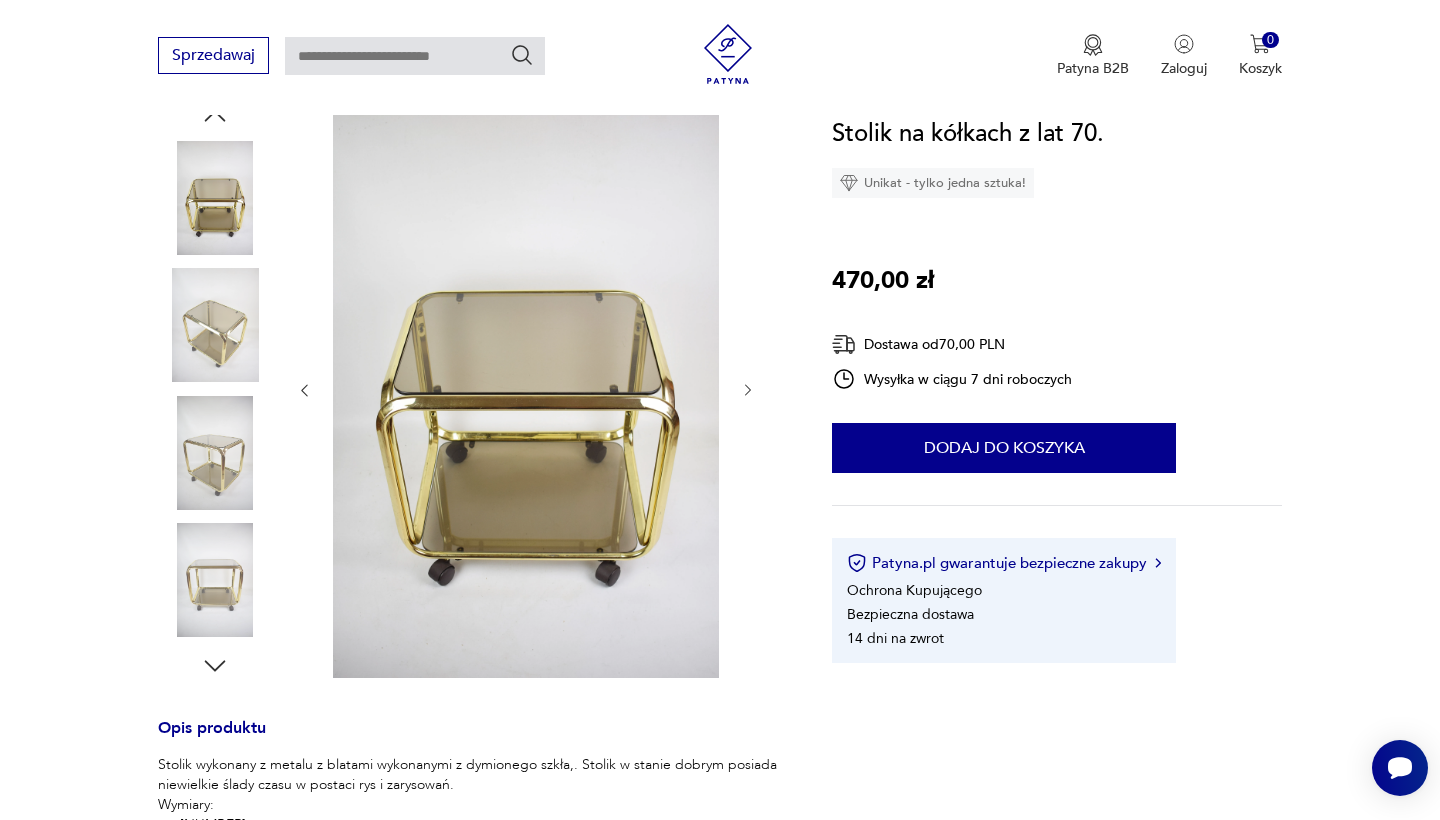 click 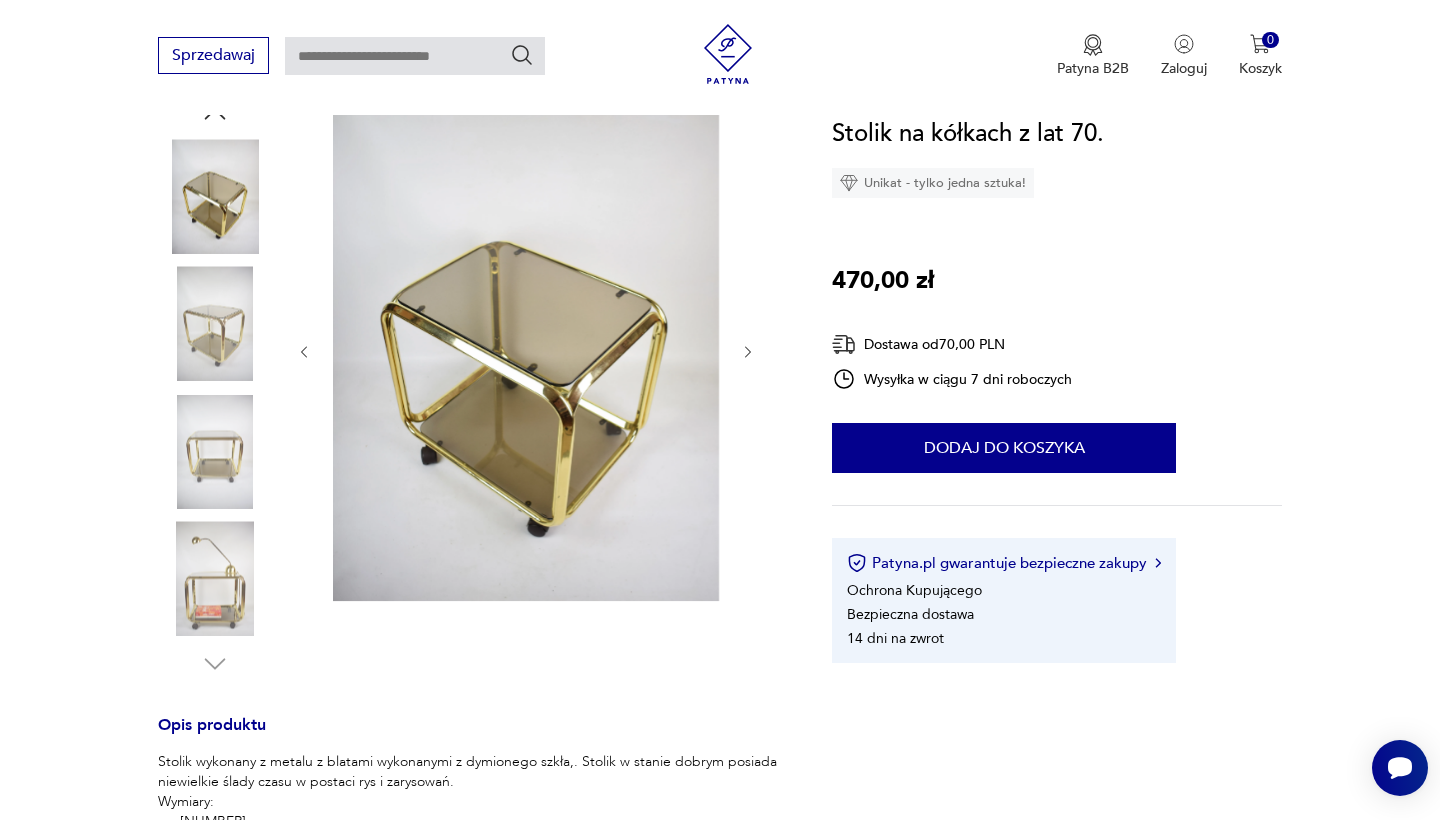 click at bounding box center (526, 352) 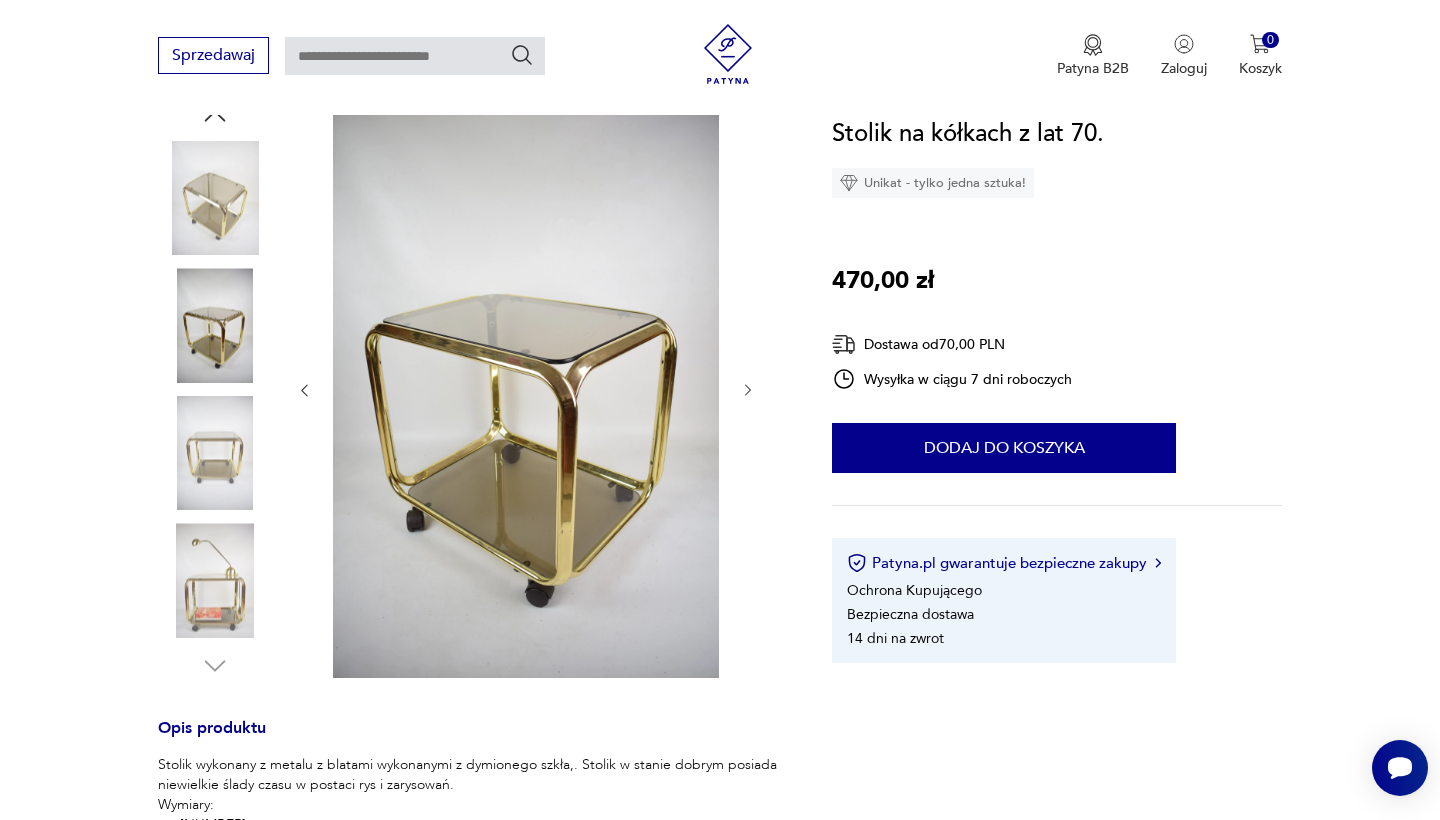 click at bounding box center [526, 390] 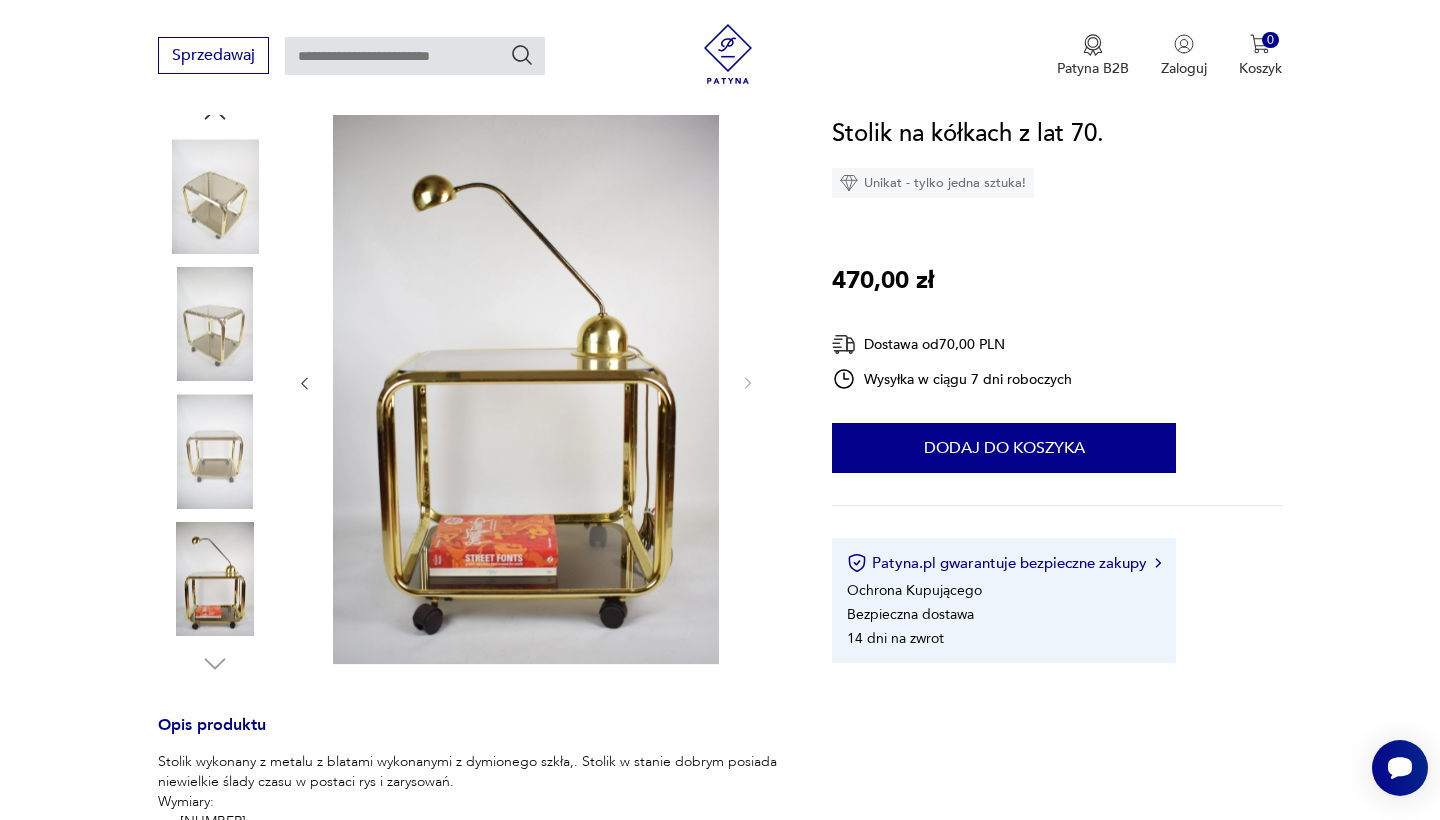 click at bounding box center (215, 451) 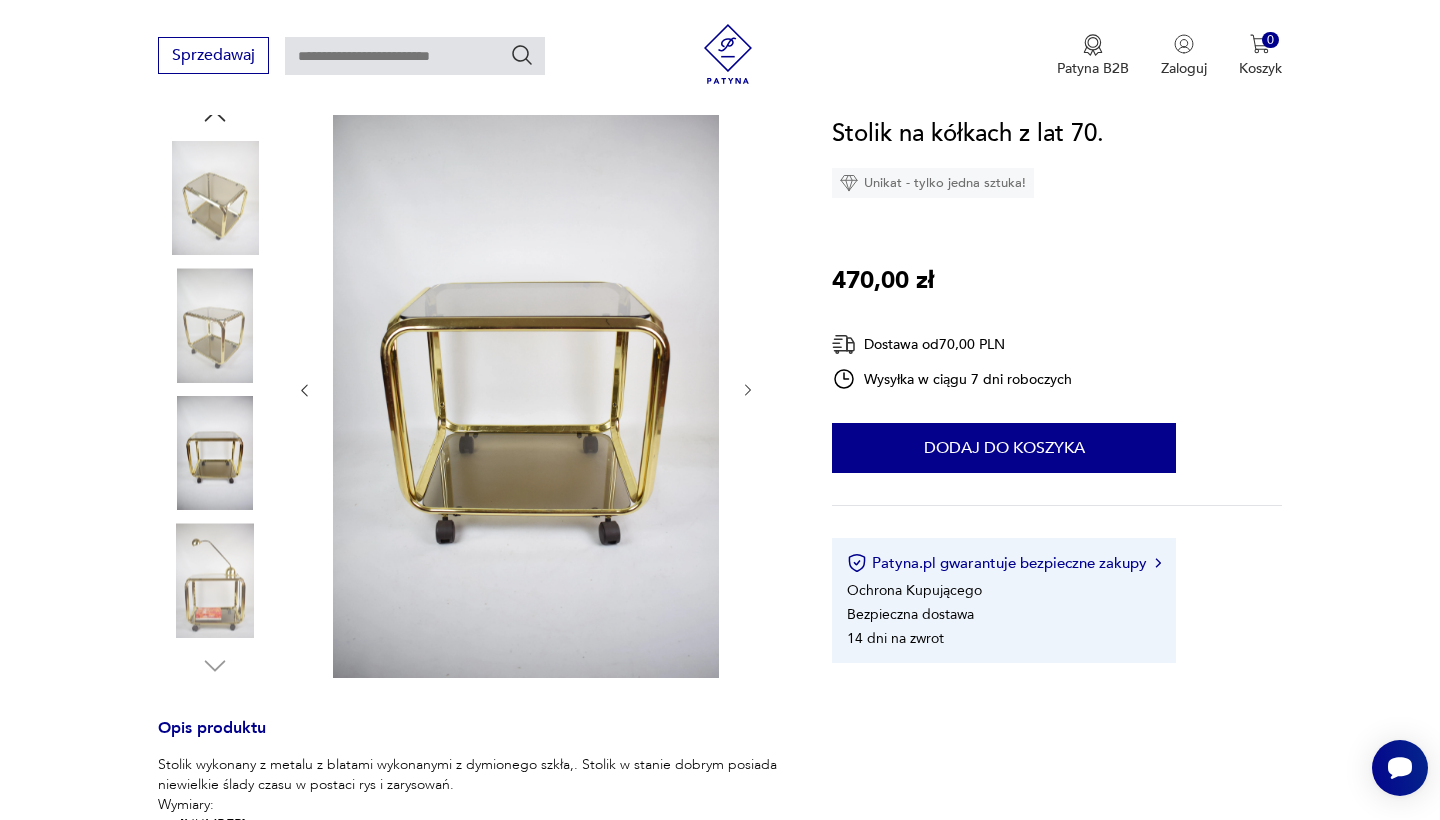 click at bounding box center (215, 325) 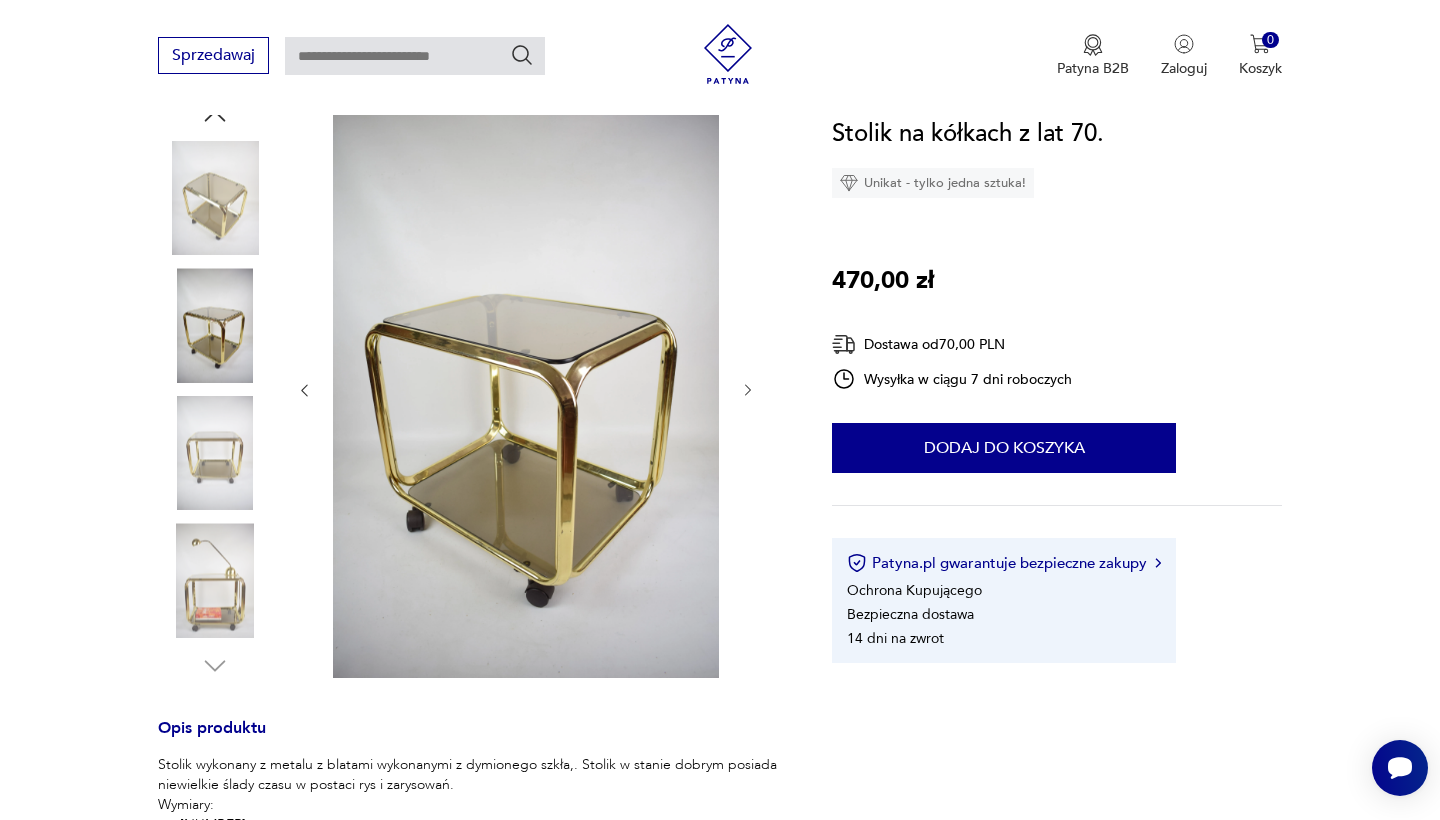 click at bounding box center [215, 198] 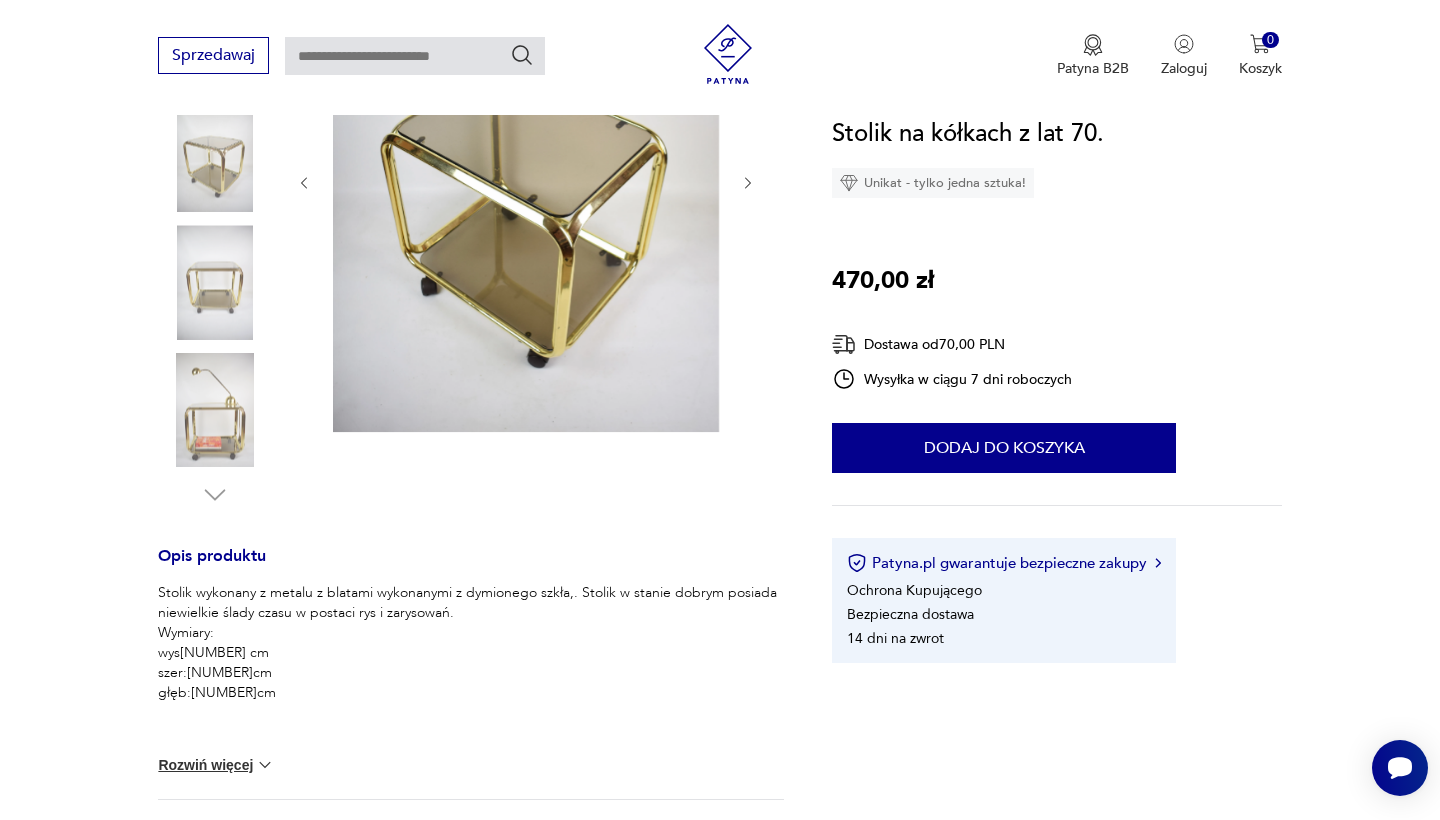 scroll, scrollTop: 520, scrollLeft: 0, axis: vertical 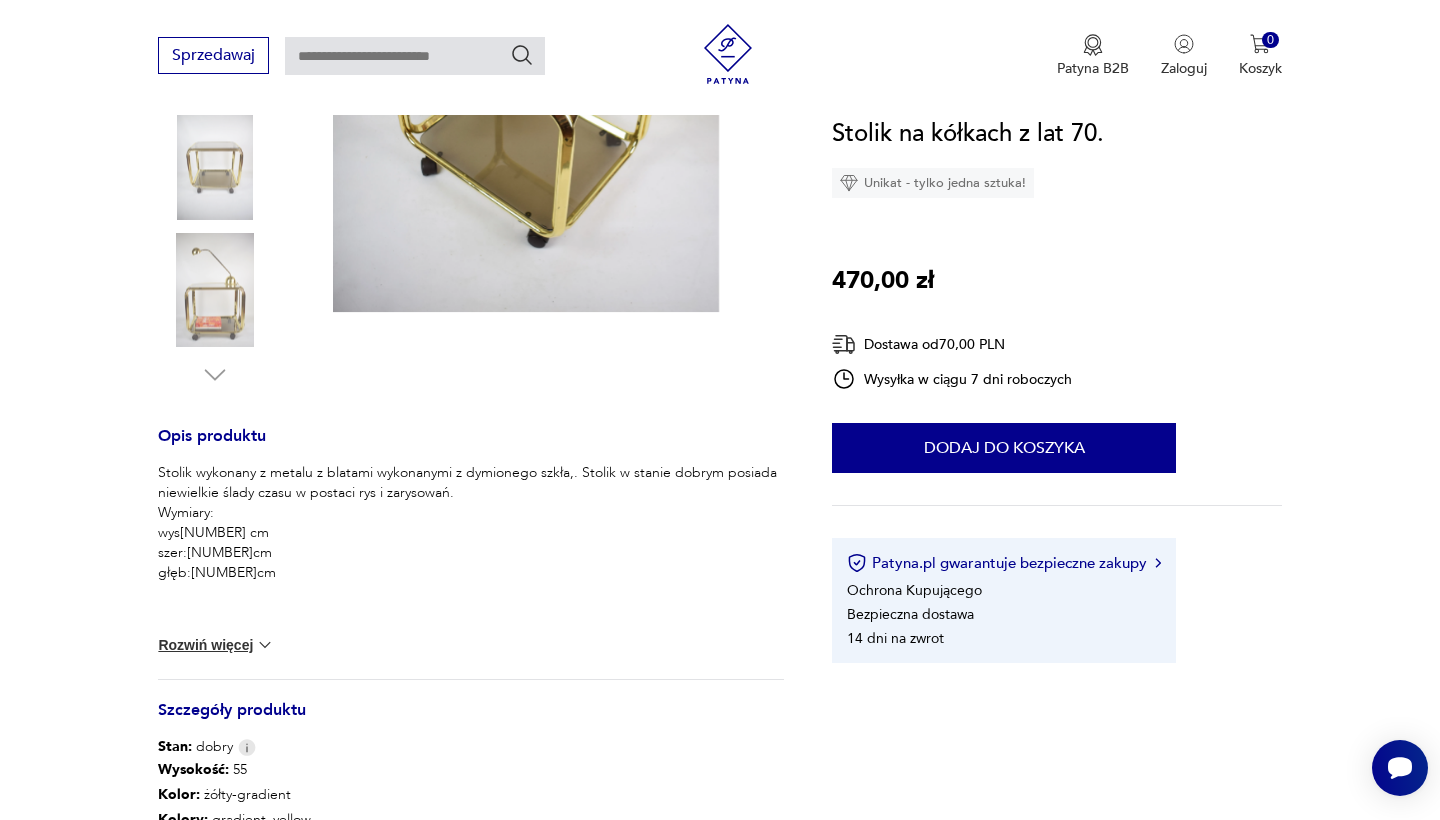click on "Rozwiń więcej" at bounding box center [216, 645] 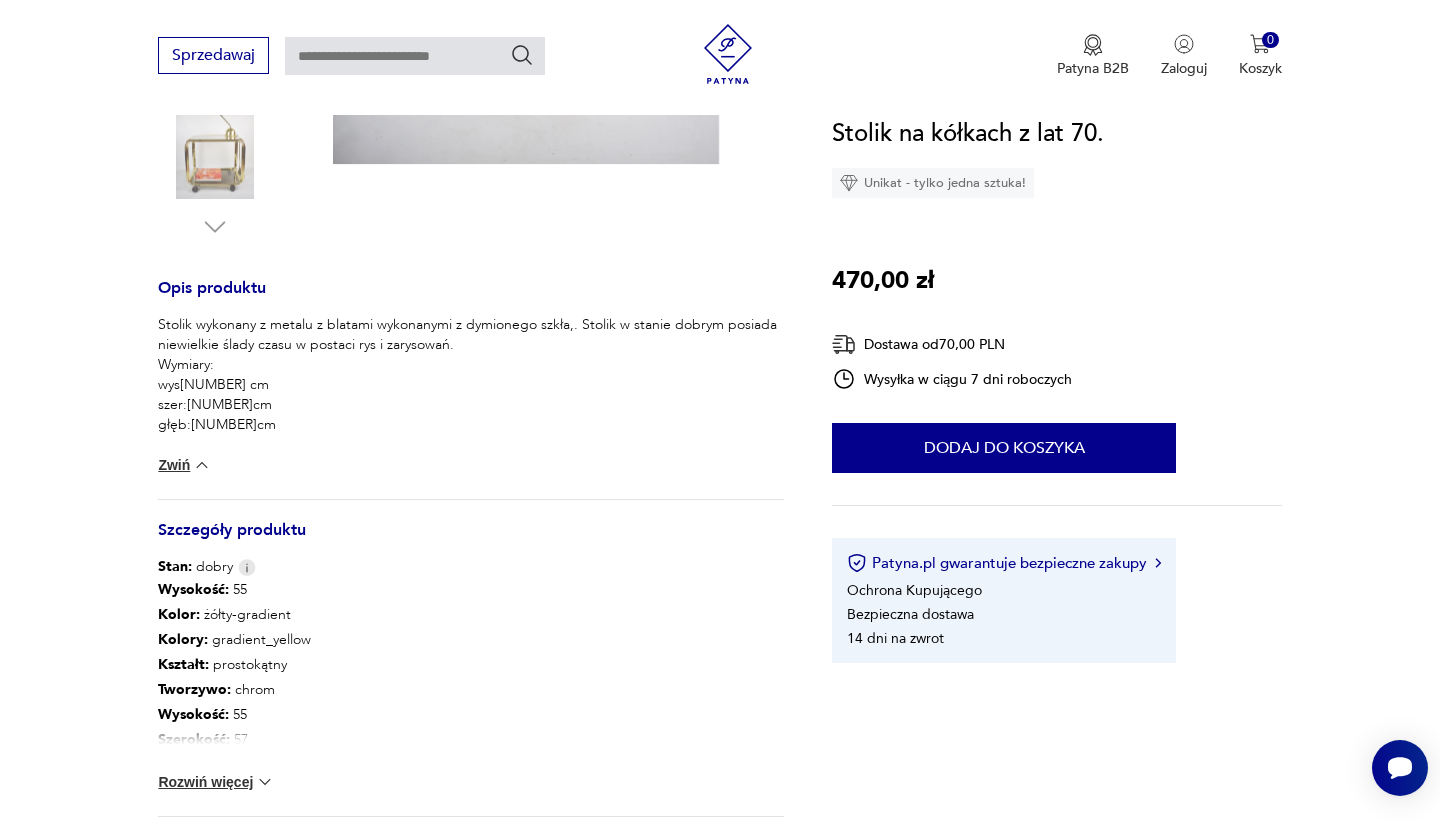 scroll, scrollTop: 885, scrollLeft: 0, axis: vertical 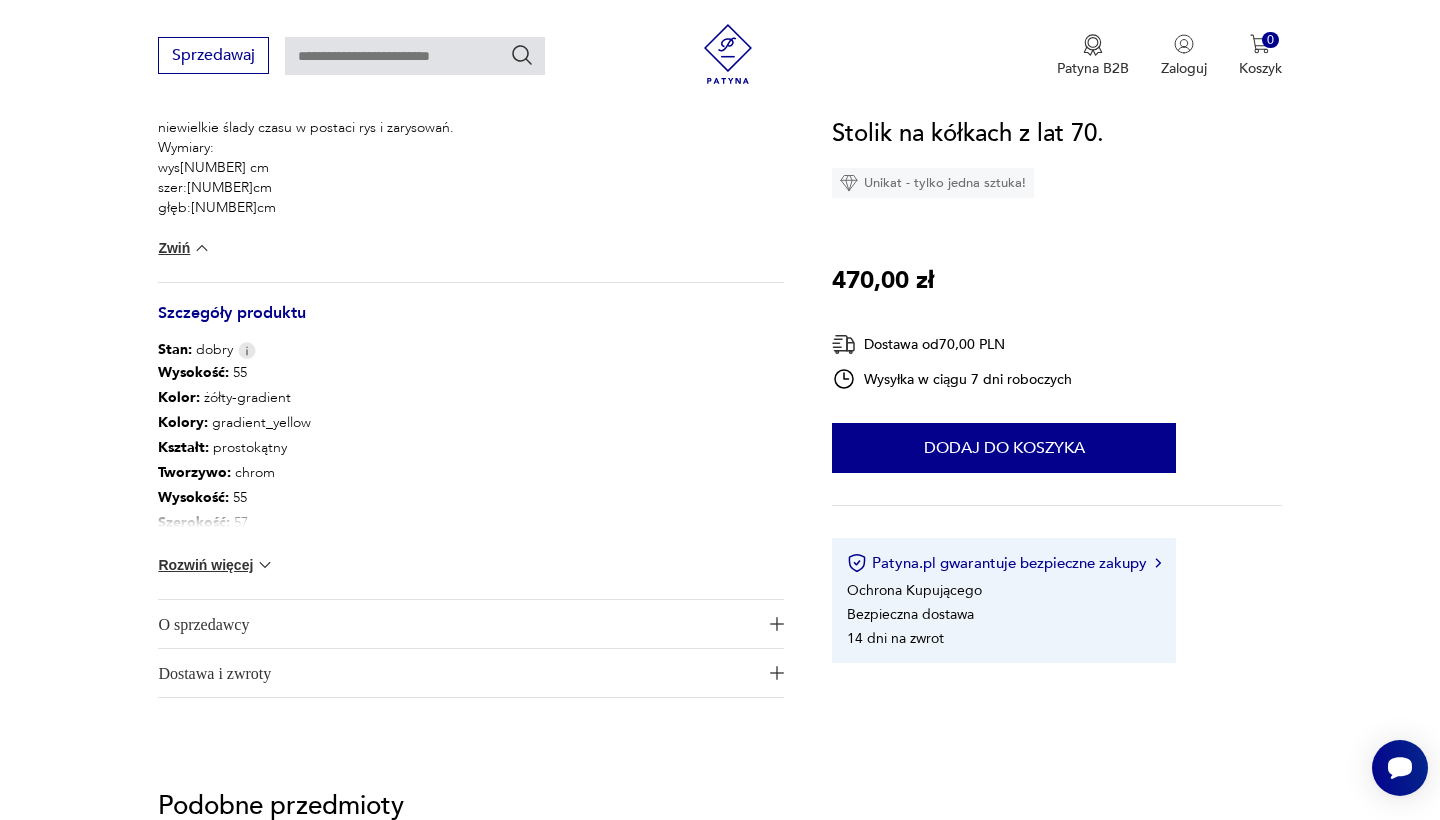 click on "Rozwiń więcej" at bounding box center (216, 565) 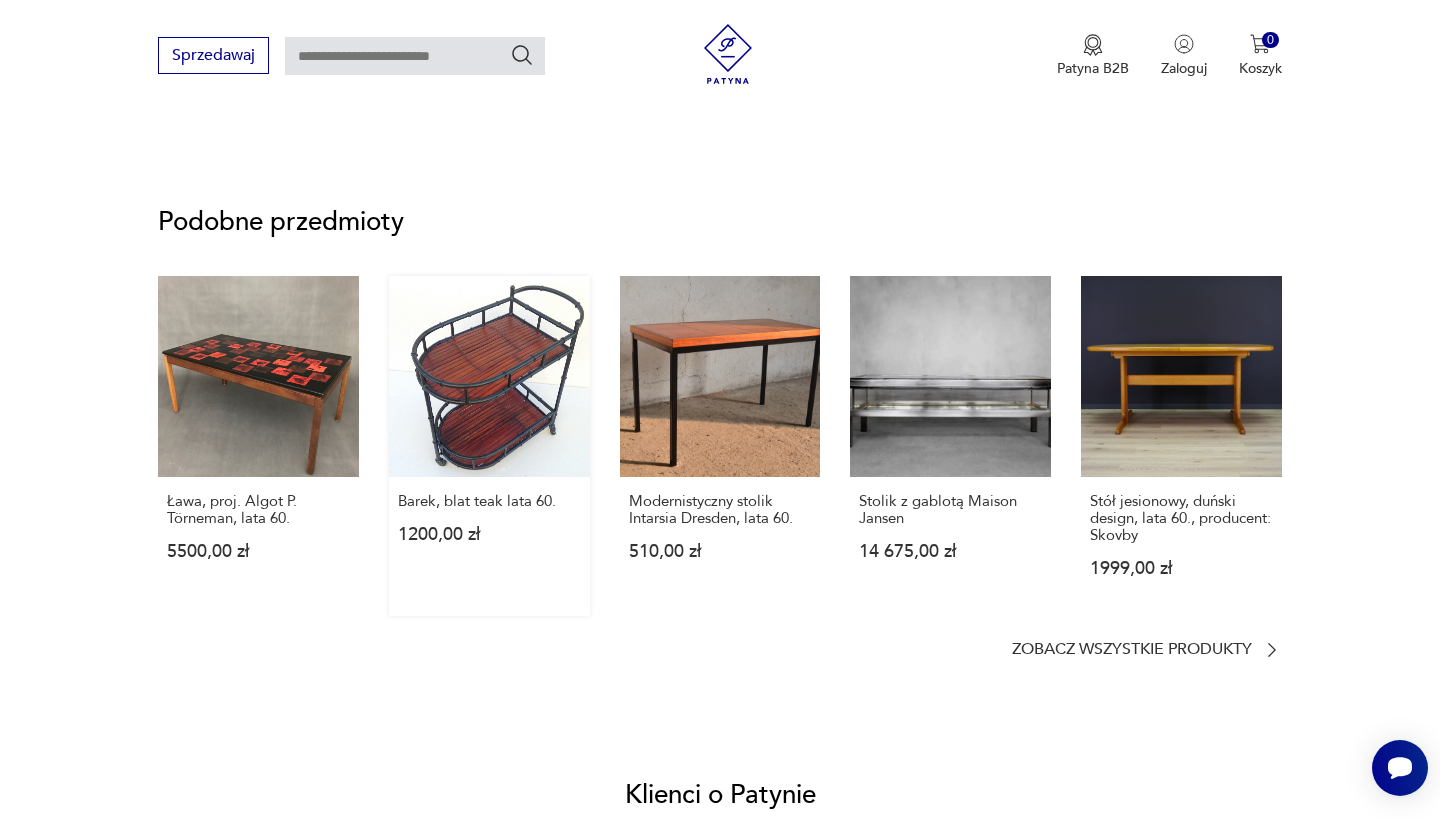 scroll, scrollTop: 1659, scrollLeft: 0, axis: vertical 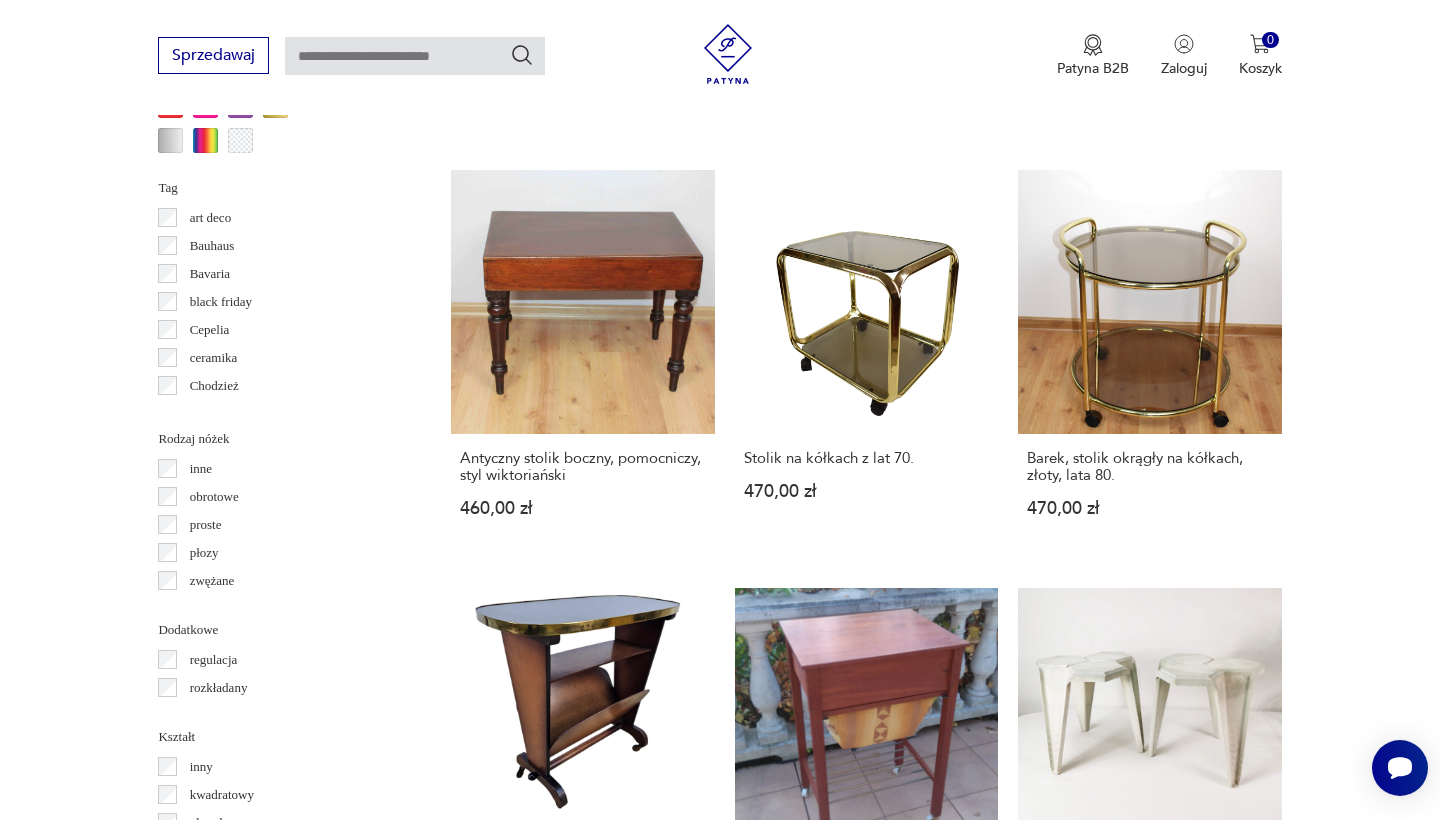 click on "11" at bounding box center (1050, 1478) 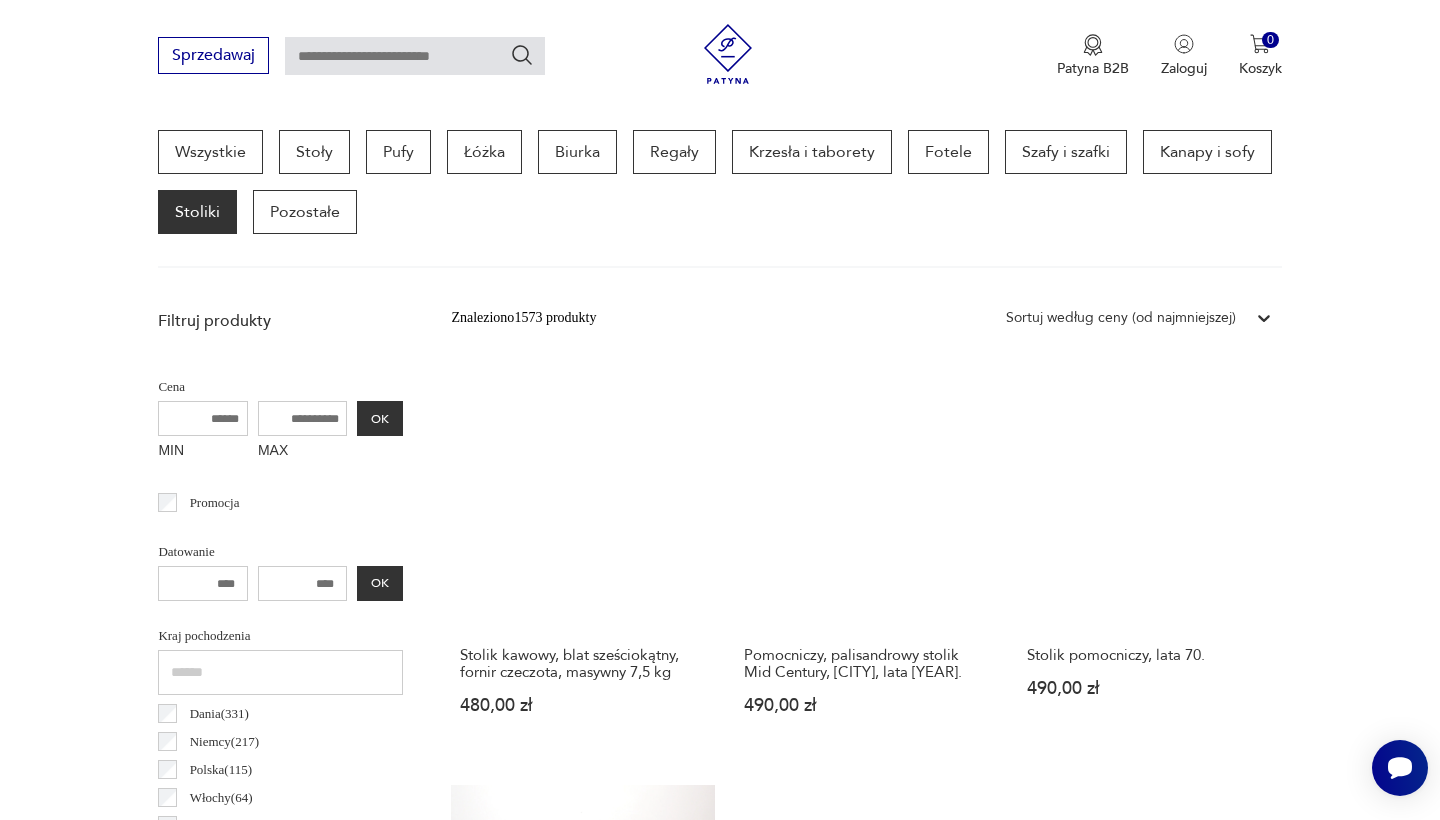 scroll, scrollTop: 1001, scrollLeft: 0, axis: vertical 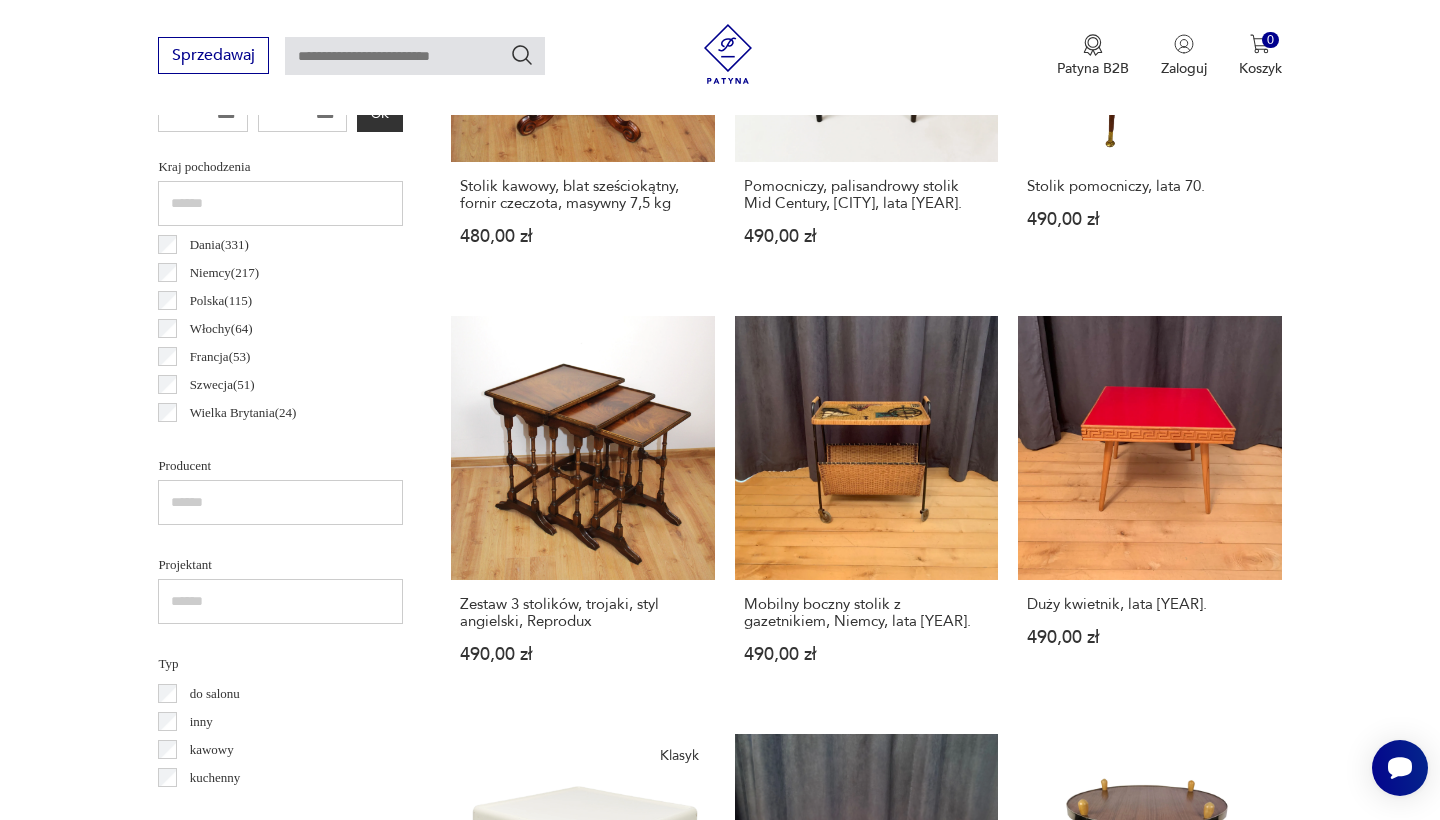 click on "Klasyk Stolik, proj. P. Ghyczy 490,00 zł" at bounding box center [582, 926] 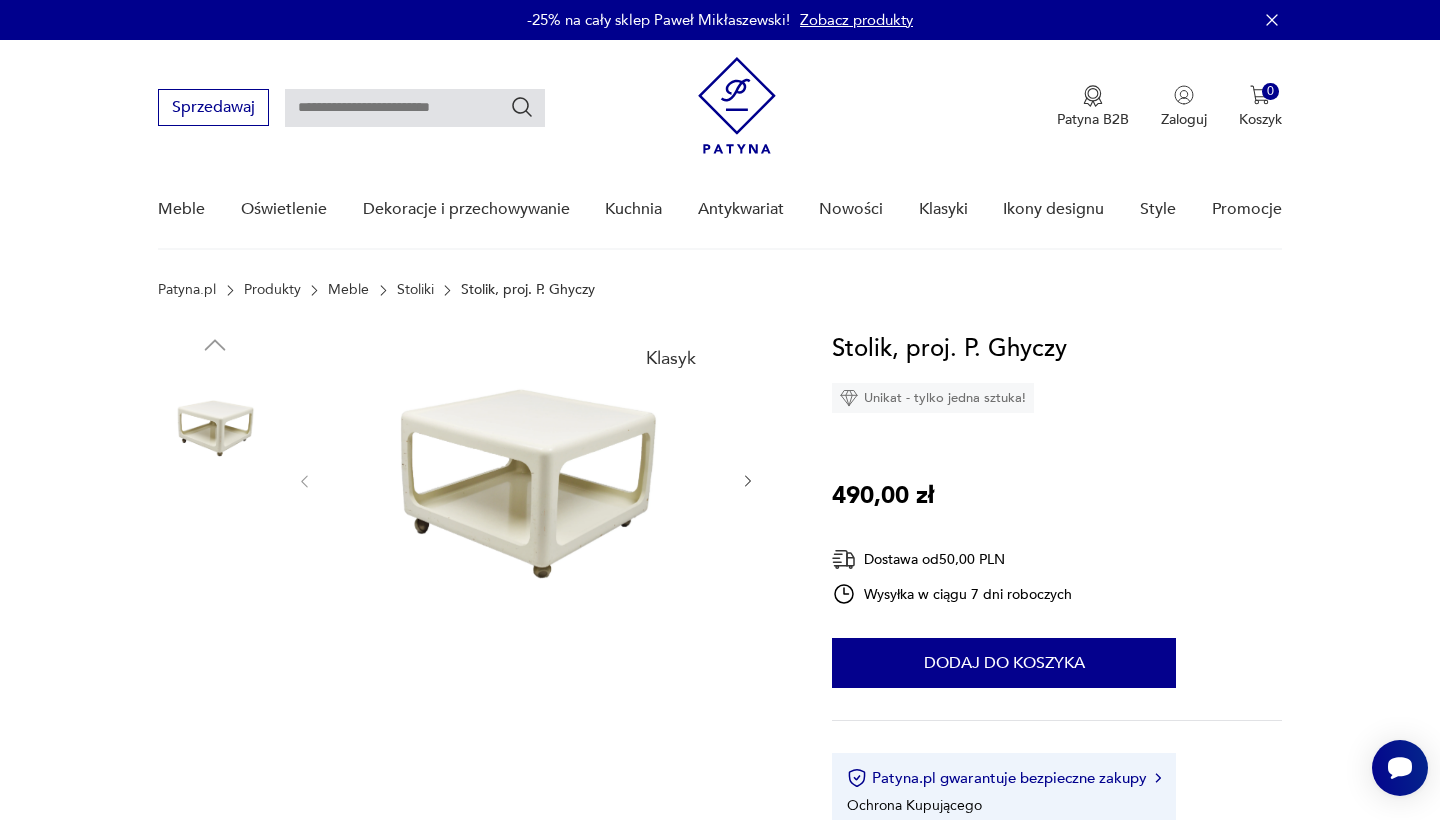 scroll, scrollTop: 0, scrollLeft: 0, axis: both 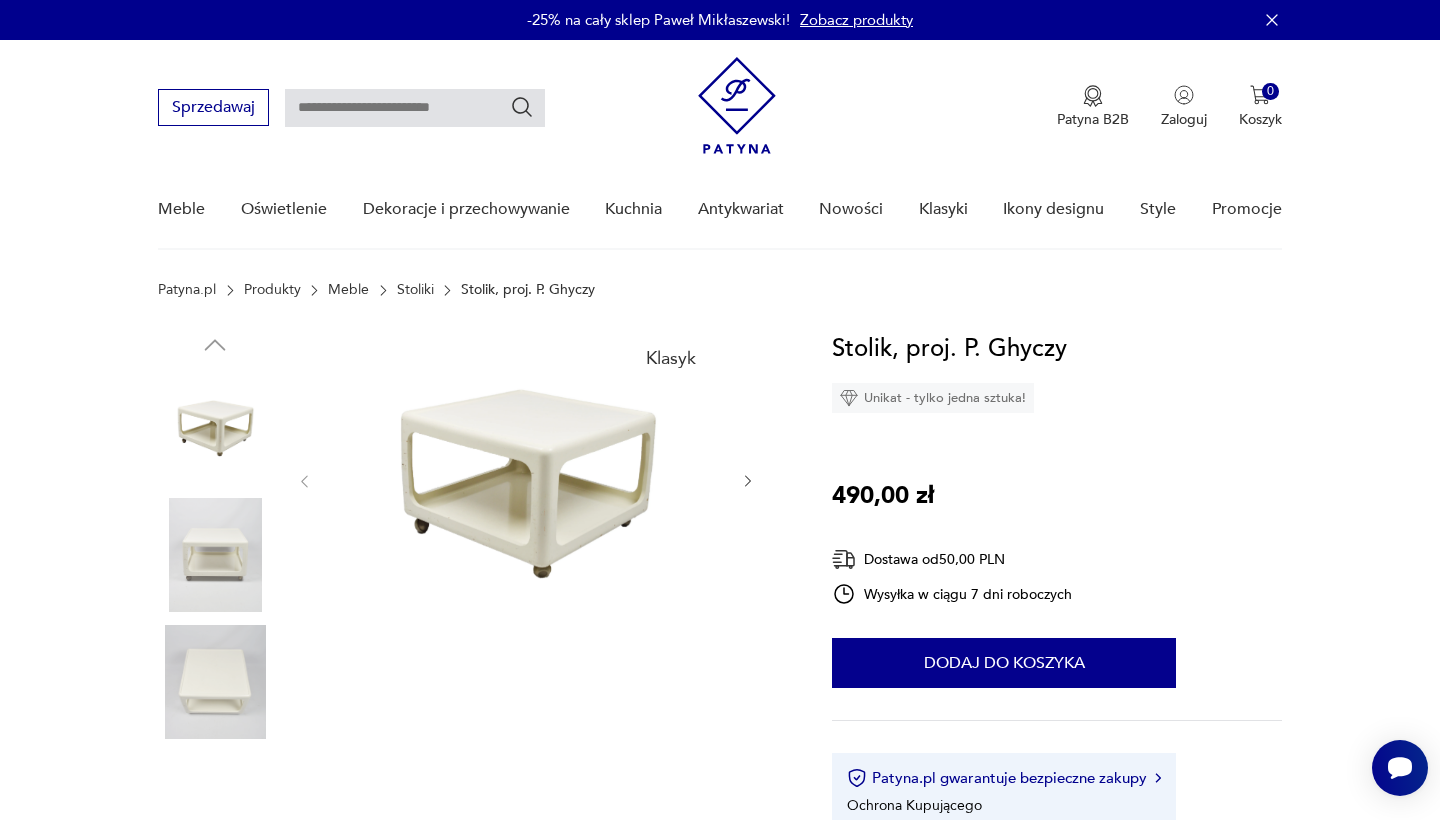 click at bounding box center [526, 479] 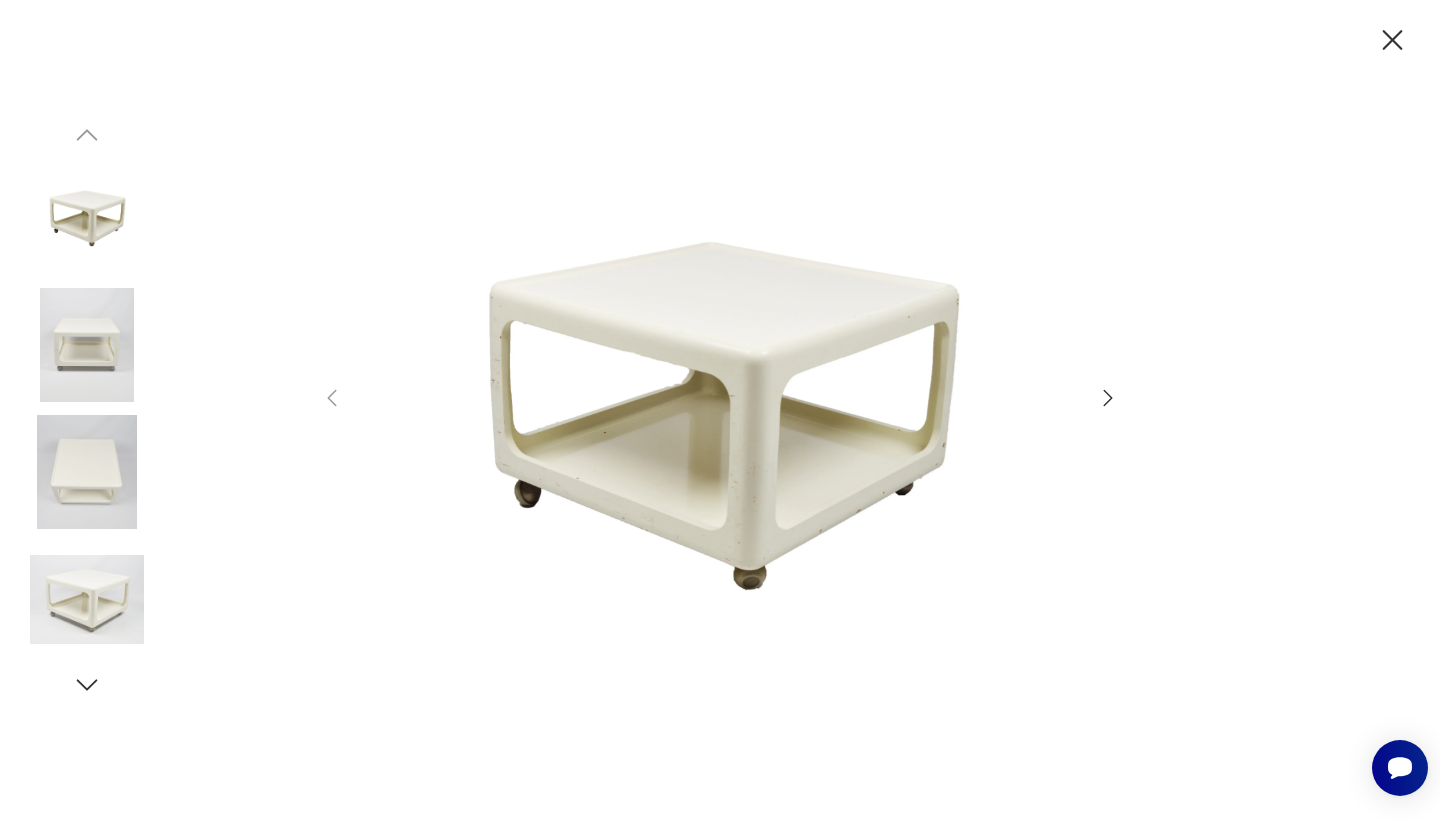 click 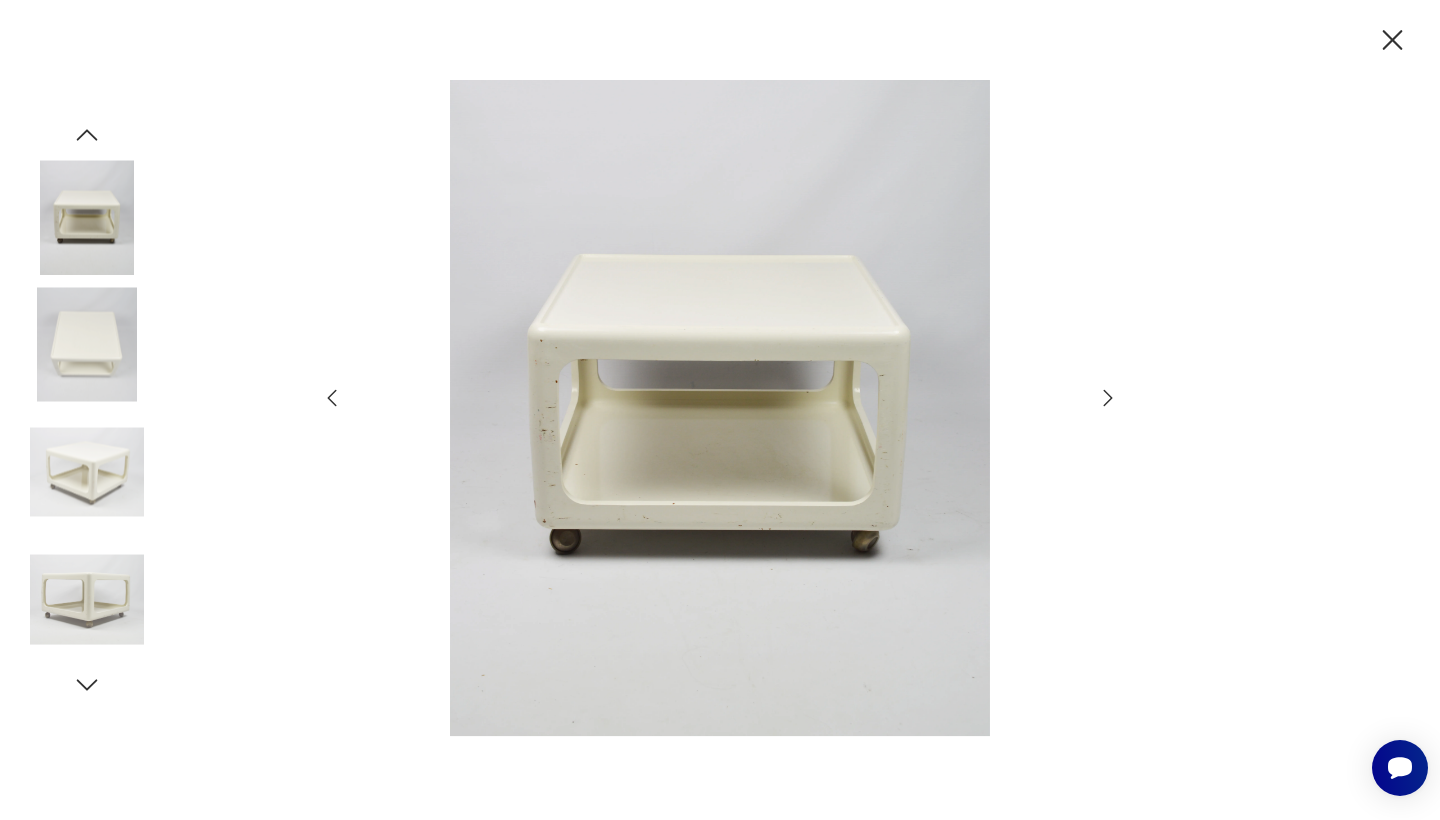 click 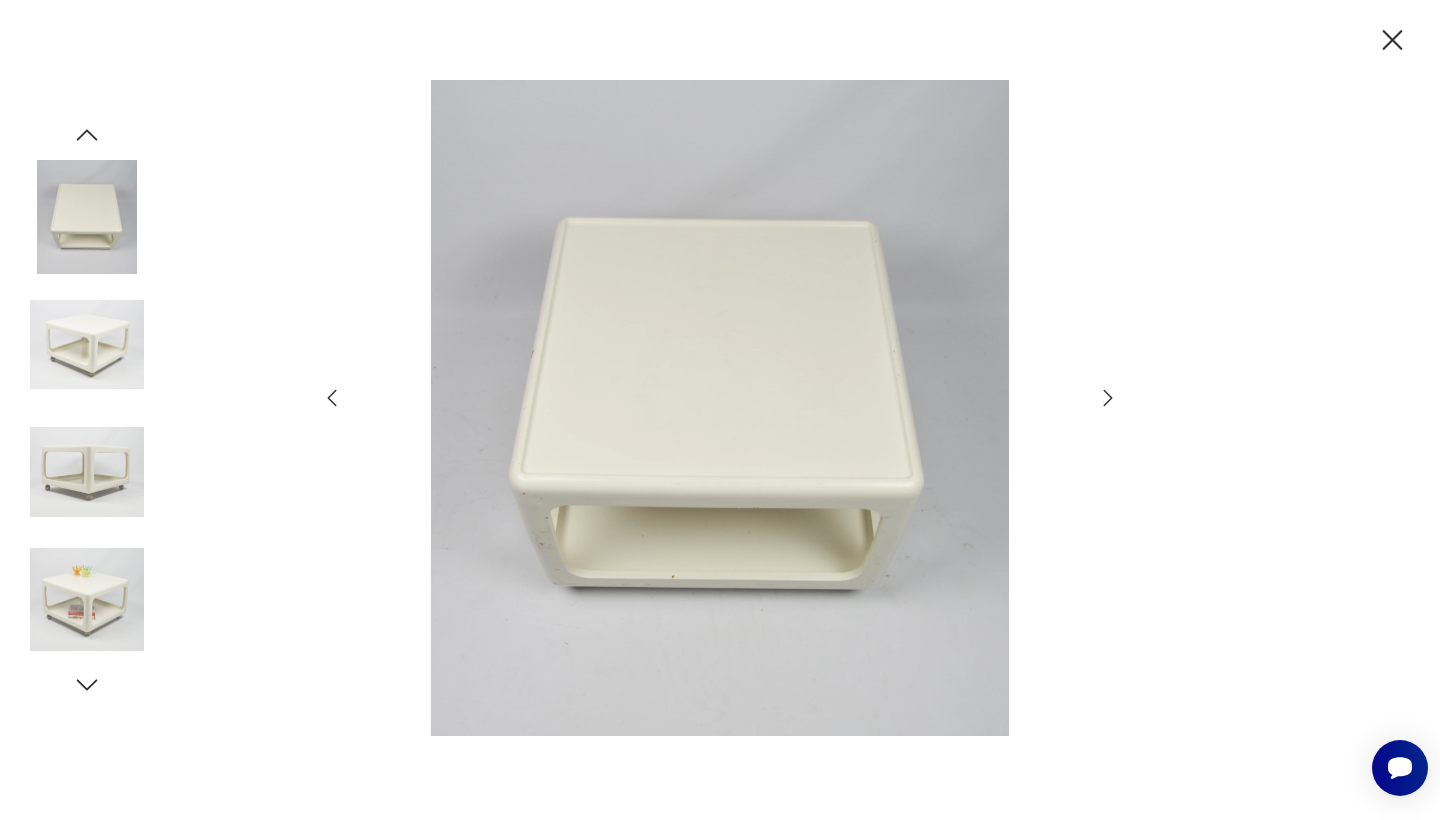 click 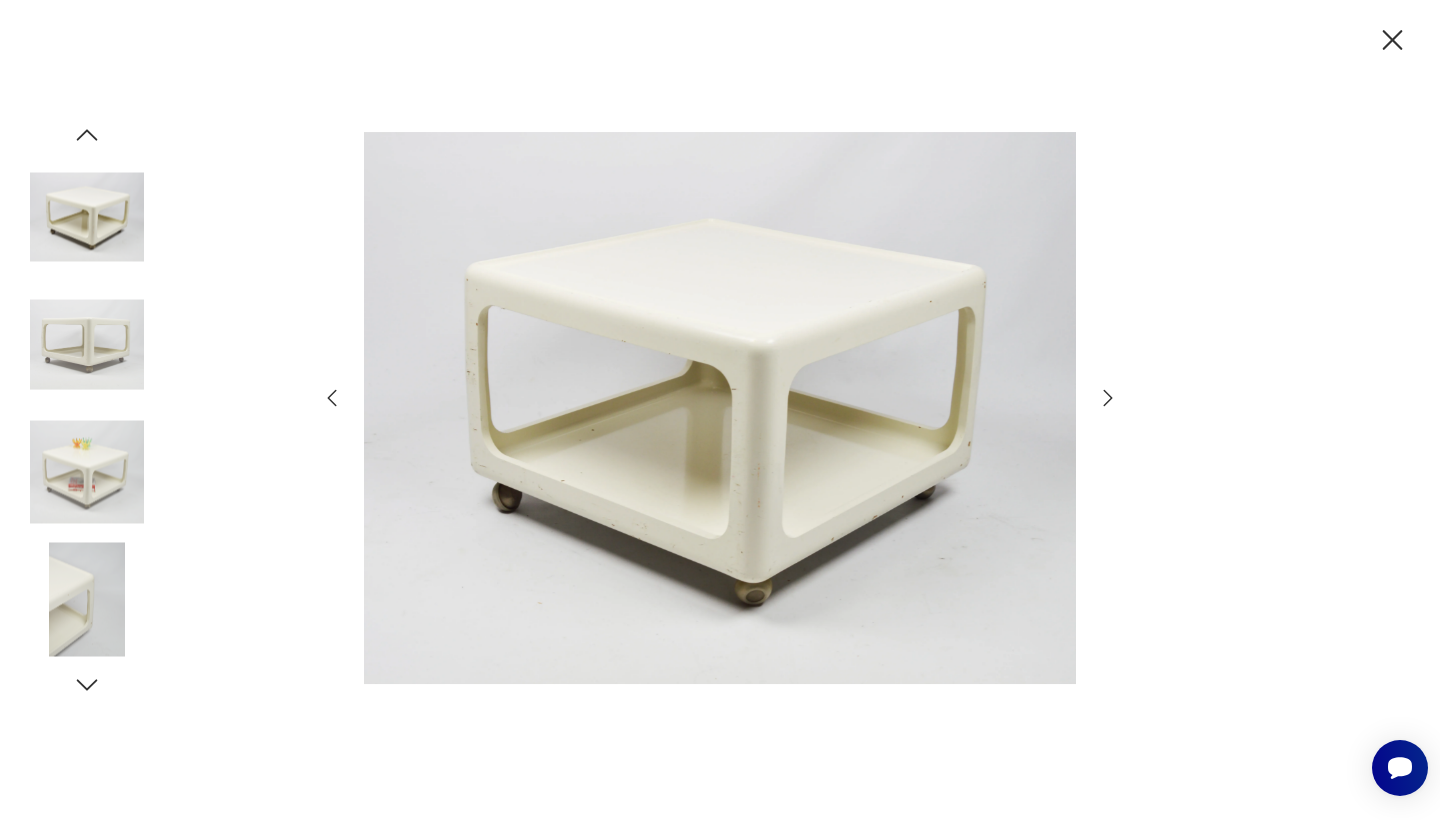 click 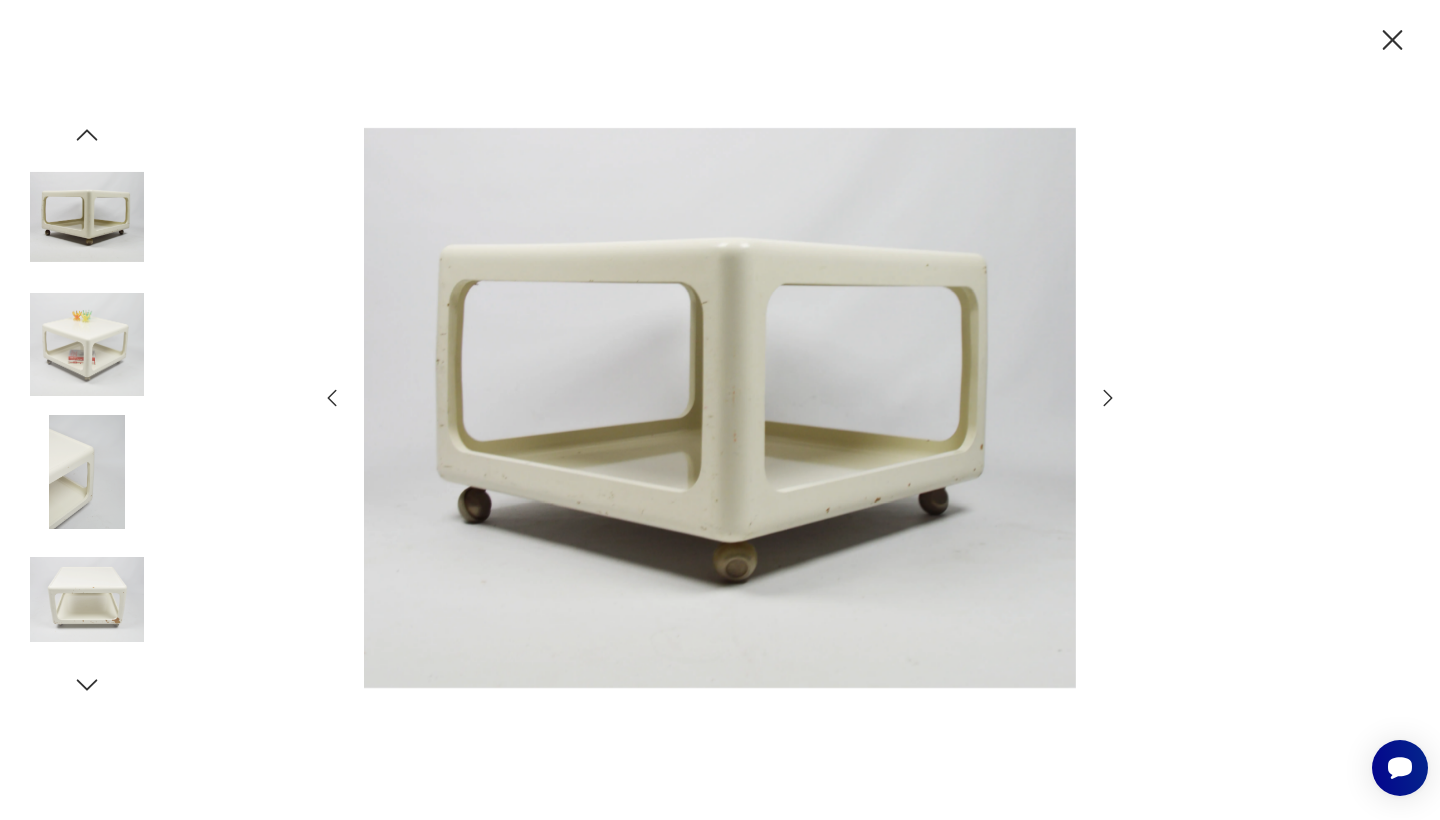 click 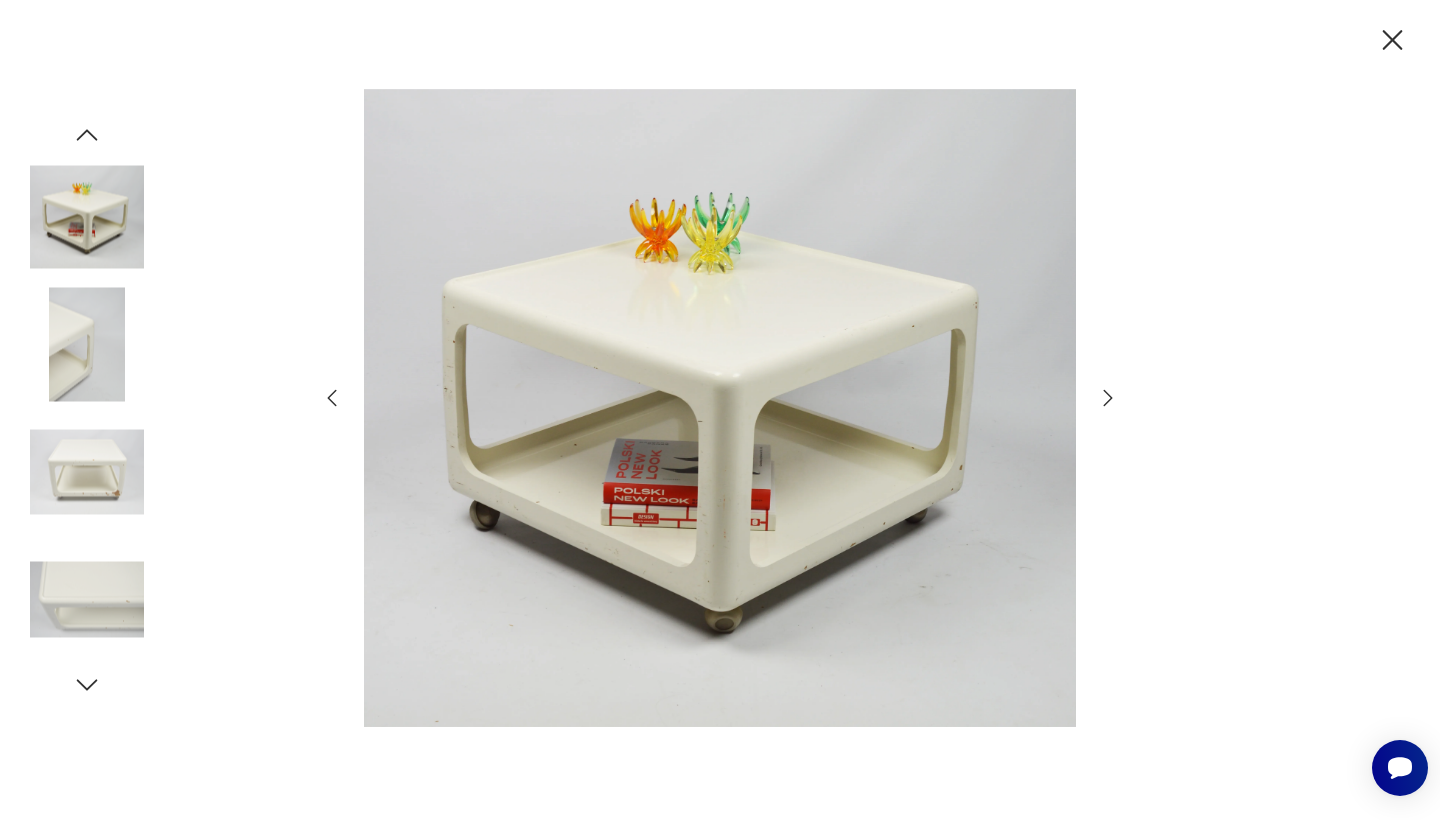 click 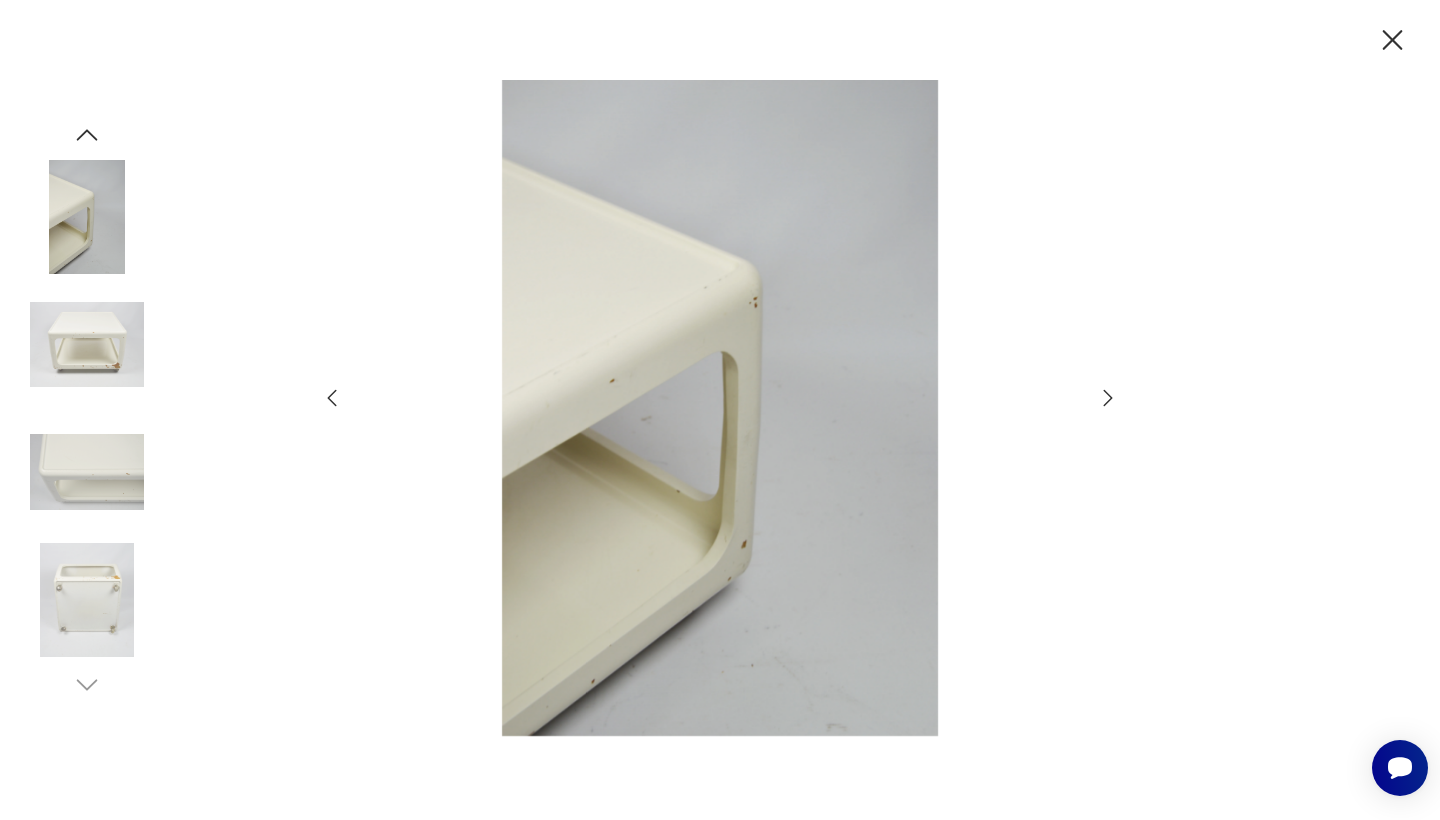 click 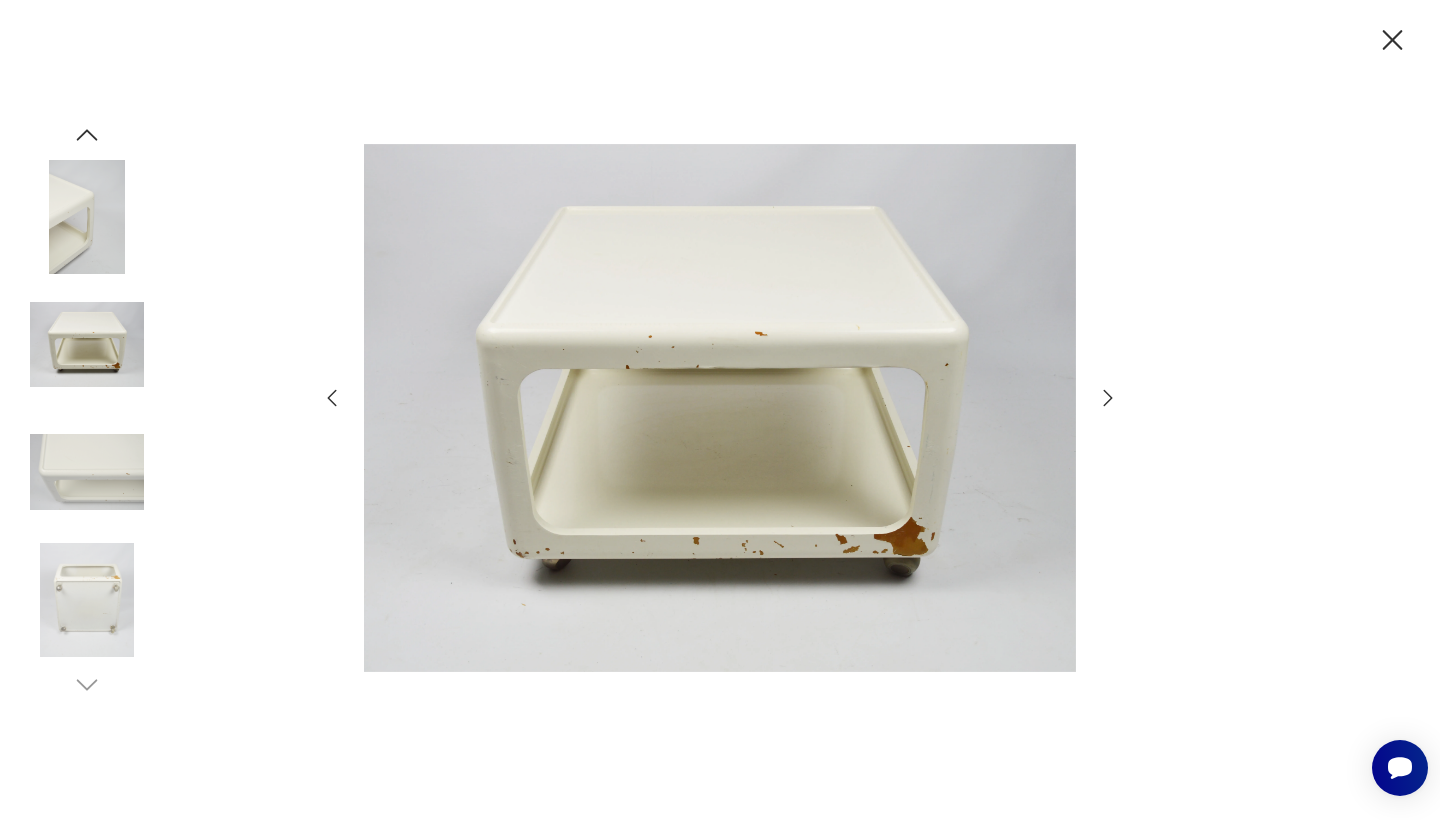 click 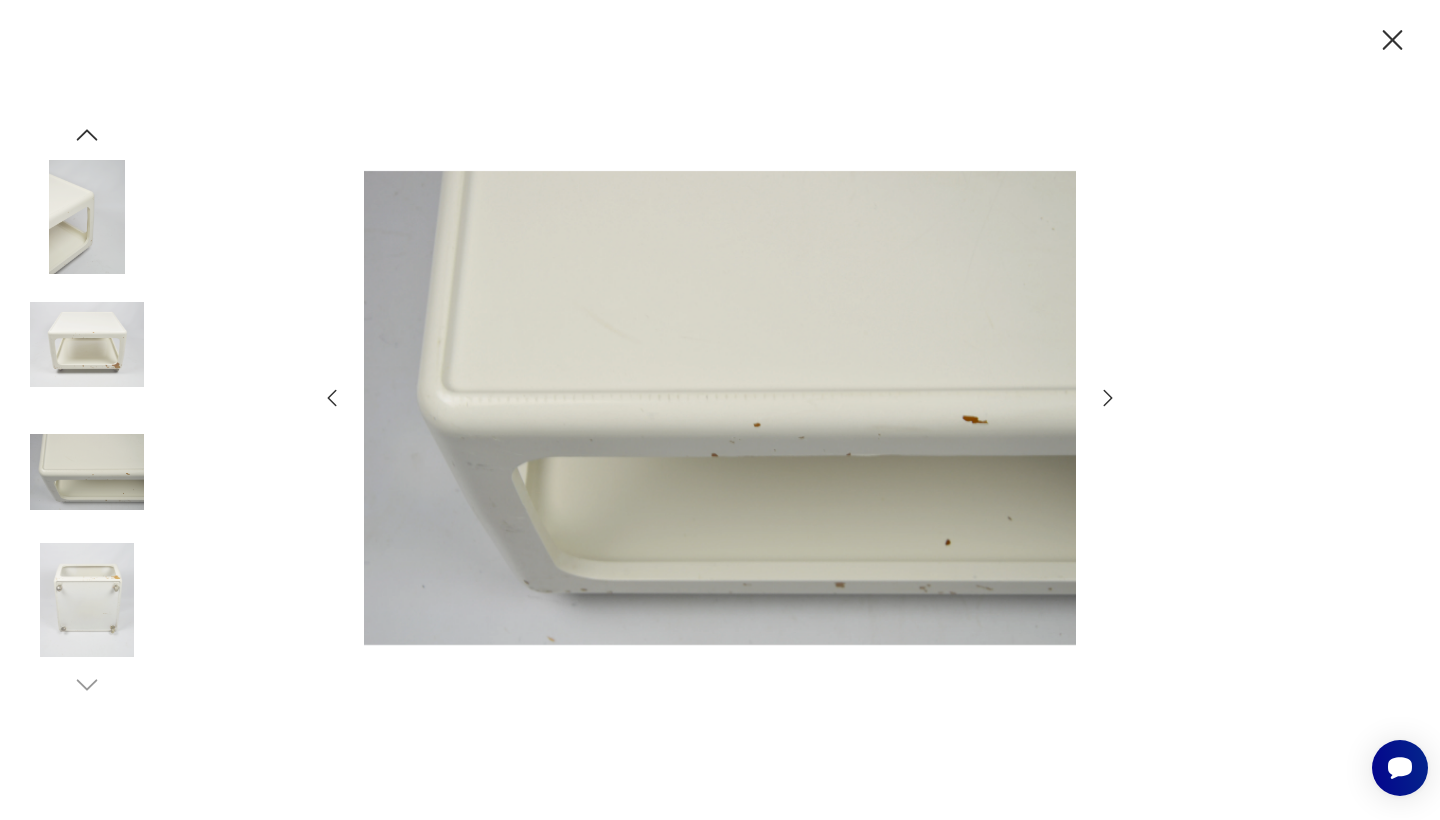 click 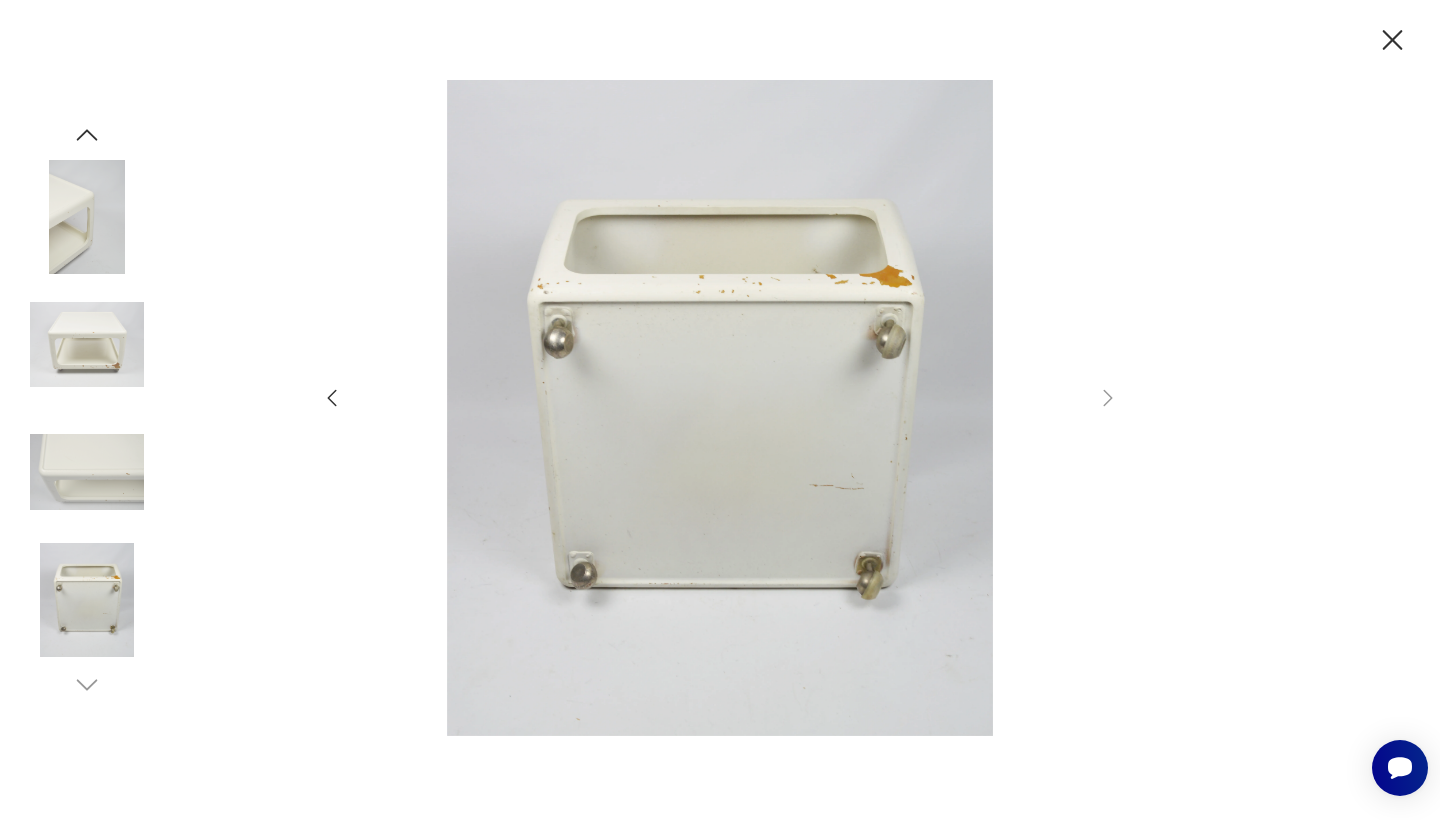 click 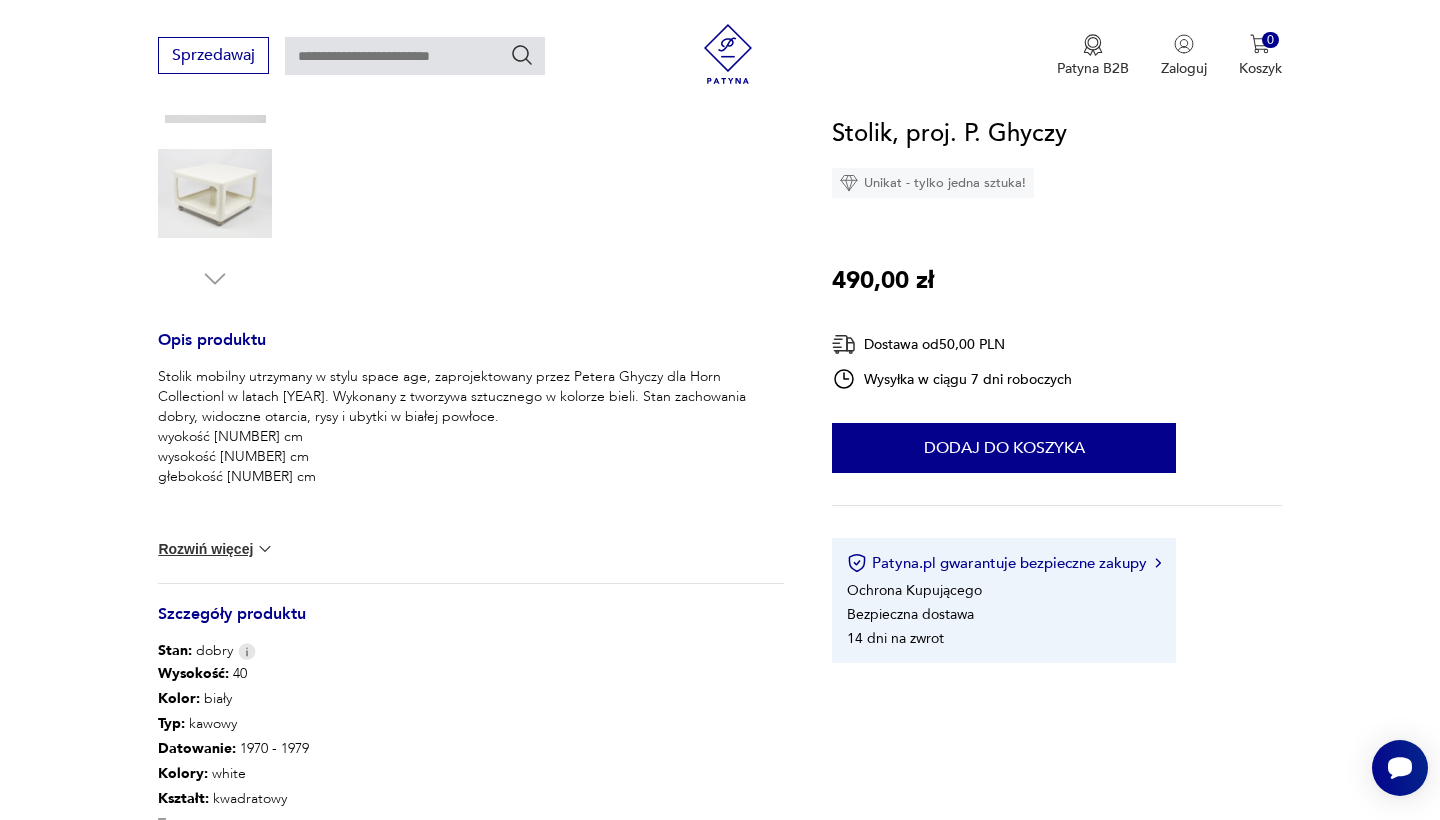 scroll, scrollTop: 720, scrollLeft: 0, axis: vertical 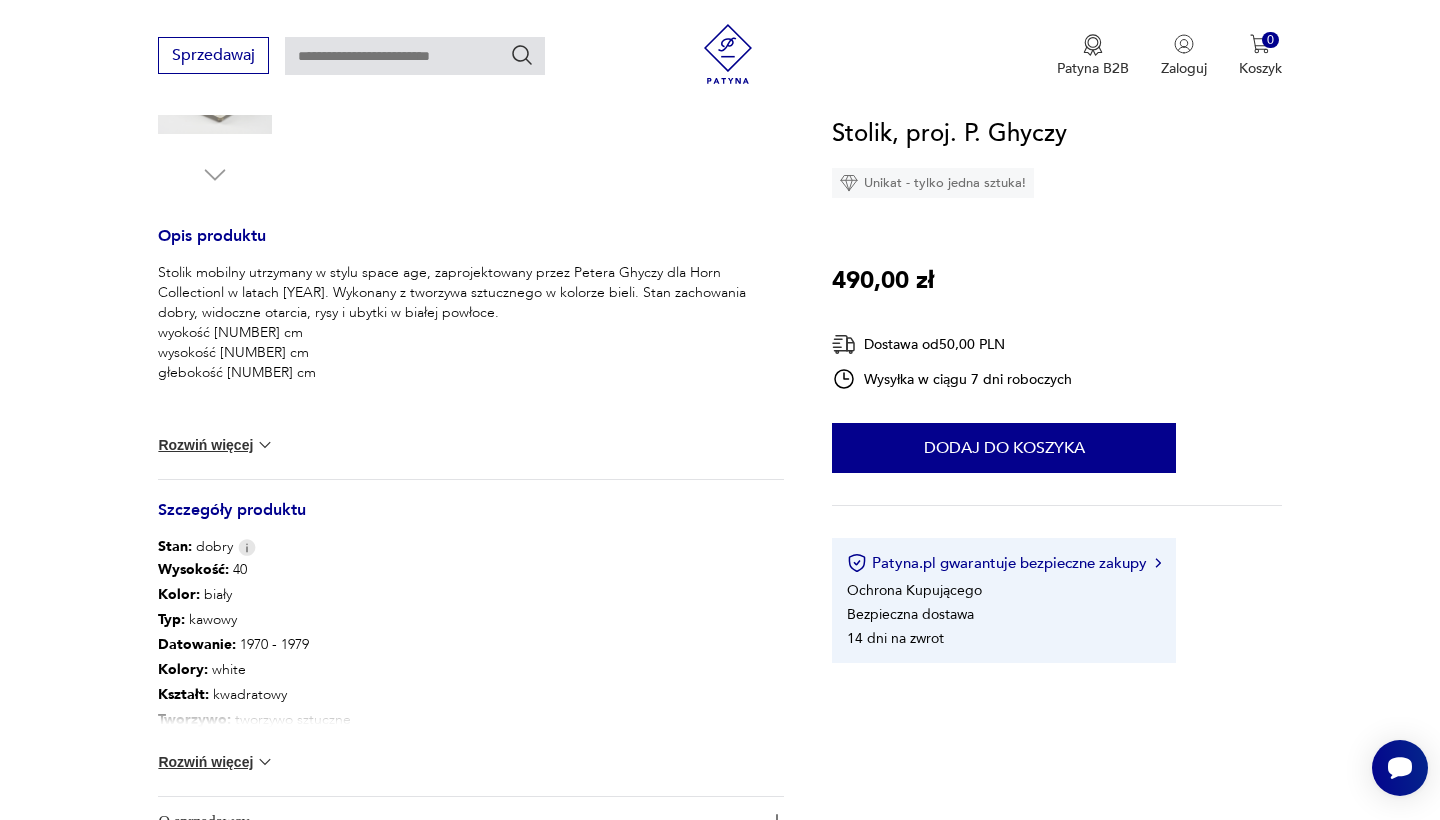 click on "Rozwiń więcej" at bounding box center [216, 762] 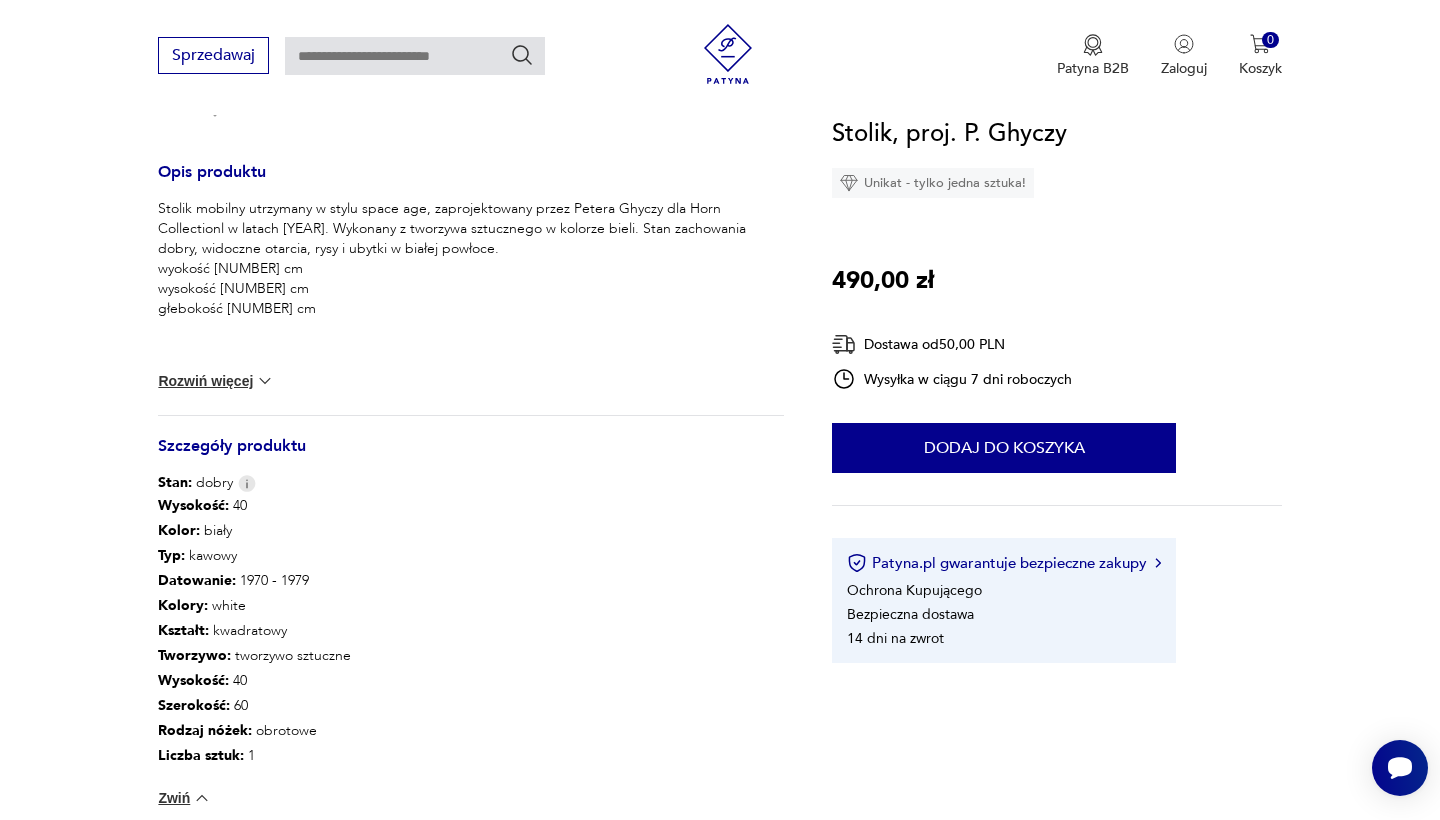 scroll, scrollTop: 576, scrollLeft: 0, axis: vertical 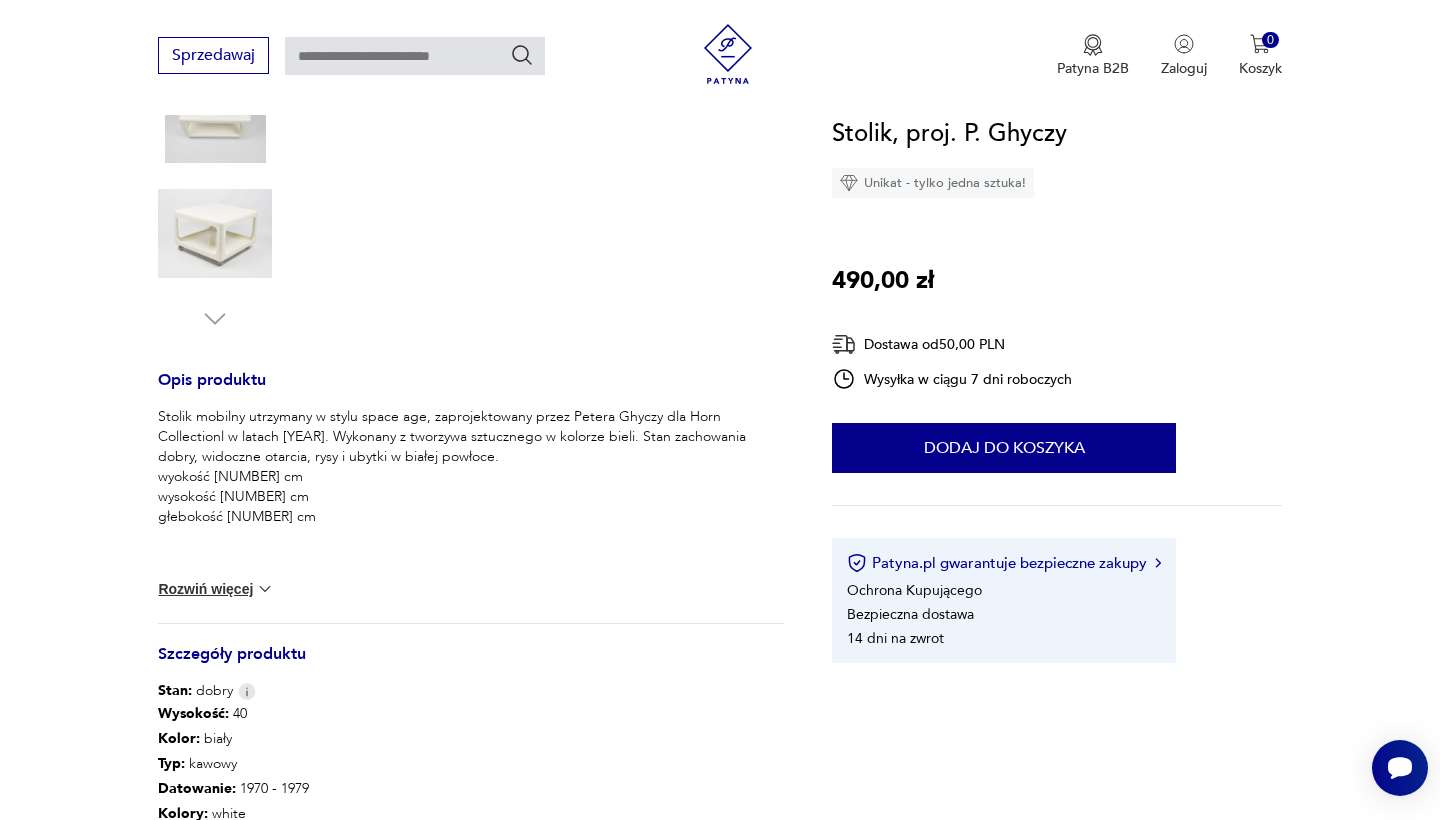 click on "Rozwiń więcej" at bounding box center [216, 589] 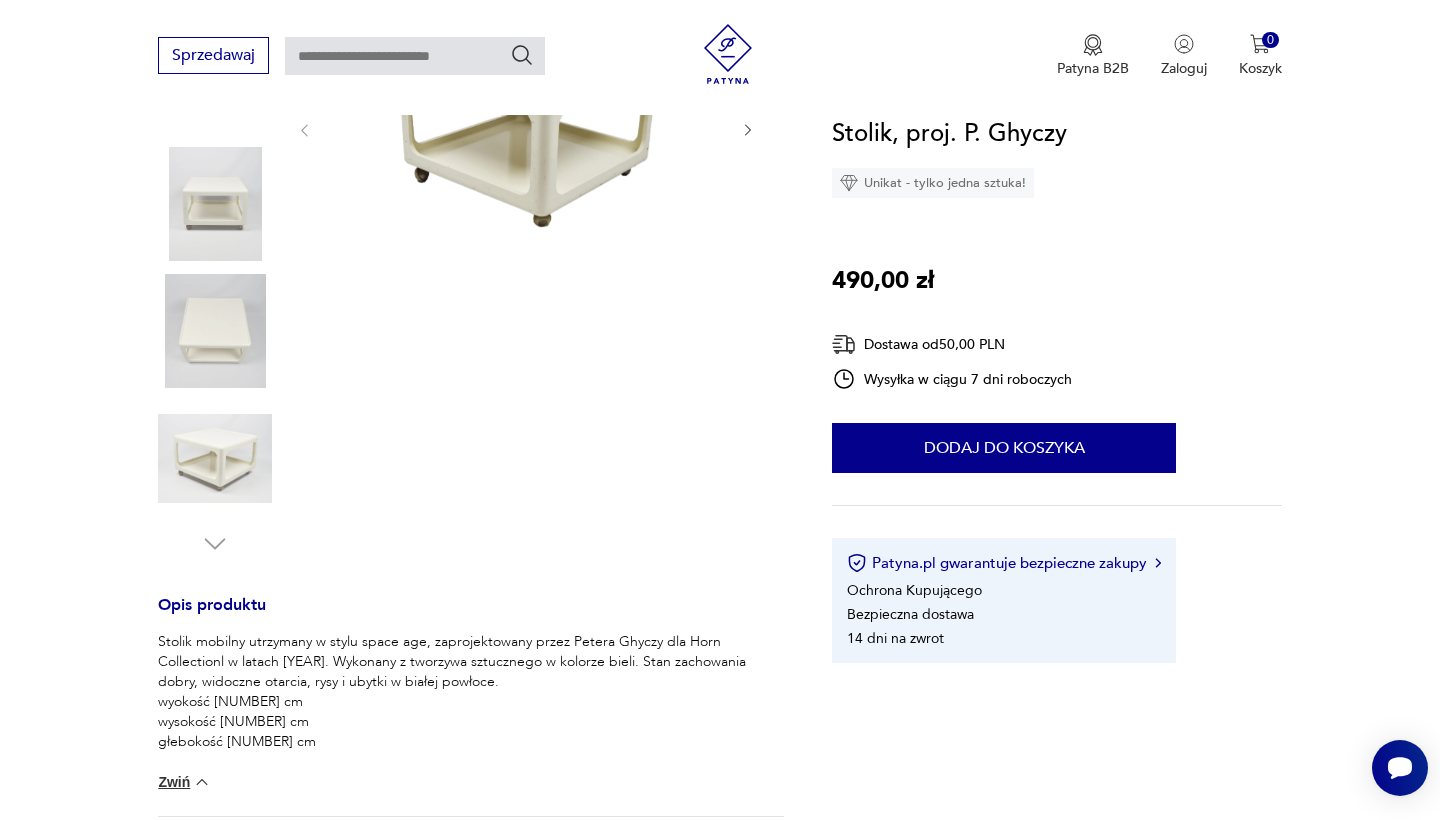 scroll, scrollTop: 72, scrollLeft: 0, axis: vertical 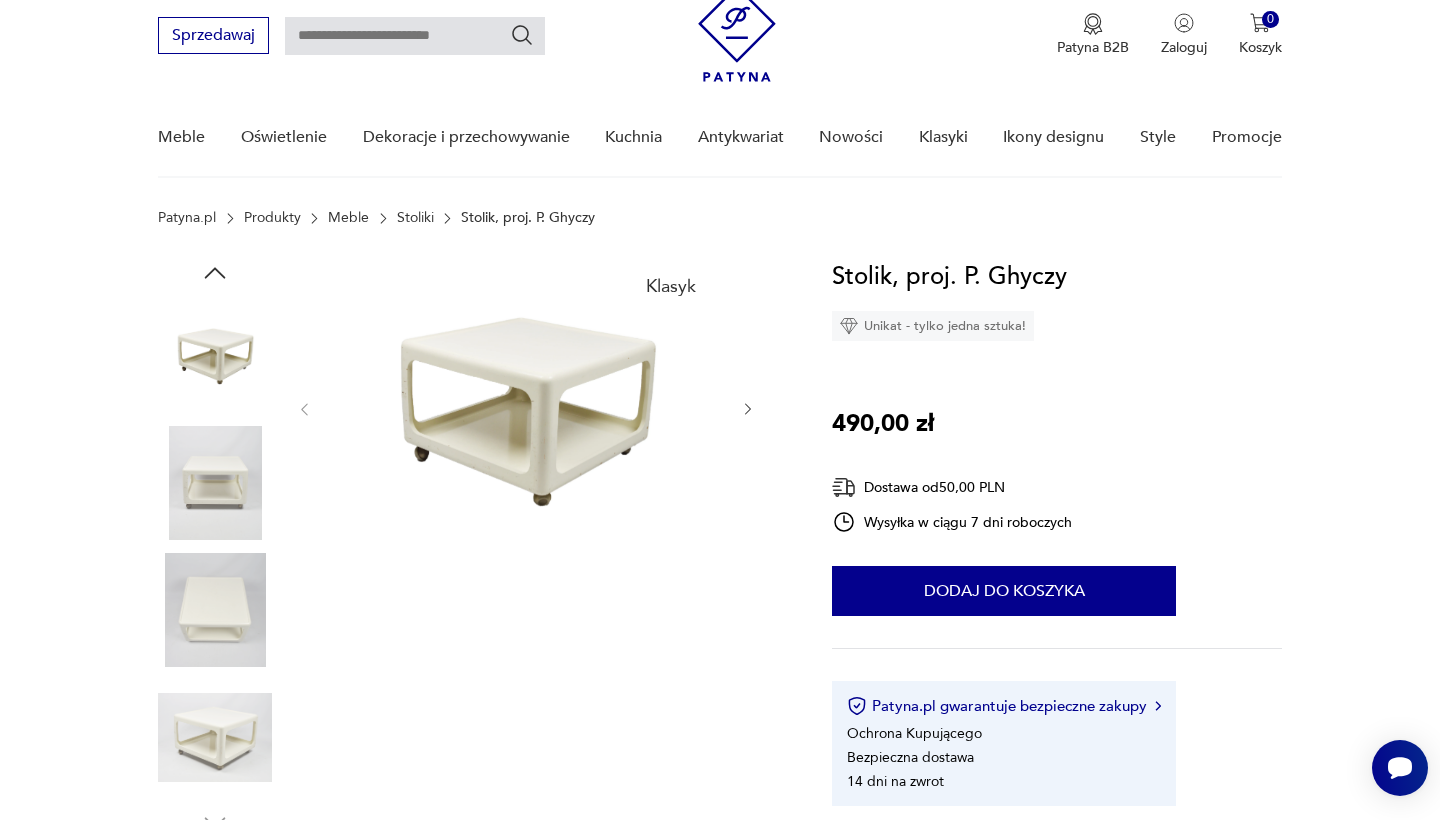 click at bounding box center (526, 407) 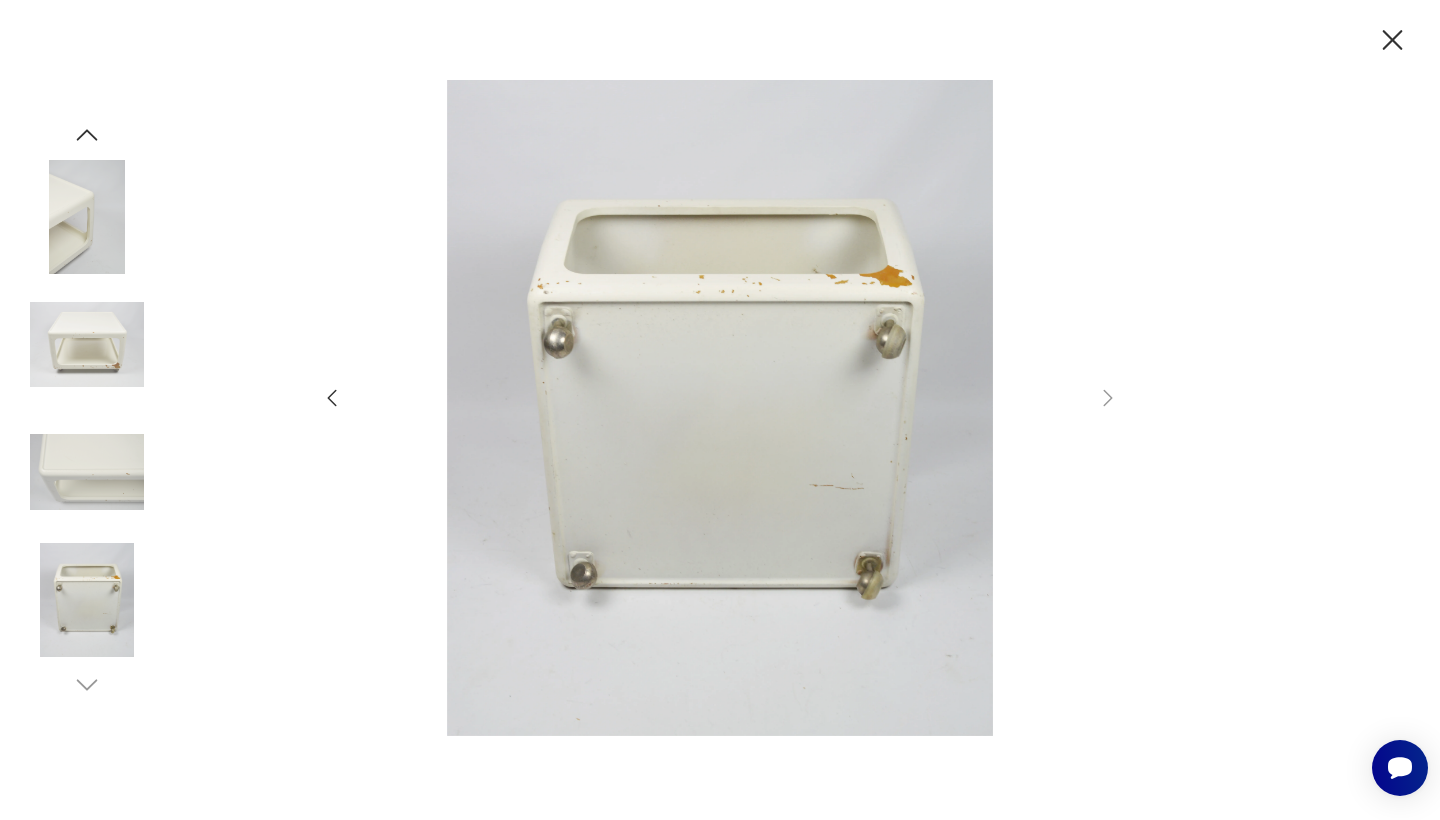 click at bounding box center (87, 345) 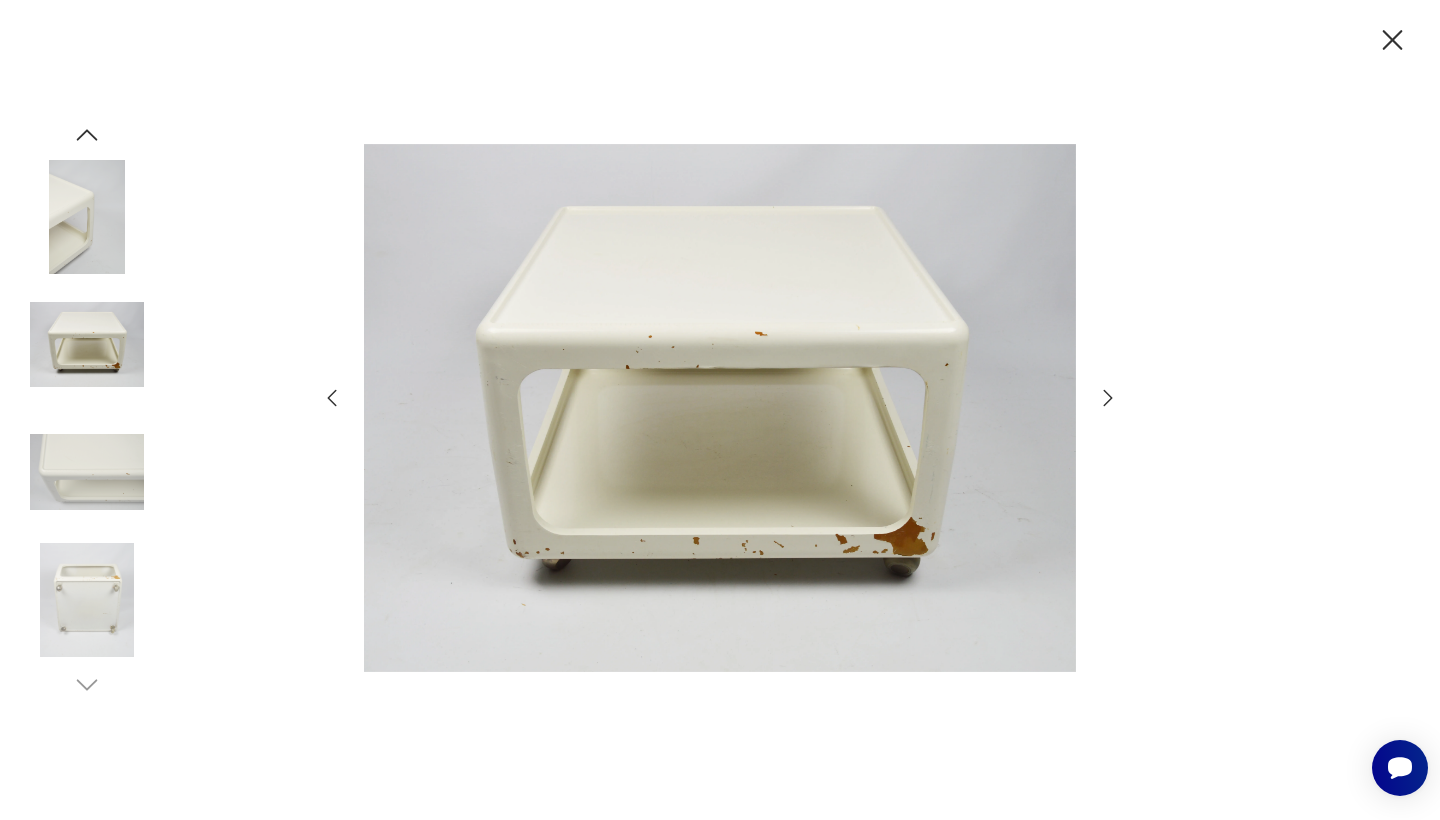 click at bounding box center (87, 472) 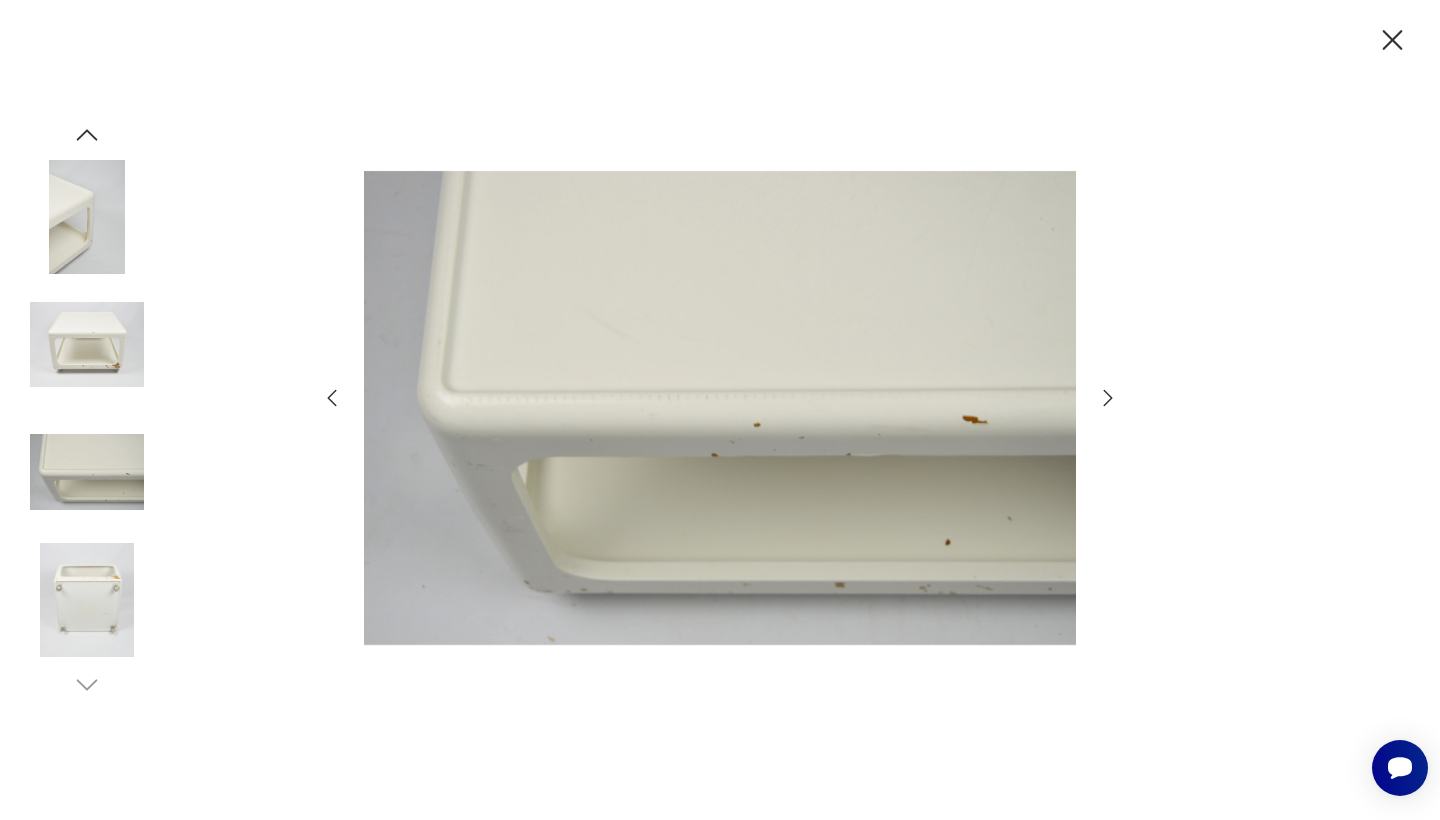 click at bounding box center (87, 410) 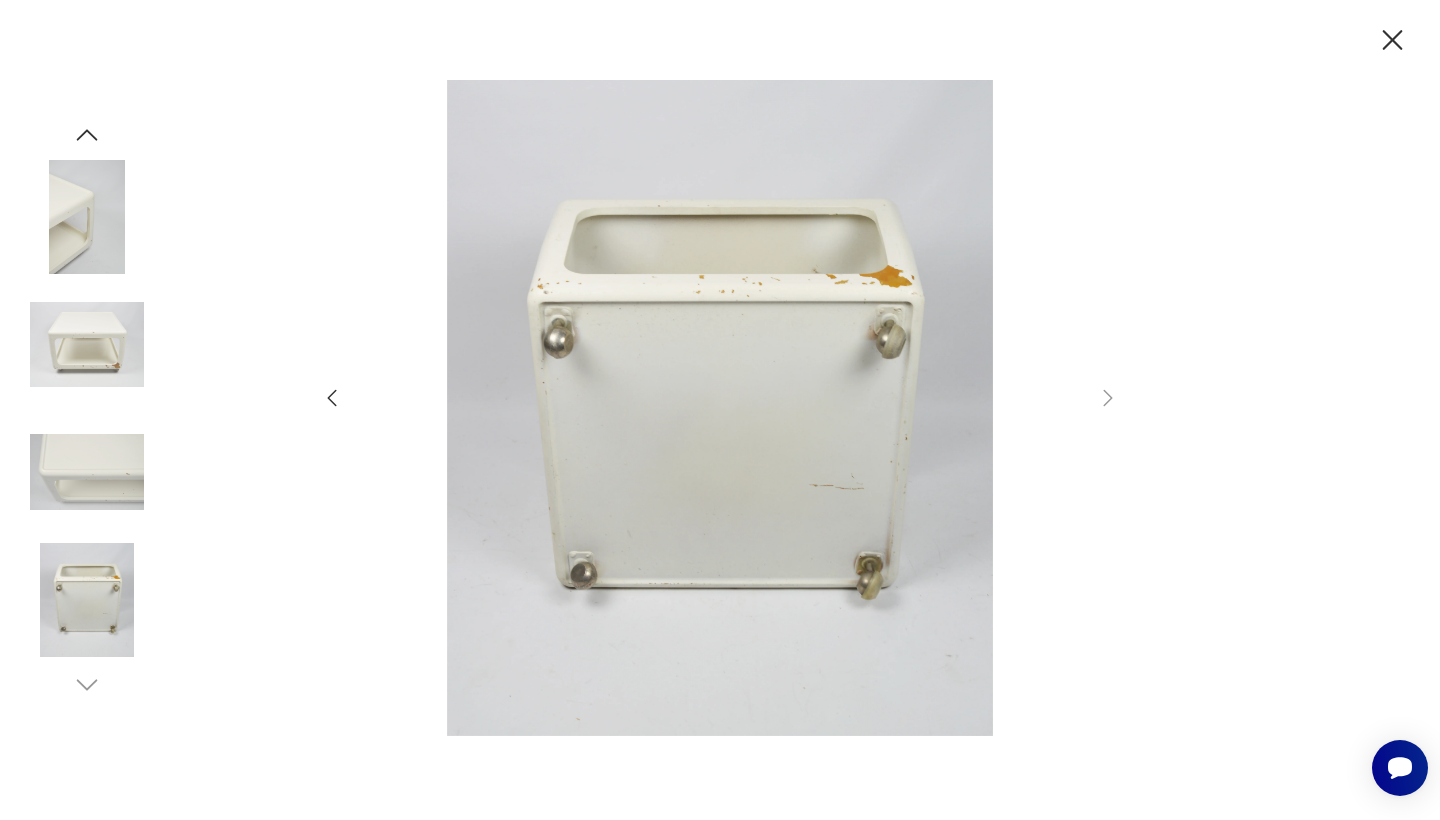 click at bounding box center [87, 217] 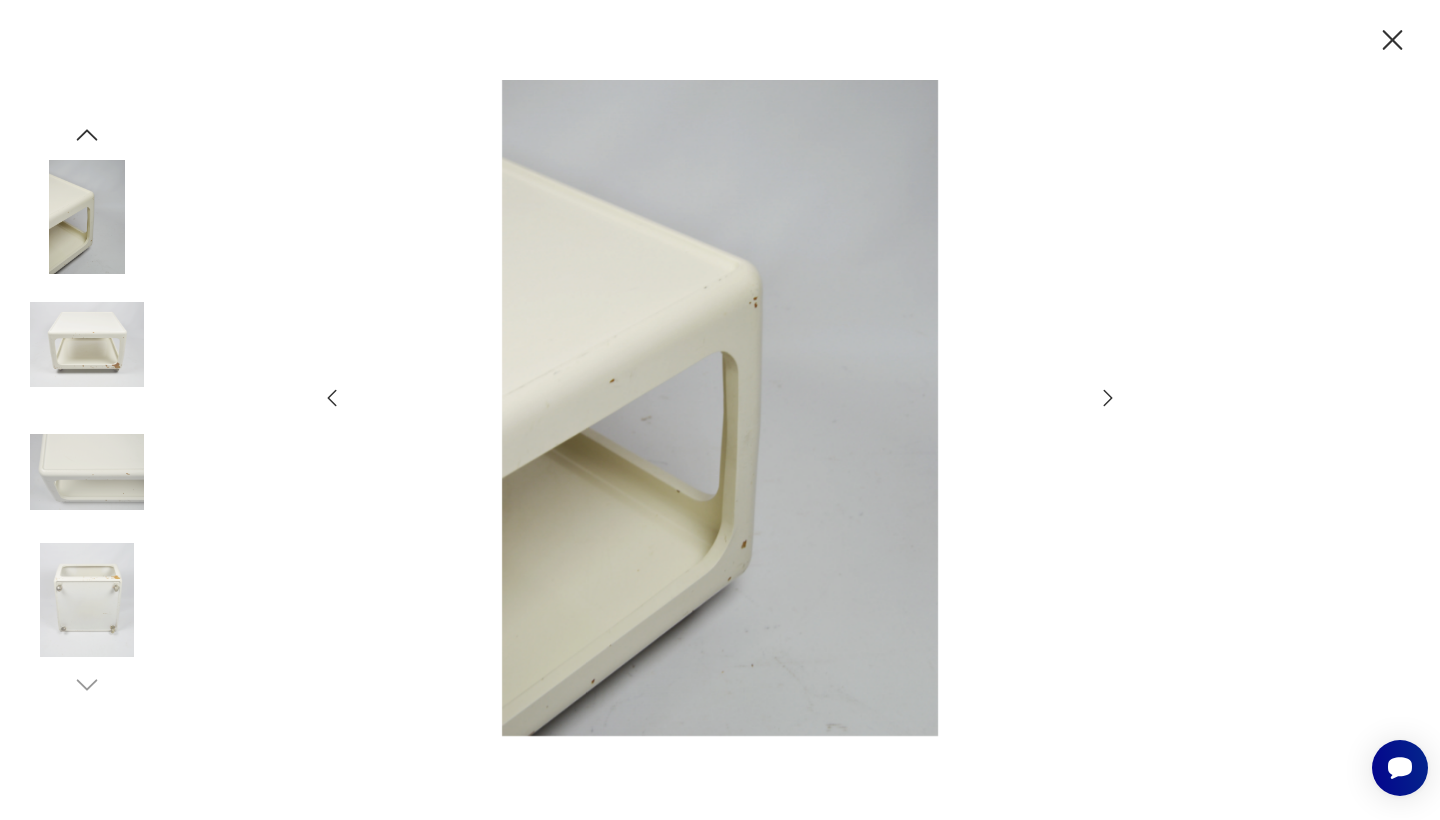 click 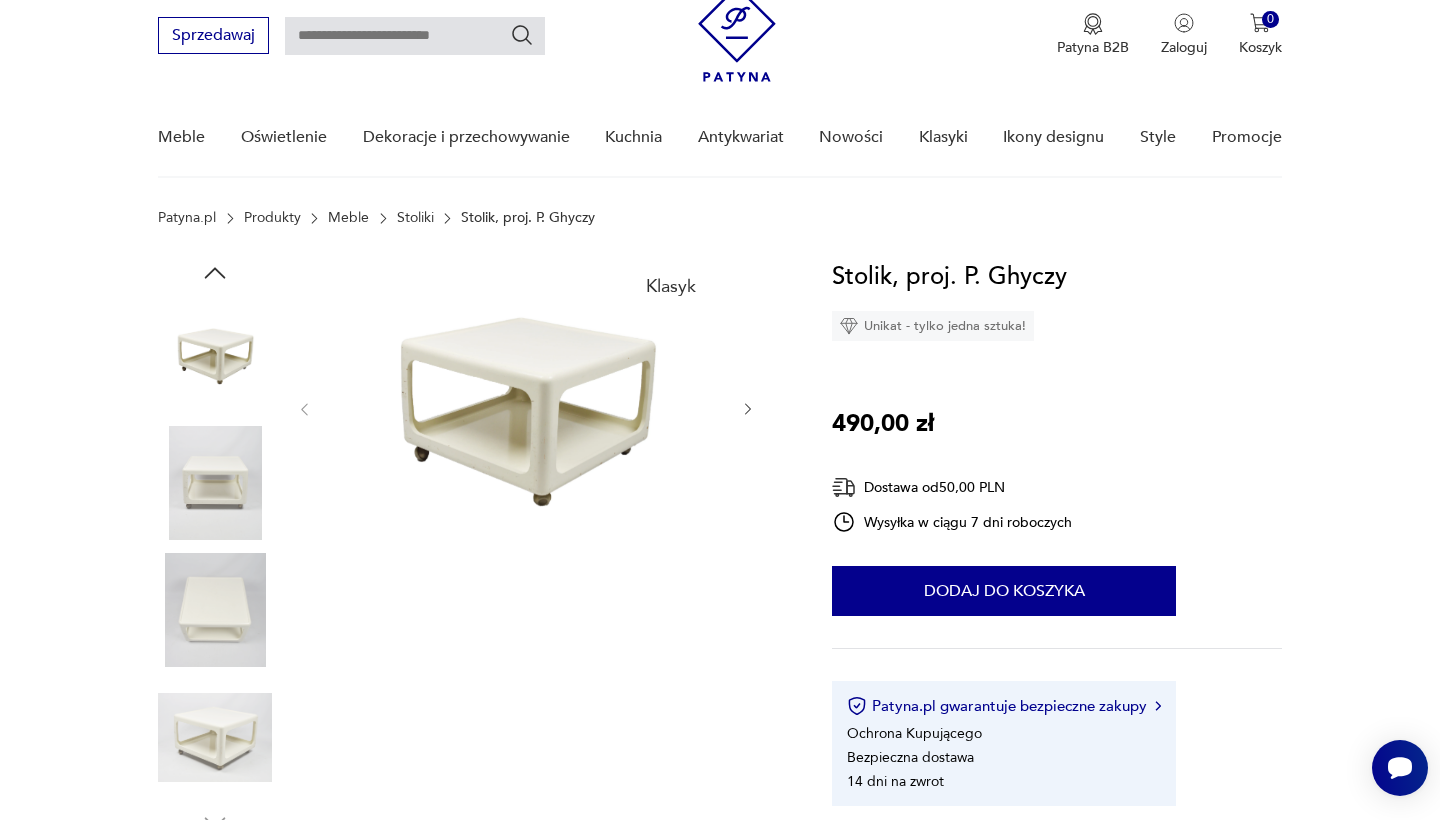 click at bounding box center (215, 355) 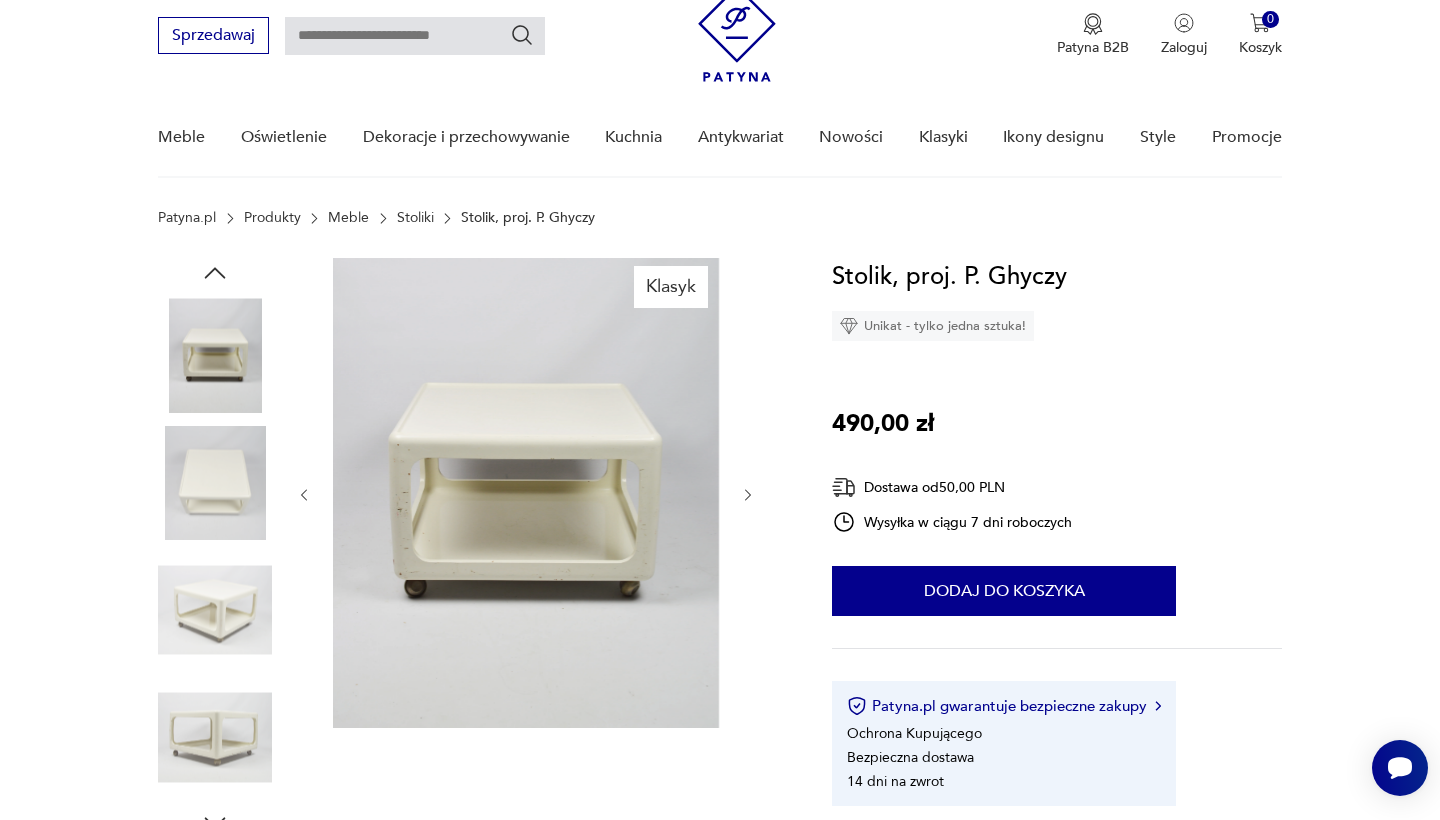 click 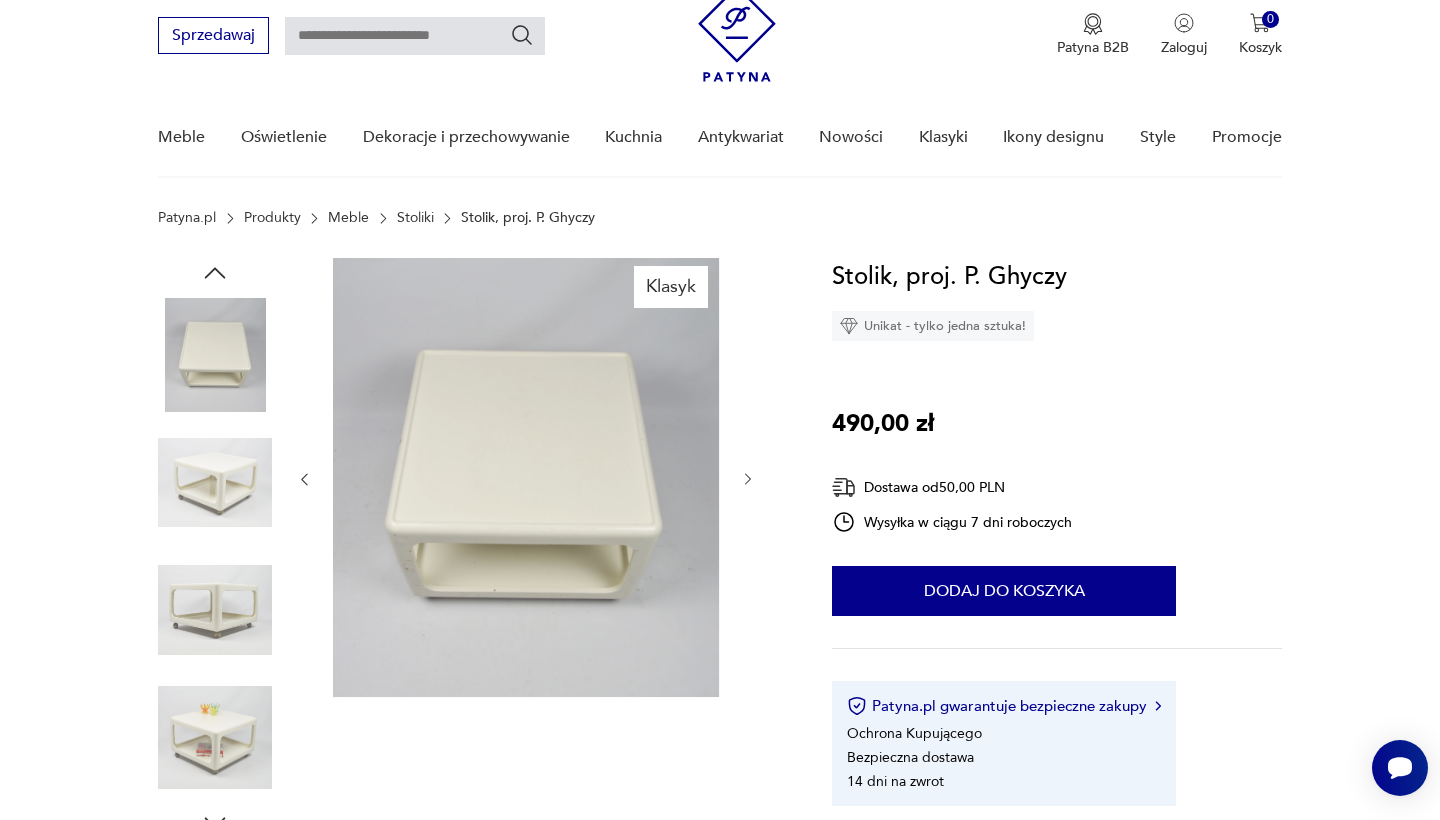 click at bounding box center [526, 479] 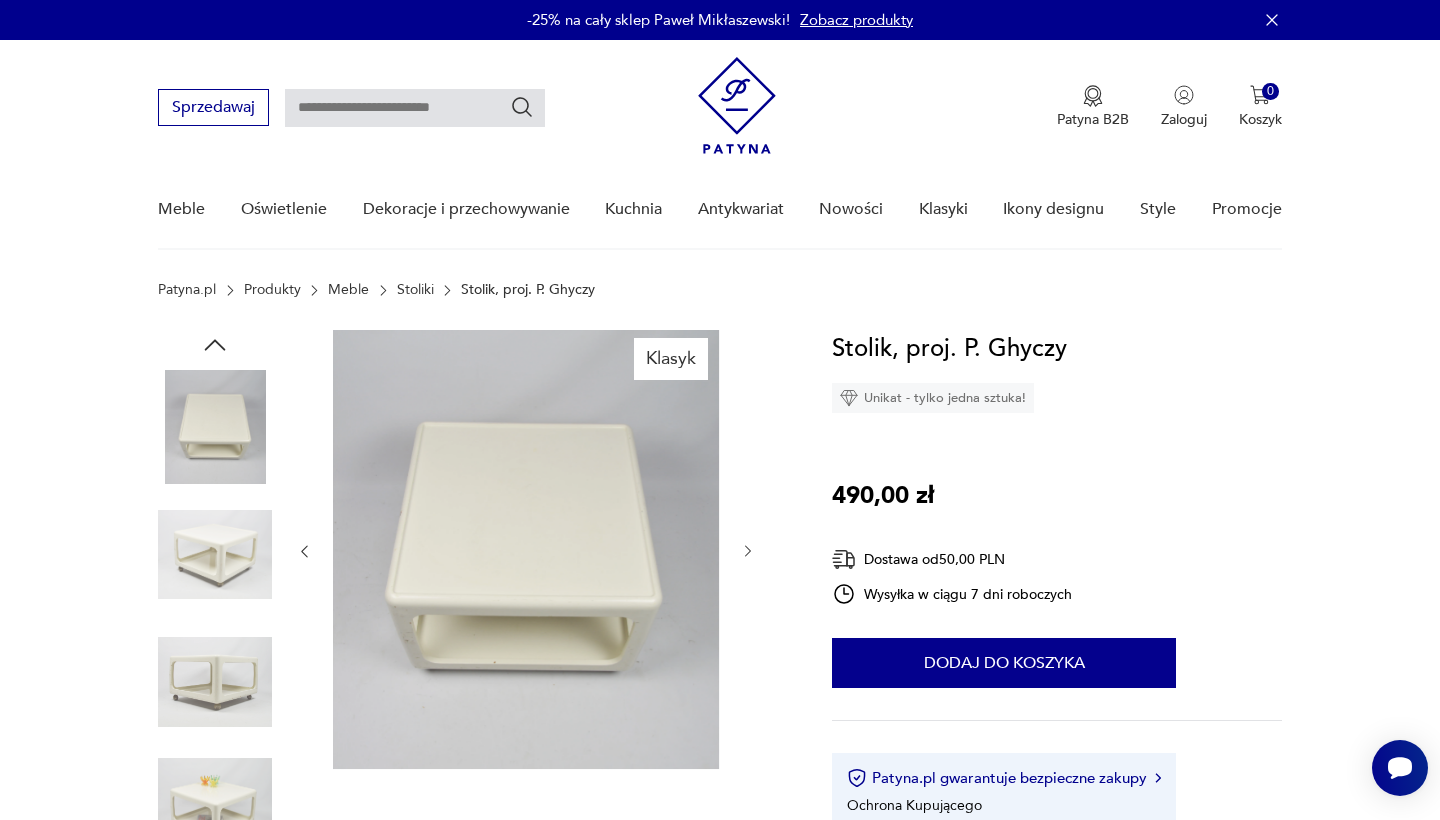 scroll, scrollTop: 0, scrollLeft: 0, axis: both 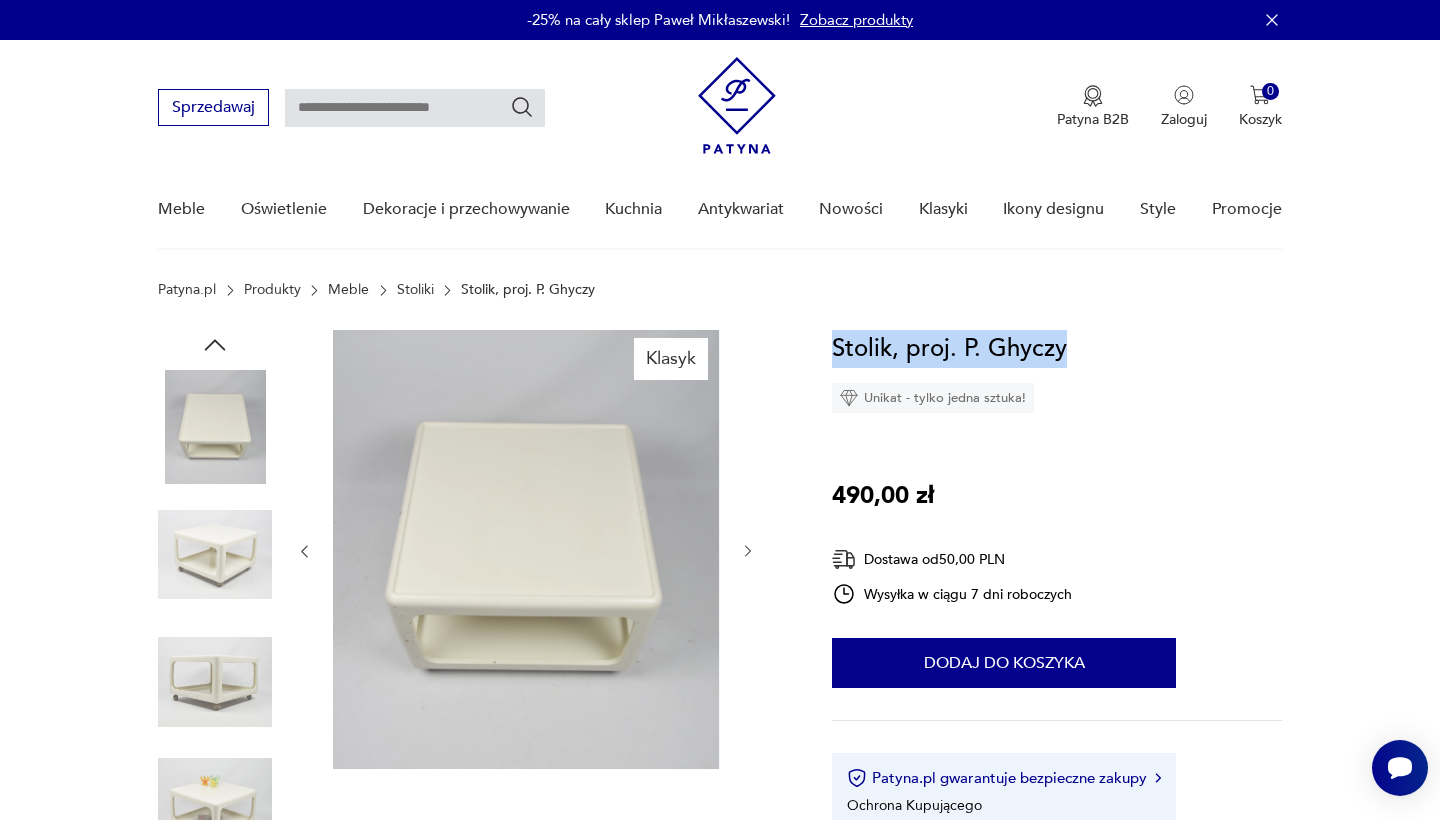 drag, startPoint x: 1076, startPoint y: 352, endPoint x: 818, endPoint y: 353, distance: 258.00195 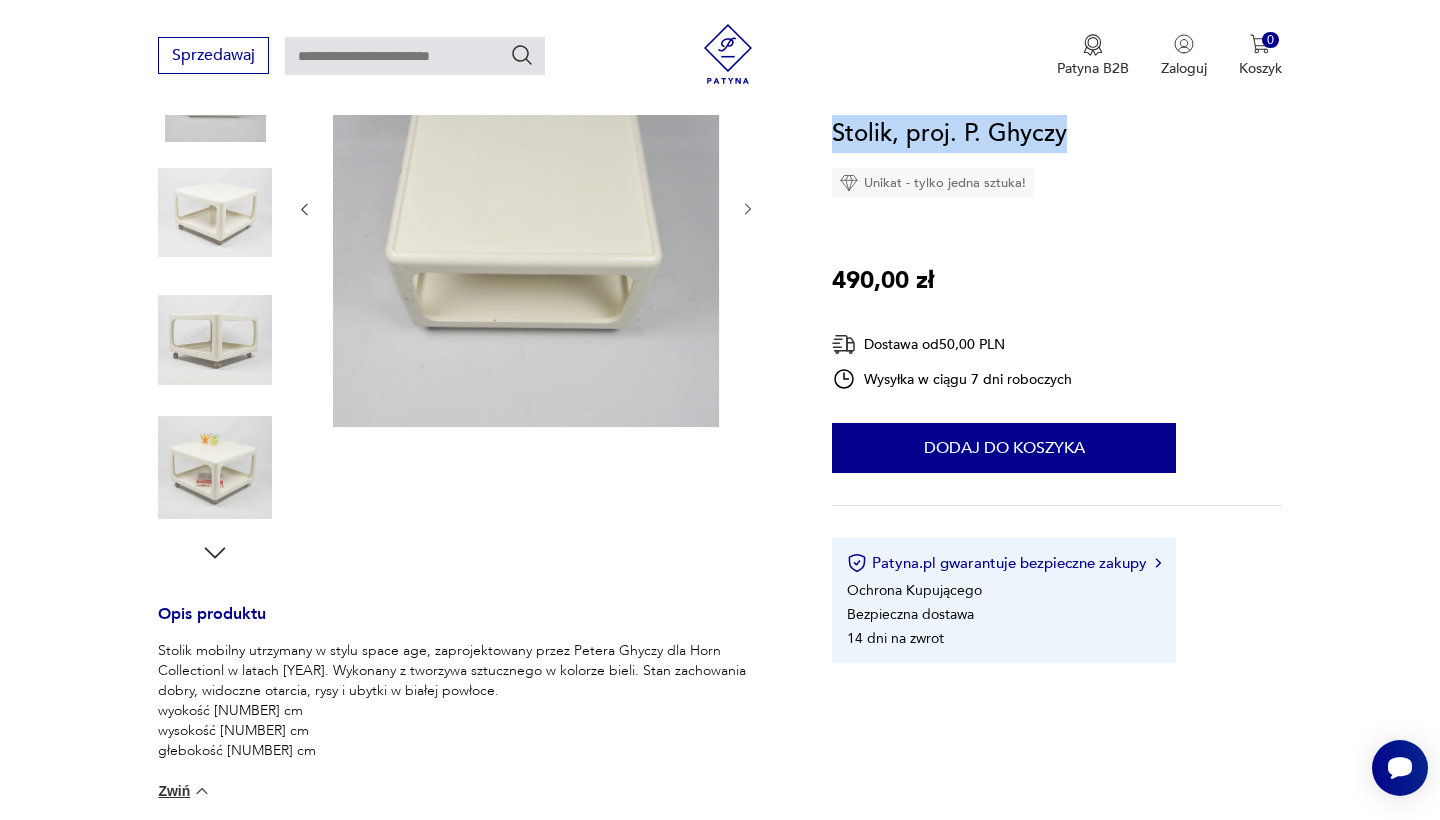 scroll, scrollTop: 689, scrollLeft: 0, axis: vertical 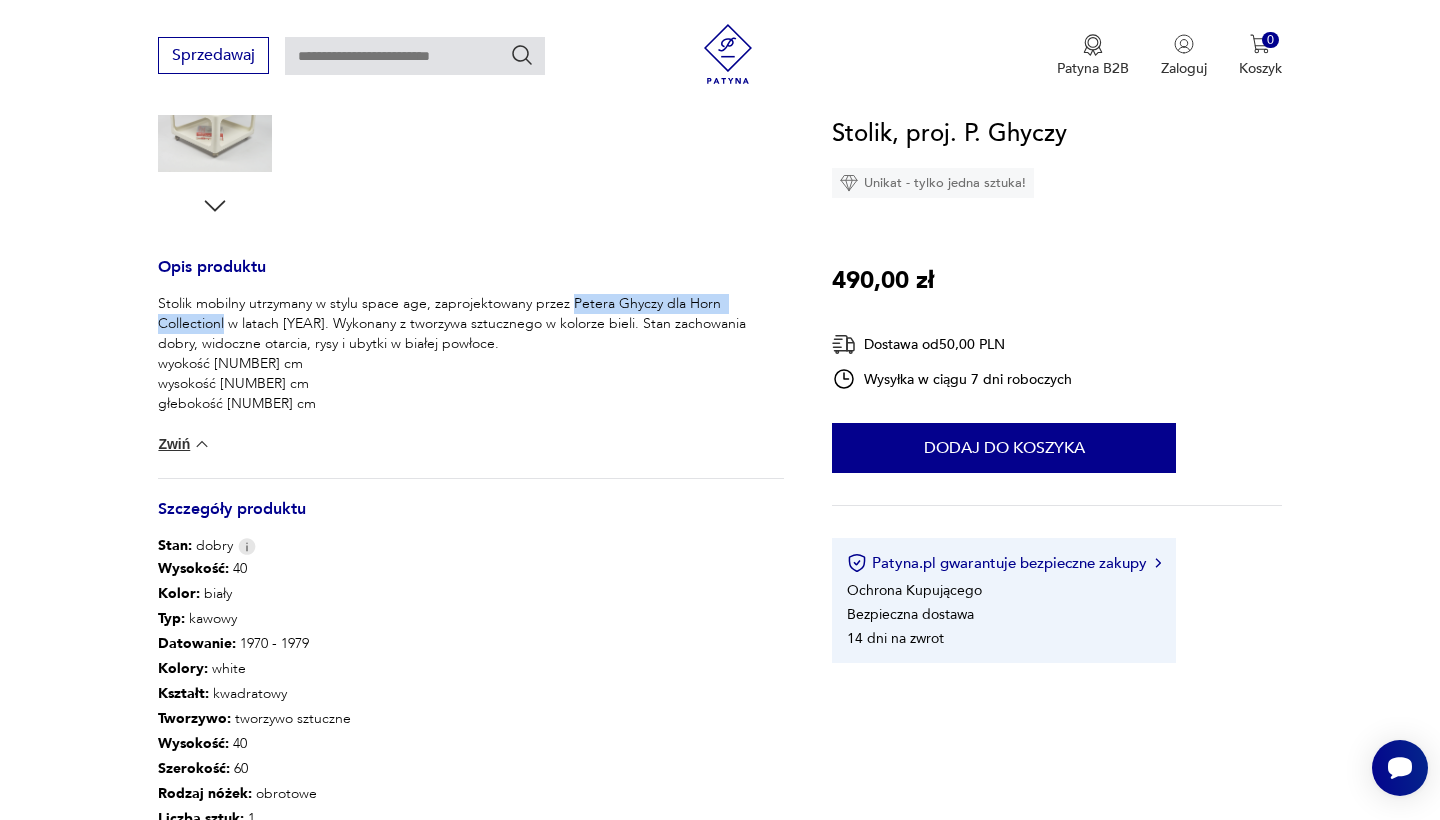 drag, startPoint x: 570, startPoint y: 304, endPoint x: 228, endPoint y: 327, distance: 342.77252 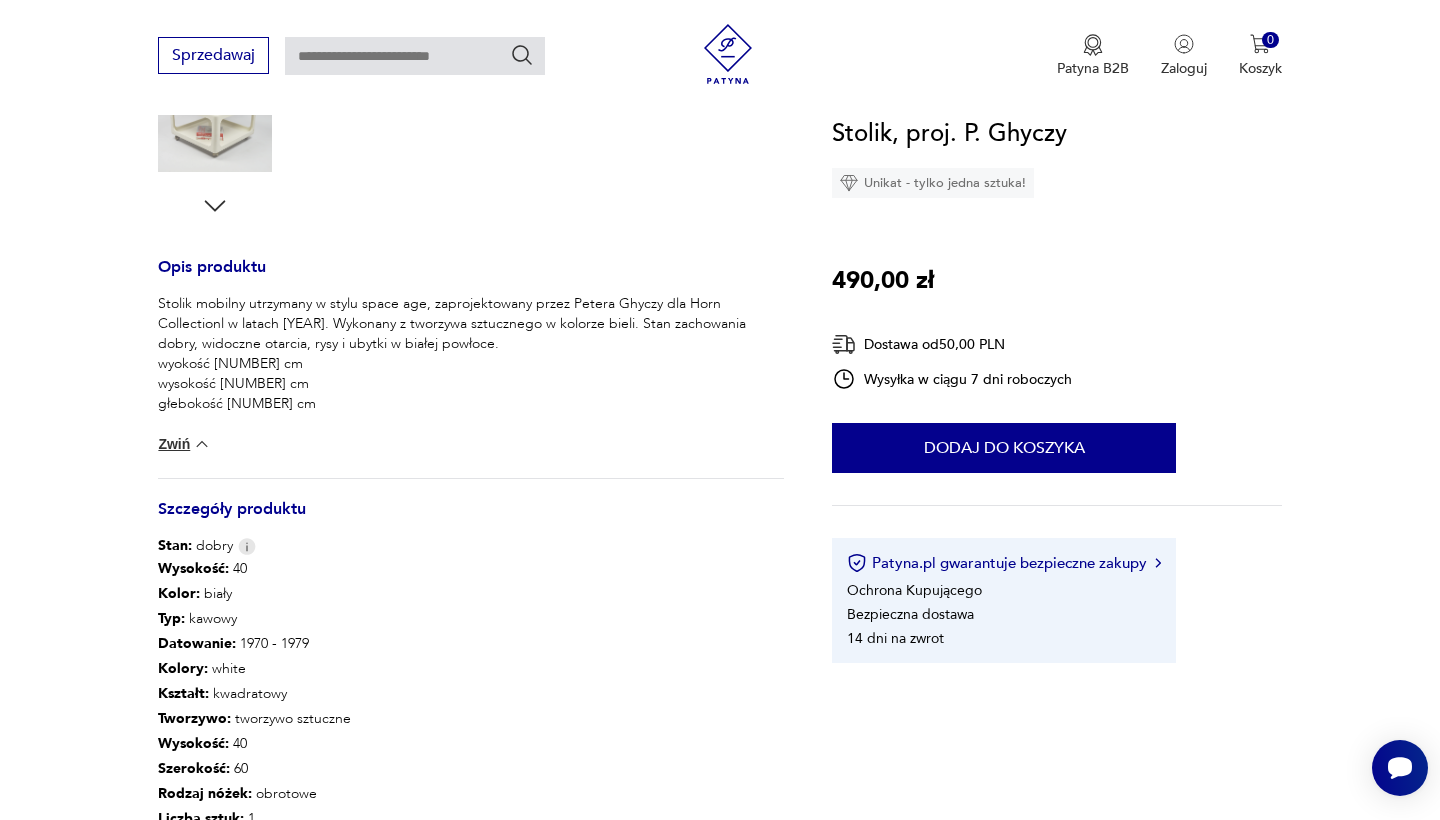 click on "Stolik, proj. P. Ghyczy Unikat - tylko jedna sztuka! 490,00 zł Dostawa od  50,00 PLN Wysyłka w ciągu 7 dni roboczych 1 Dodaj do koszyka Patyna.pl gwarantuje bezpieczne zakupy Ochrona Kupującego Bezpieczna dostawa 14 dni na zwrot Opis produktu Stolik mobilny utrzymany w stylu space age, zaprojektowany przez Petera Ghyczy dla Horn Collectionl w latach 70. Wykonany z tworzywa sztucznego w kolorze bieli. Stan zachowania dobry, widoczne otarcia, rysy i ubytki w białej powłoce.
wyokość 40 cm
wysokość 60 cm
głebokość 60 cm Rozwiń więcej Szczegóły produktu Stan:   dobry Wysokość :   40 Kolor:   biały Typ :   kawowy Datowanie :   1970 - 1979 Kolory :   white Kształt :   kwadratowy Tworzywo :   tworzywo sztuczne Wysokość :   40 Szerokość :   60 Rodzaj nóżek :   obrotowe Liczba sztuk:   1 O sprzedawcy Think Modern K.M Zweryfikowany sprzedawca Od 9 lat z Patyną Dostawa i zwroty Dostępne formy dostawy: Przesyłka zwykła   50,00 PLN Zwroty:   14 dni od momentu otrzymania przesyłki." at bounding box center (1056, 389) 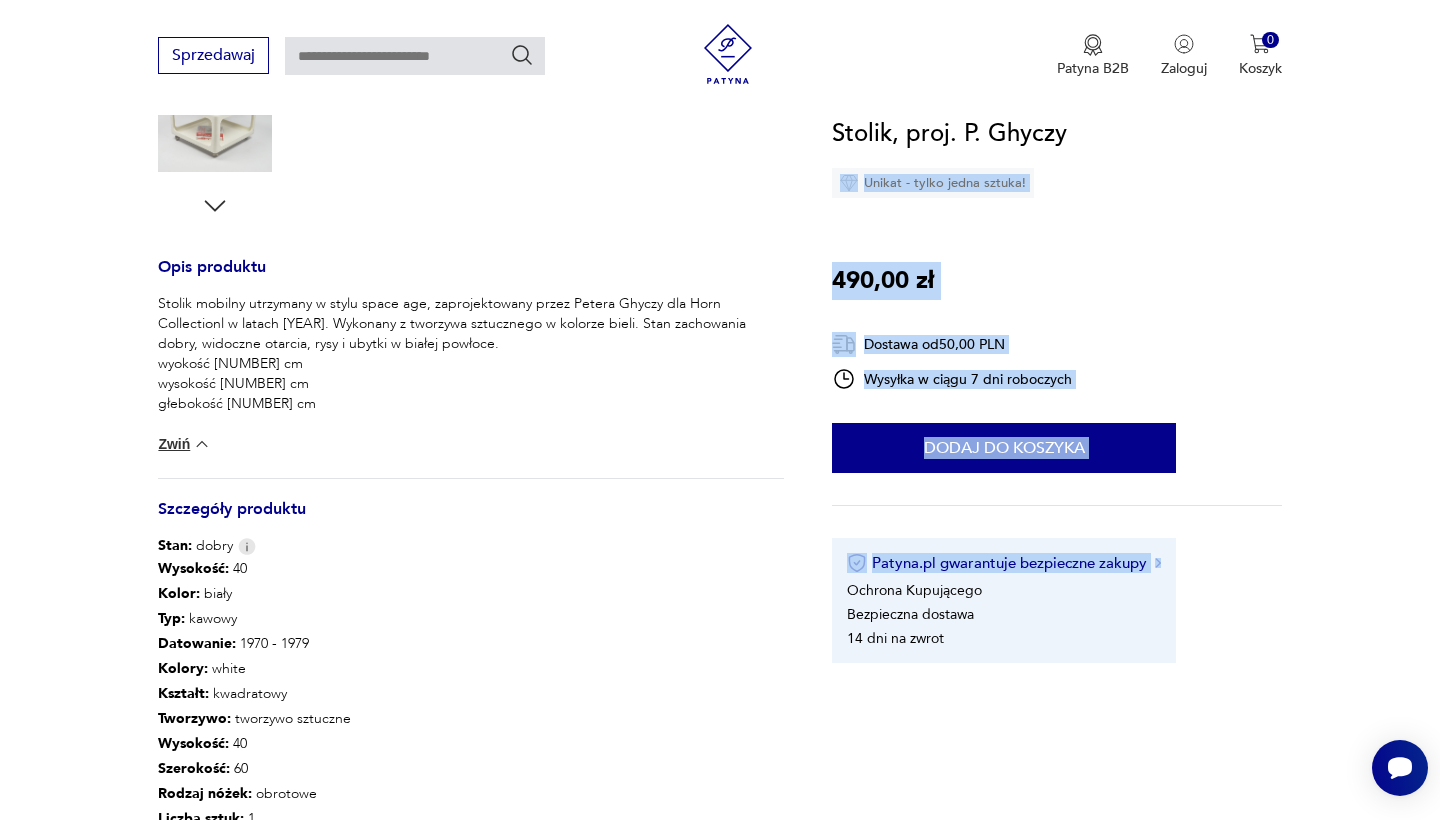 drag, startPoint x: 1072, startPoint y: 135, endPoint x: 829, endPoint y: 125, distance: 243.20567 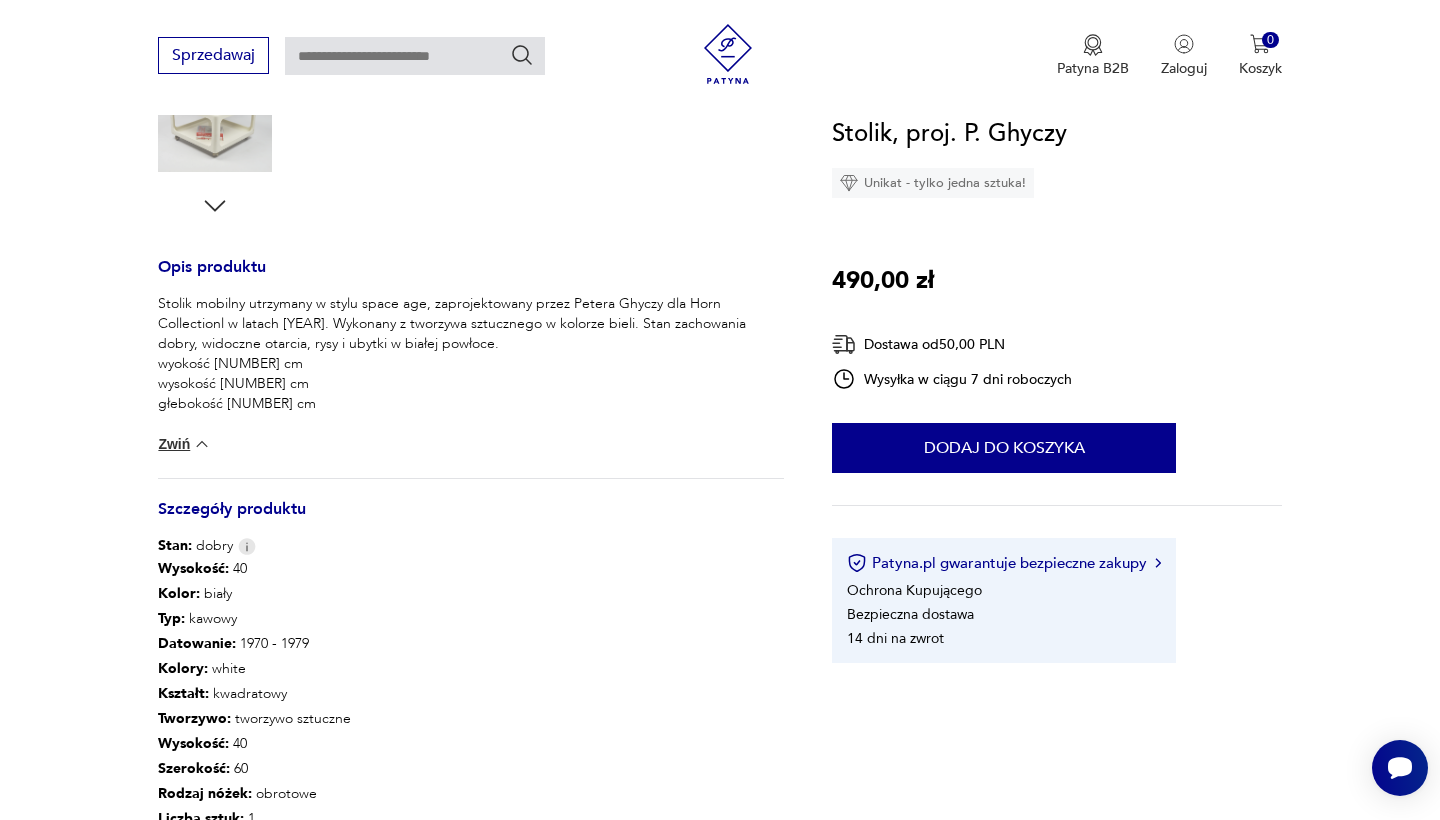 click on "Klasyk Opis produktu Stolik mobilny utrzymany w stylu space age, zaprojektowany przez Petera Ghyczy dla Horn Collectionl w latach 70. Wykonany z tworzywa sztucznego w kolorze bieli. Stan zachowania dobry, widoczne otarcia, rysy i ubytki w białej powłoce.
wyokość 40 cm
wysokość 60 cm
głebokość 60 cm Zwiń Szczegóły produktu Stan:   dobry Wysokość :   40 Kolor:   biały Typ :   kawowy Datowanie :   1970 - 1979 Kolory :   white Kształt :   kwadratowy Tworzywo :   tworzywo sztuczne Wysokość :   40 Szerokość :   60 Rodzaj nóżek :   obrotowe Liczba sztuk:   1 Zwiń O sprzedawcy Think Modern K.M Zweryfikowany sprzedawca Od 9 lat z Patyną Dostawa i zwroty Dostępne formy dostawy: Przesyłka zwykła   50,00 PLN Zwroty: Jeśli z jakiegokolwiek powodu chcesz zwrócić zamówiony przedmiot, masz na to   14 dni od momentu otrzymania przesyłki. Stolik, proj. P. Ghyczy Unikat - tylko jedna sztuka! 490,00 zł Dostawa od  50,00 PLN Wysyłka w ciągu 7 dni roboczych 1 Dodaj do koszyka 14 dni na zwrot" at bounding box center (720, 341) 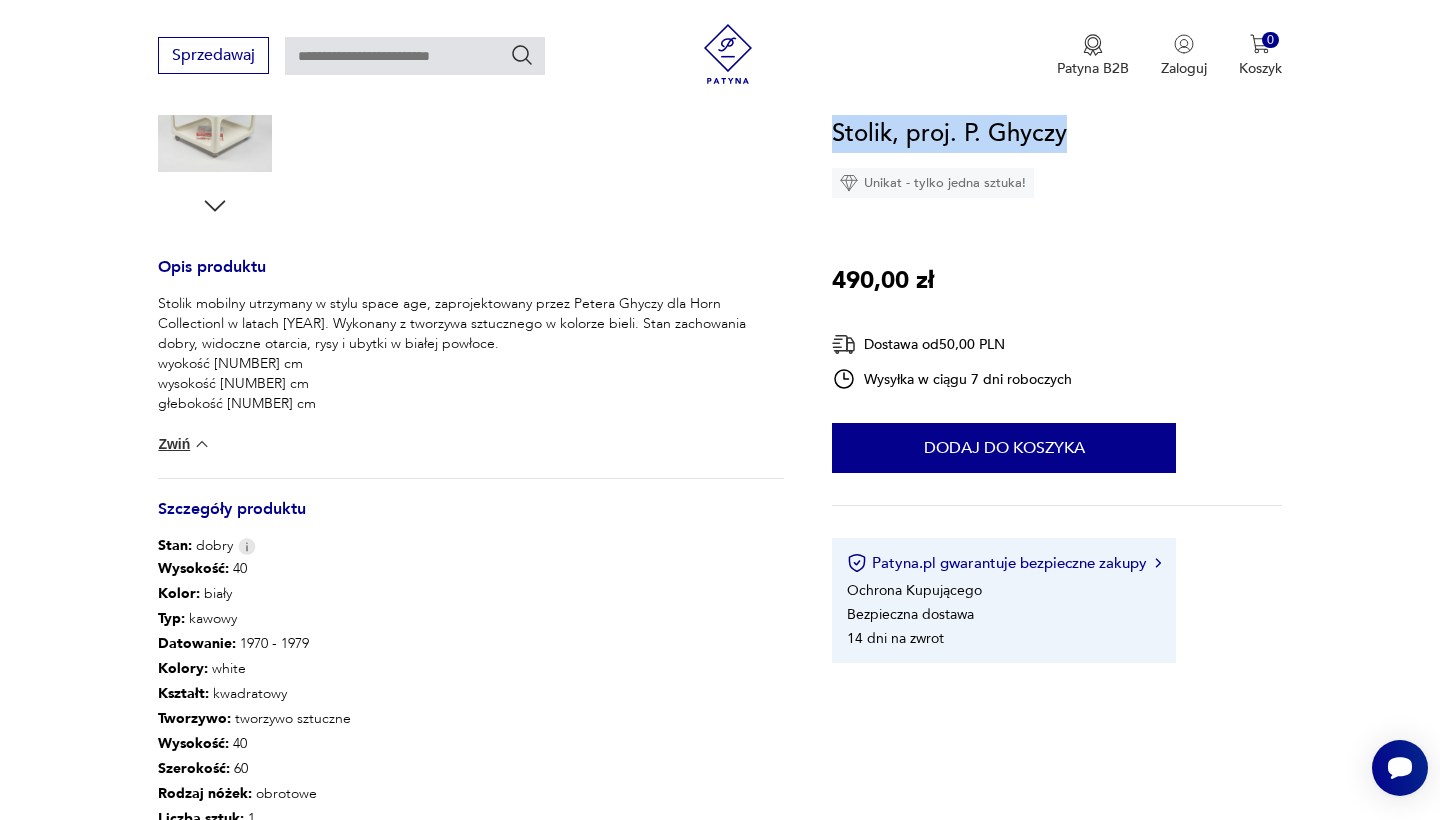 drag, startPoint x: 835, startPoint y: 129, endPoint x: 1107, endPoint y: 140, distance: 272.22232 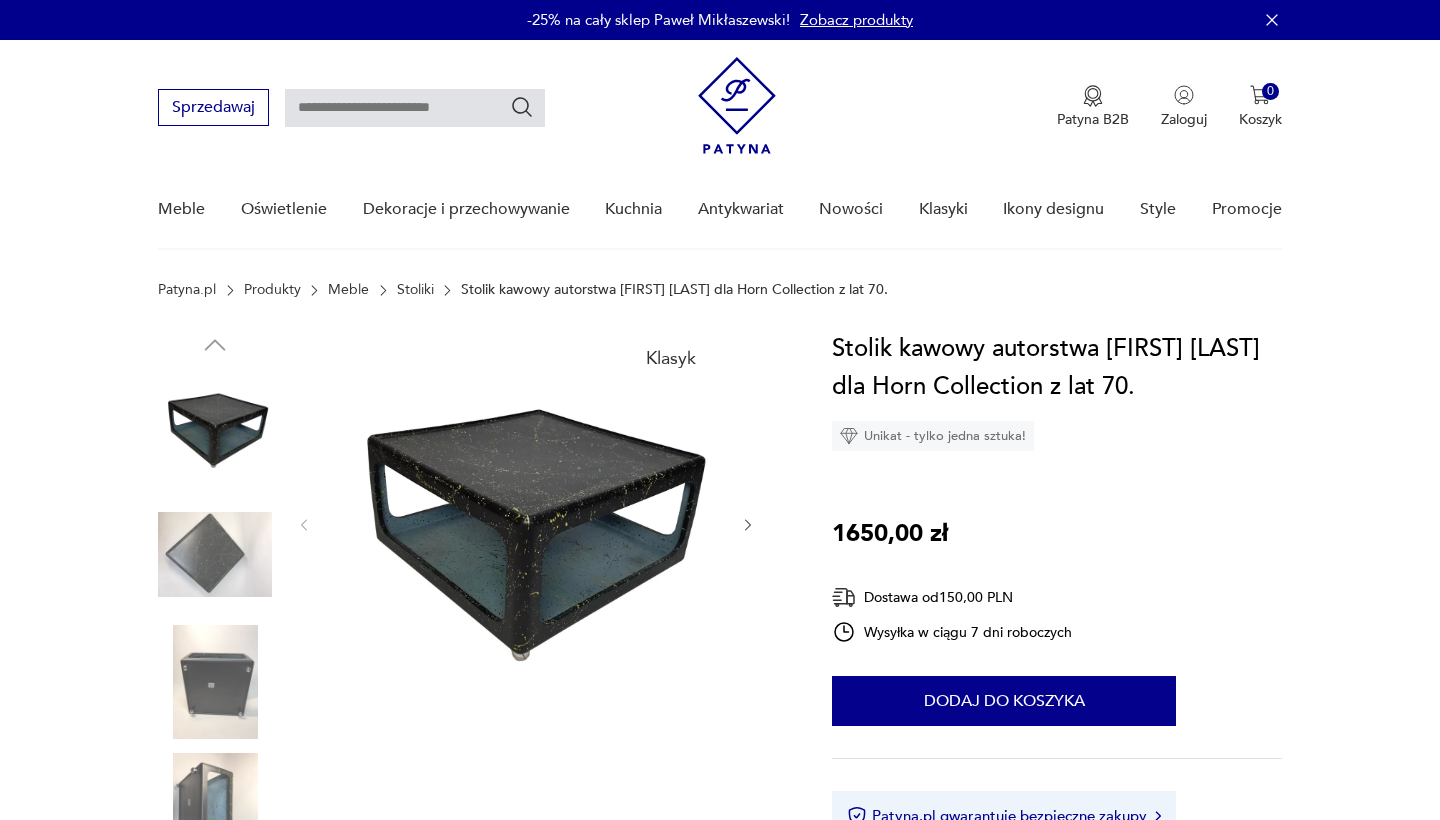 scroll, scrollTop: 0, scrollLeft: 0, axis: both 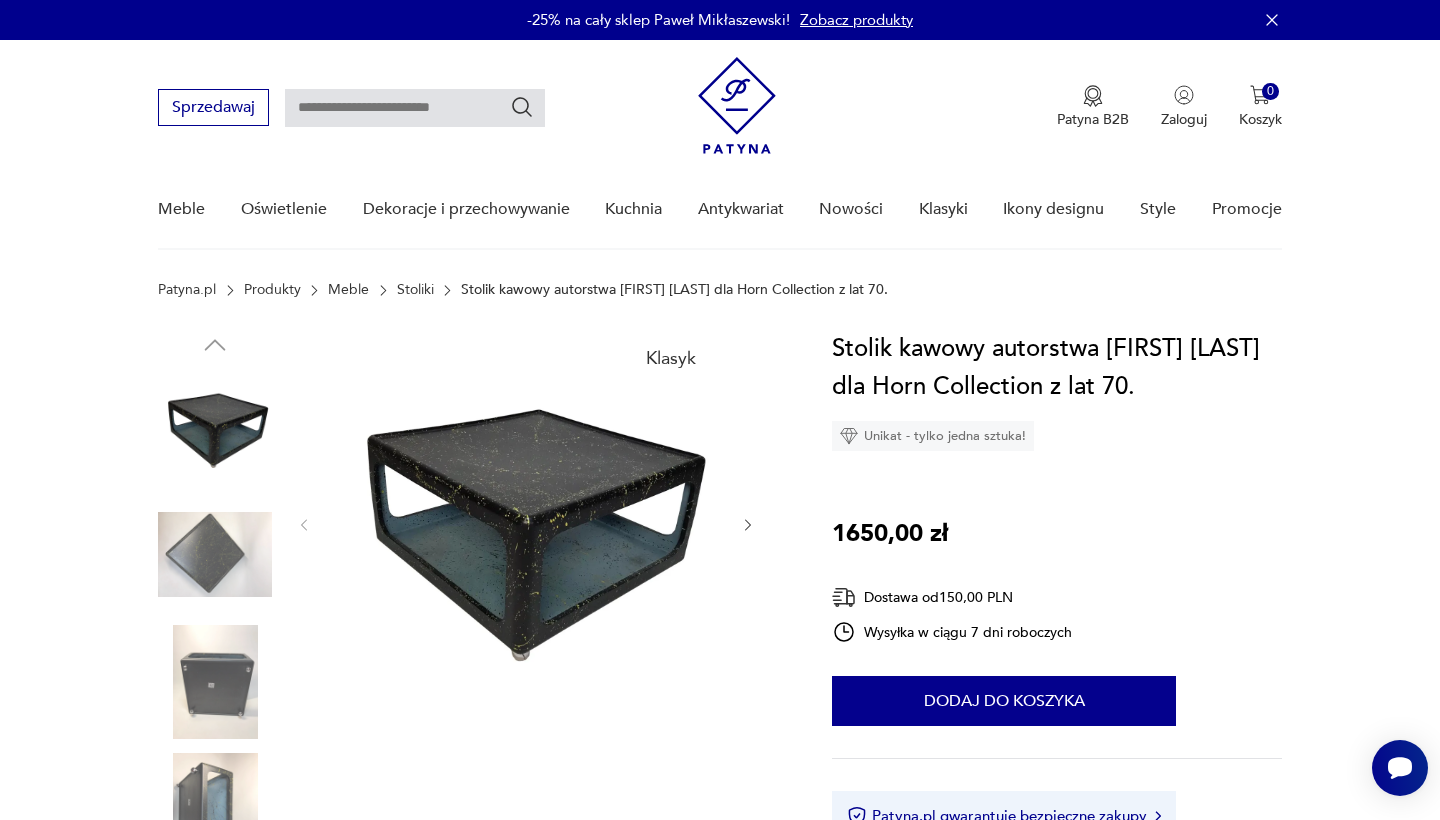 click 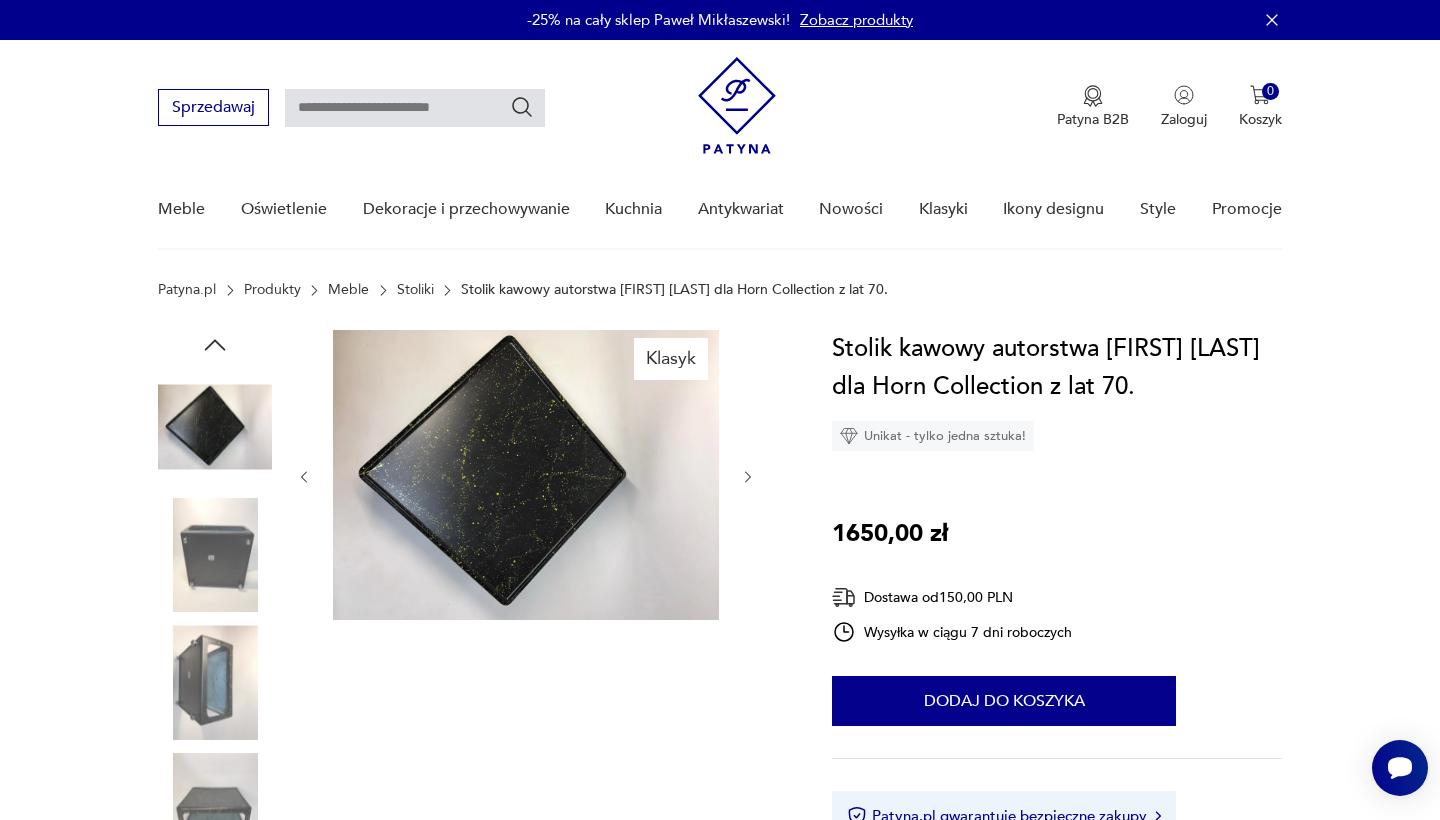 click 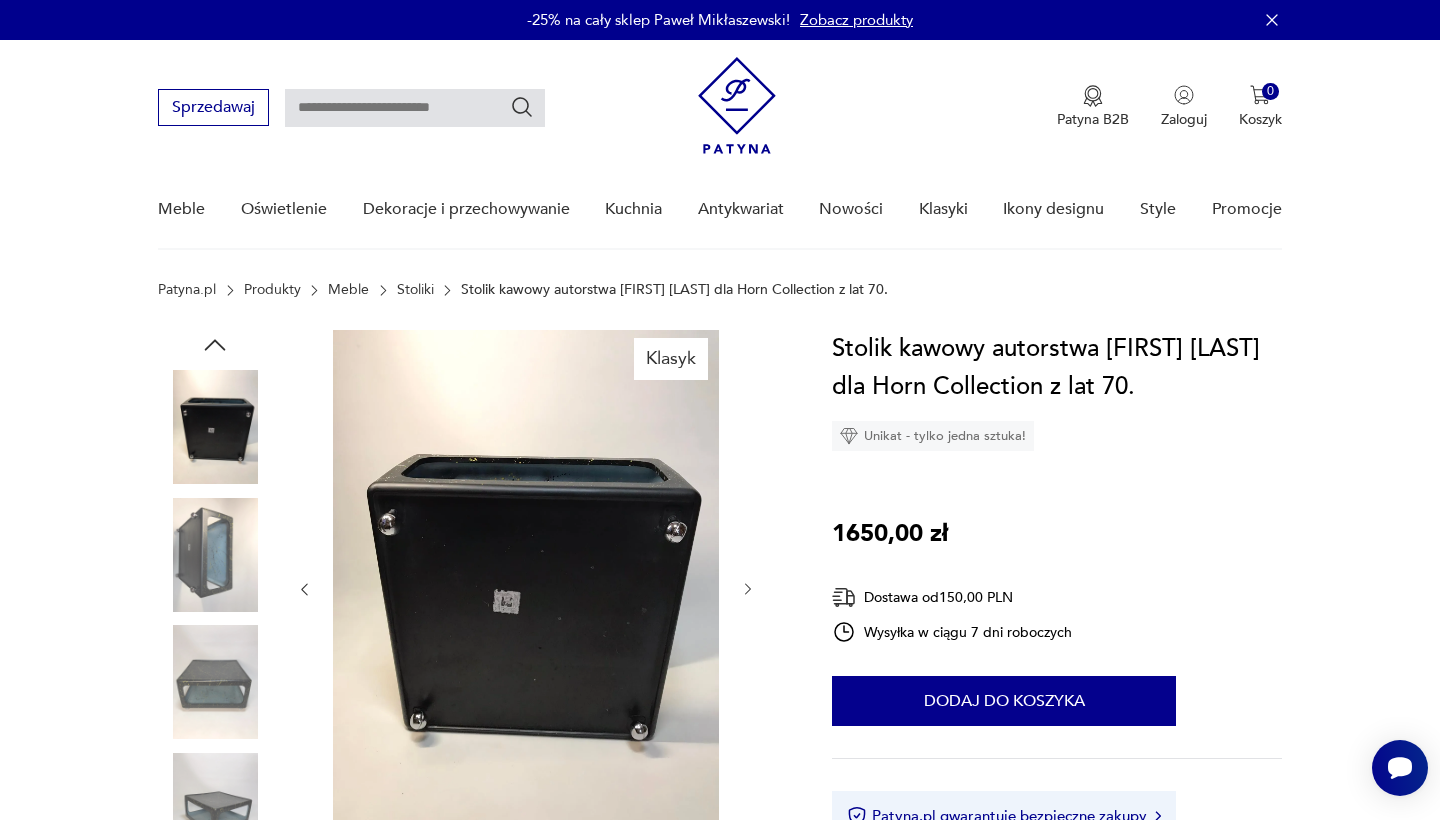 click 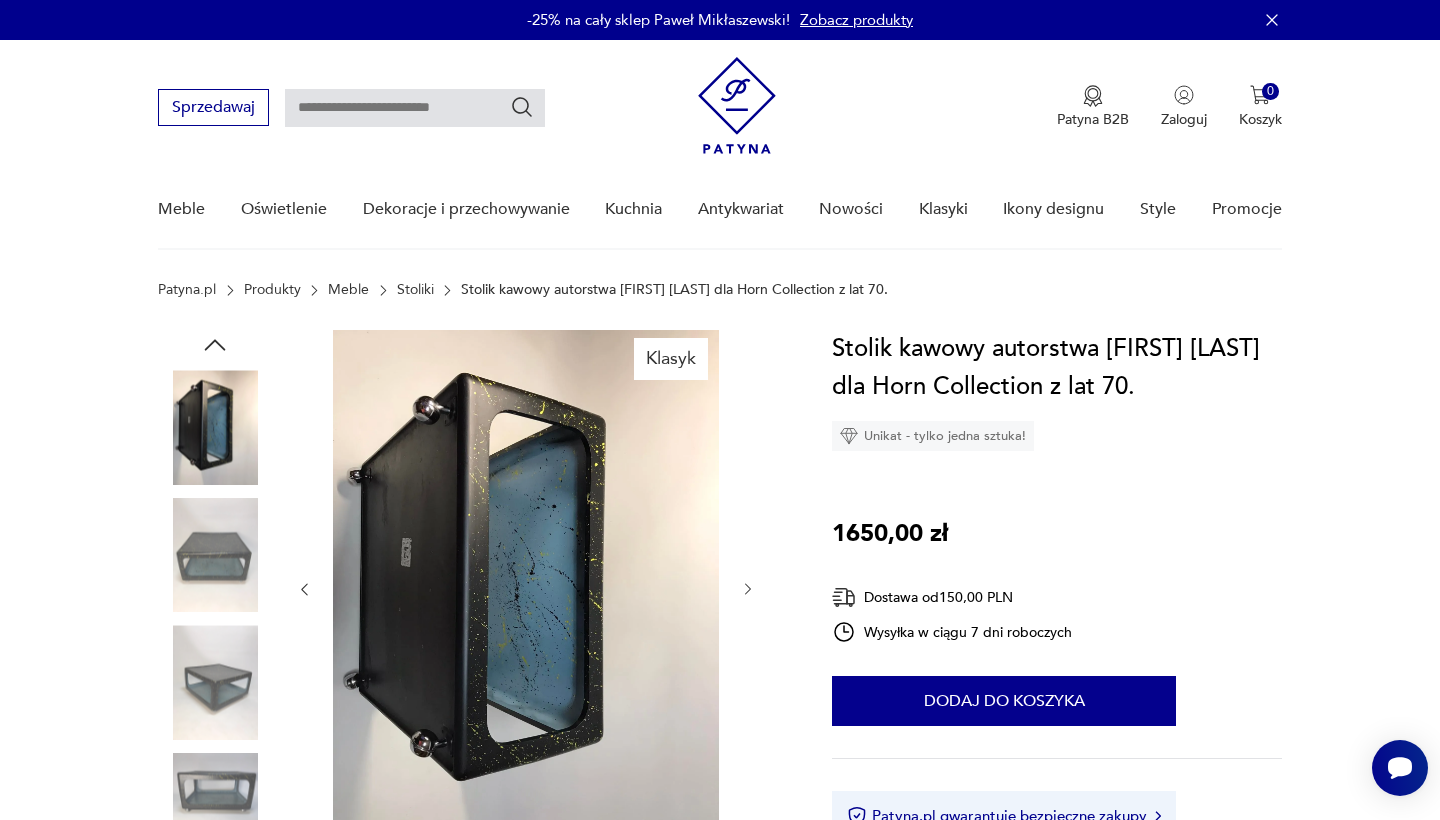 click 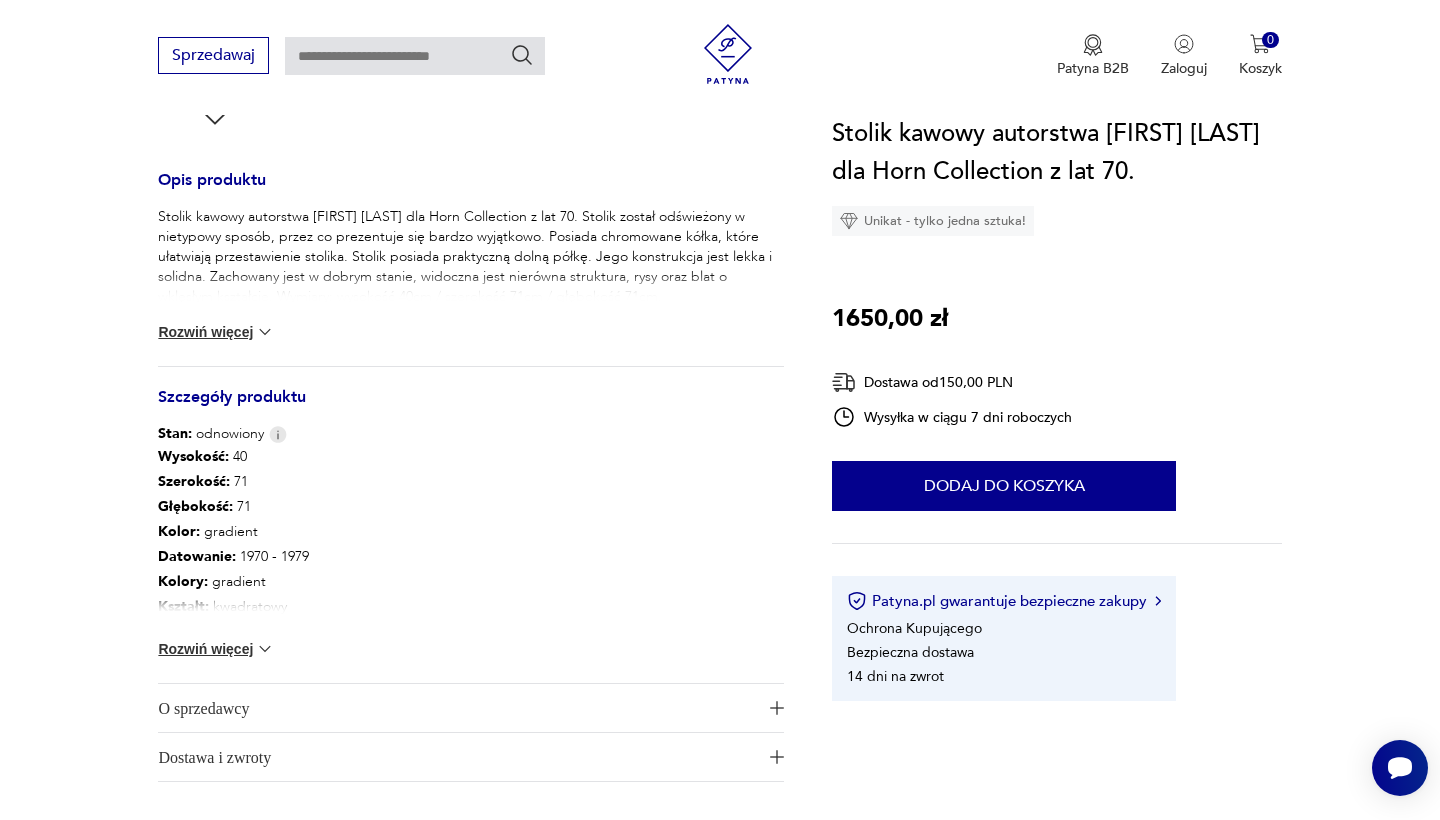 scroll, scrollTop: 774, scrollLeft: 0, axis: vertical 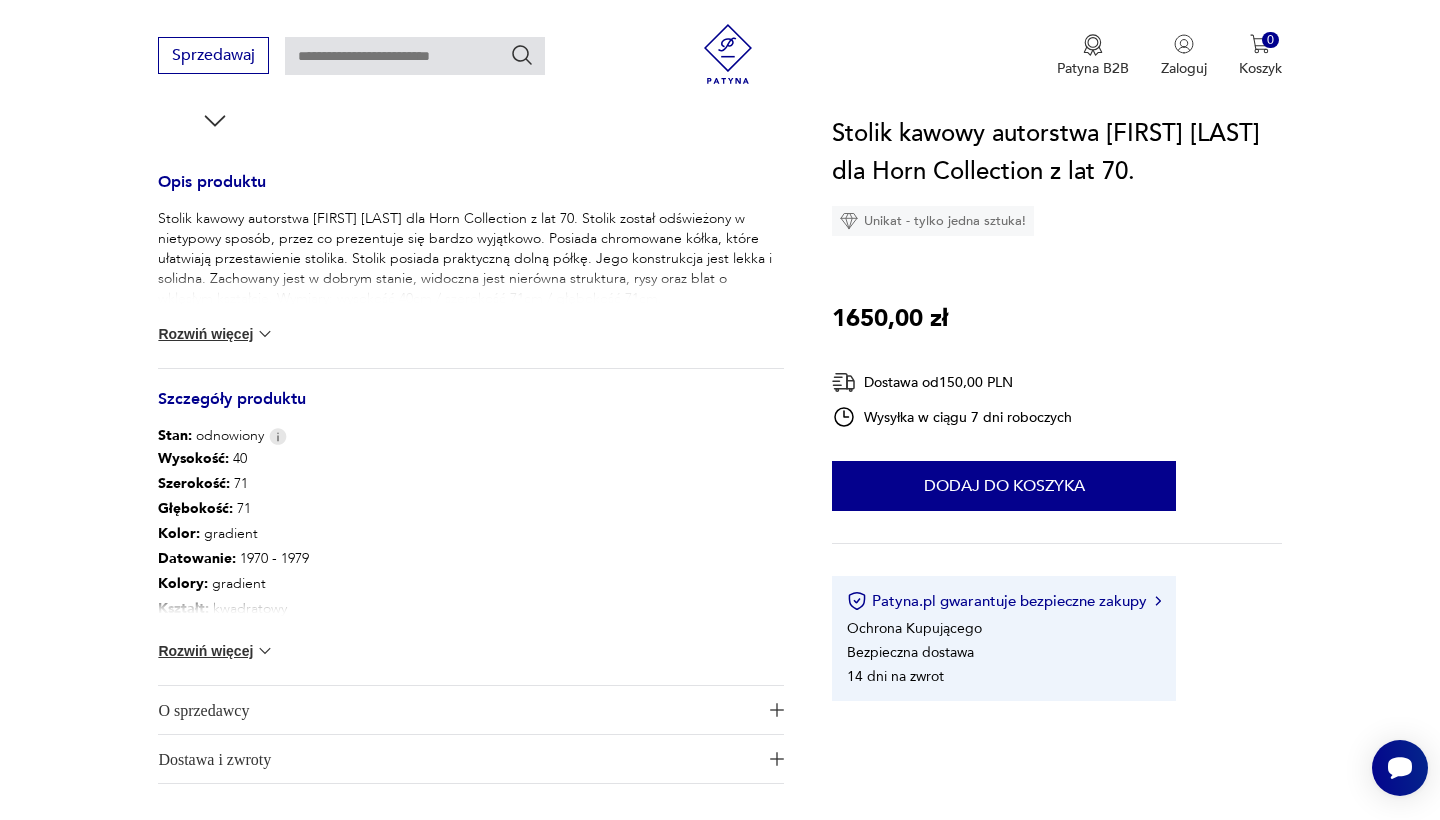 click at bounding box center [265, 334] 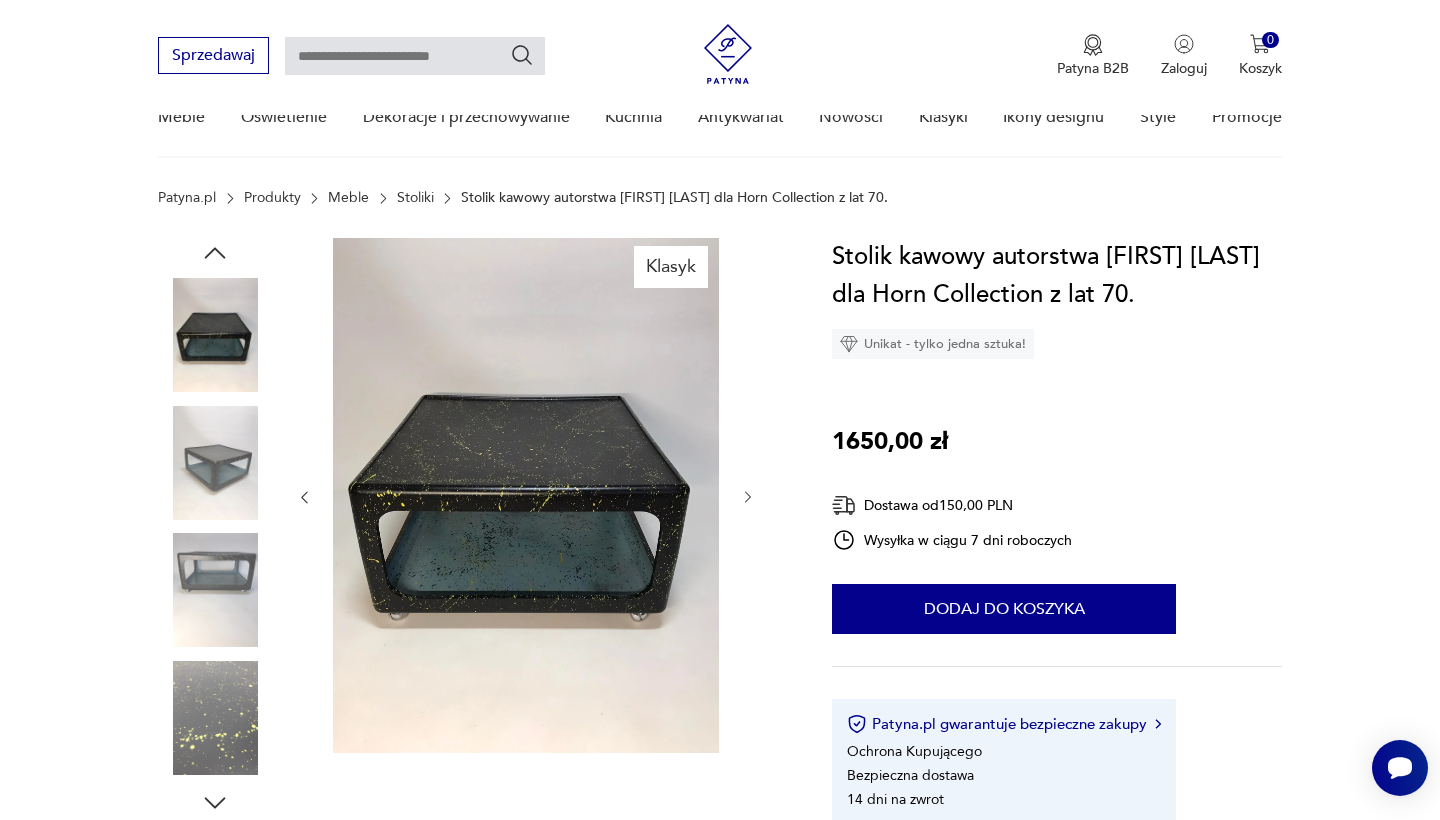 scroll, scrollTop: 211, scrollLeft: 0, axis: vertical 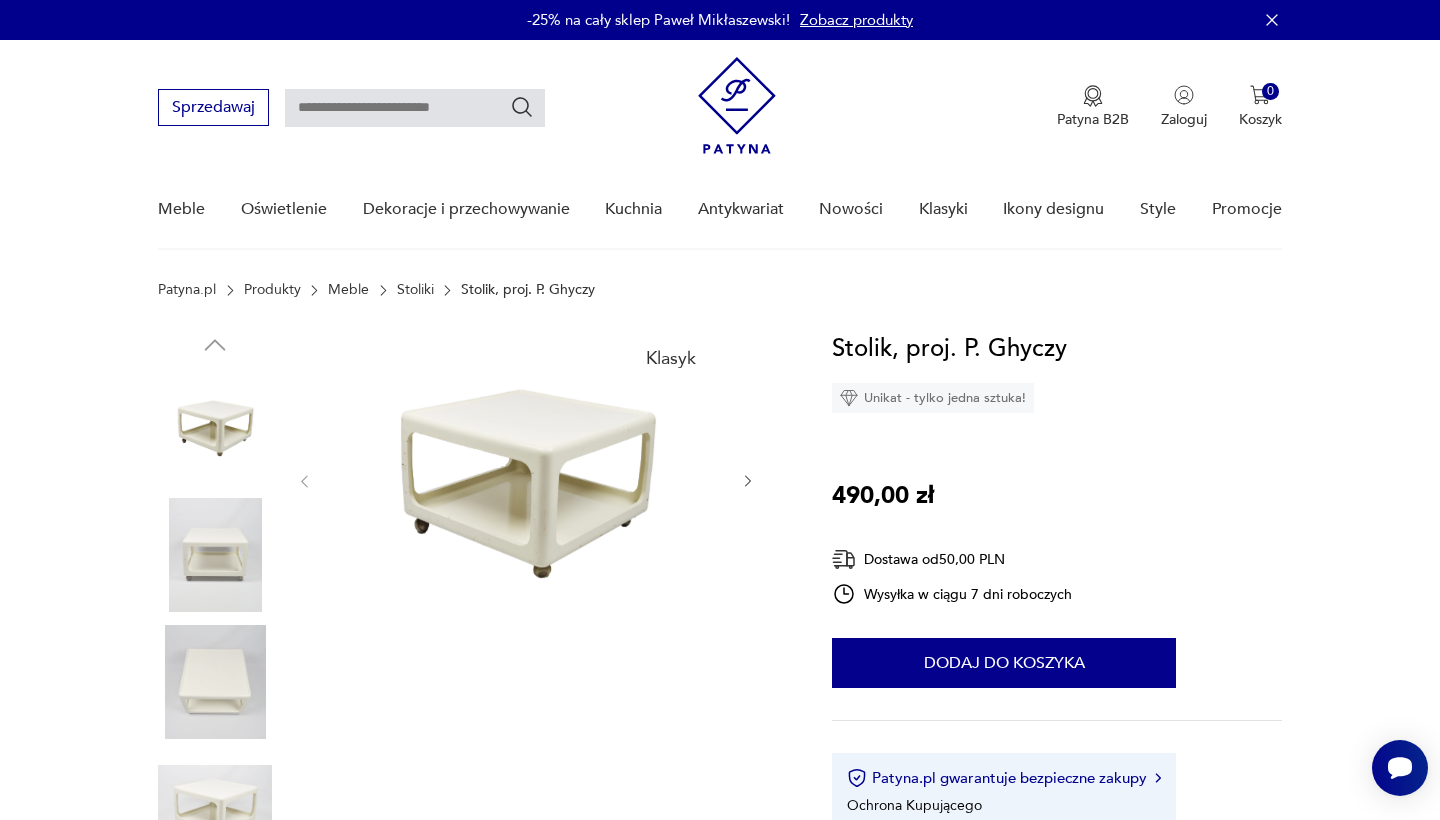 click 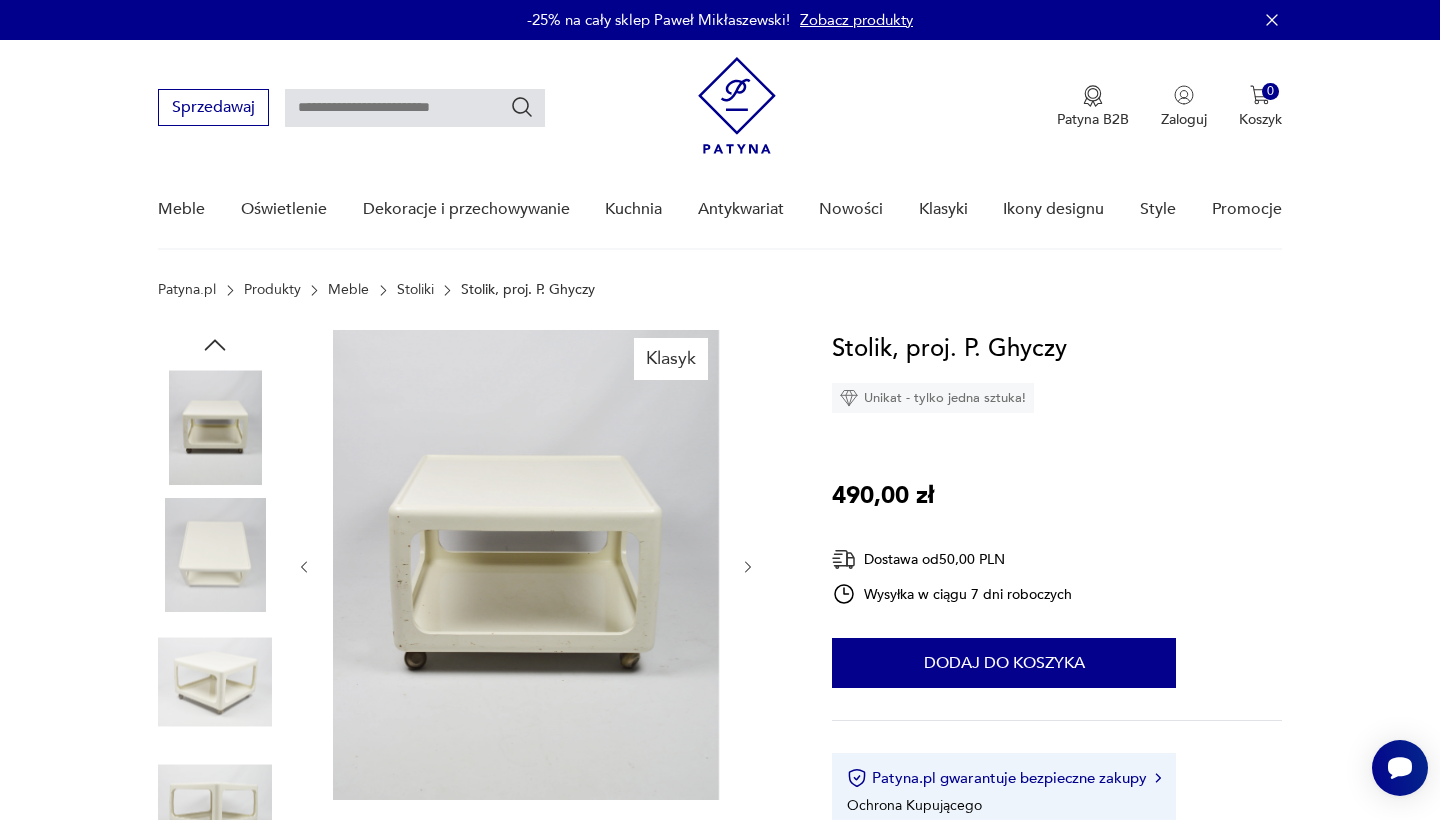 click 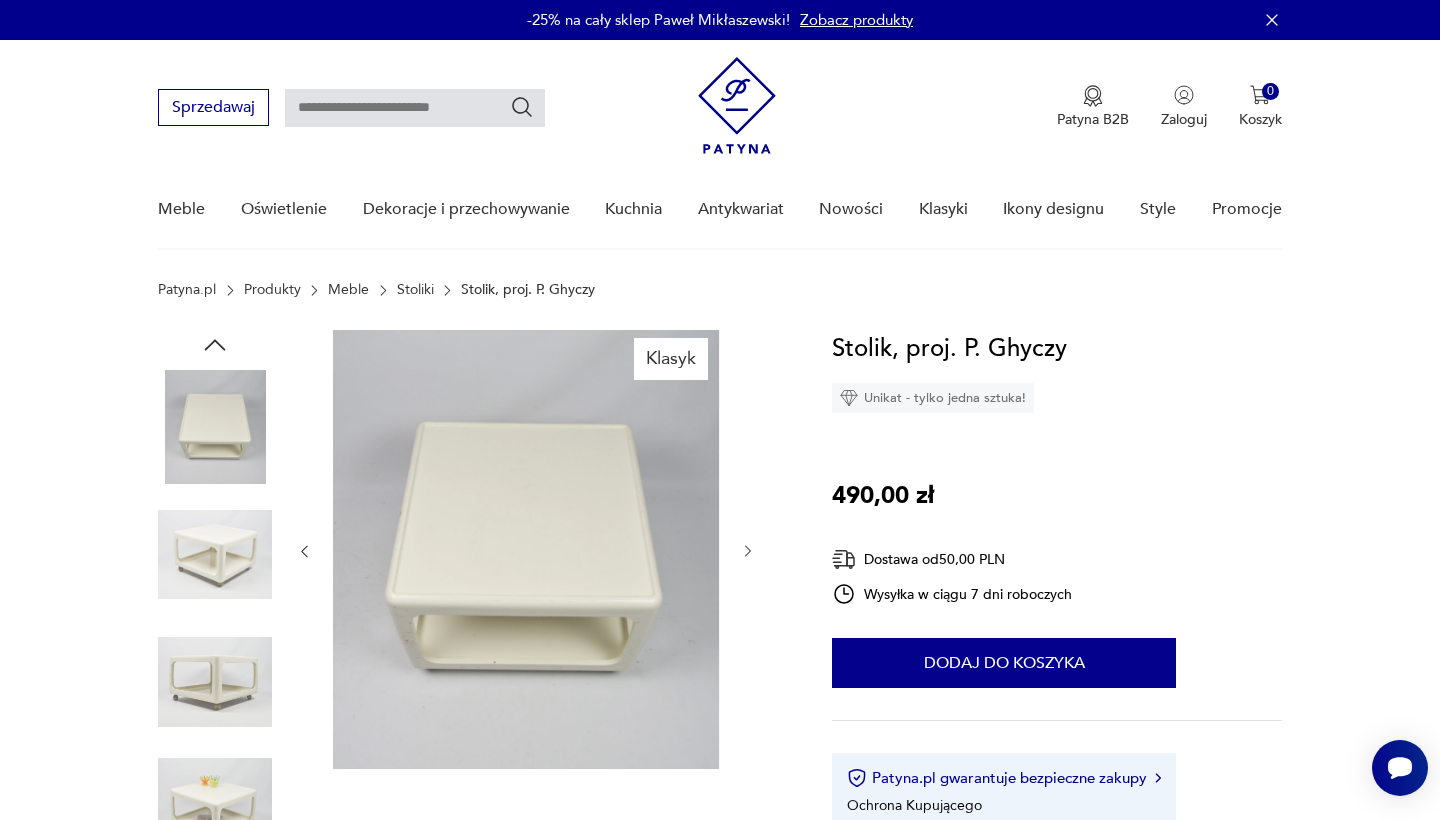 click at bounding box center (526, 551) 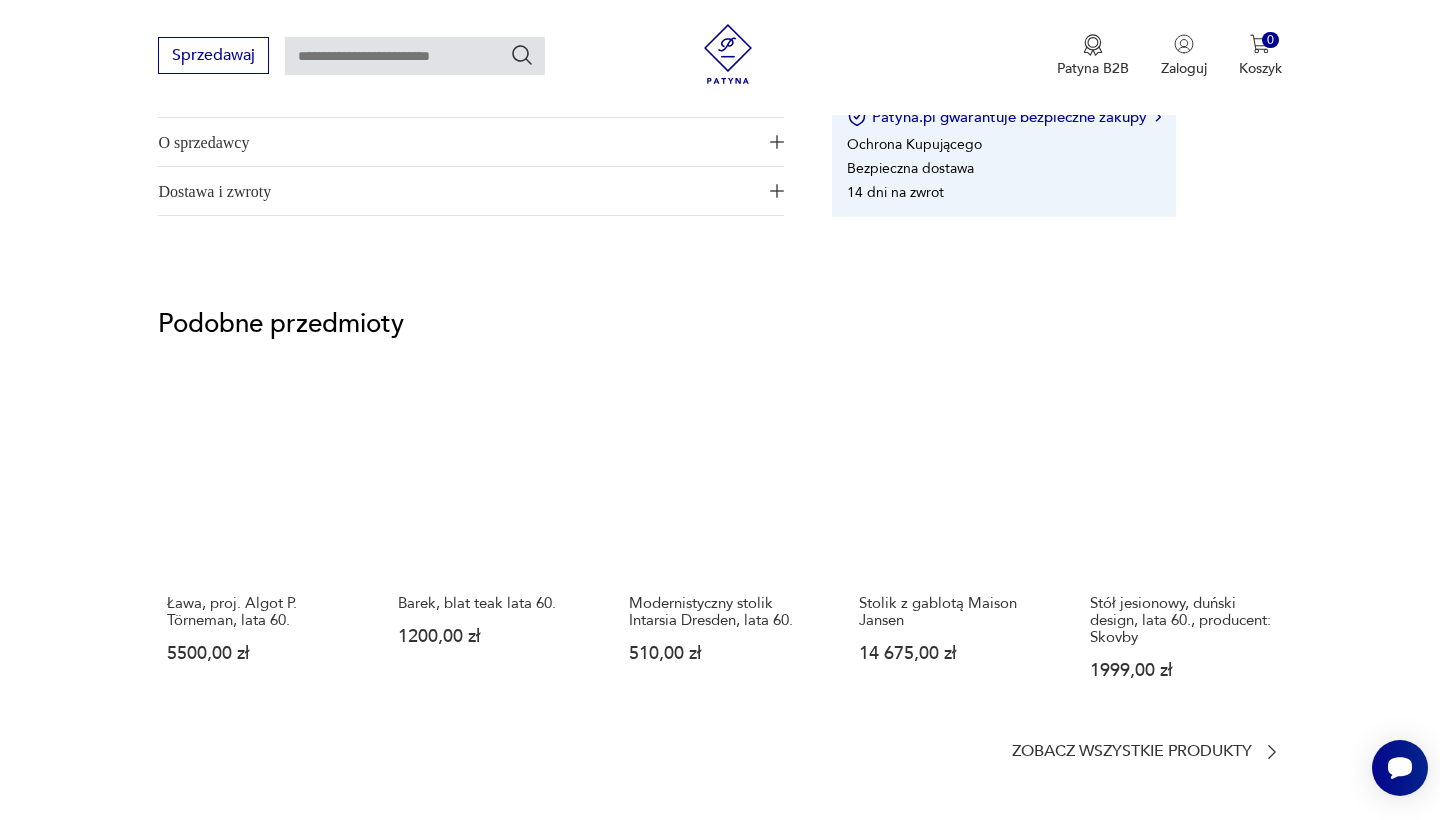 scroll, scrollTop: 1349, scrollLeft: 0, axis: vertical 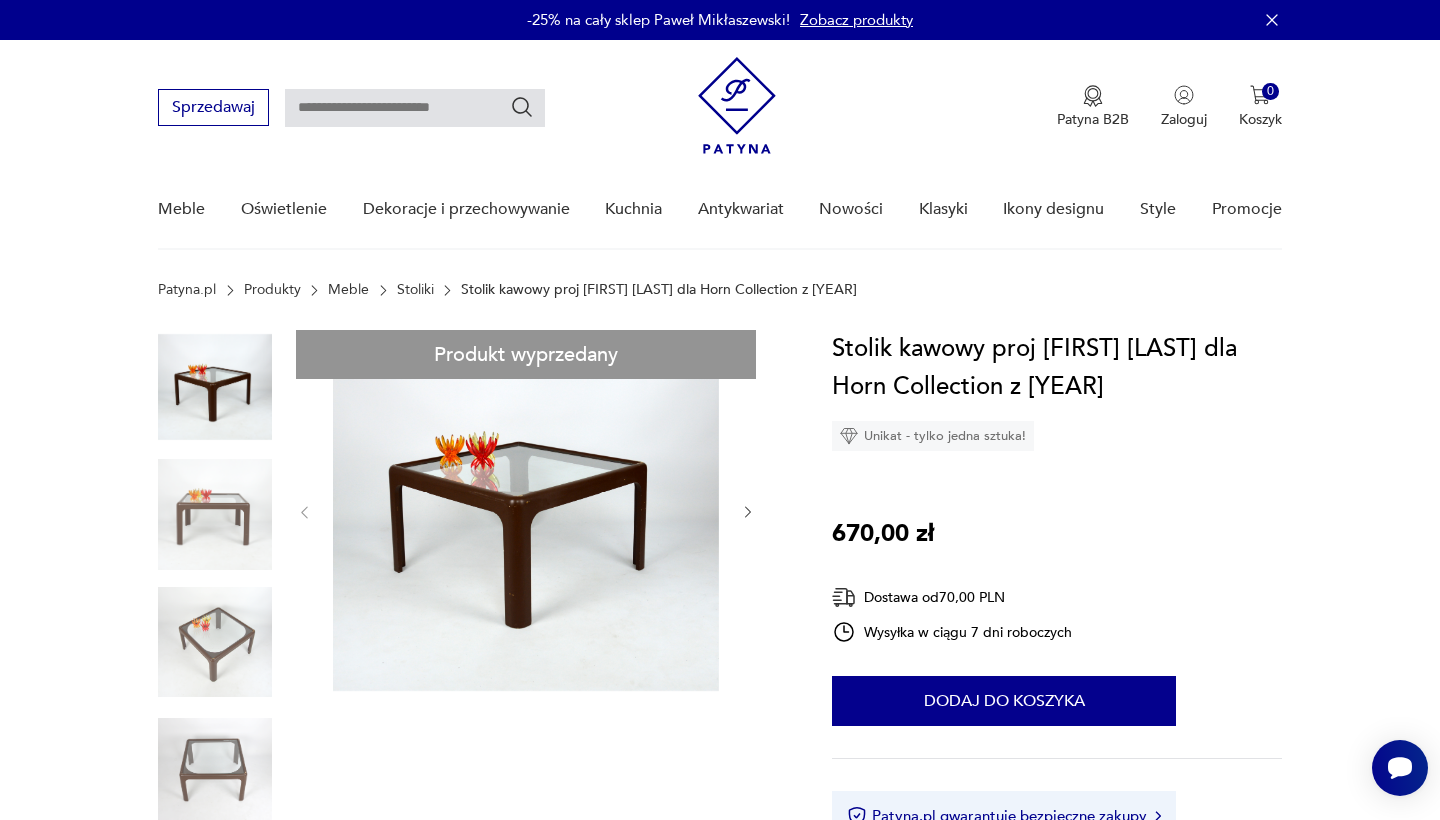 click 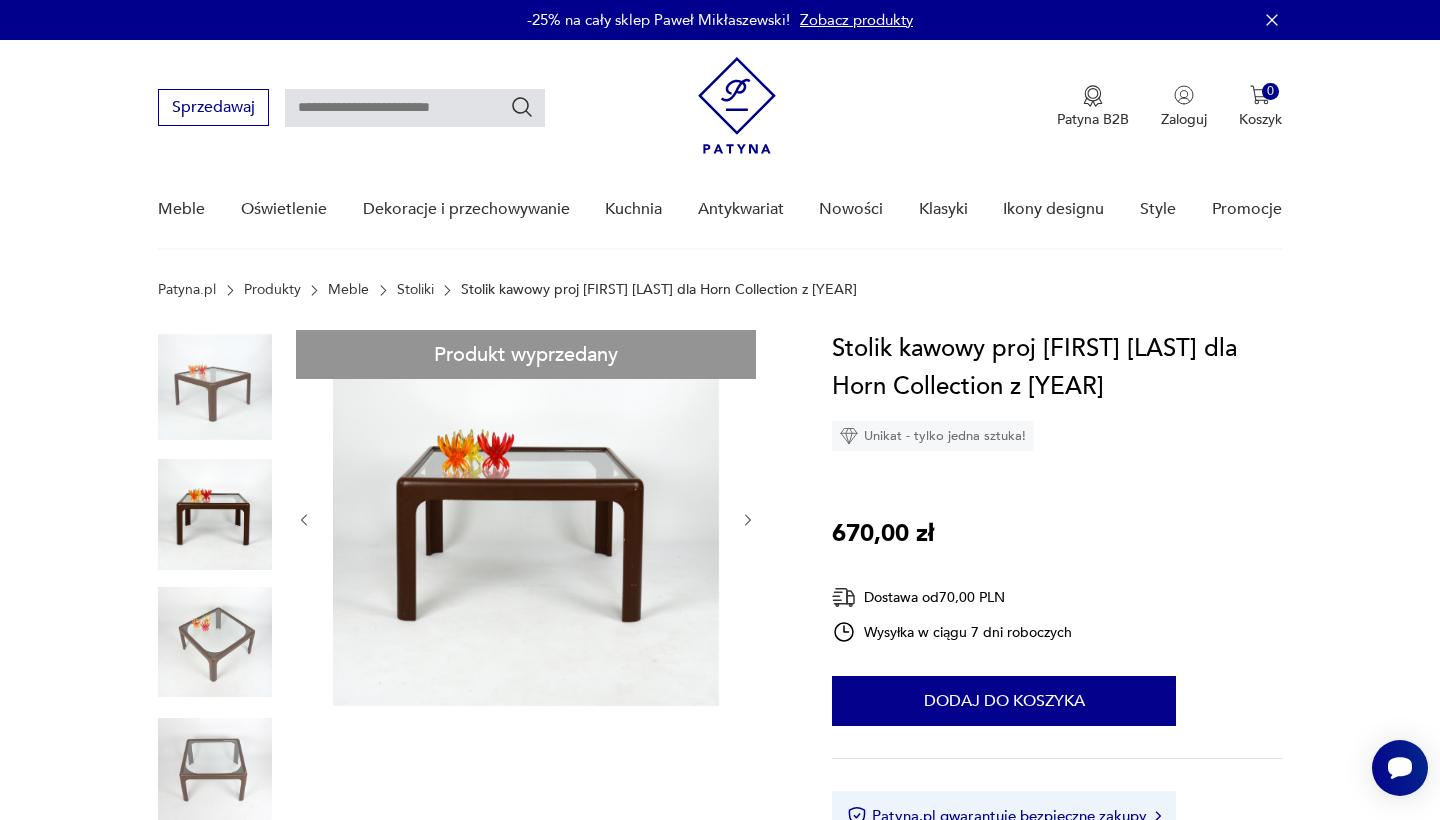 click at bounding box center [748, 520] 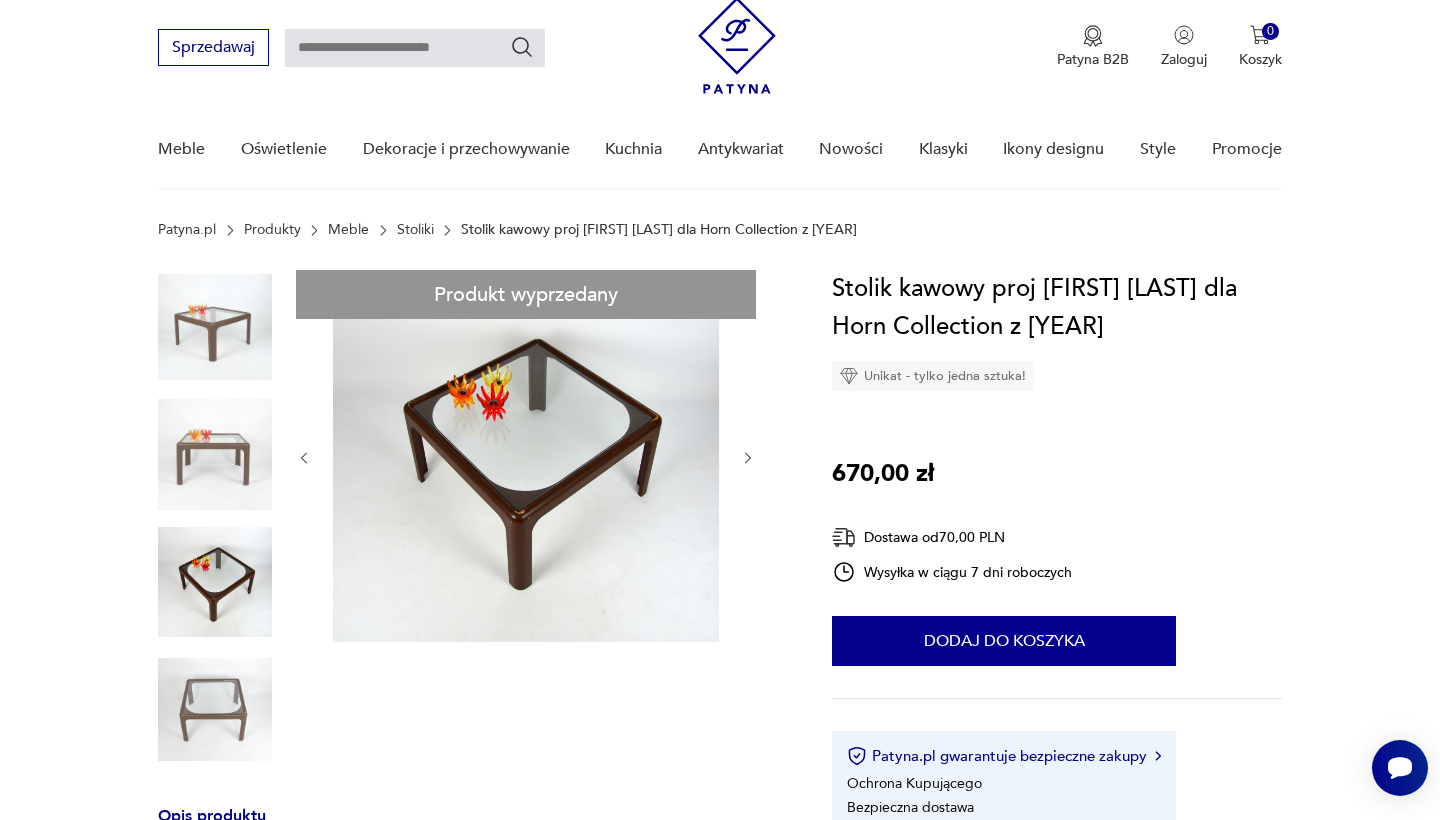 scroll, scrollTop: 47, scrollLeft: 0, axis: vertical 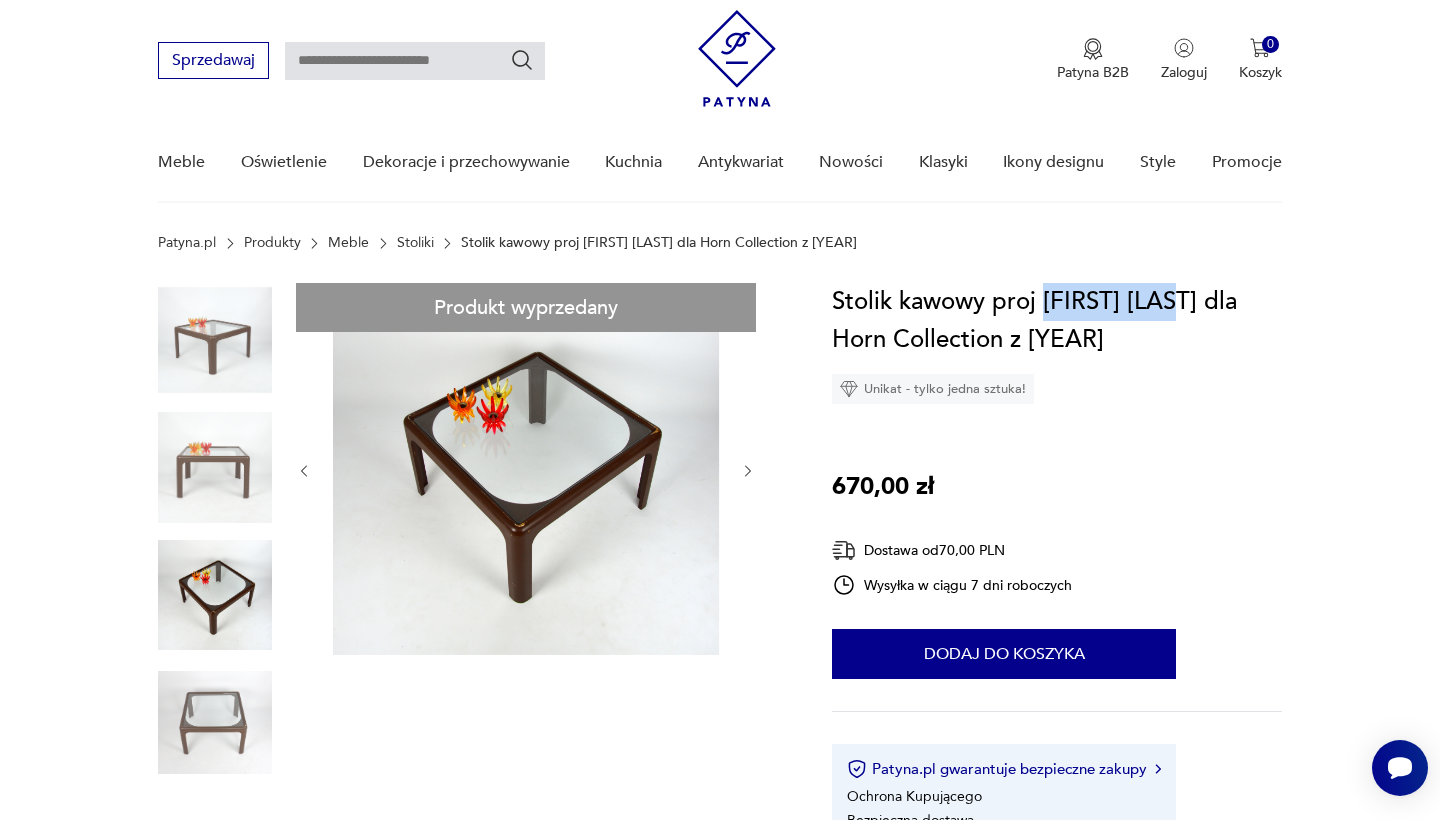 drag, startPoint x: 1190, startPoint y: 306, endPoint x: 1044, endPoint y: 302, distance: 146.05478 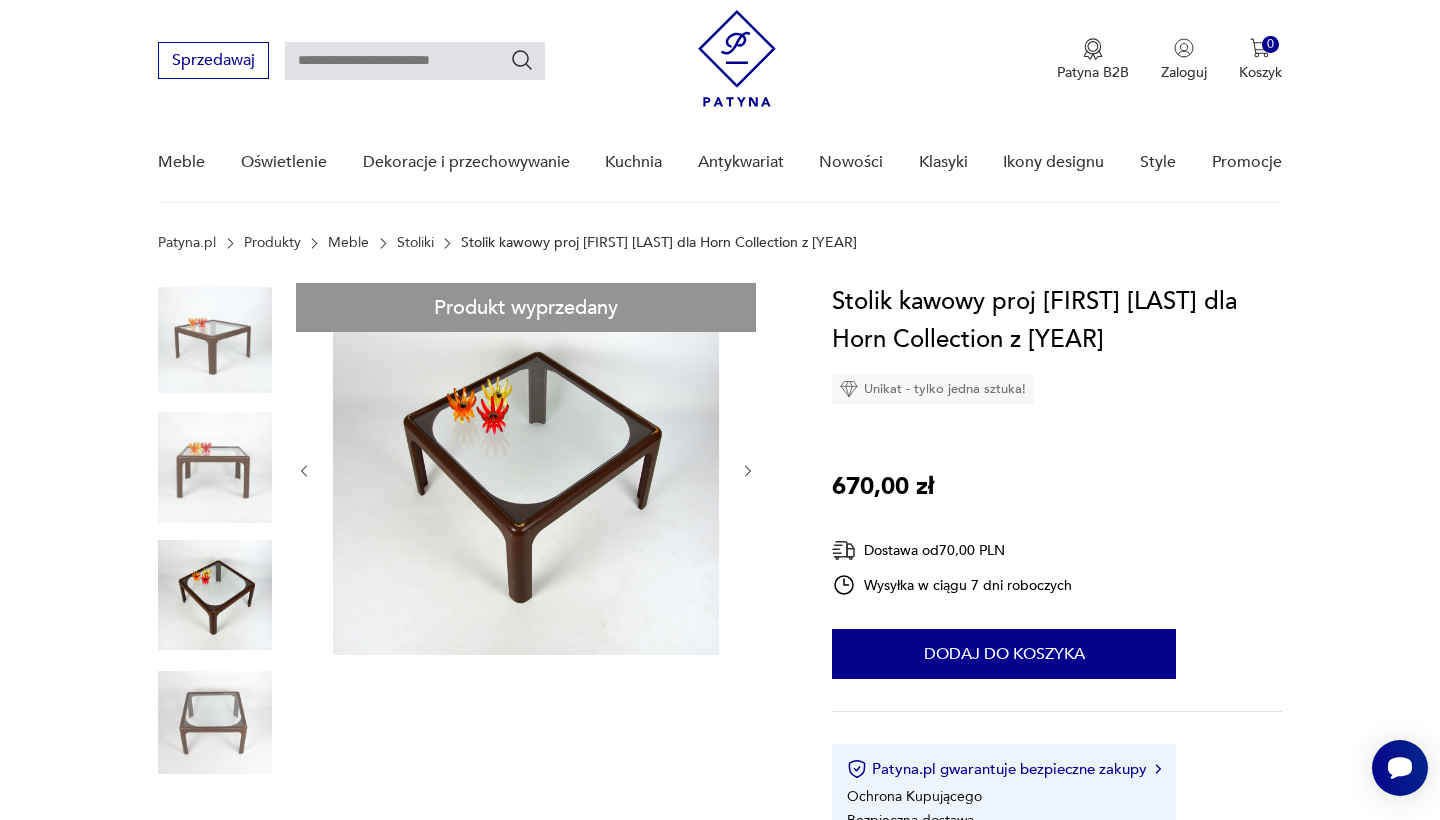 click at bounding box center [415, 61] 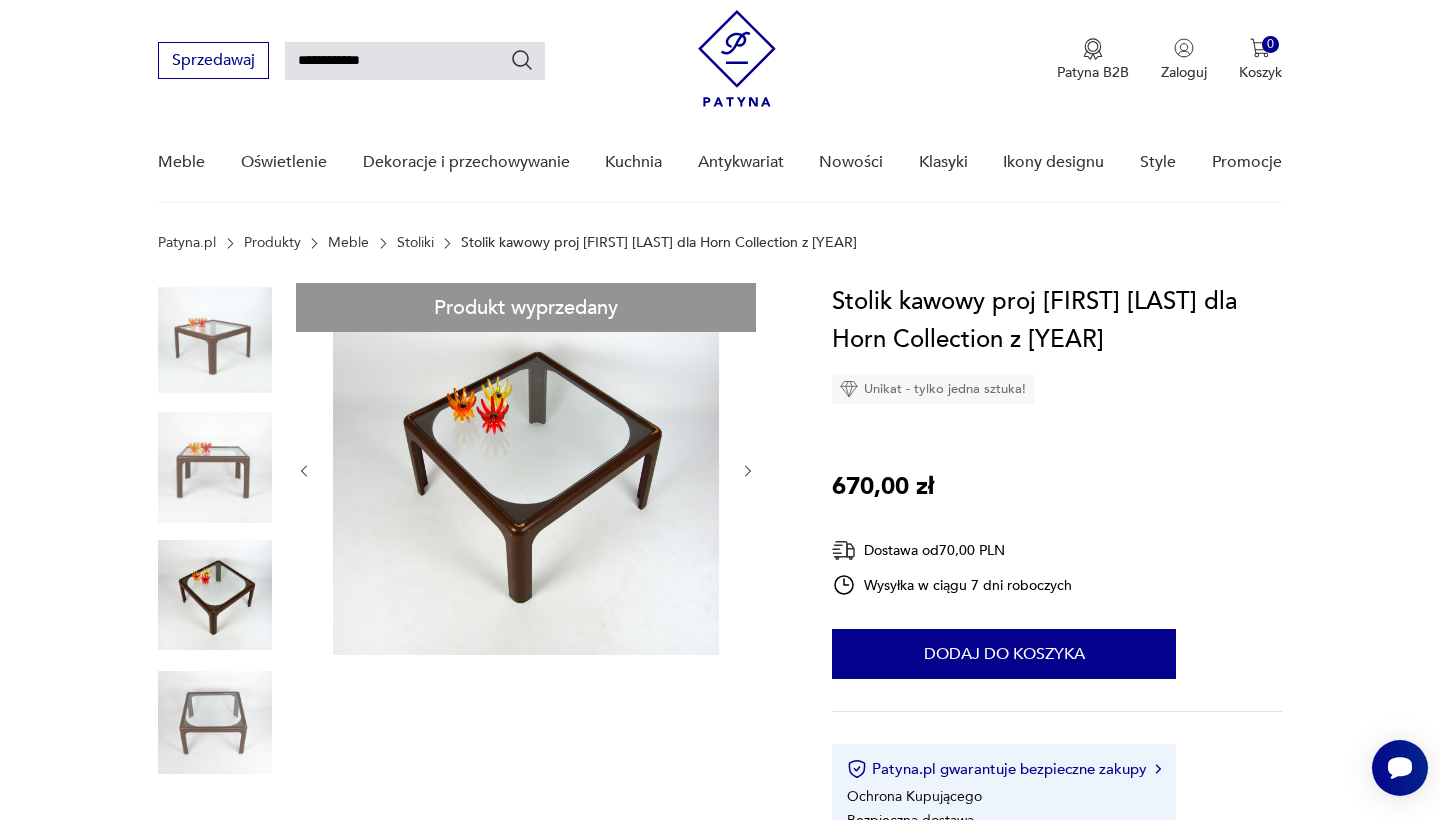 type on "**********" 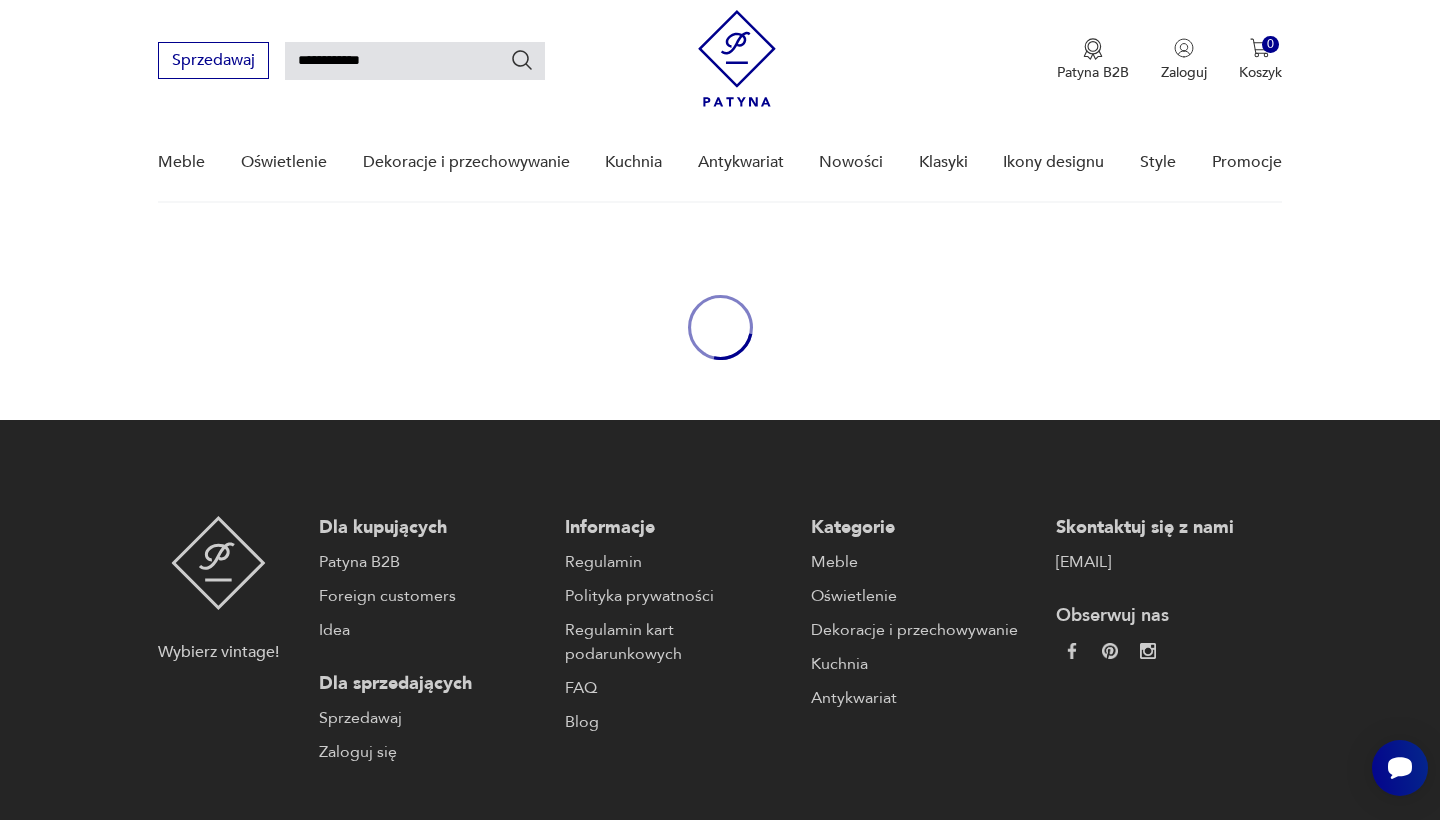 scroll, scrollTop: 72, scrollLeft: 0, axis: vertical 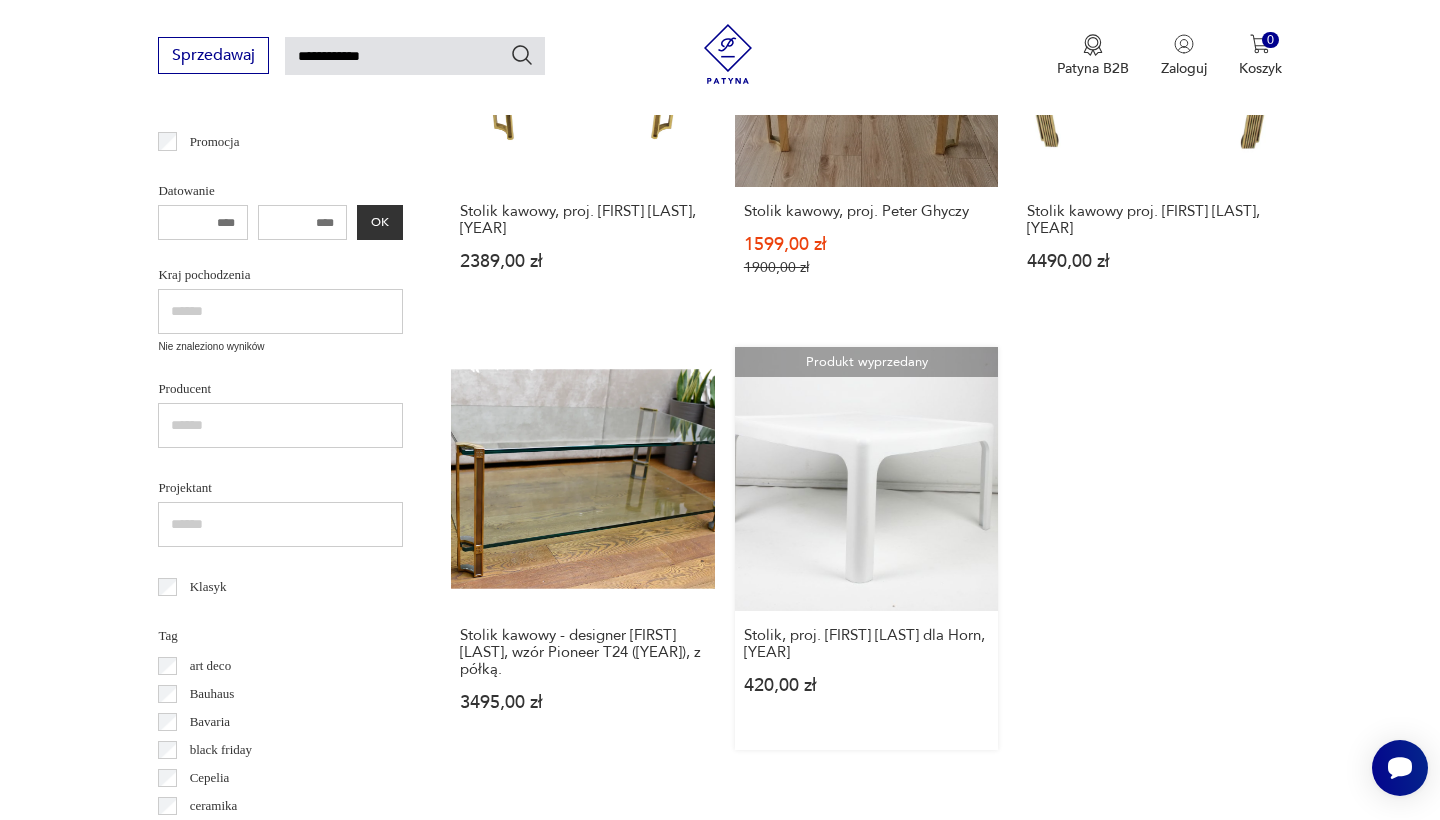 click on "Produkt wyprzedany Stolik, proj. Peter Ghyczy dla Horn, lata 60 420,00 zł" at bounding box center (866, 548) 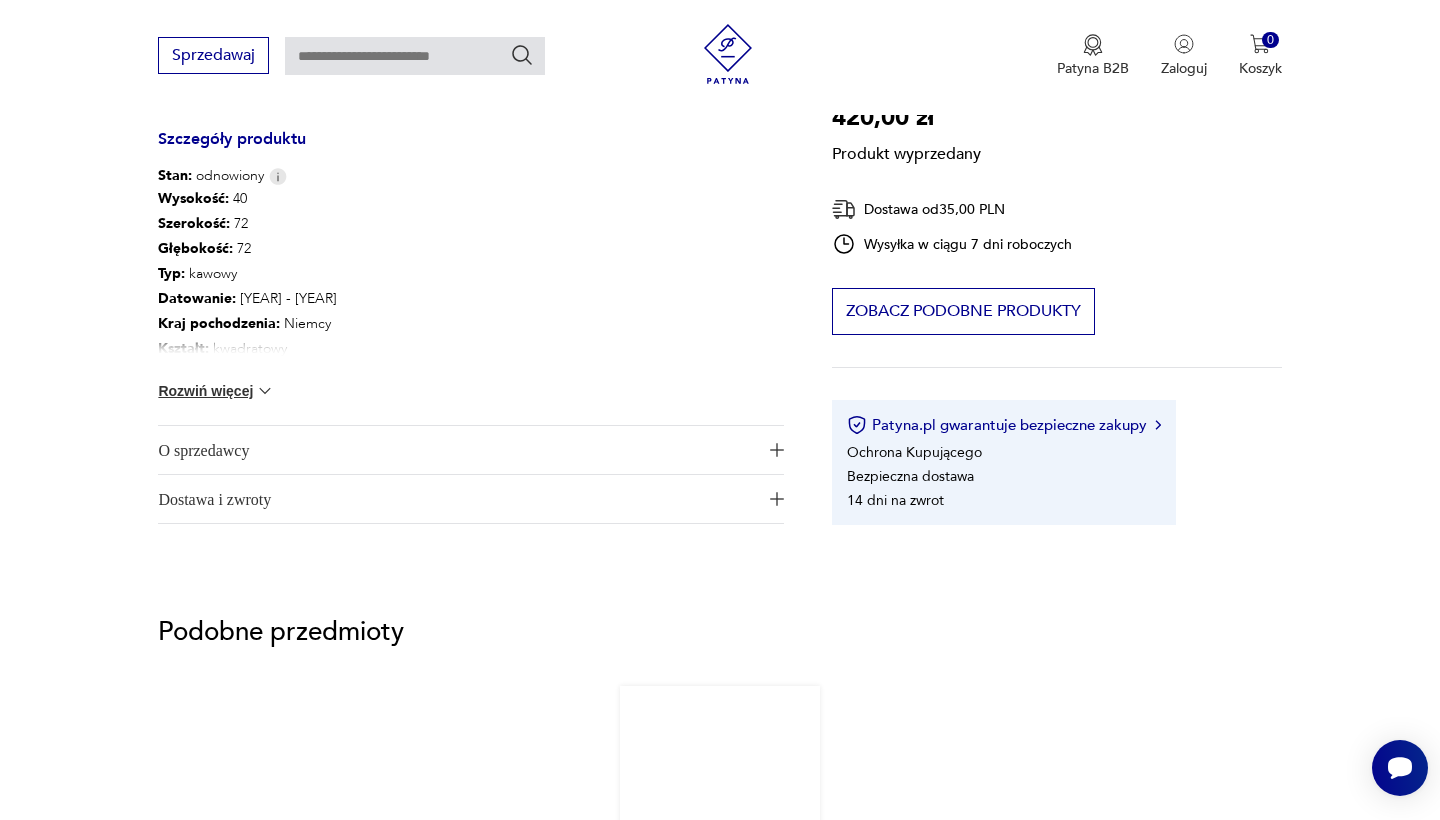 scroll, scrollTop: 622, scrollLeft: 0, axis: vertical 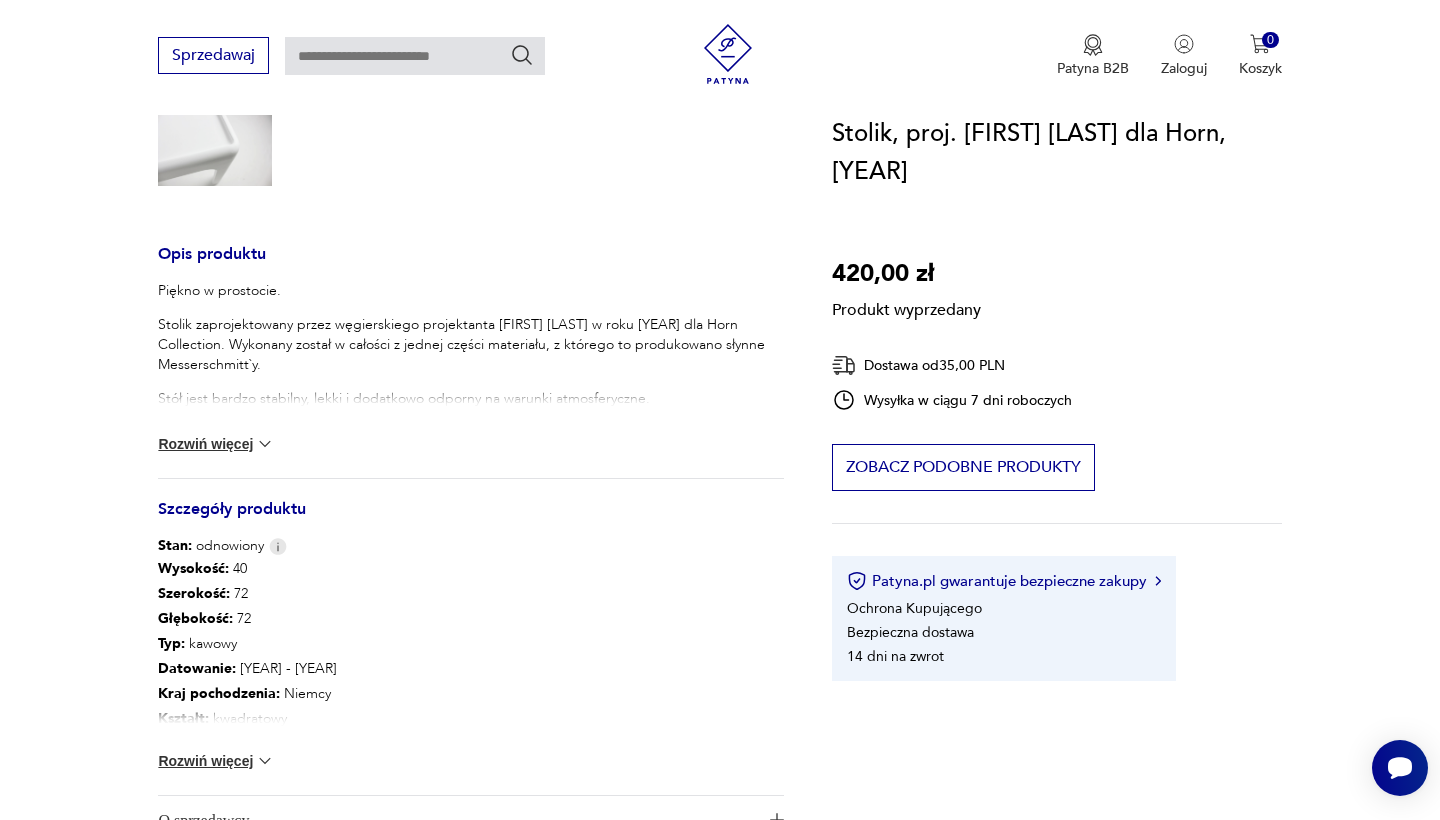 click on "Rozwiń więcej" at bounding box center [216, 444] 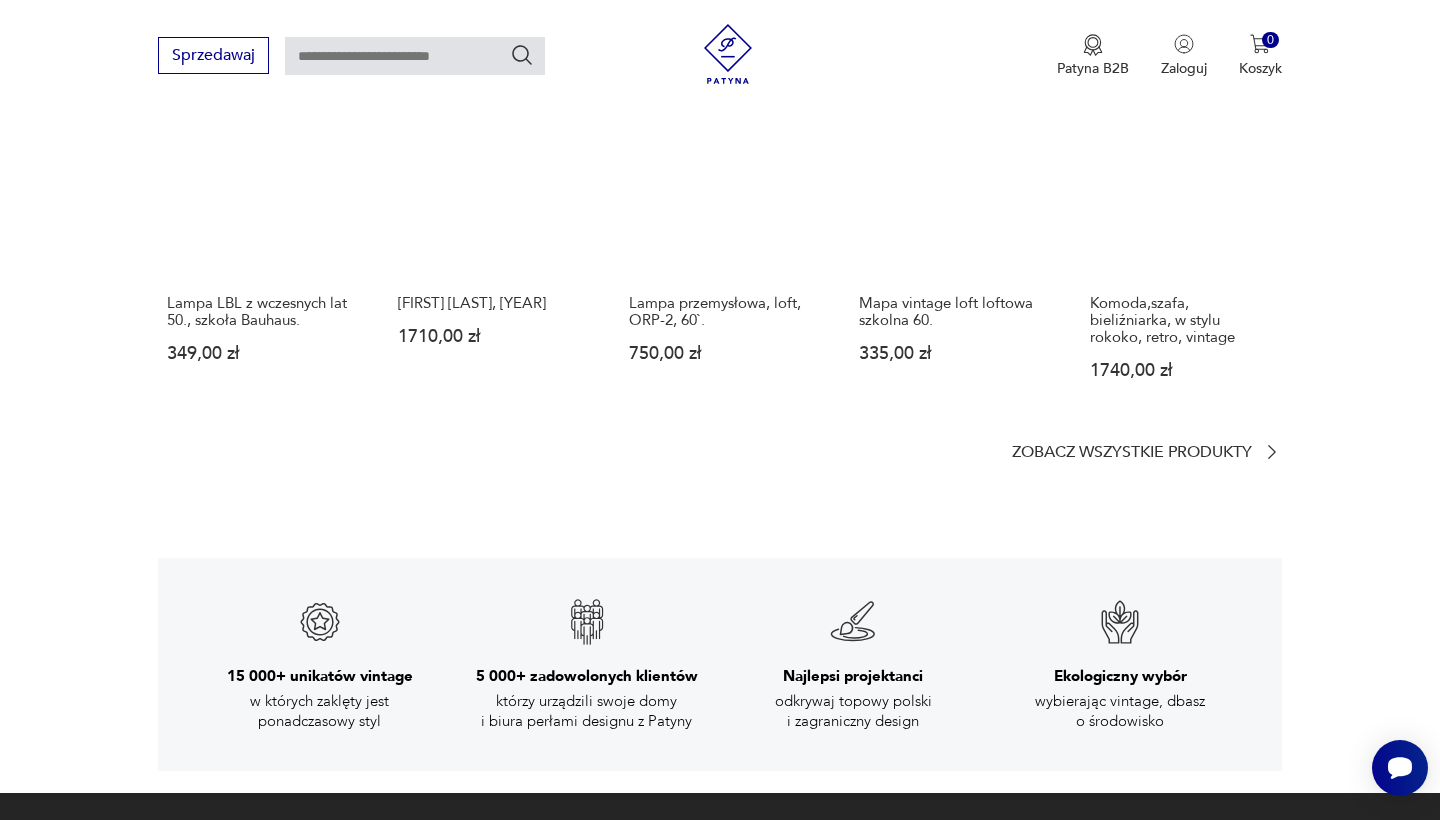 scroll, scrollTop: 2651, scrollLeft: 0, axis: vertical 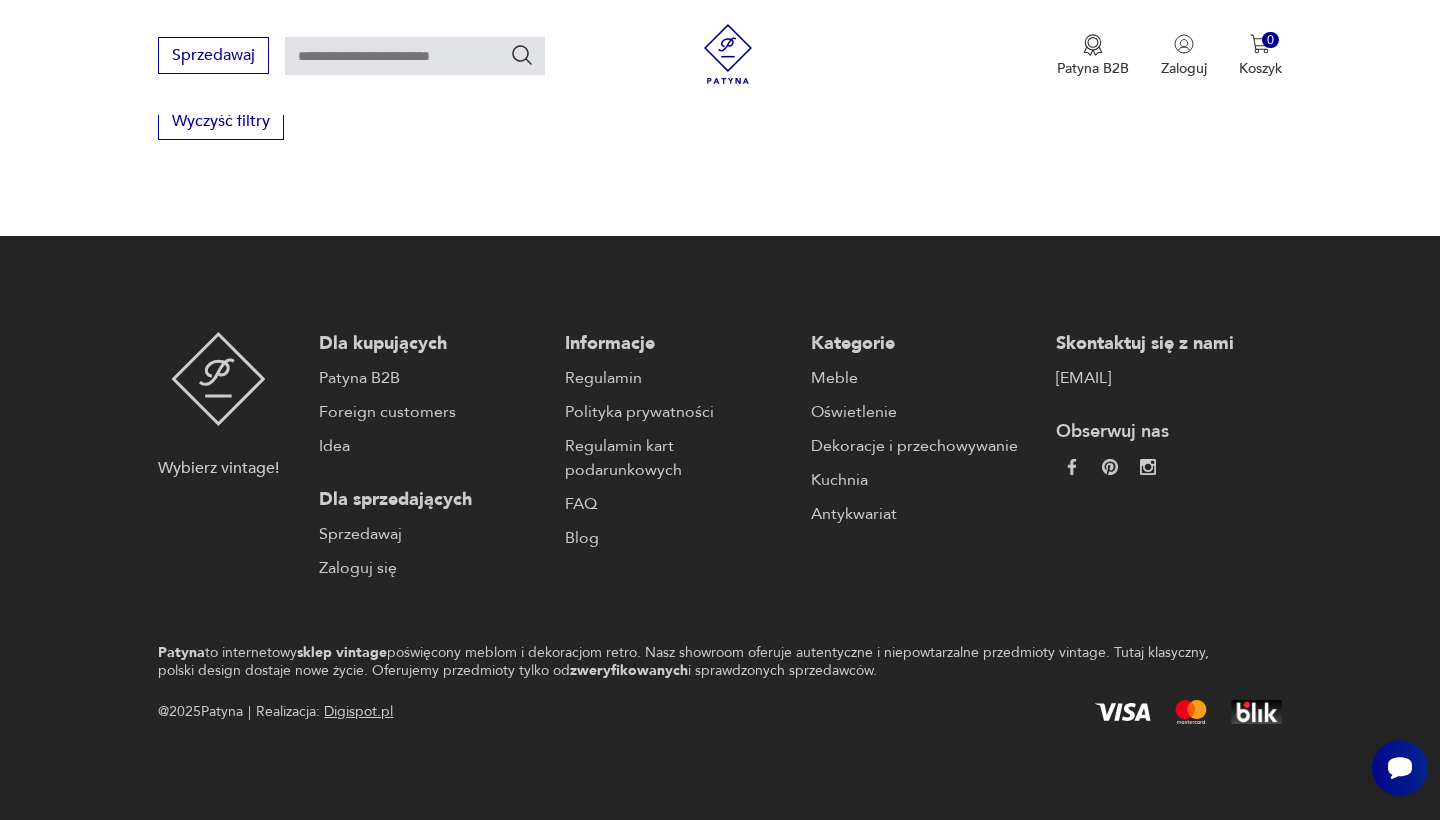 type on "**********" 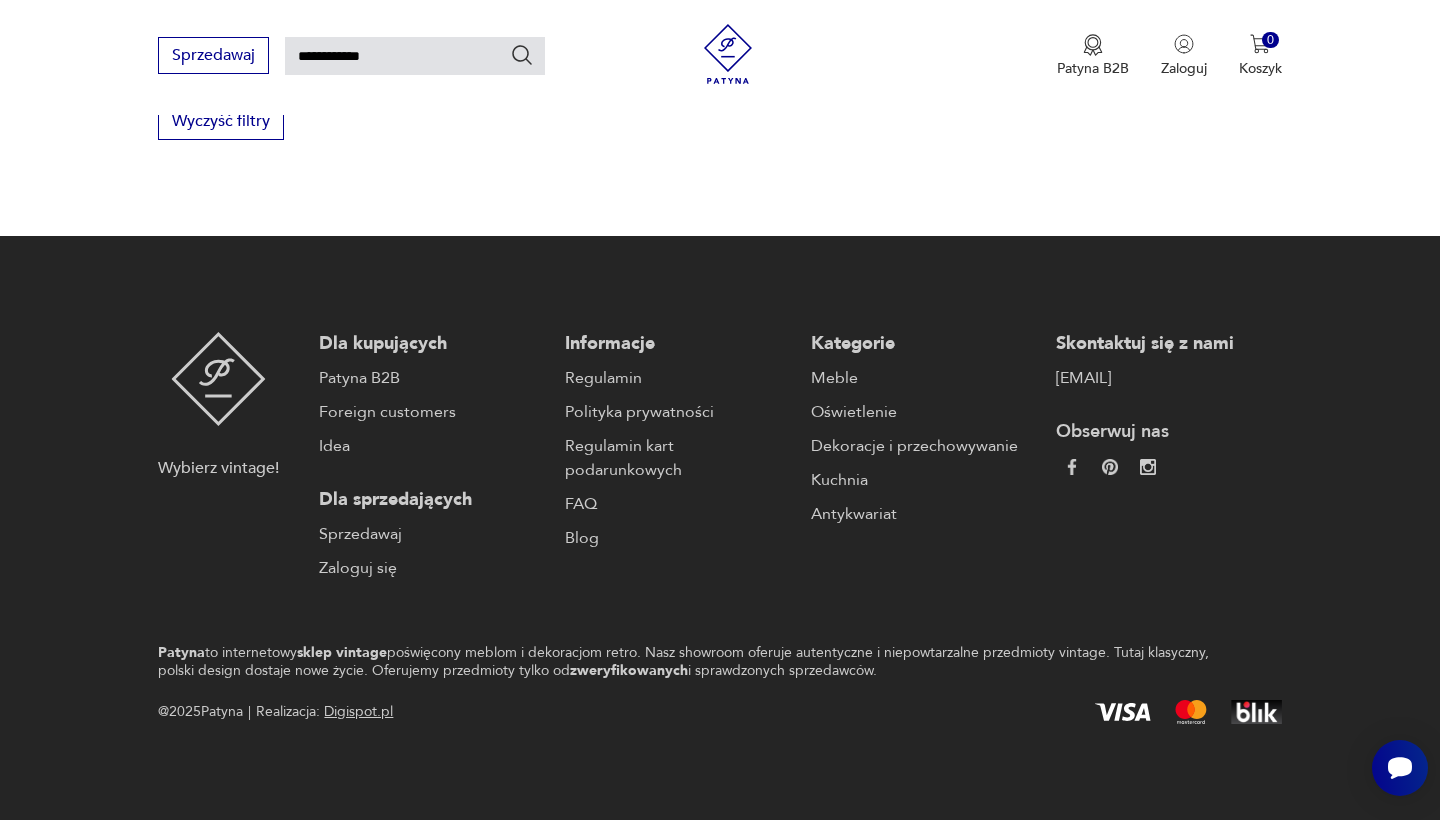 scroll, scrollTop: 516, scrollLeft: 0, axis: vertical 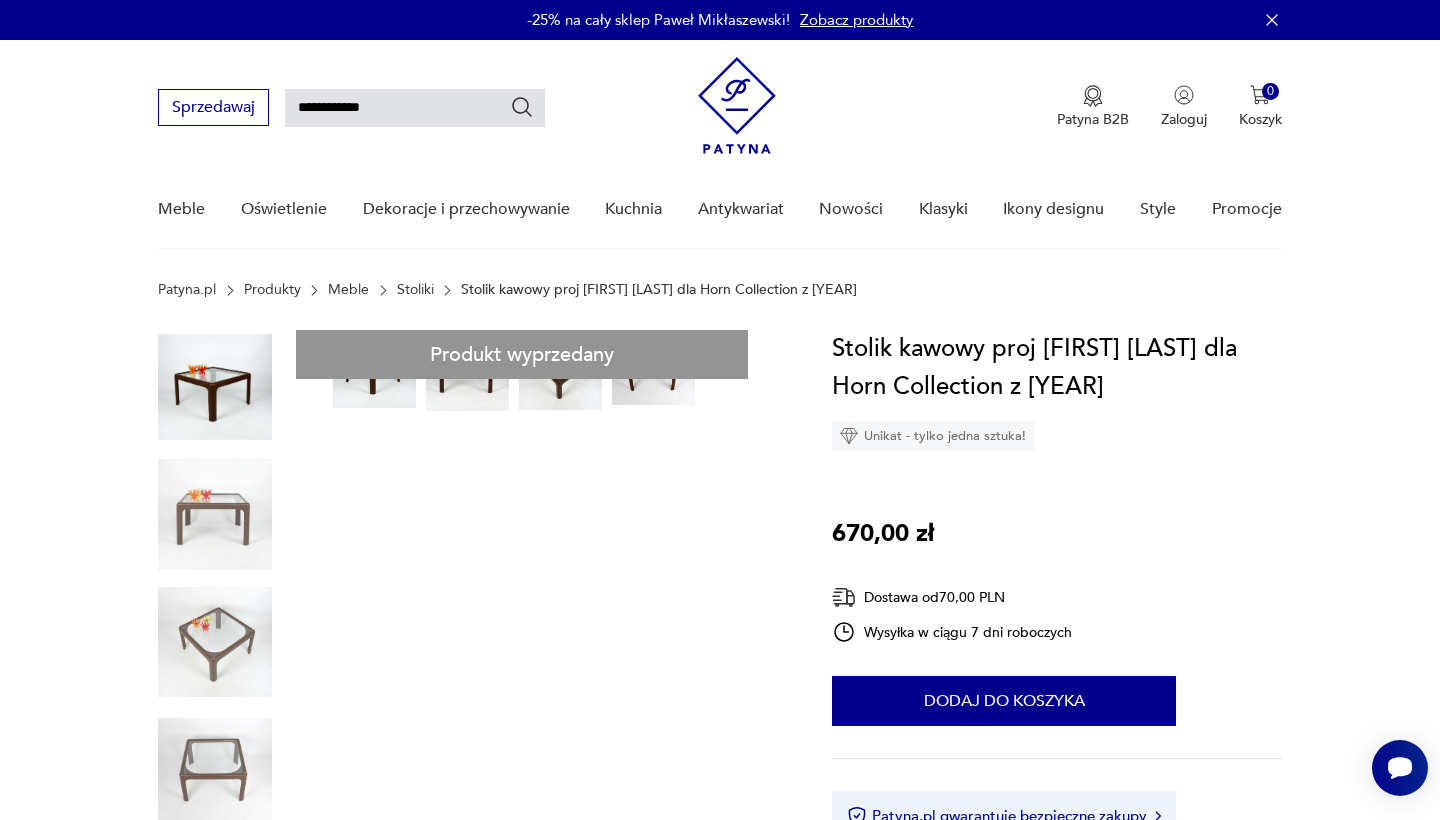 type 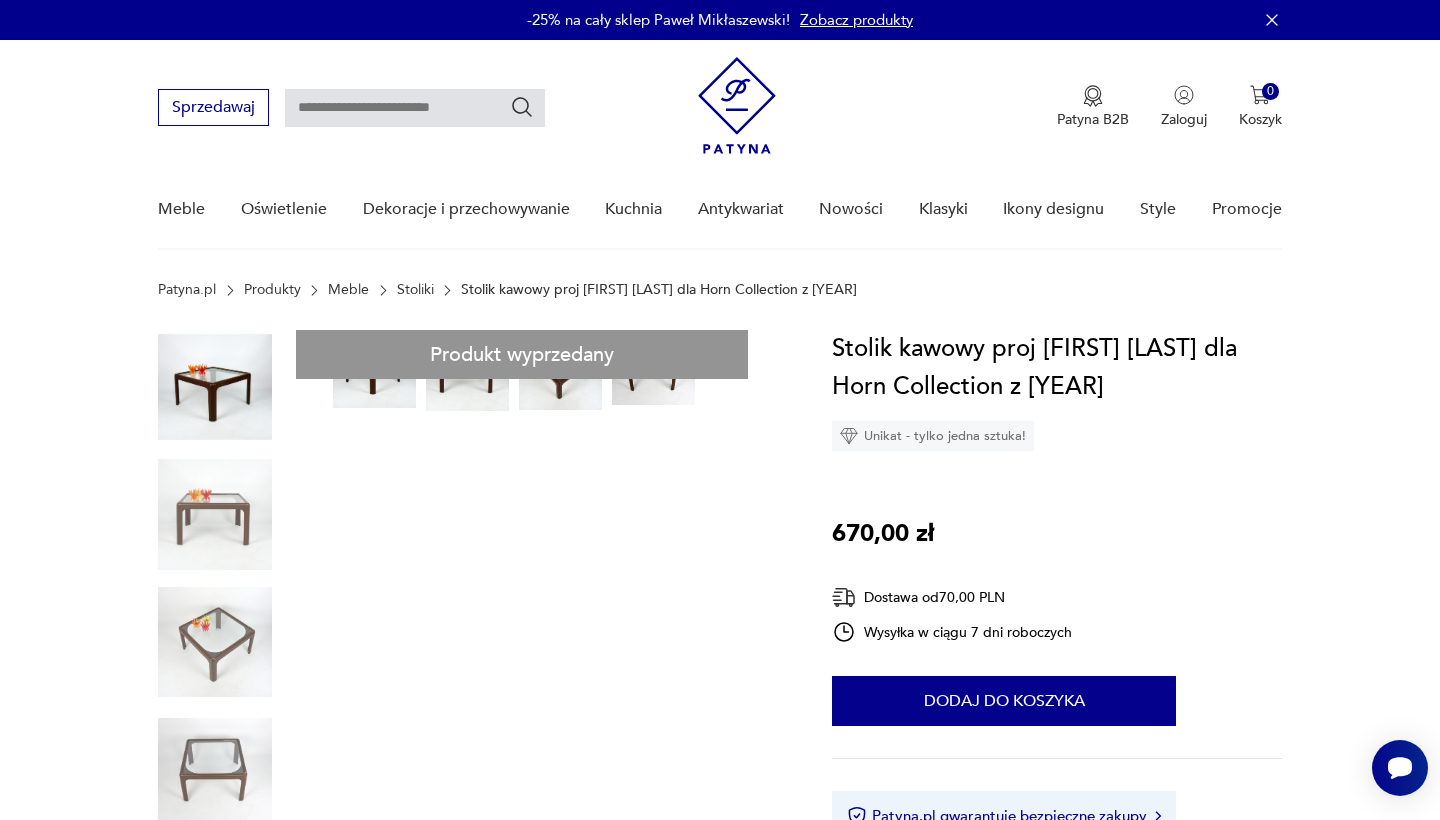 scroll, scrollTop: 47, scrollLeft: 0, axis: vertical 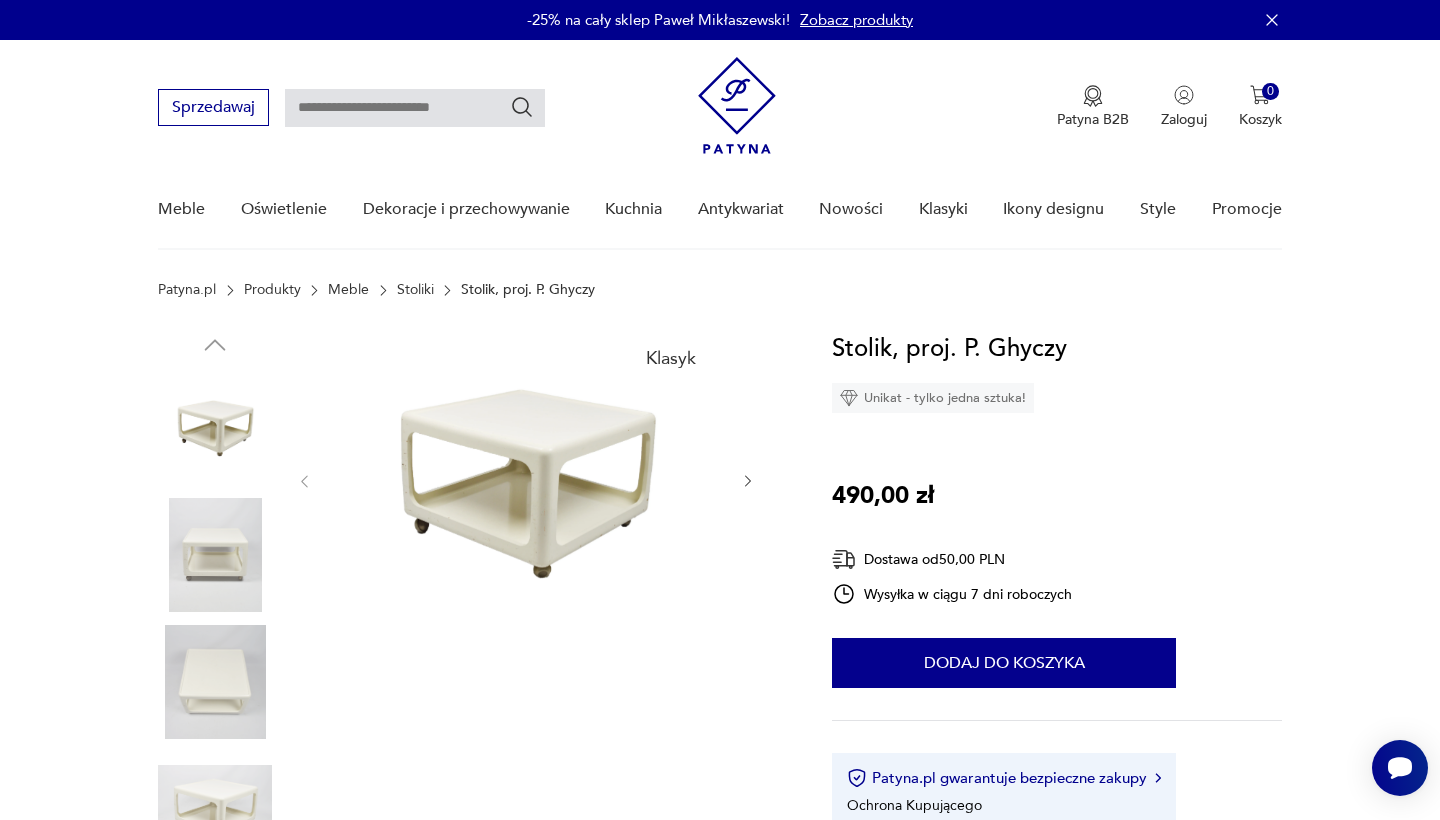 click at bounding box center [215, 427] 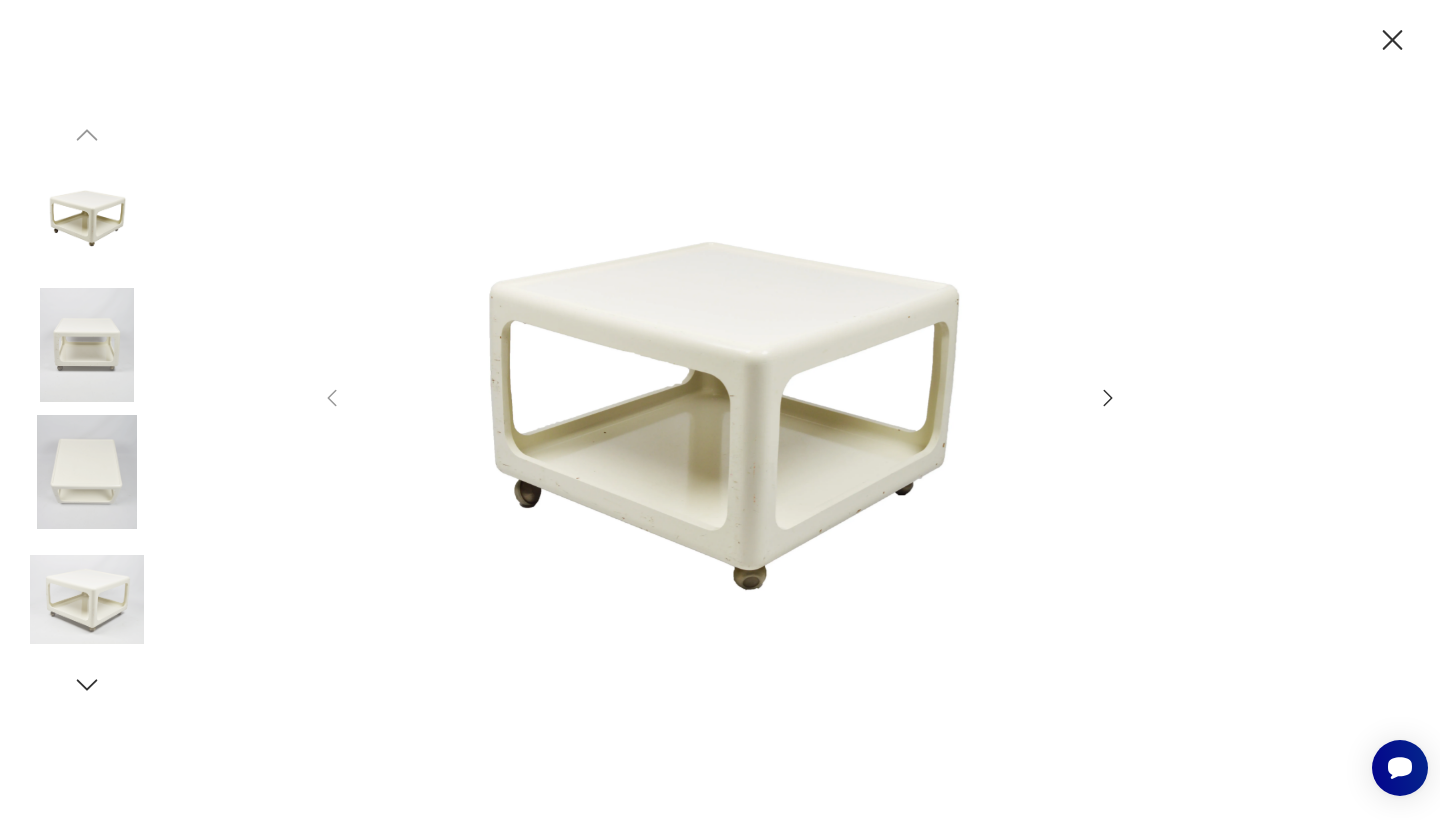 click 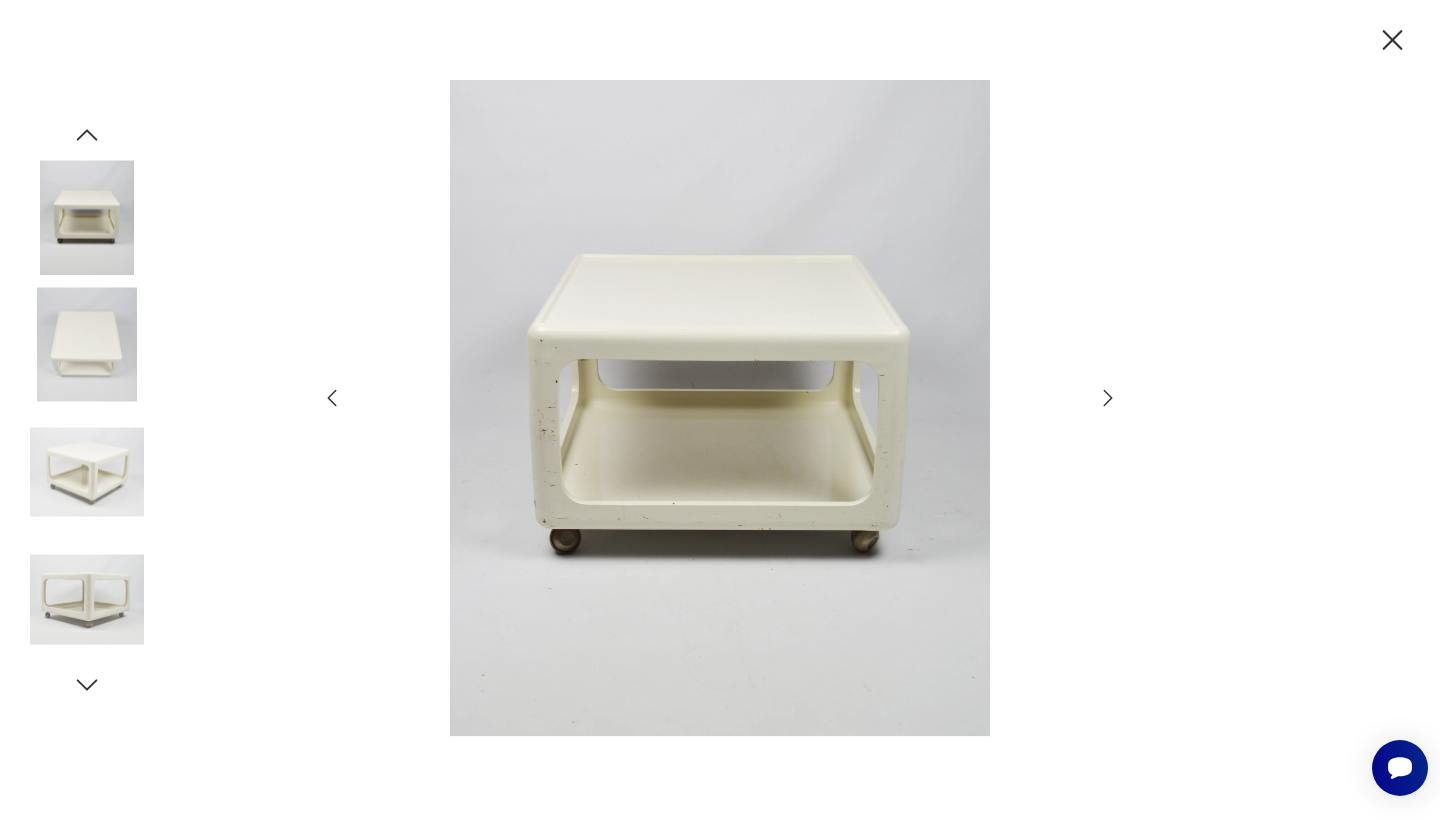 click 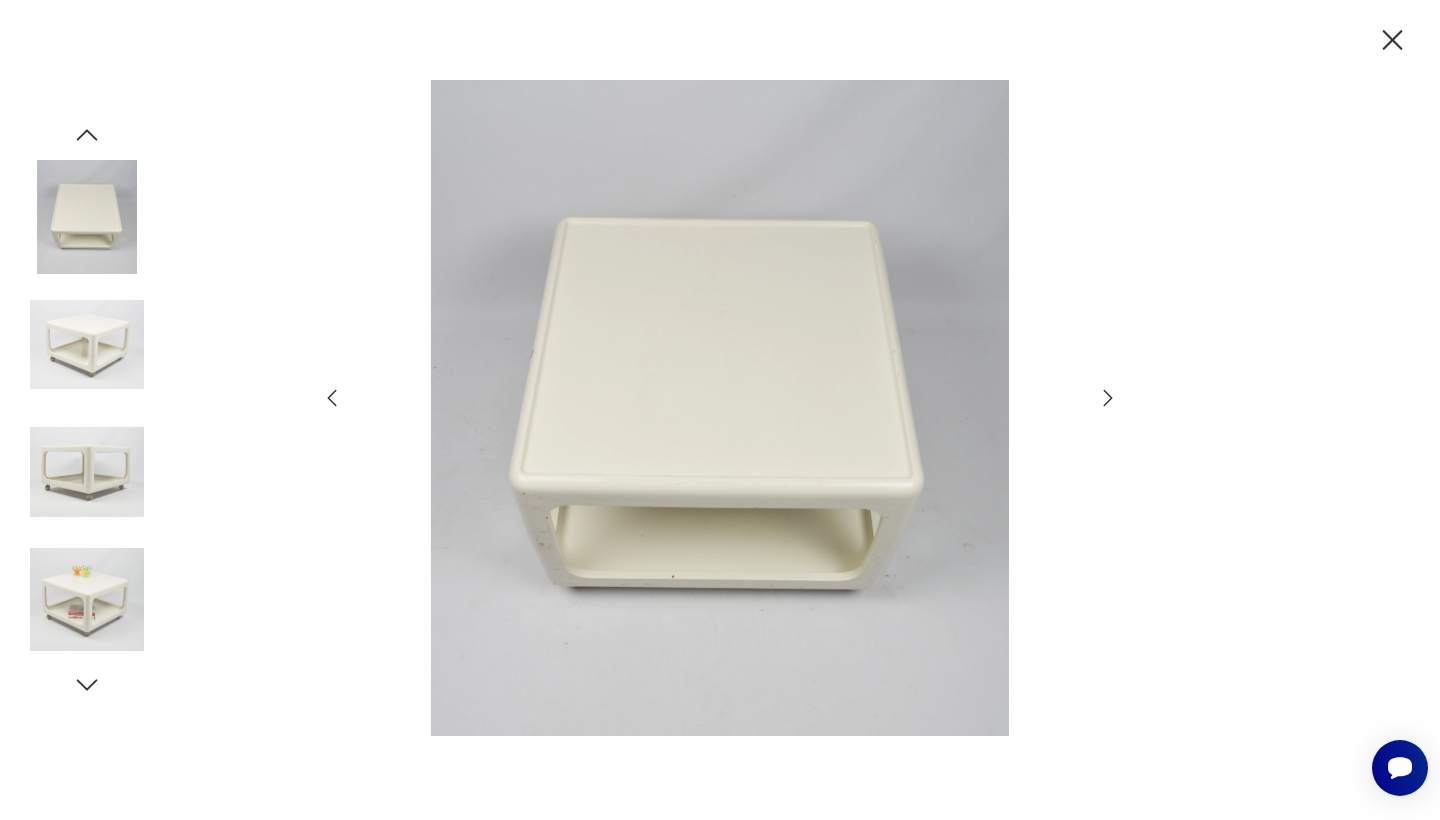 click 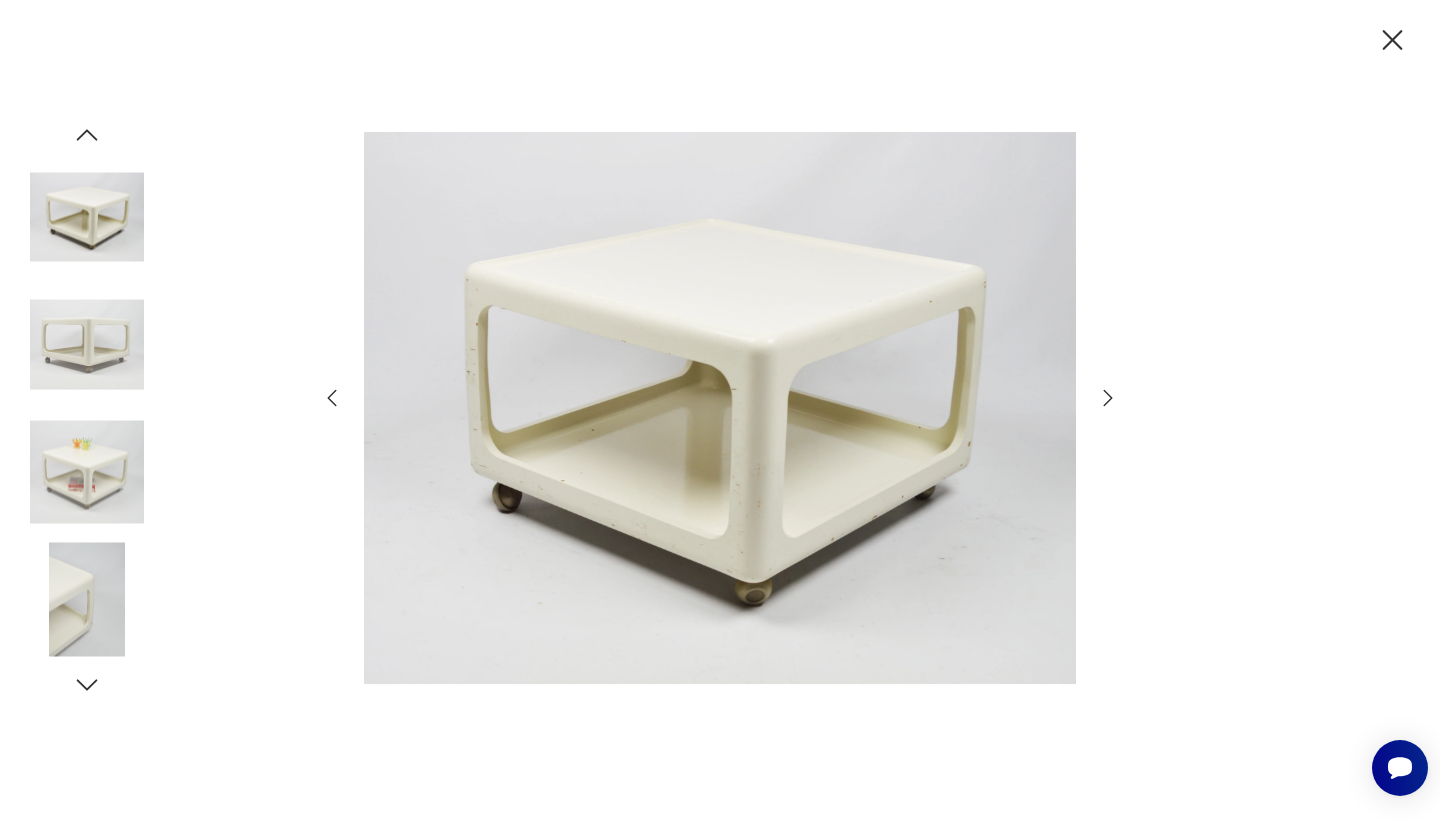 click 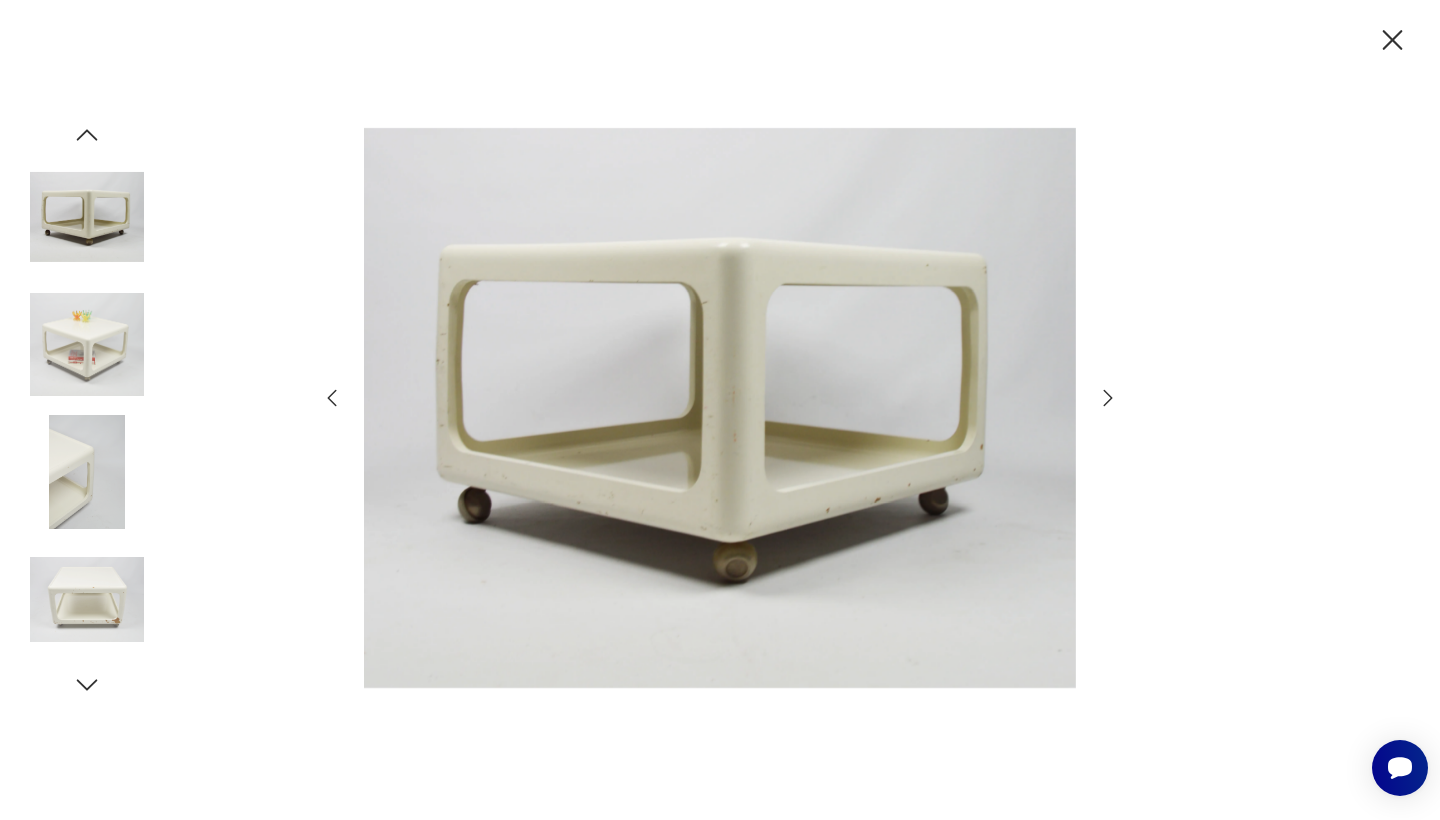click 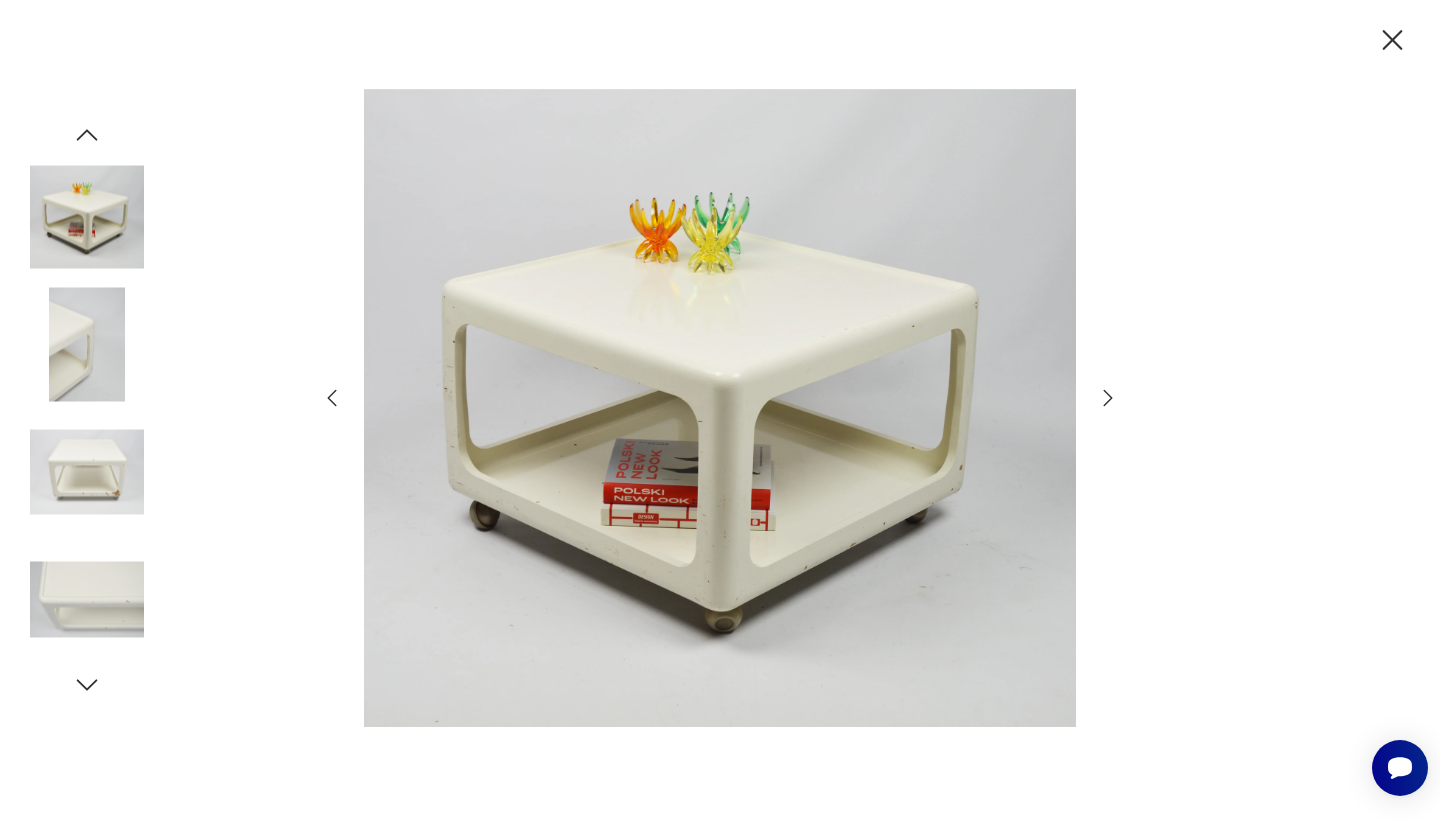 click 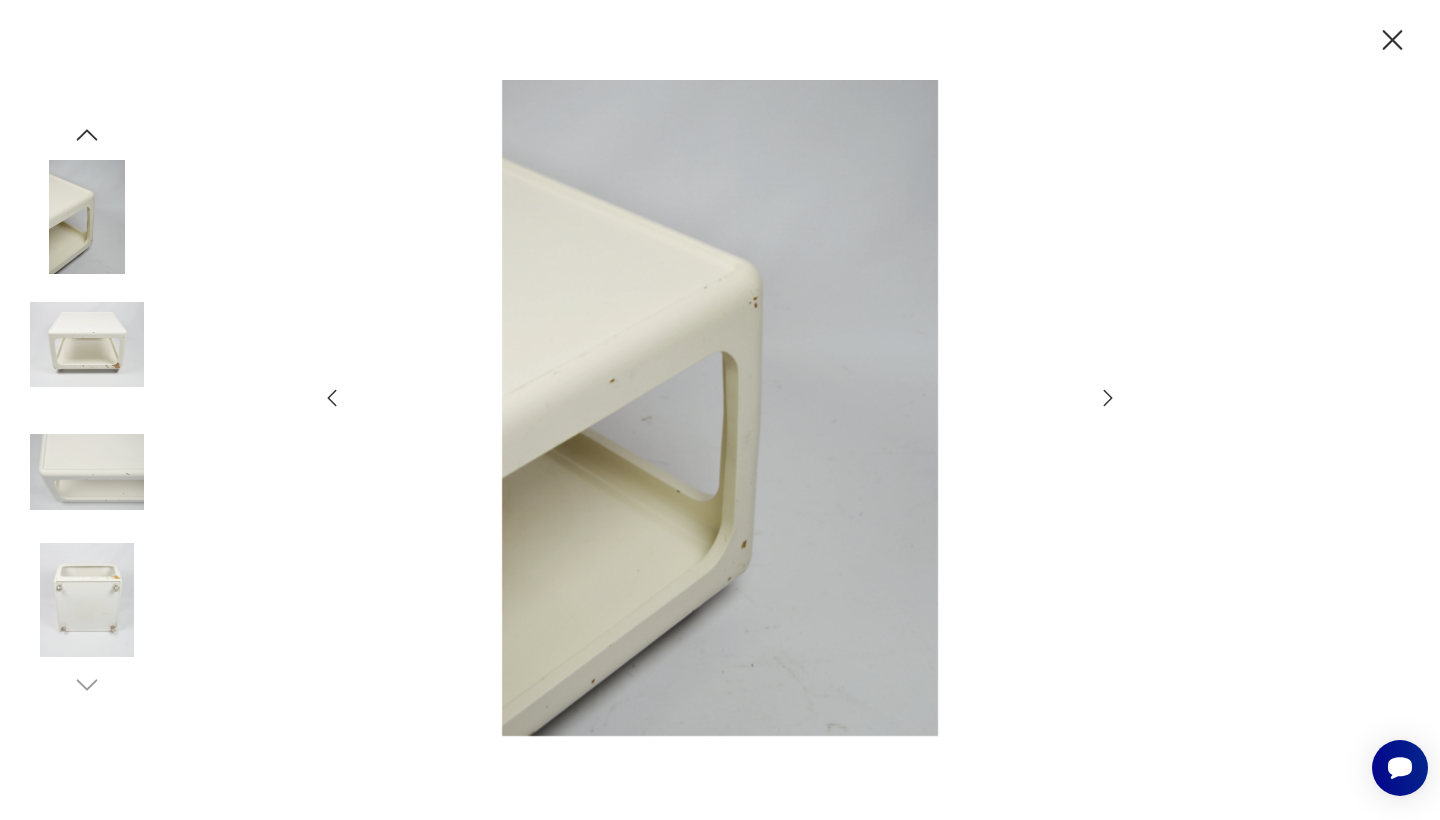 click 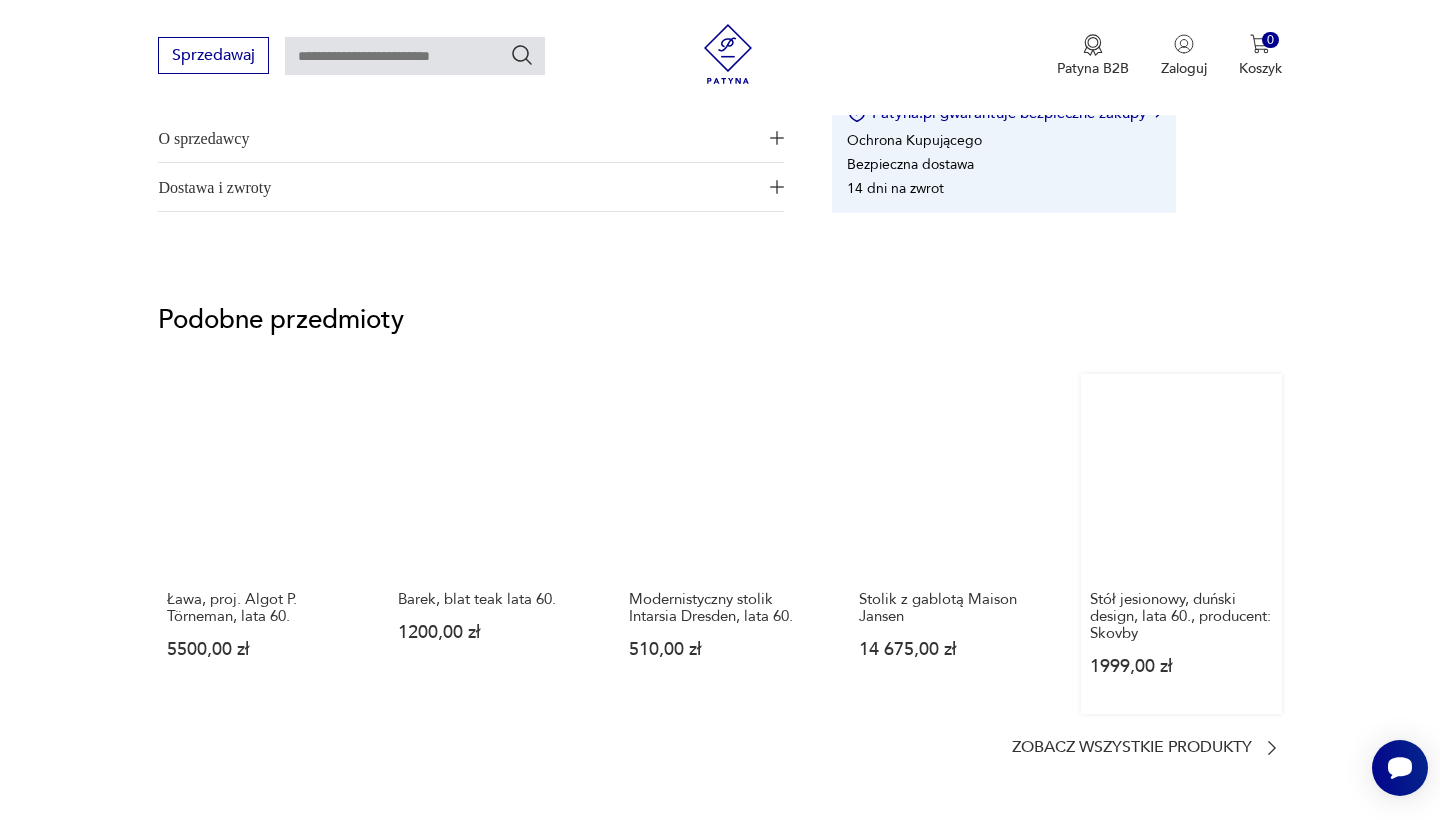 scroll, scrollTop: 1403, scrollLeft: 0, axis: vertical 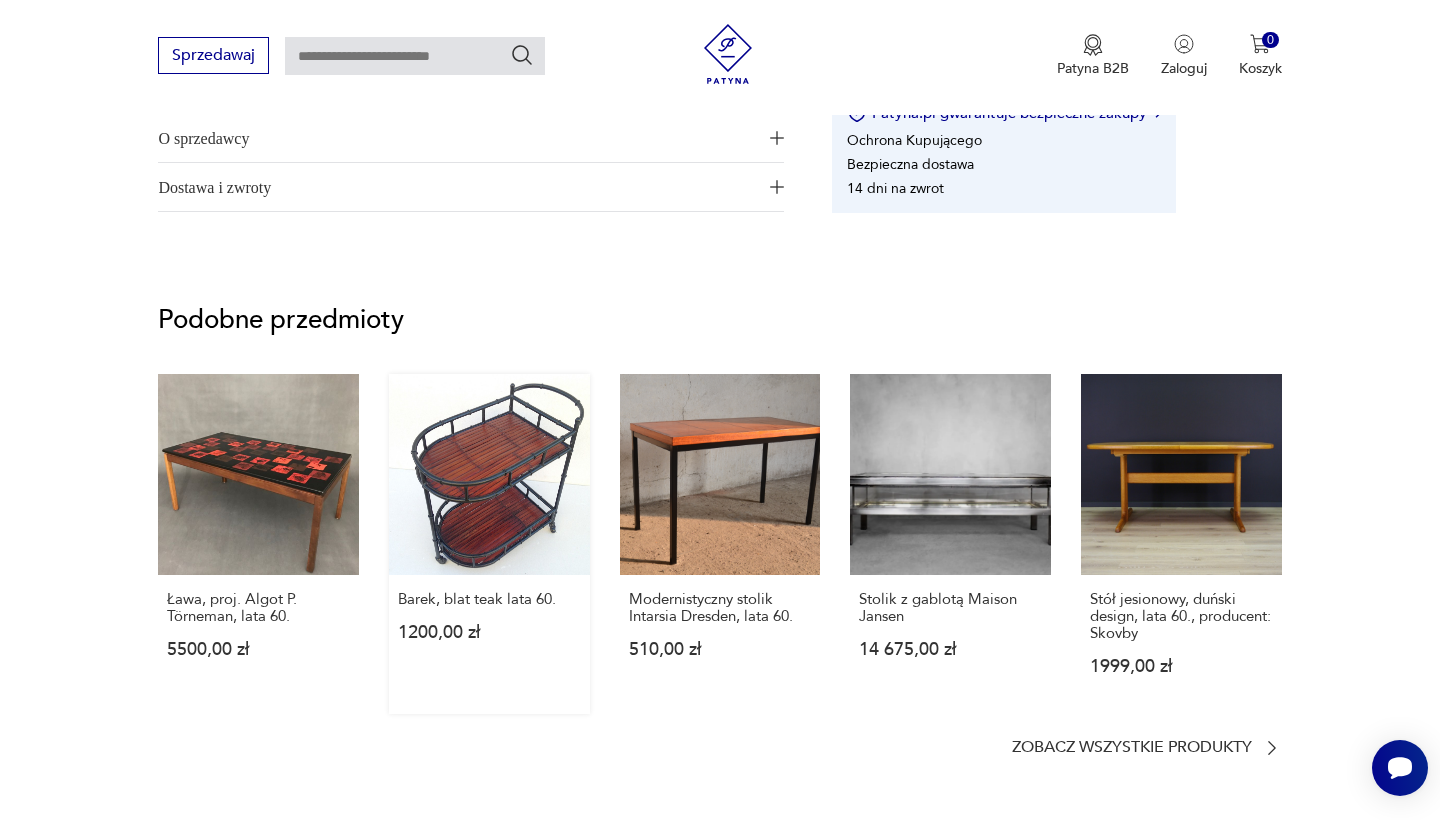 click on "Barek, blat  teak lata 60. 1200,00 zł" at bounding box center (489, 544) 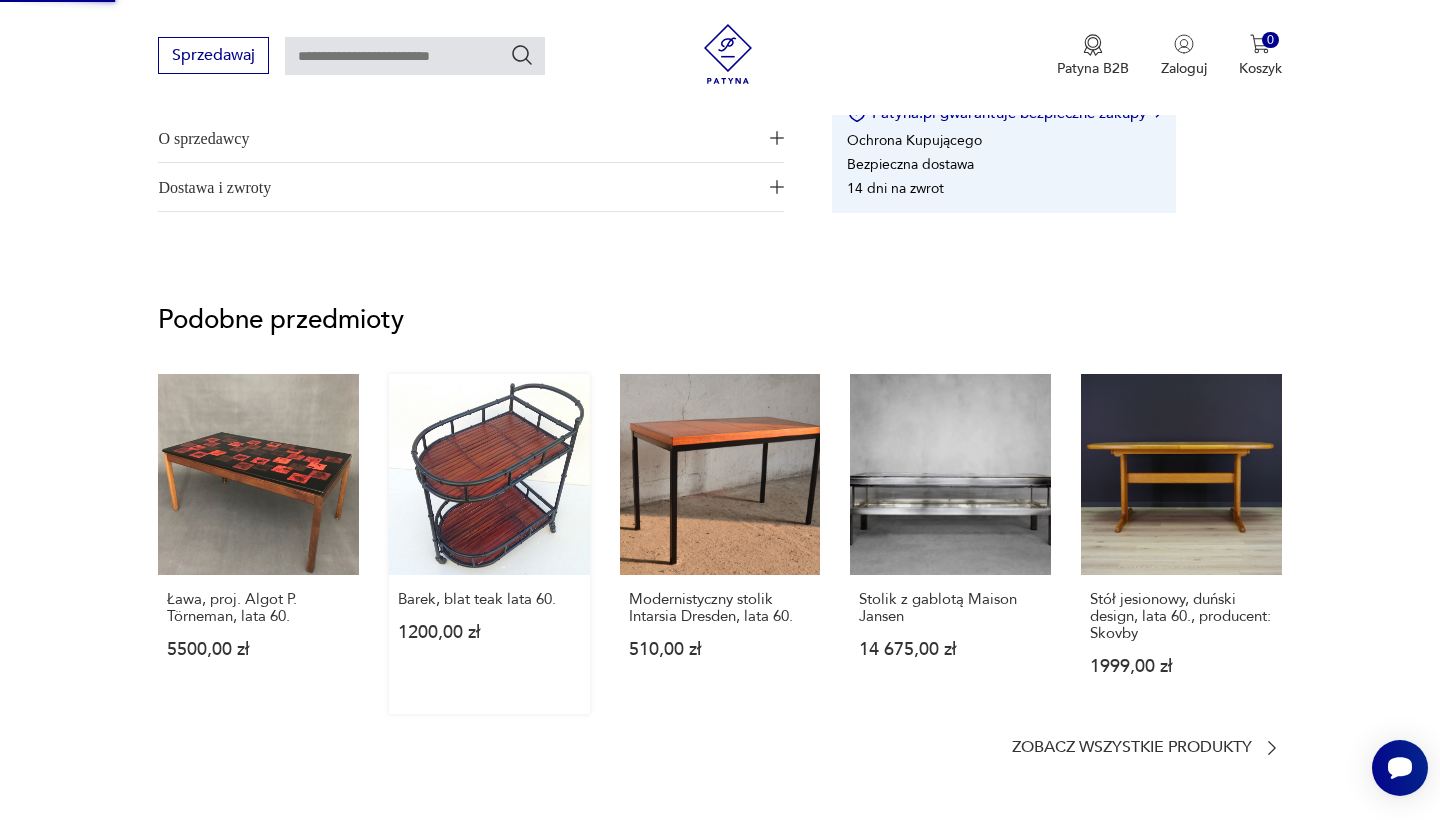 scroll, scrollTop: 1129, scrollLeft: 0, axis: vertical 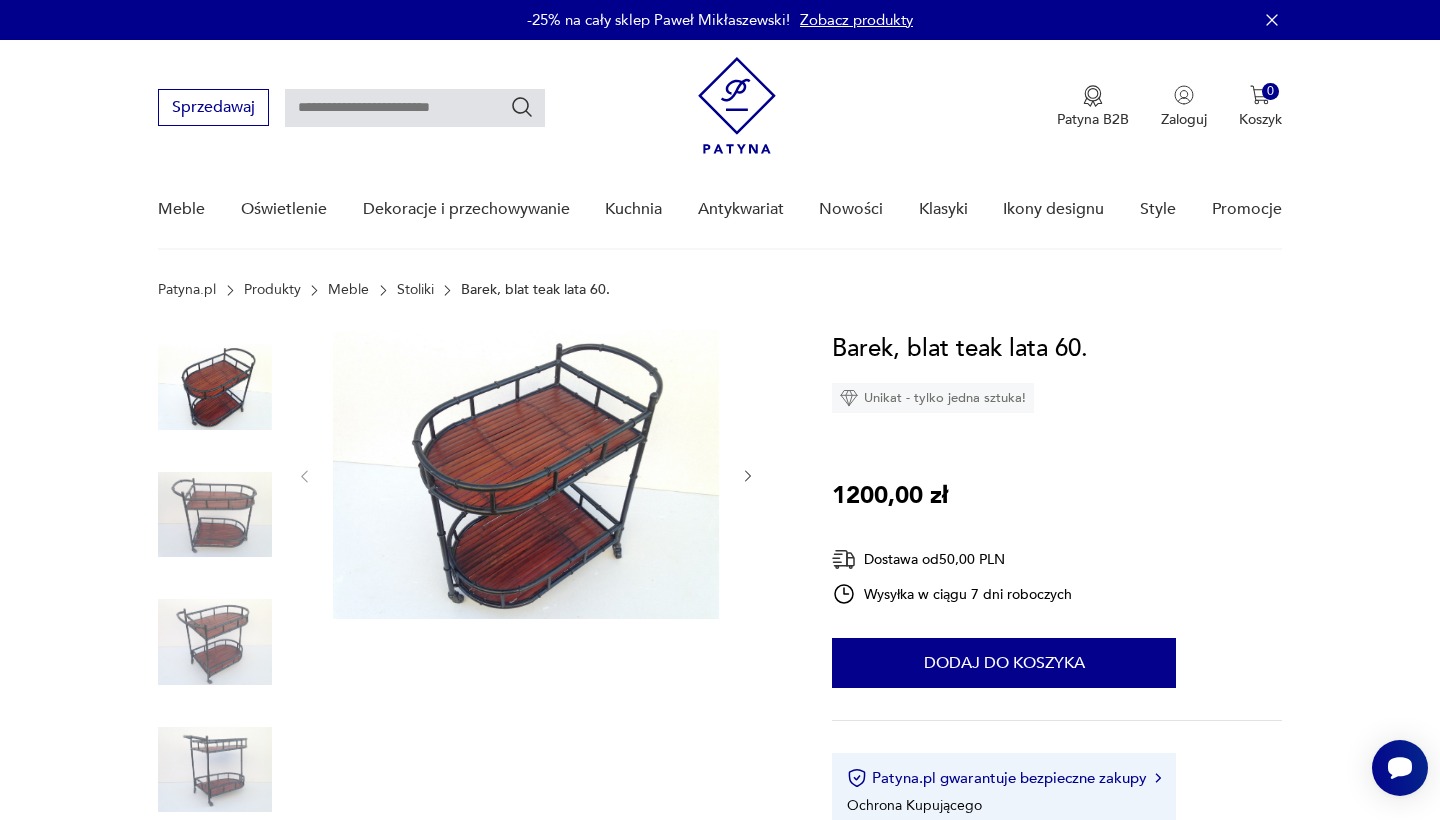 click 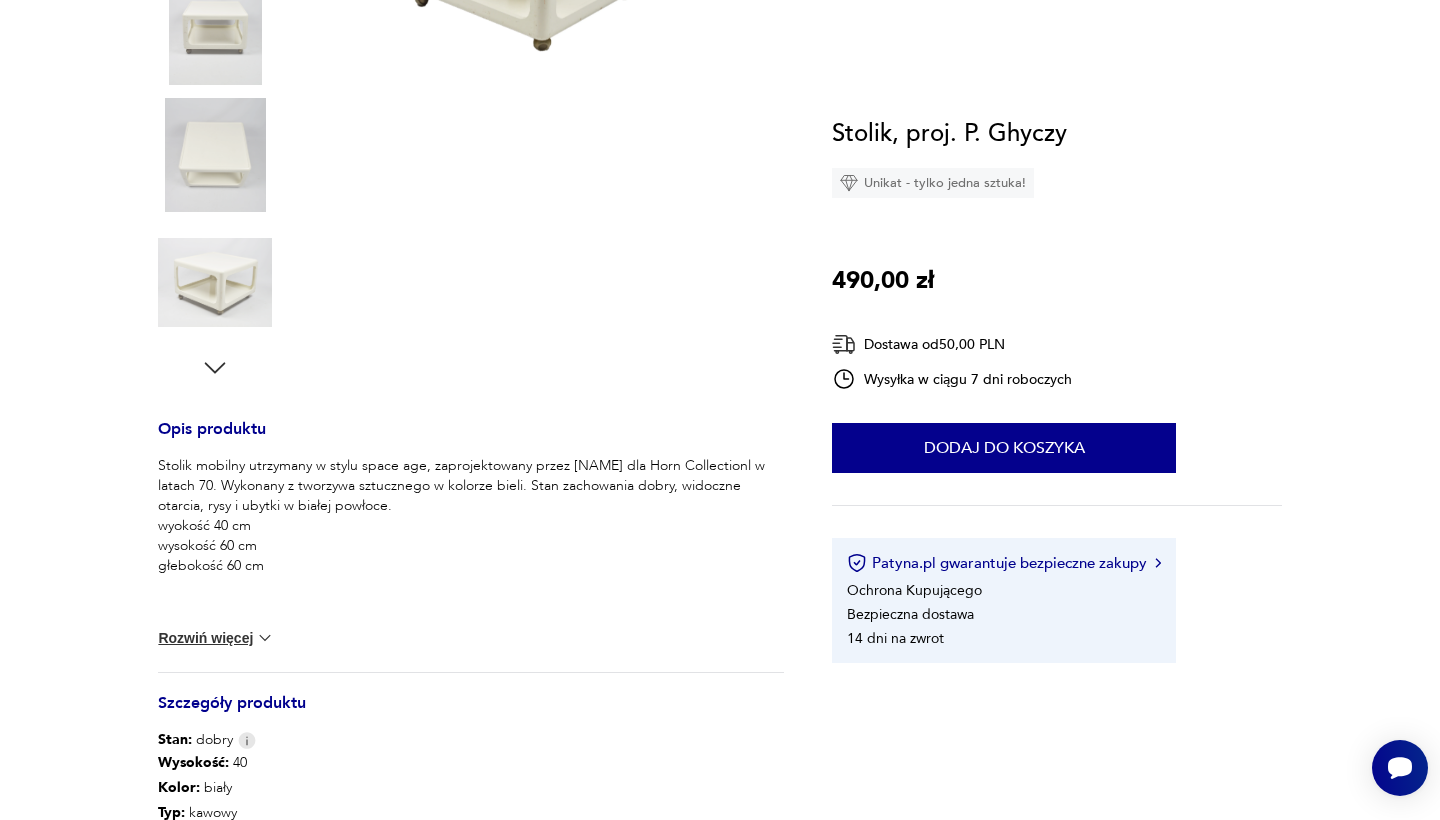 scroll, scrollTop: 638, scrollLeft: 0, axis: vertical 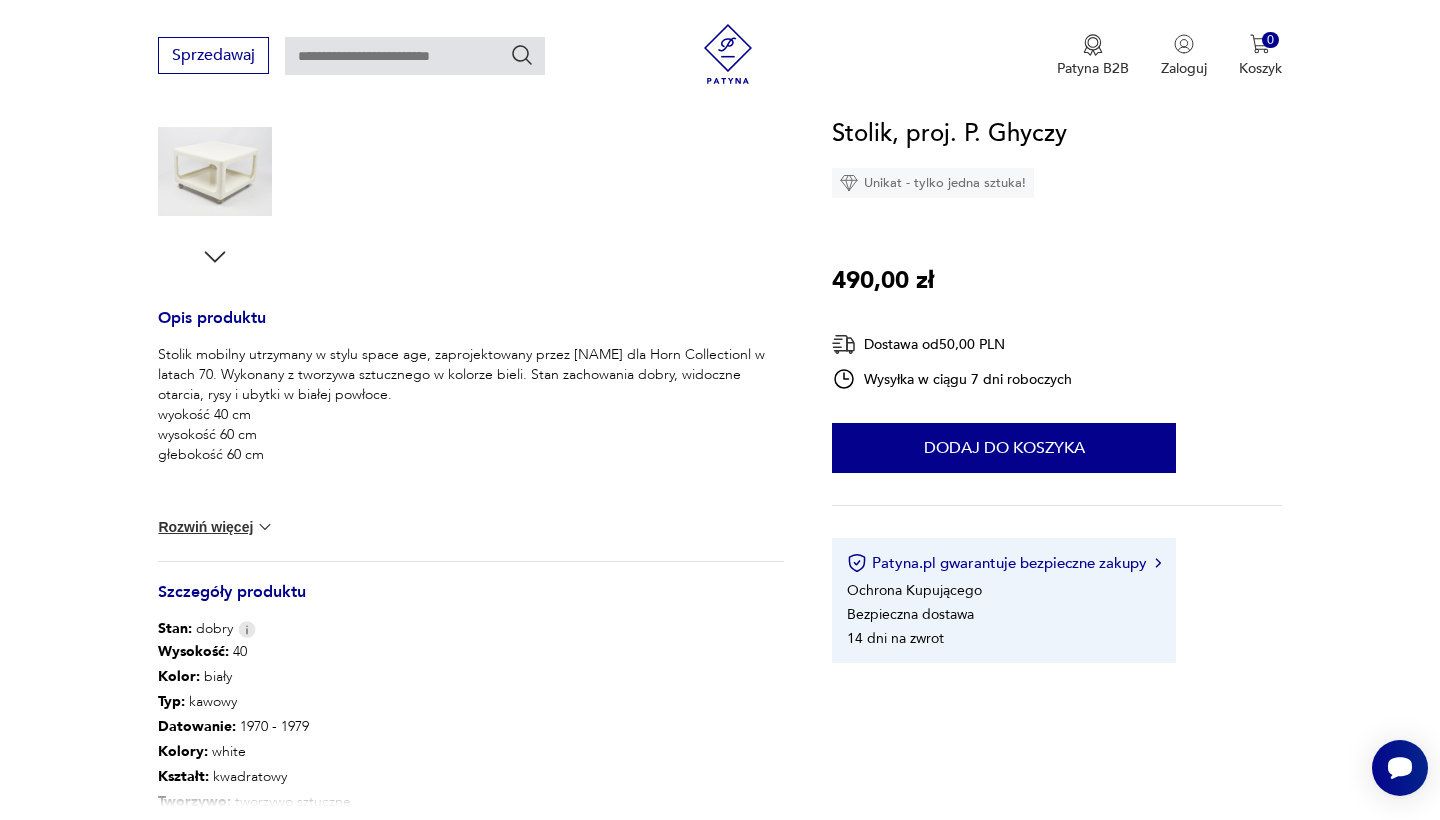 click on "Rozwiń więcej" at bounding box center [216, 527] 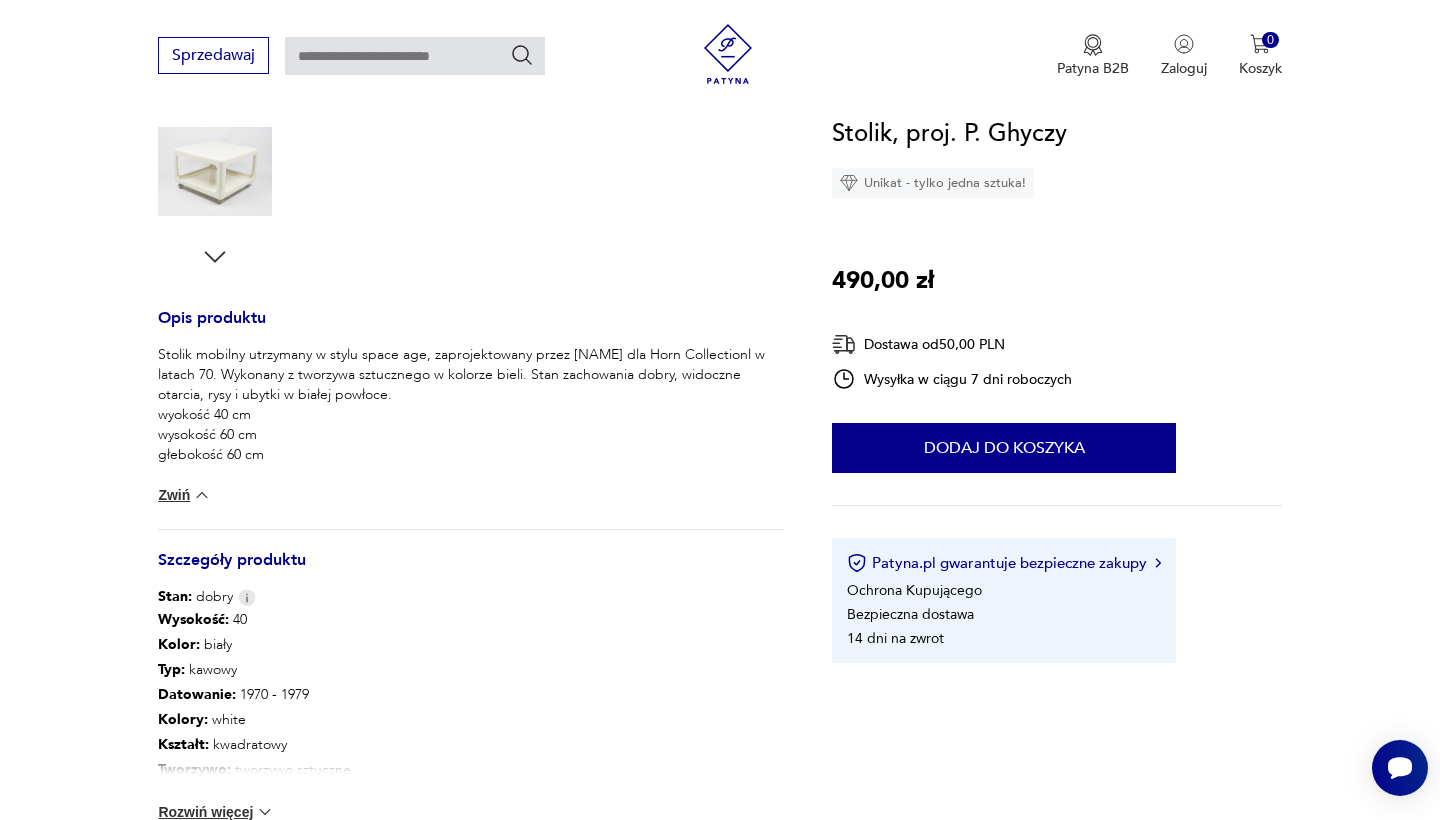 scroll, scrollTop: 957, scrollLeft: 0, axis: vertical 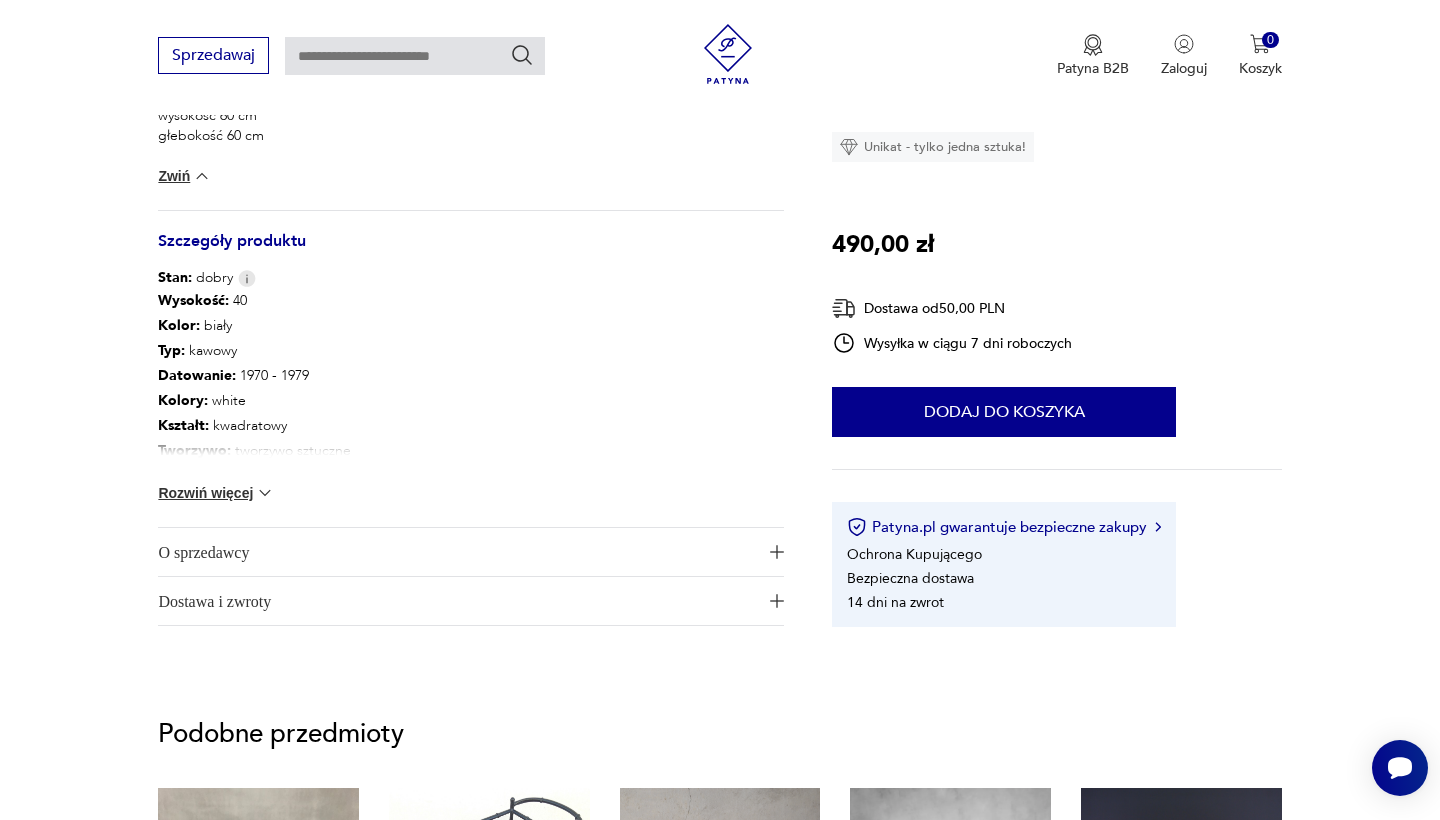 click on "Rozwiń więcej" at bounding box center [216, 493] 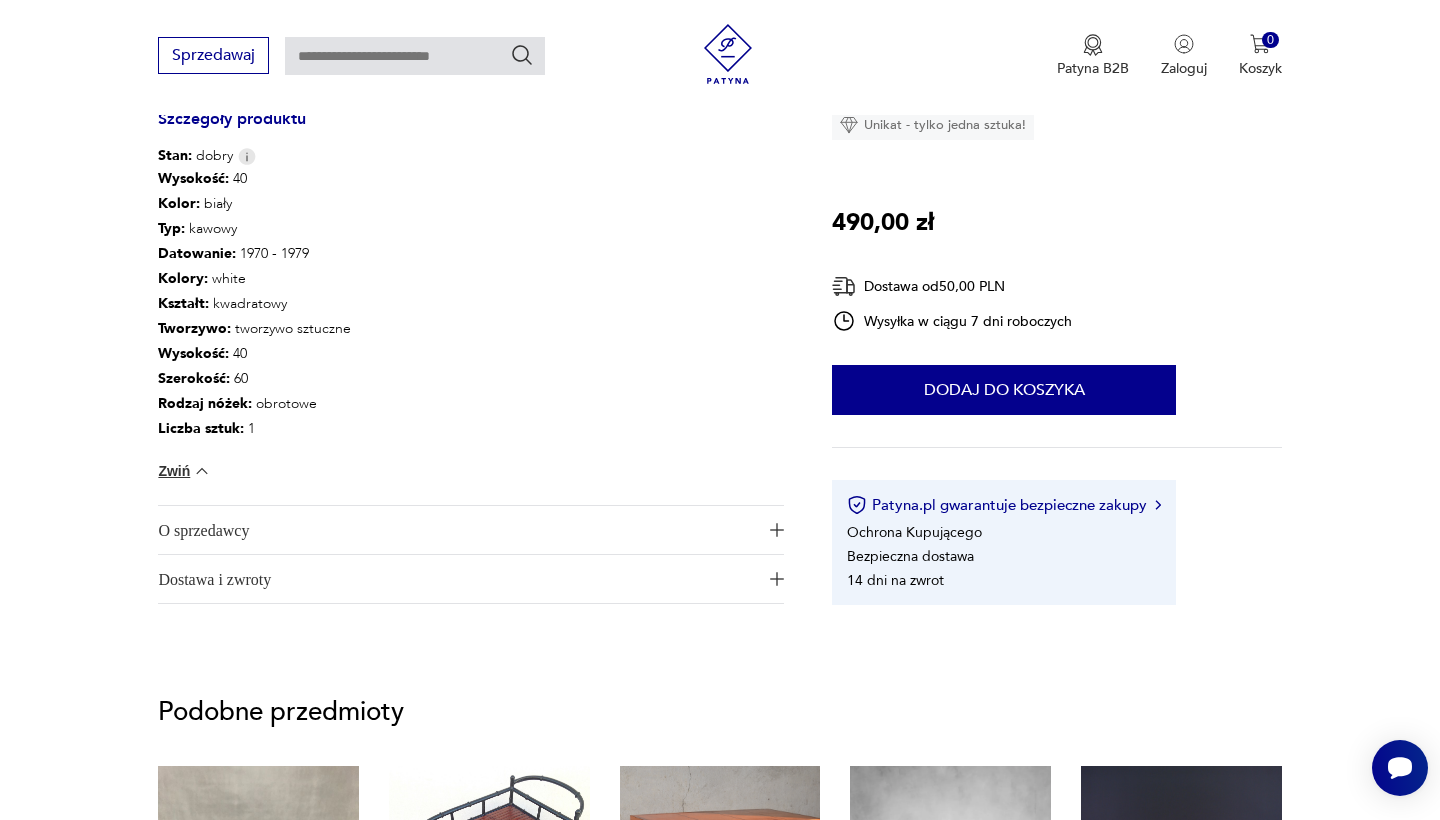 scroll, scrollTop: 1200, scrollLeft: 0, axis: vertical 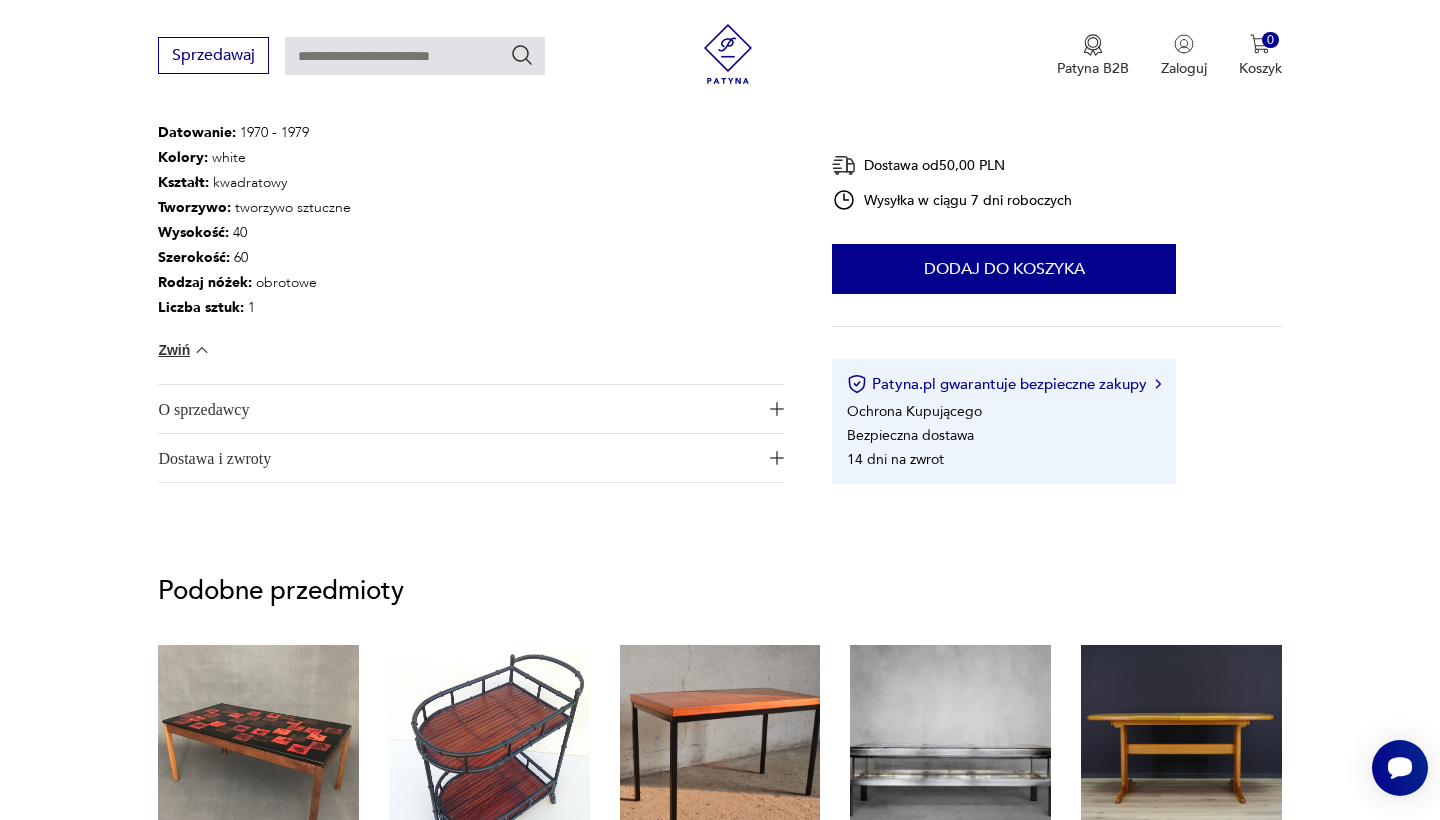 click on "Dostawa i zwroty" at bounding box center [457, 458] 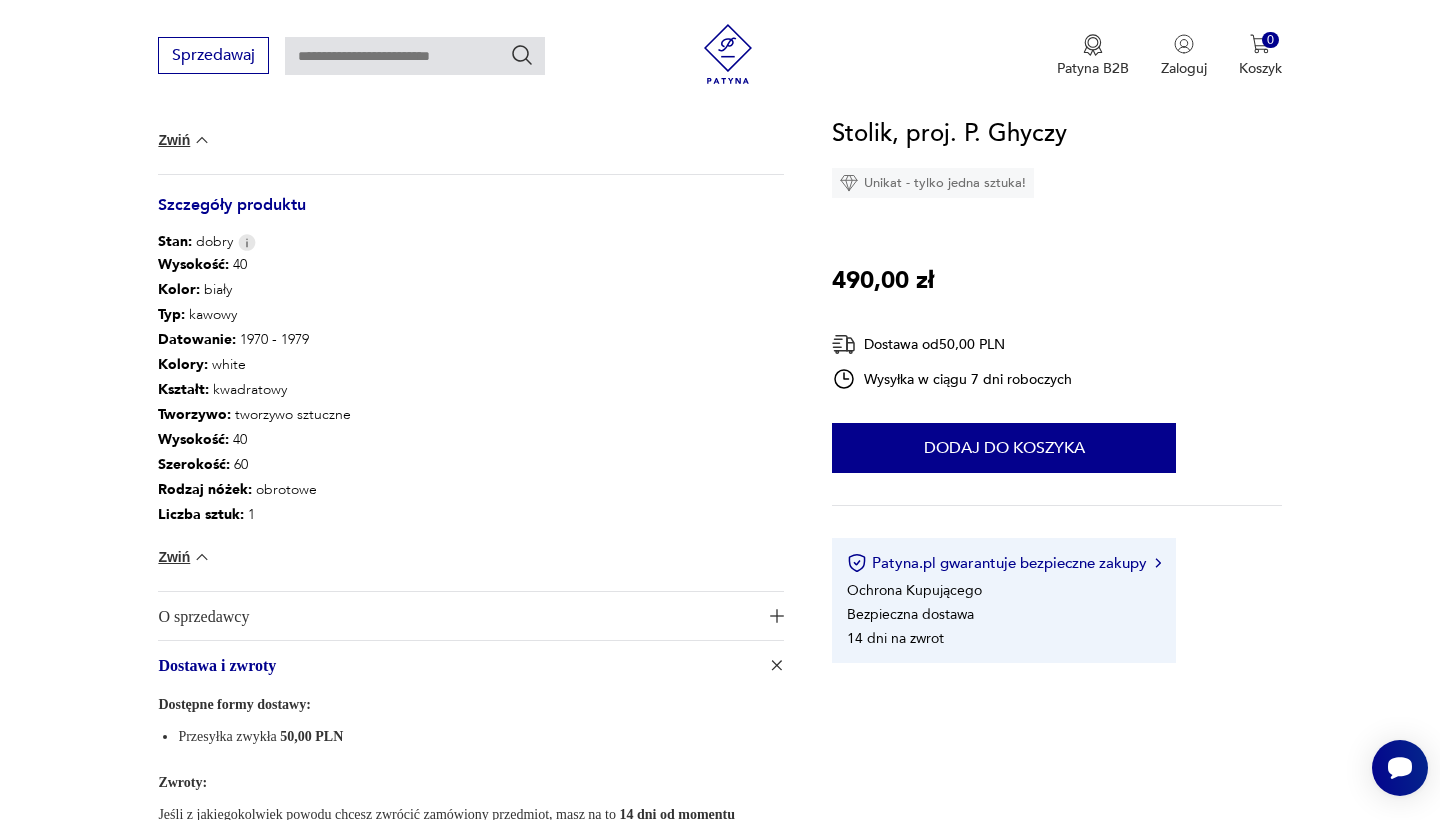 scroll, scrollTop: 941, scrollLeft: 0, axis: vertical 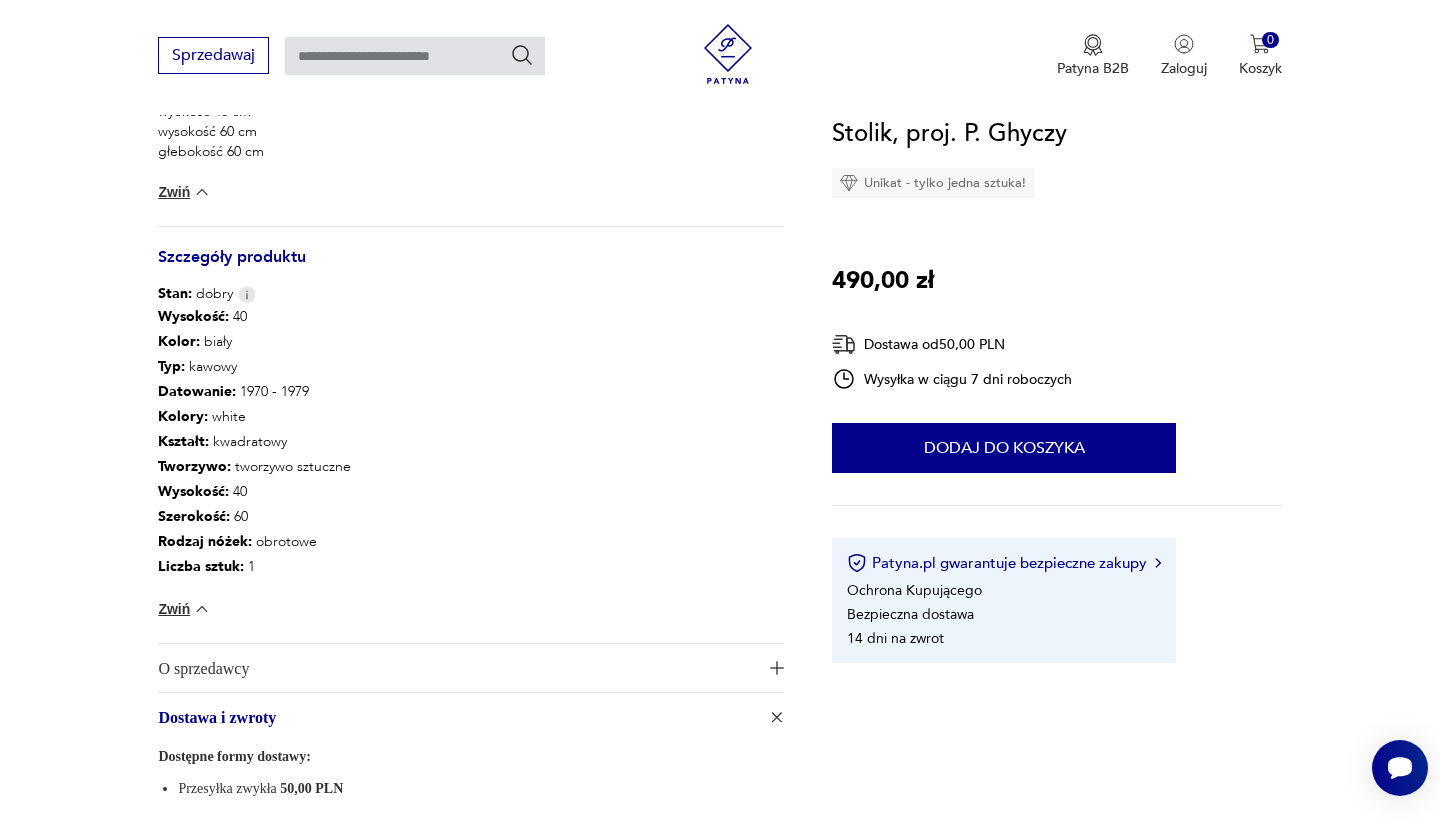 click on "O sprzedawcy" at bounding box center (457, 668) 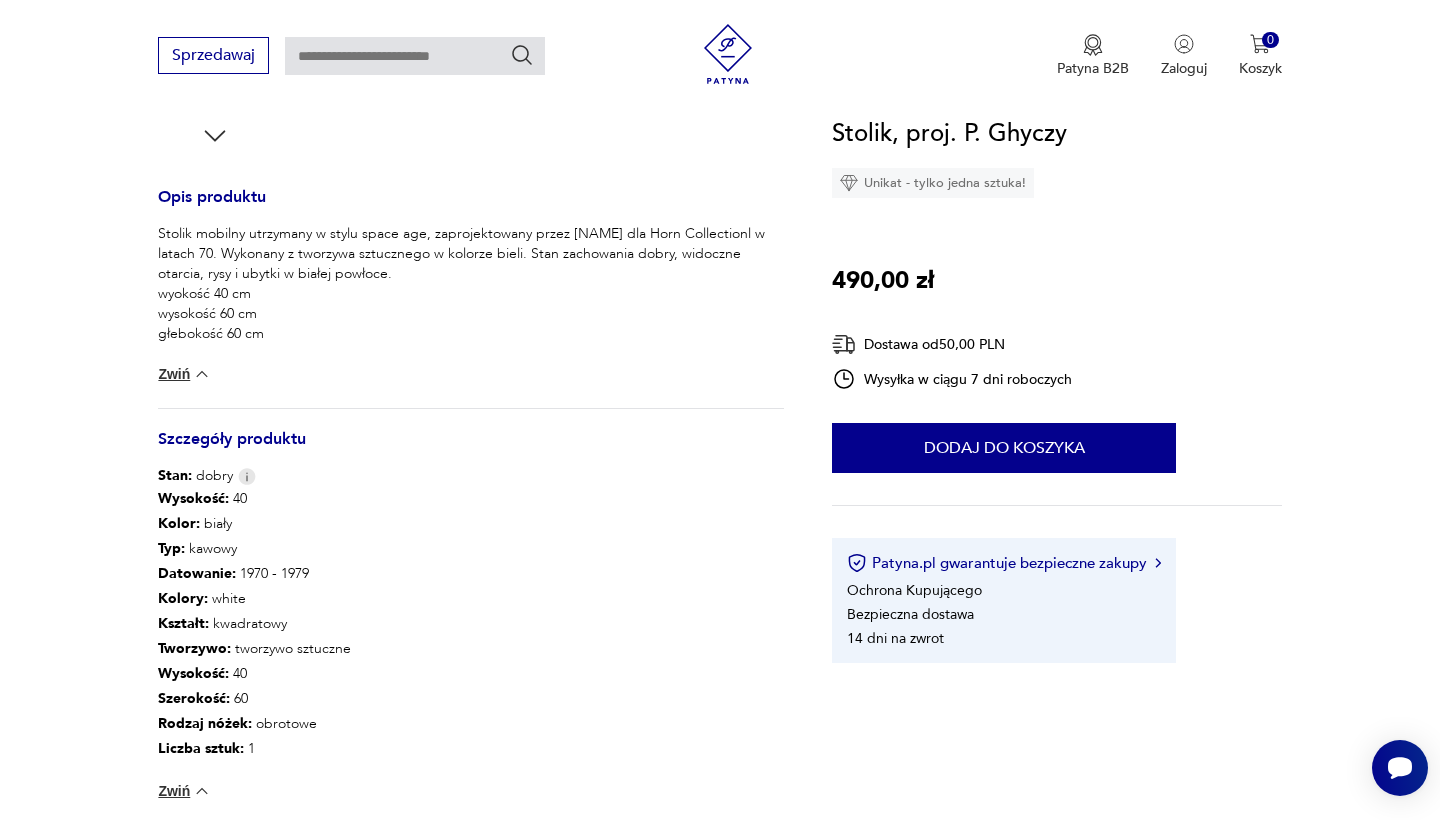 scroll, scrollTop: 295, scrollLeft: 0, axis: vertical 